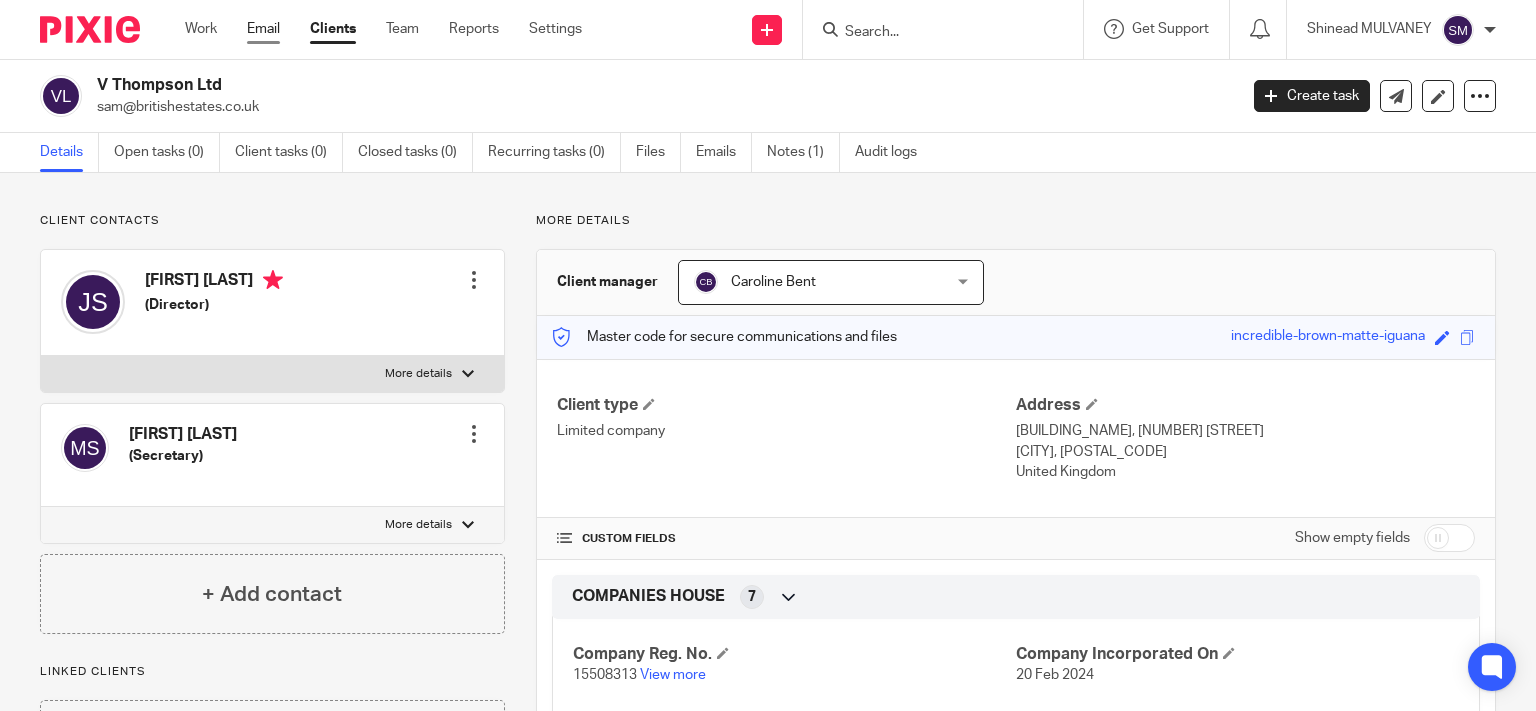 scroll, scrollTop: 0, scrollLeft: 0, axis: both 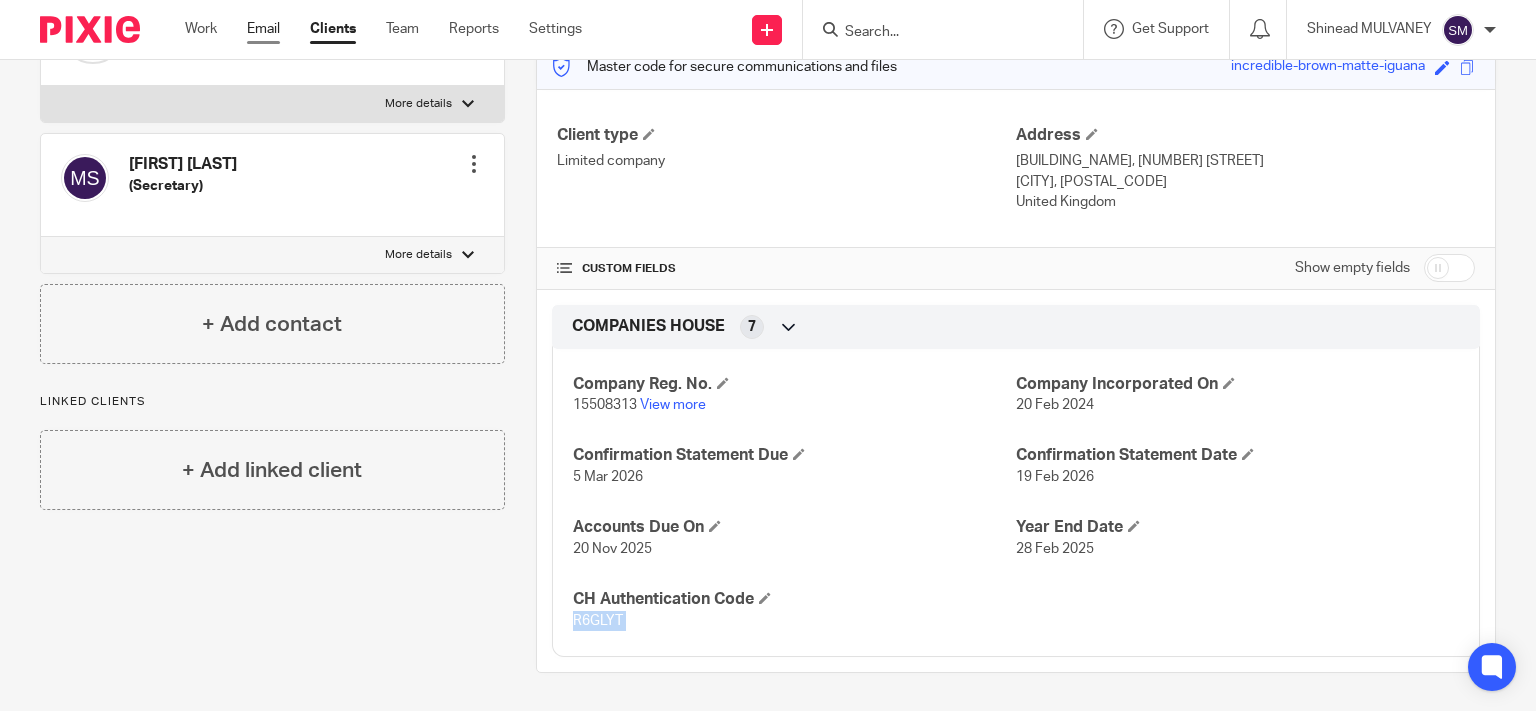 click on "Email" at bounding box center (263, 29) 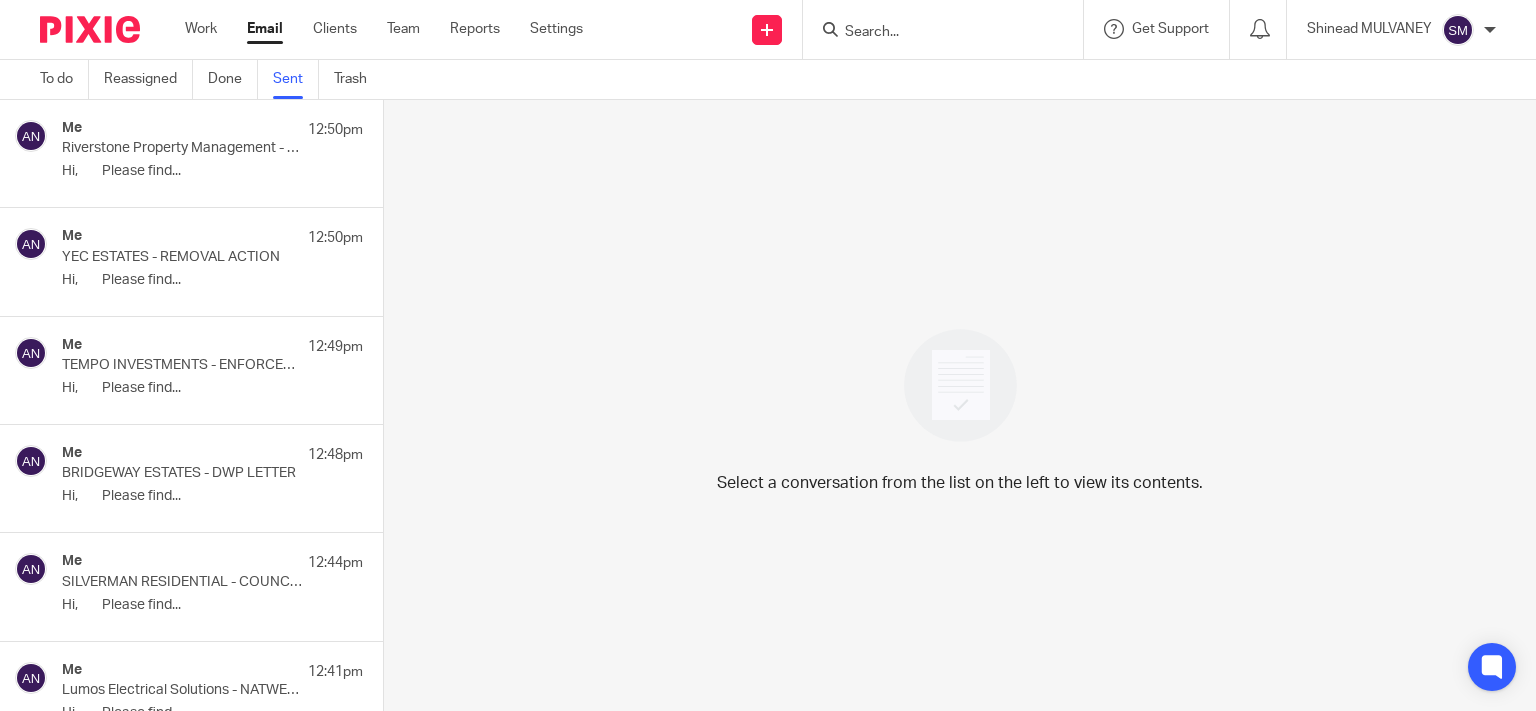 scroll, scrollTop: 0, scrollLeft: 0, axis: both 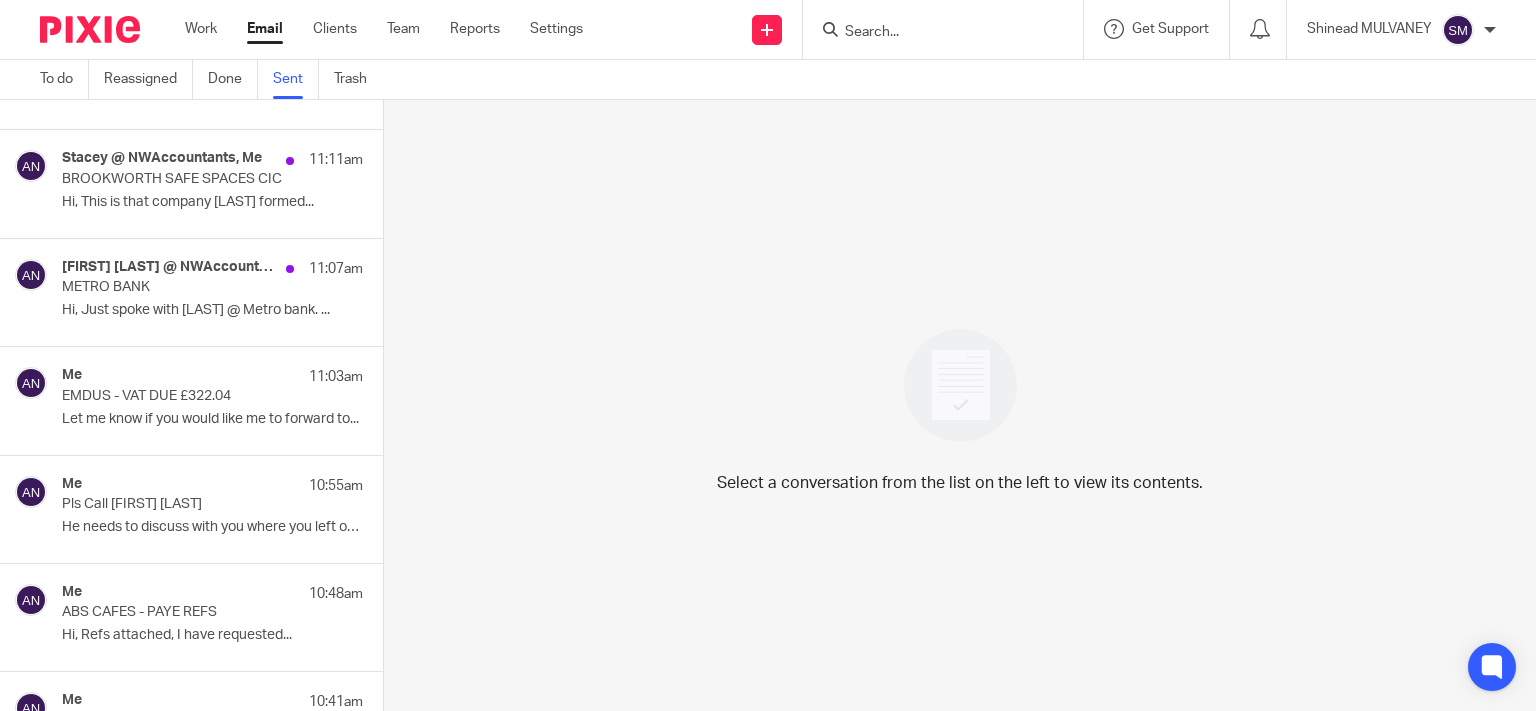 click on "Me
11:03am" at bounding box center [212, 377] 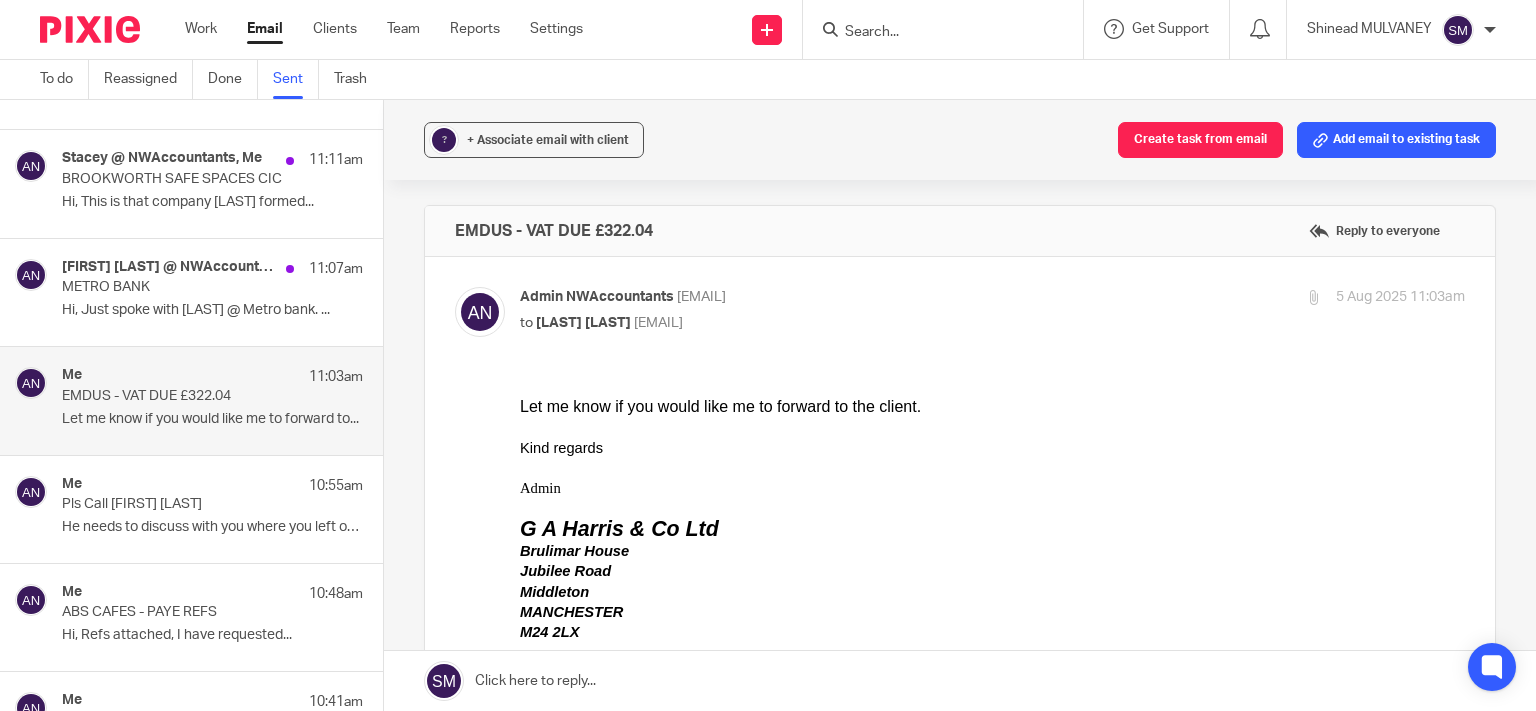 scroll, scrollTop: 0, scrollLeft: 0, axis: both 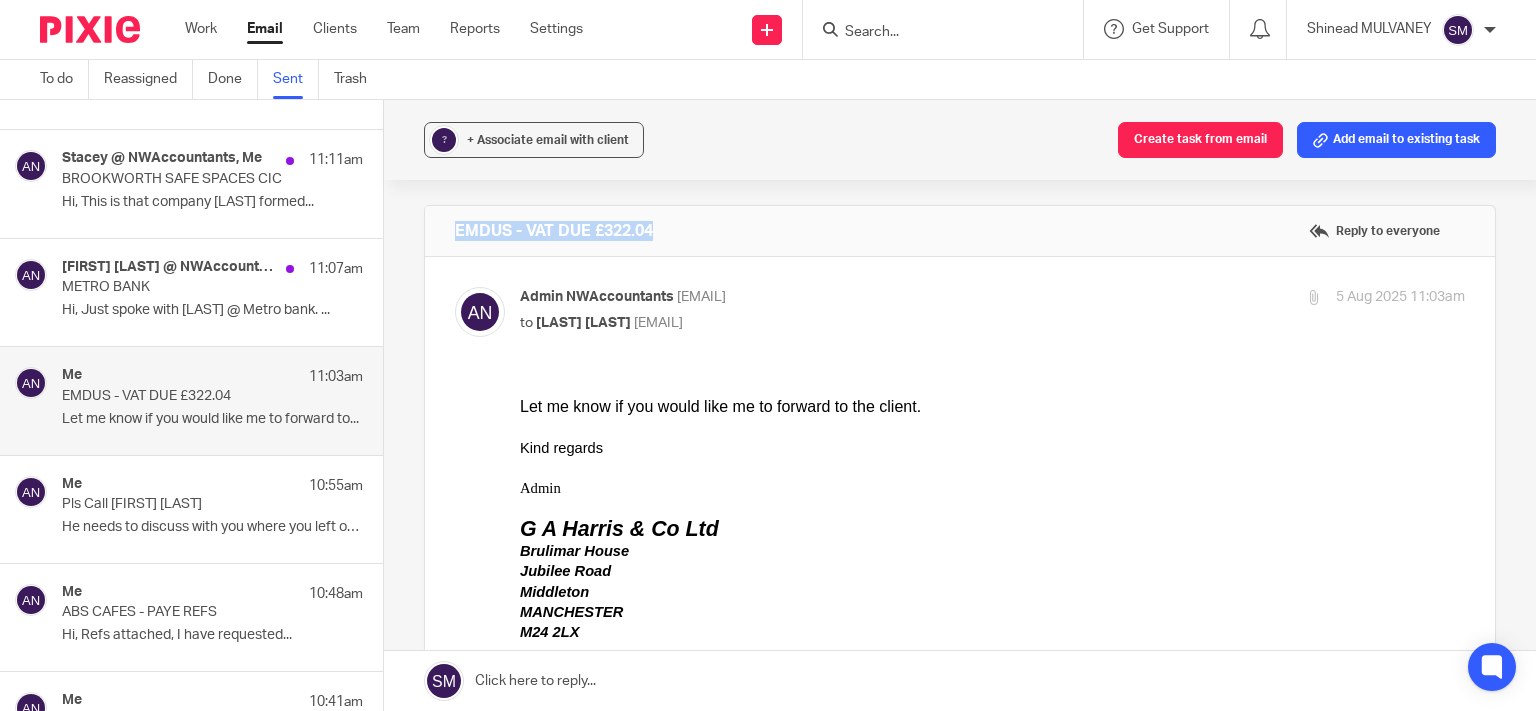 drag, startPoint x: 568, startPoint y: 226, endPoint x: 427, endPoint y: 216, distance: 141.35417 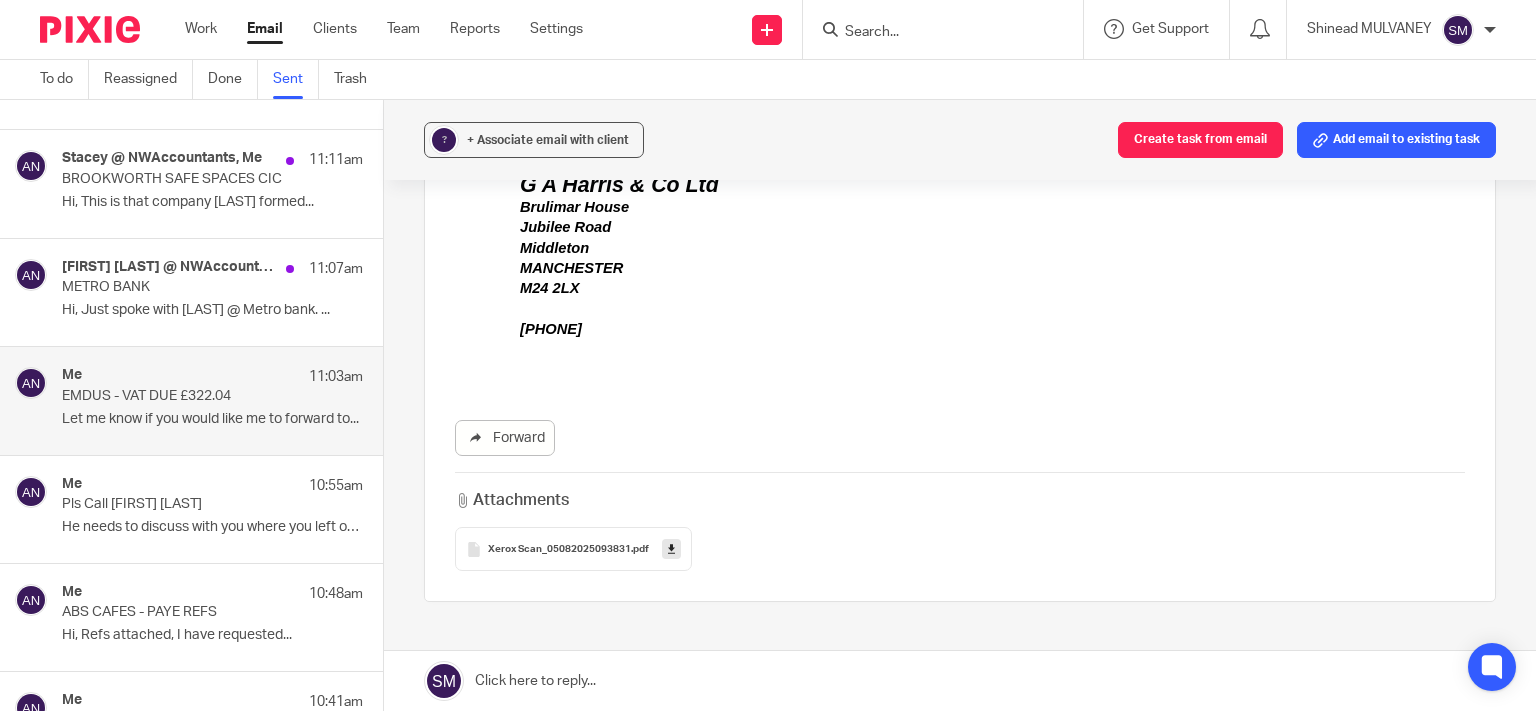 scroll, scrollTop: 511, scrollLeft: 0, axis: vertical 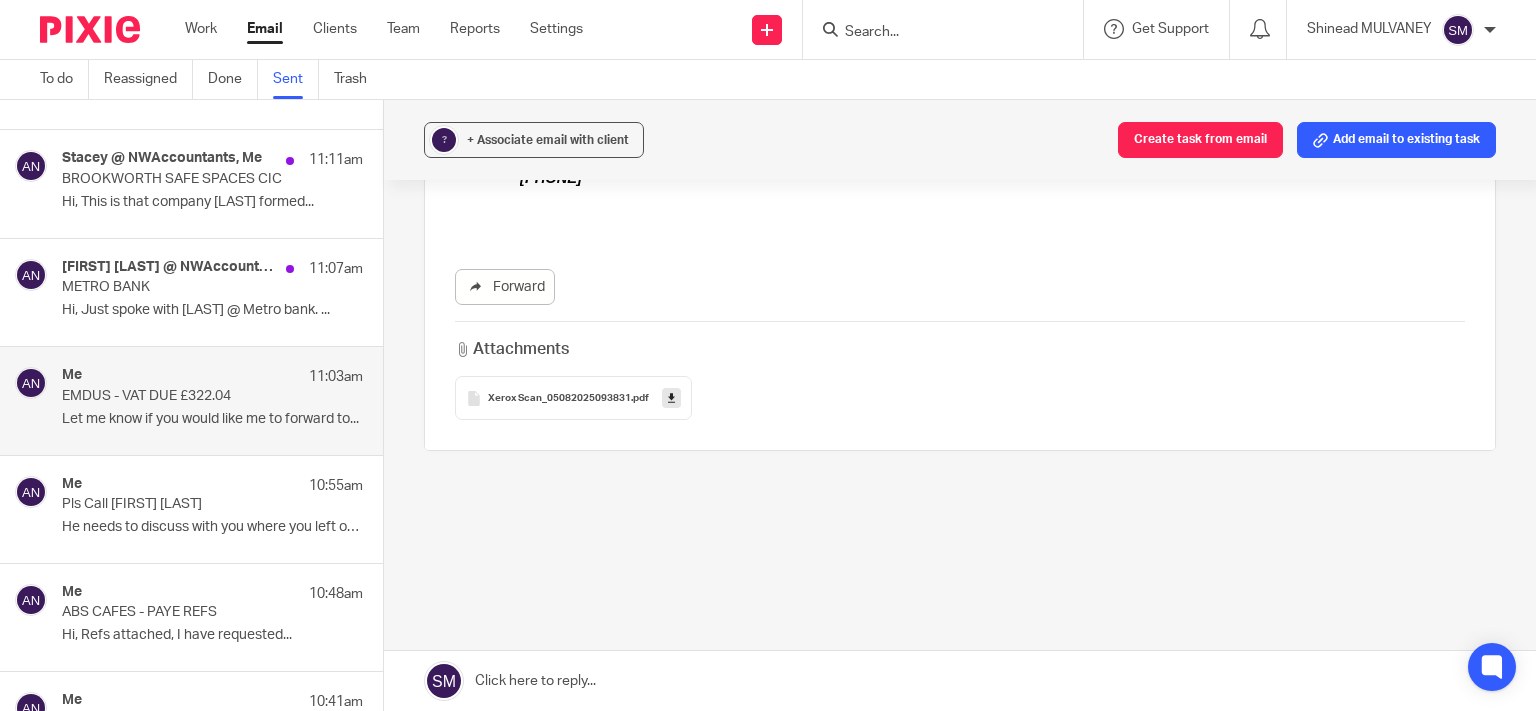 click at bounding box center (671, 398) 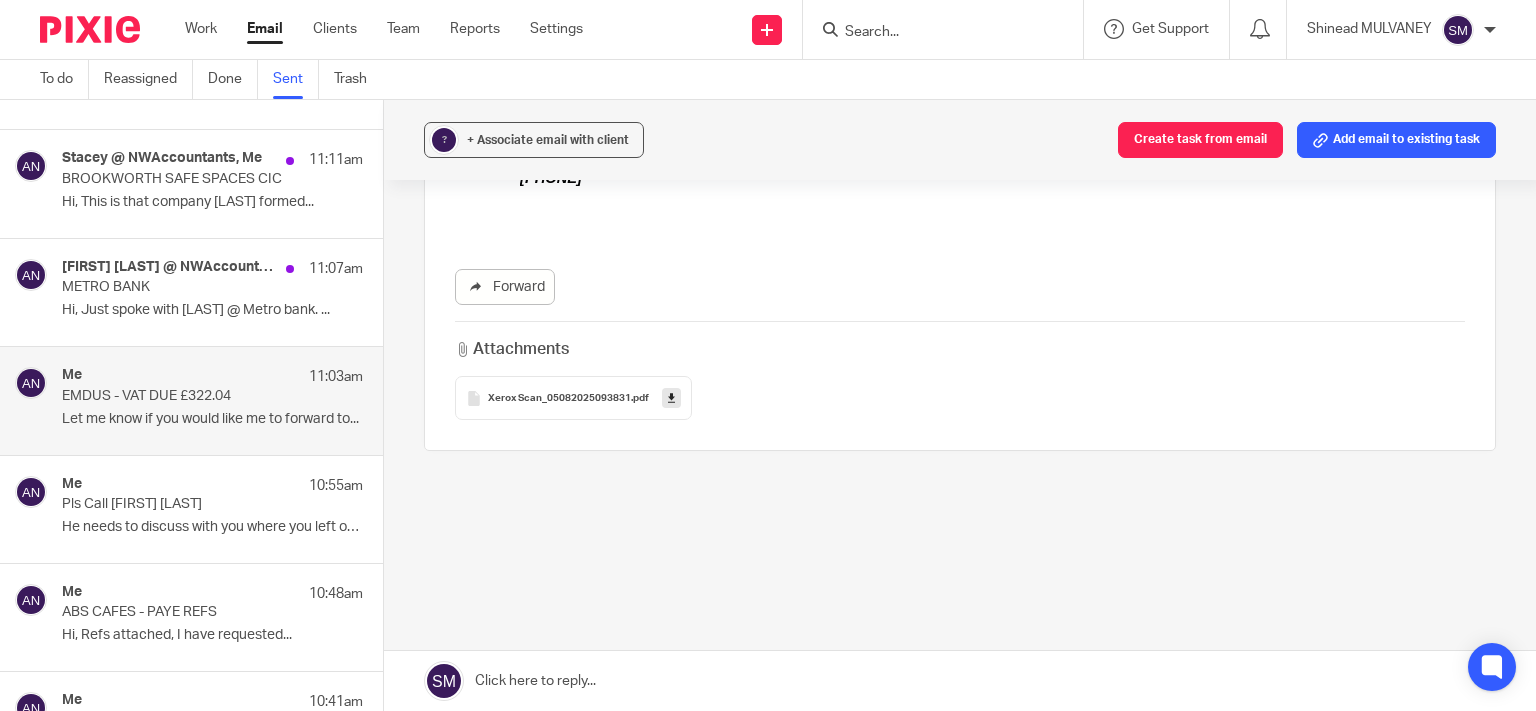 click on "METRO BANK" at bounding box center [182, 287] 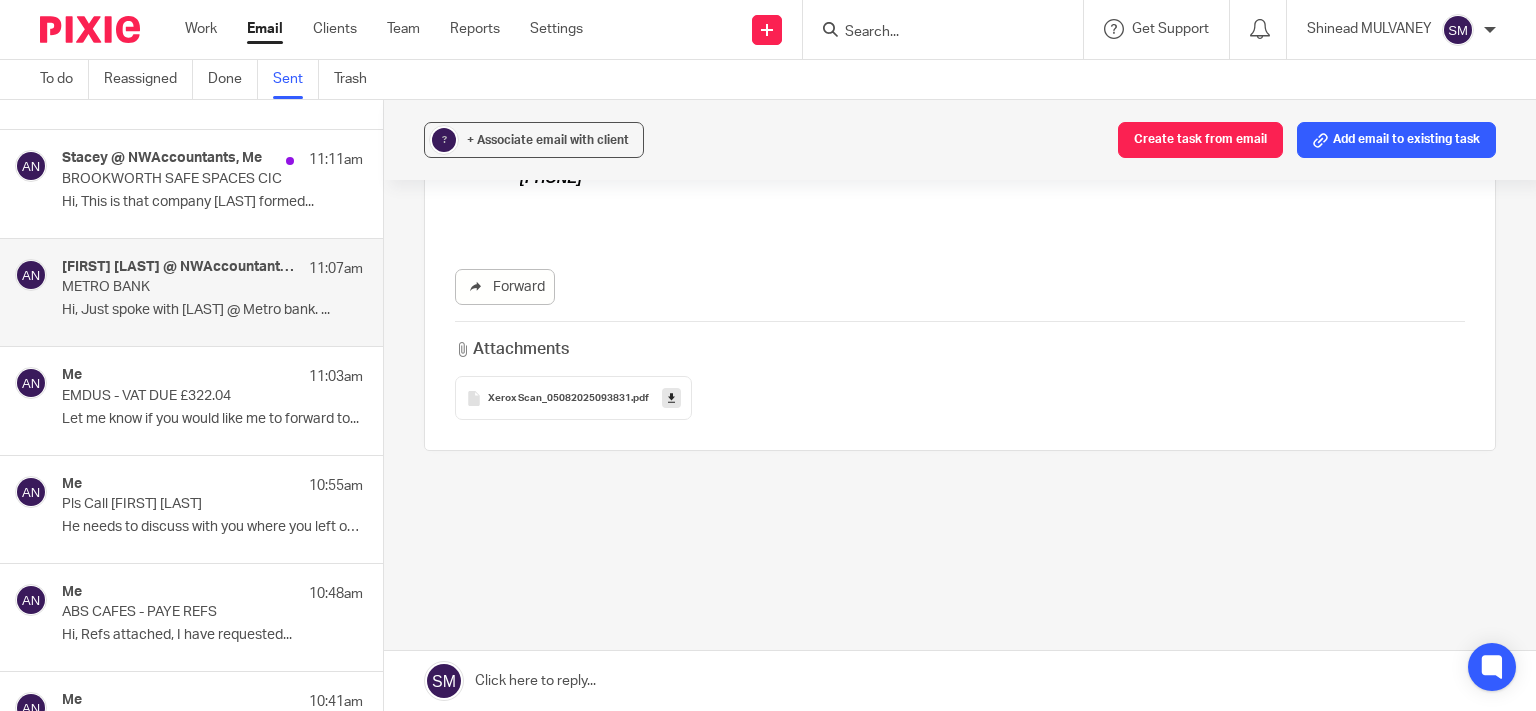 scroll, scrollTop: 0, scrollLeft: 0, axis: both 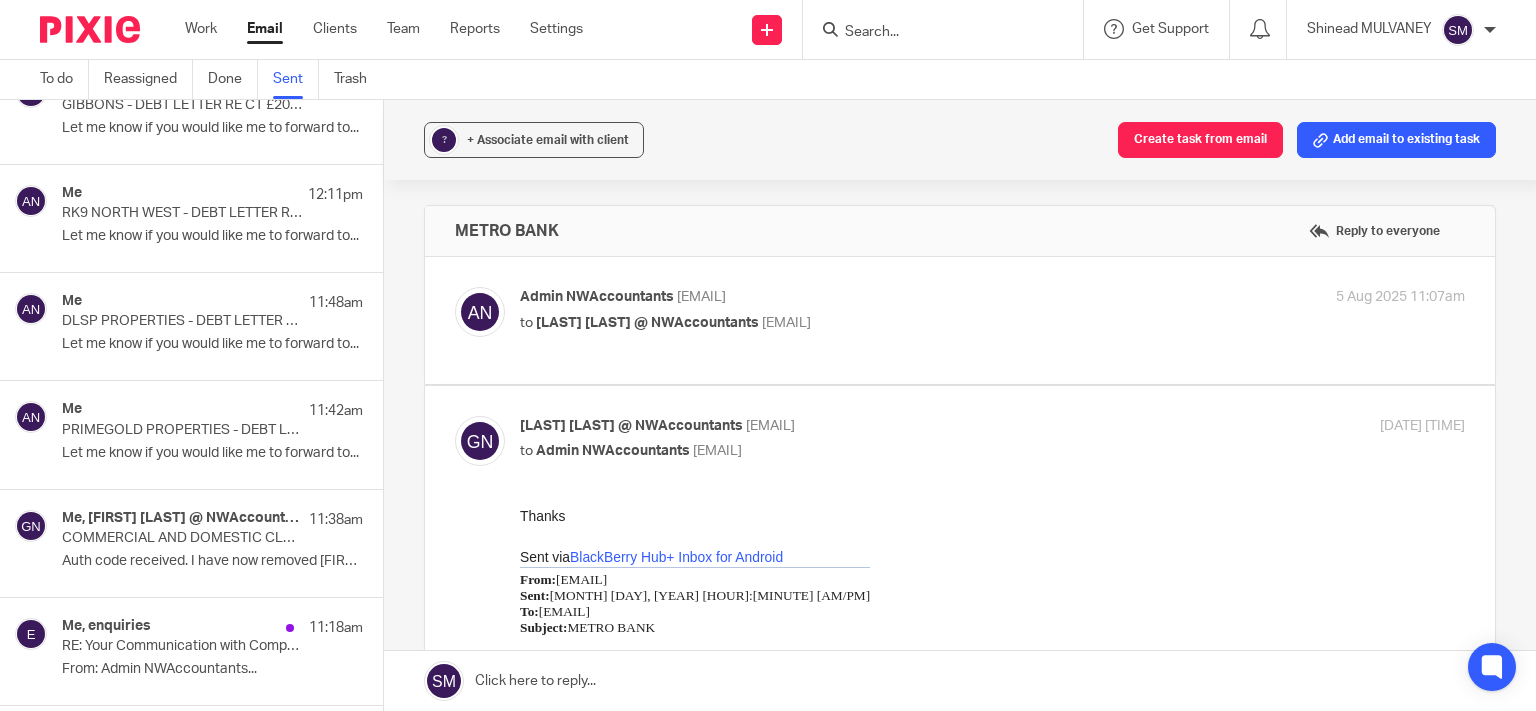click on "PRIMEGOLD PROPERTIES - DEBT LETTER RE CT £3670.61" at bounding box center [182, 430] 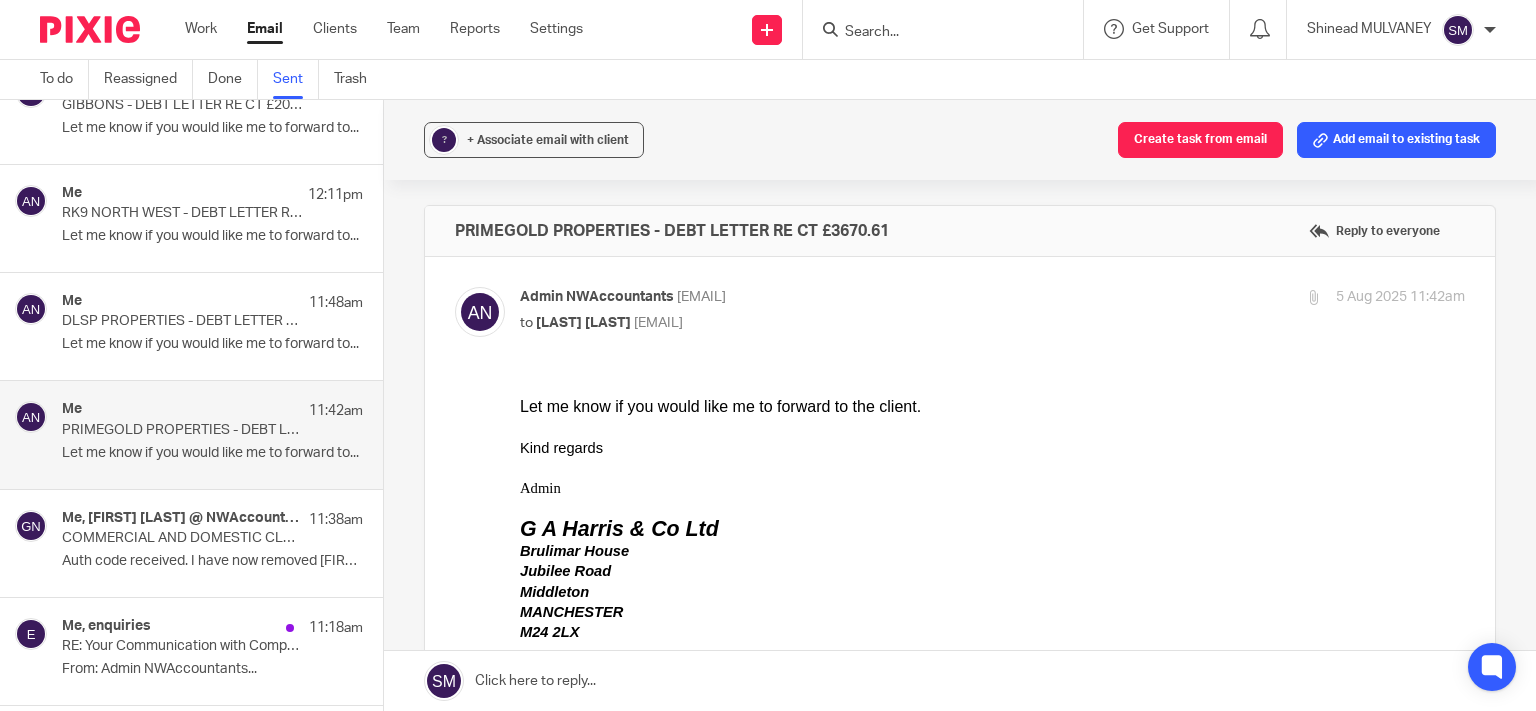scroll, scrollTop: 0, scrollLeft: 0, axis: both 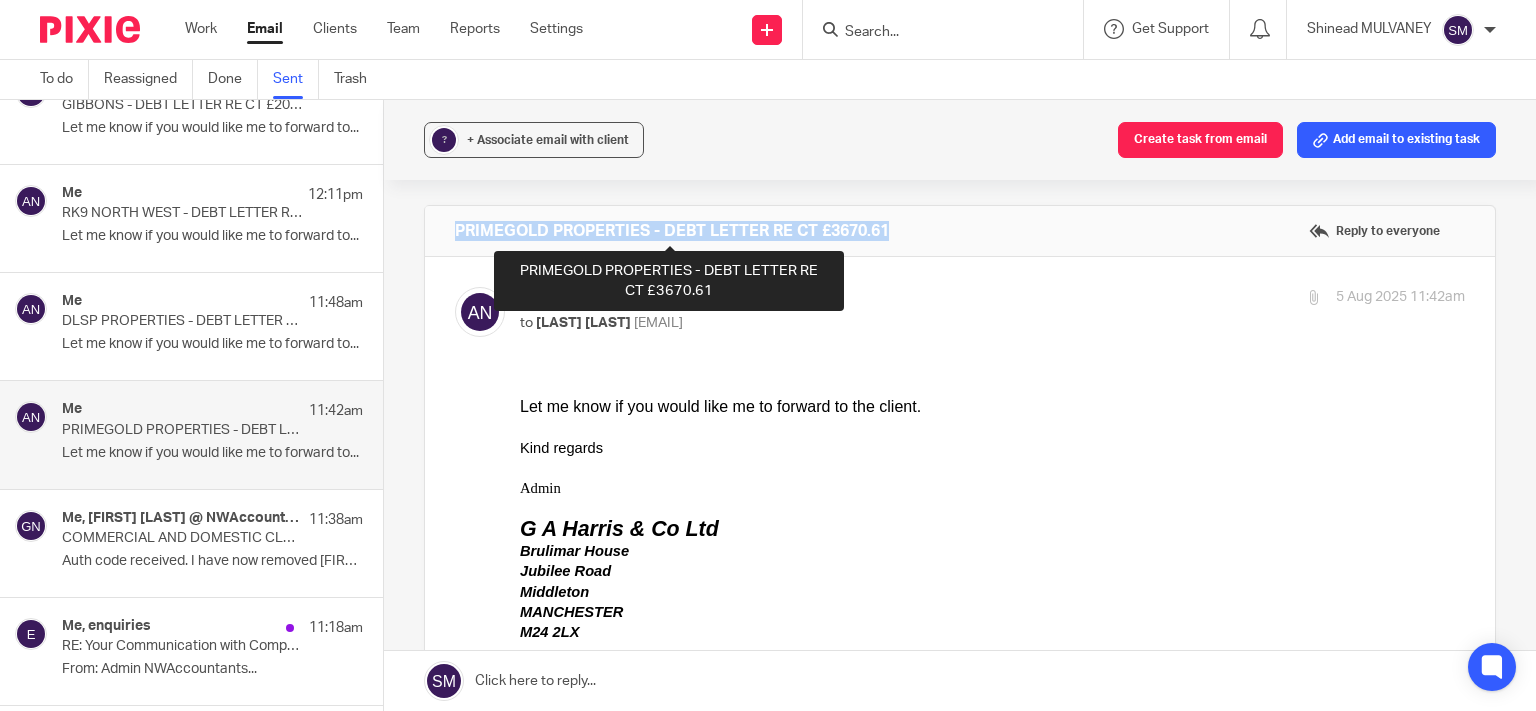 drag, startPoint x: 922, startPoint y: 231, endPoint x: 450, endPoint y: 226, distance: 472.0265 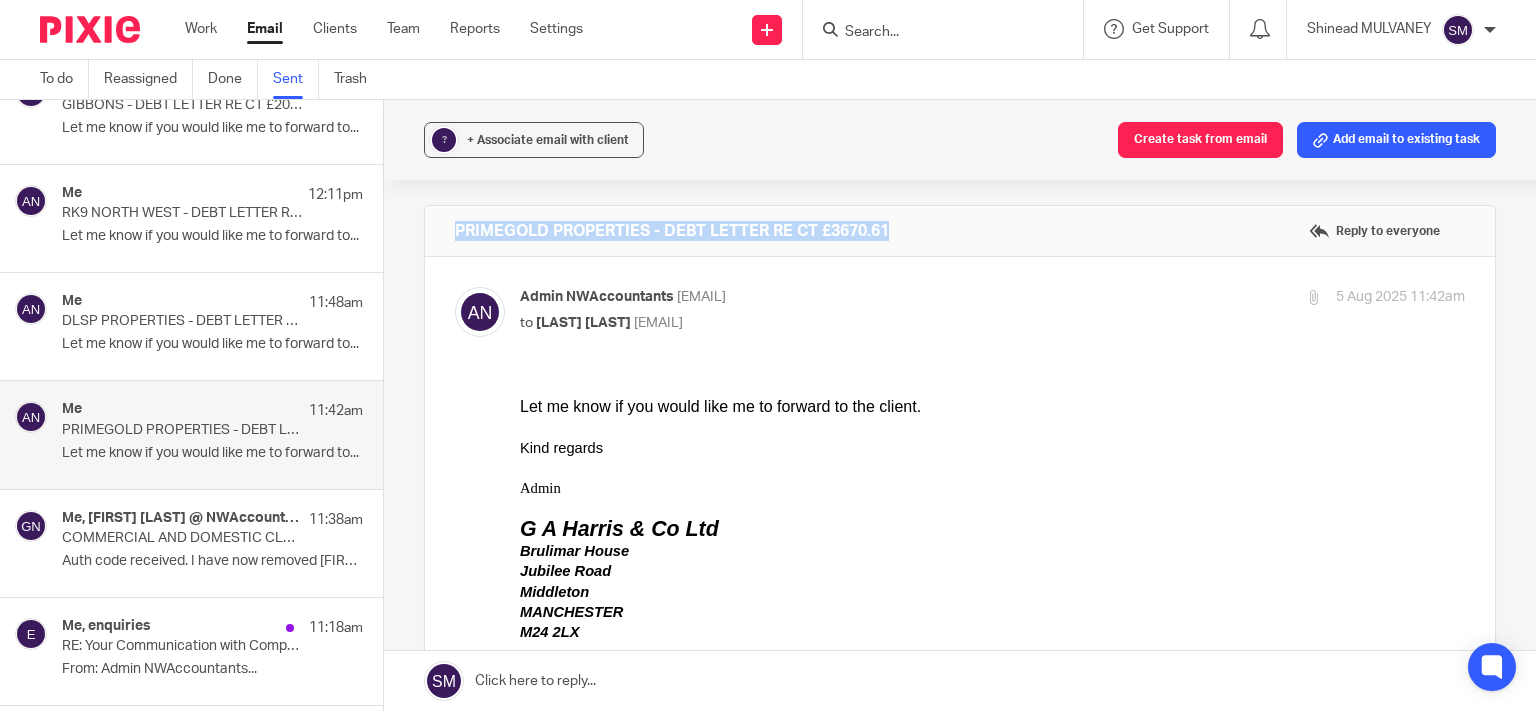copy on "PRIMEGOLD PROPERTIES - DEBT LETTER RE CT £3670.61" 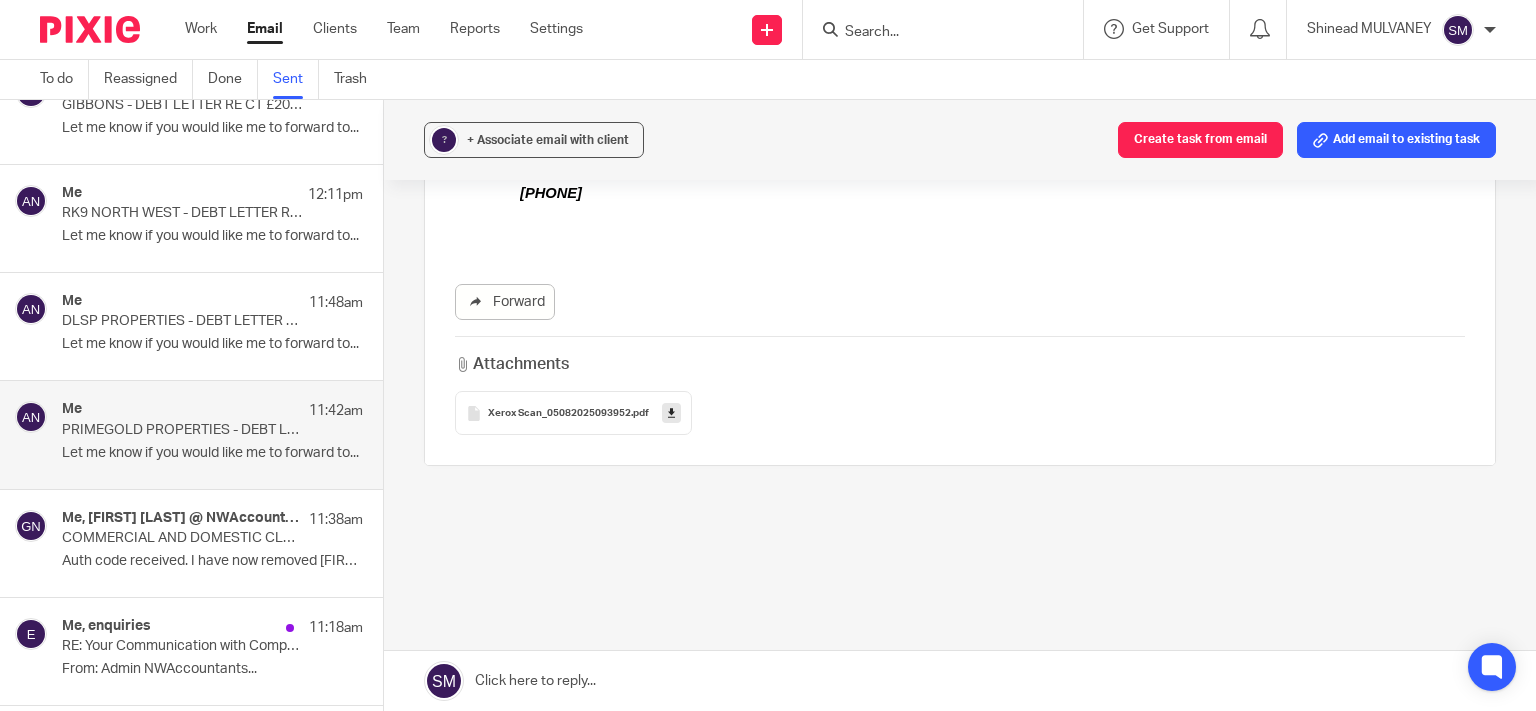 click at bounding box center [671, 413] 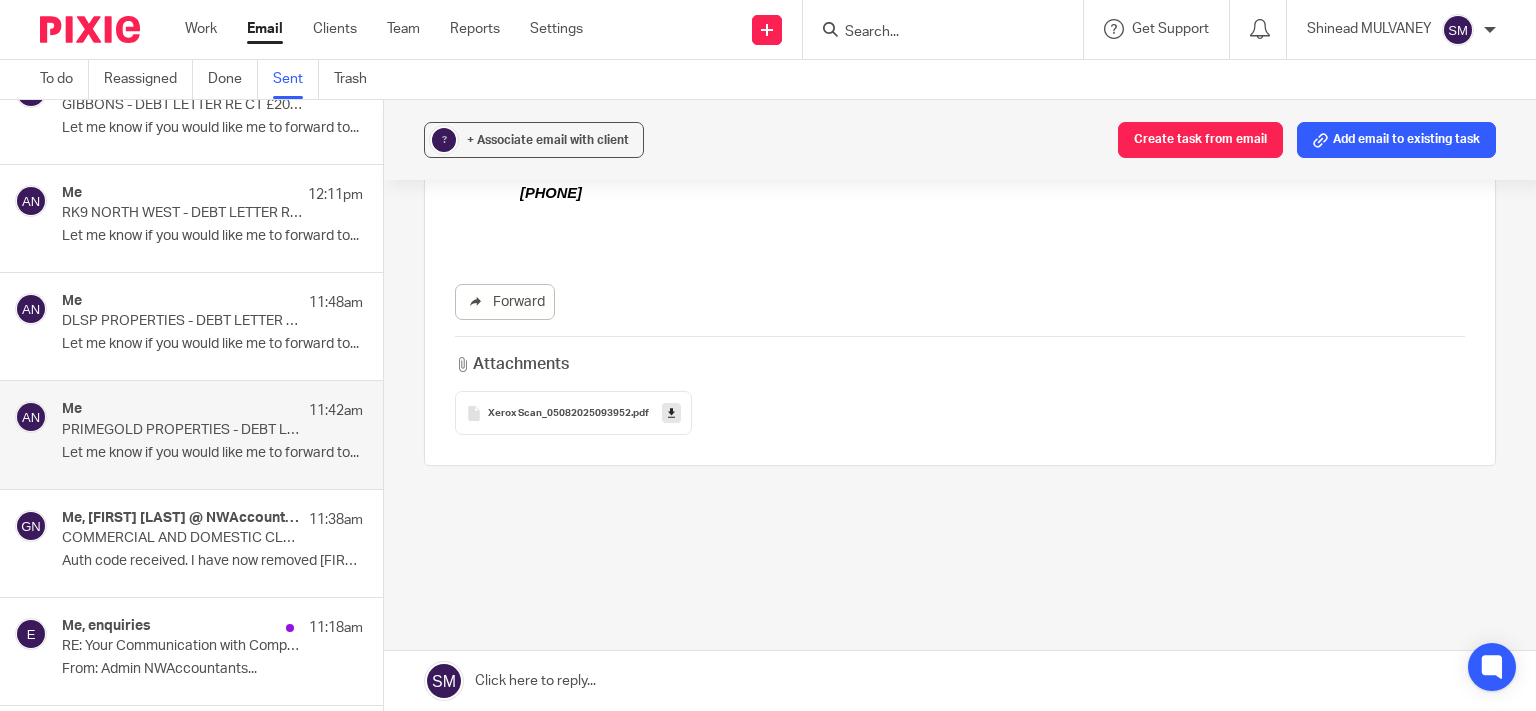 click on "DLSP PROPERTIES - DEBT LETTER RE CT £276.07" at bounding box center (182, 321) 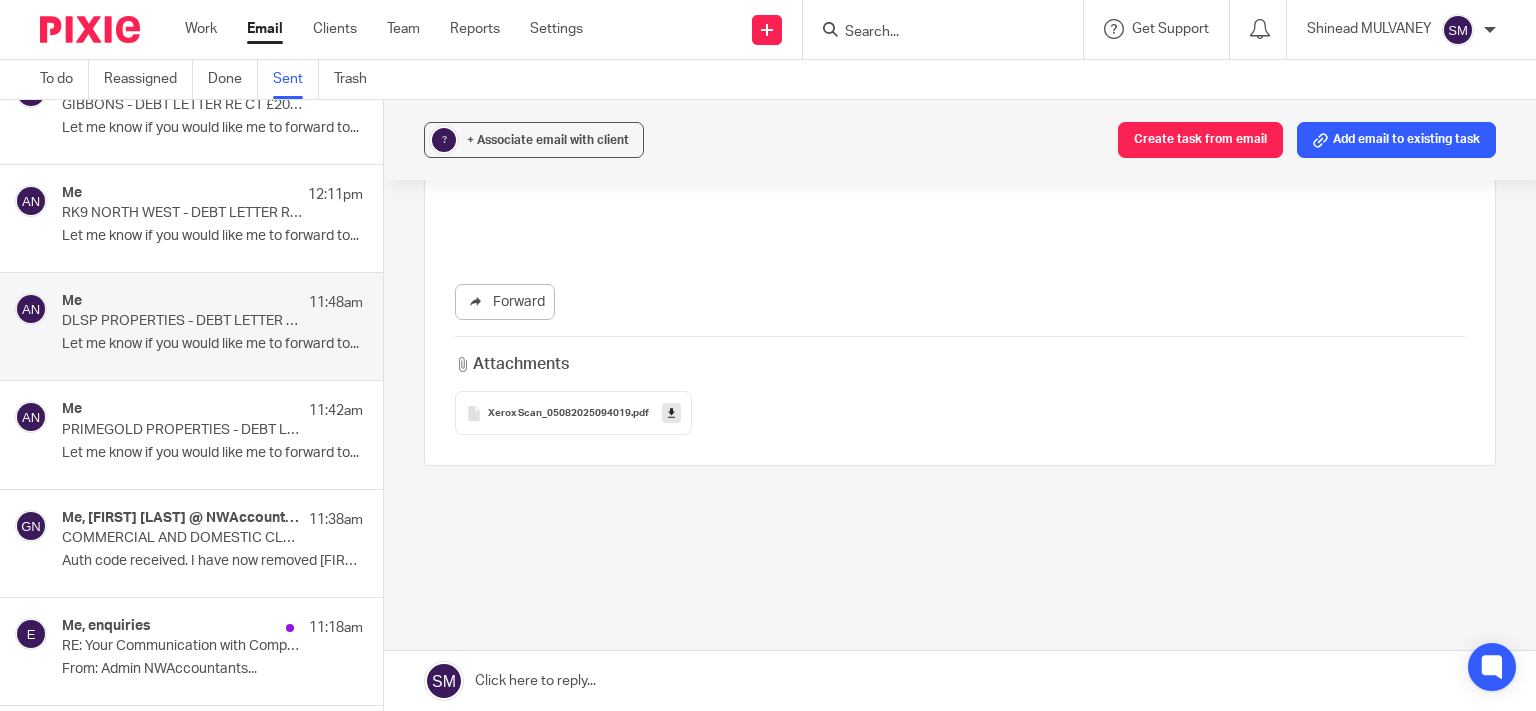 scroll, scrollTop: 0, scrollLeft: 0, axis: both 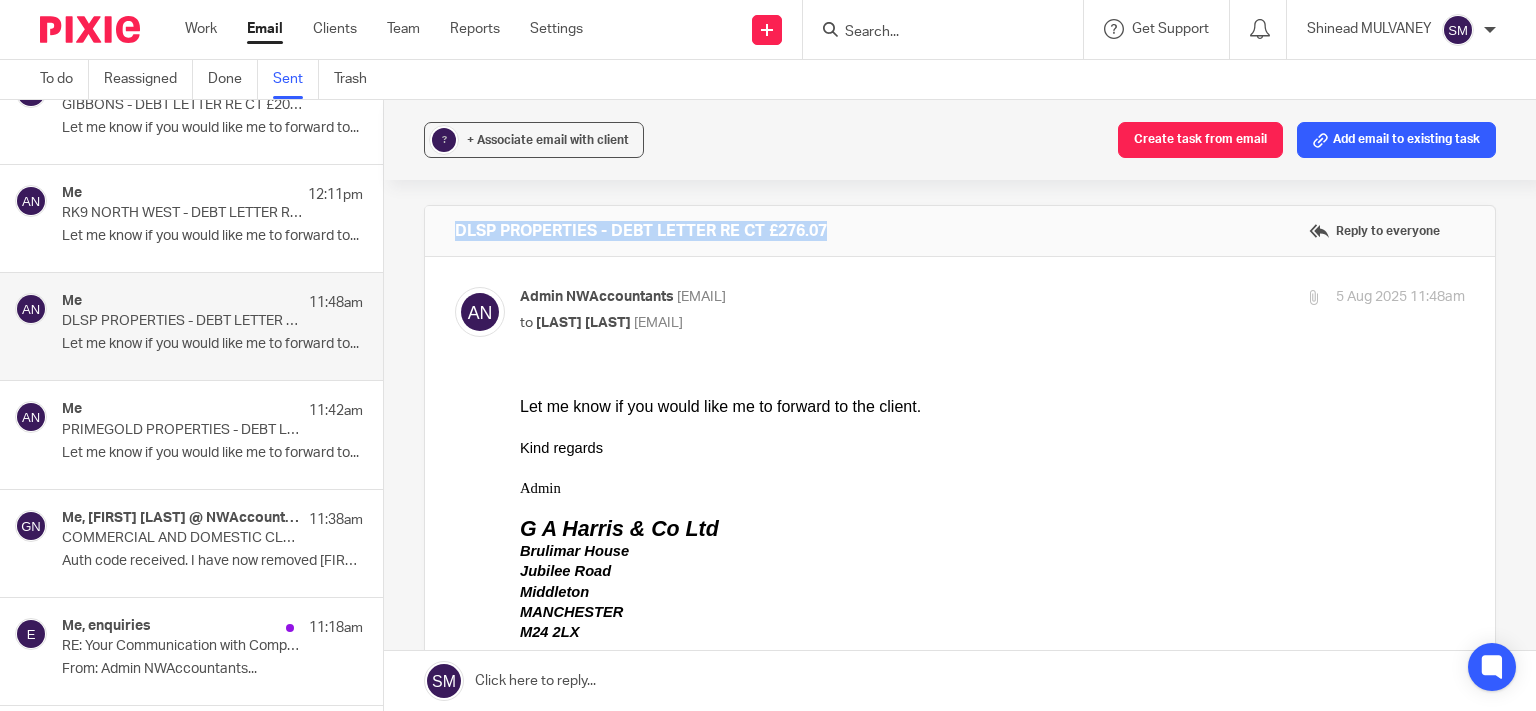 drag, startPoint x: 861, startPoint y: 217, endPoint x: 495, endPoint y: 222, distance: 366.03415 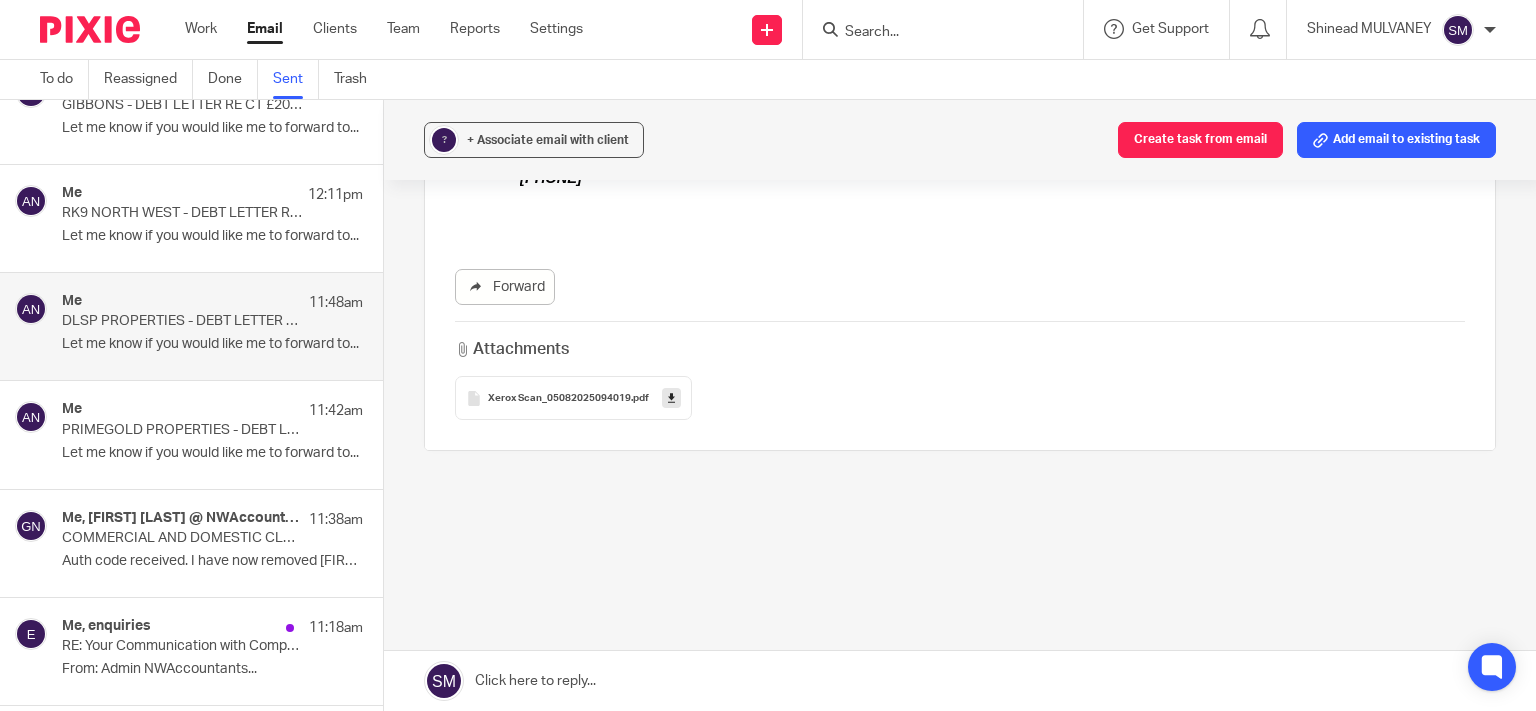 scroll, scrollTop: 511, scrollLeft: 0, axis: vertical 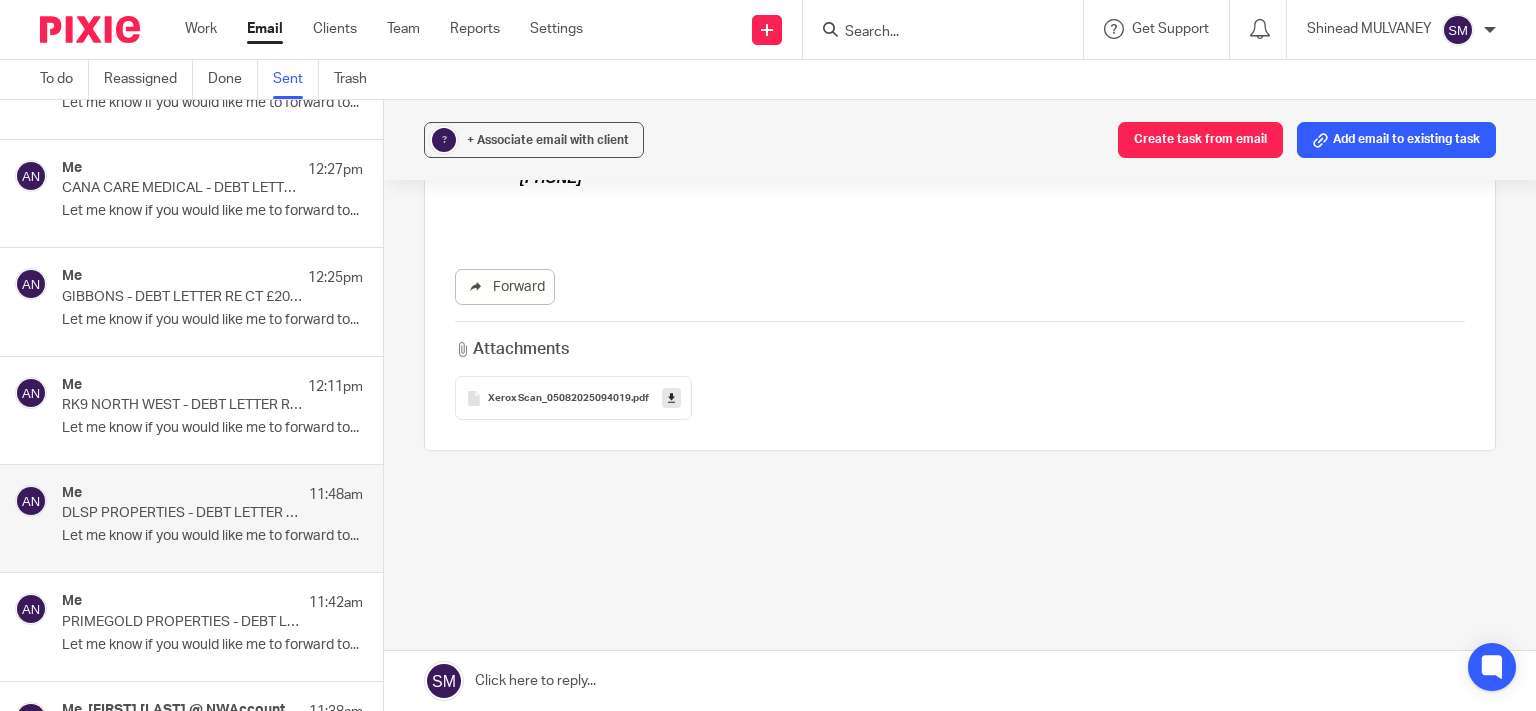 click on "RK9 NORTH WEST - DEBT LETTER RE CT £19394.96" at bounding box center (182, 405) 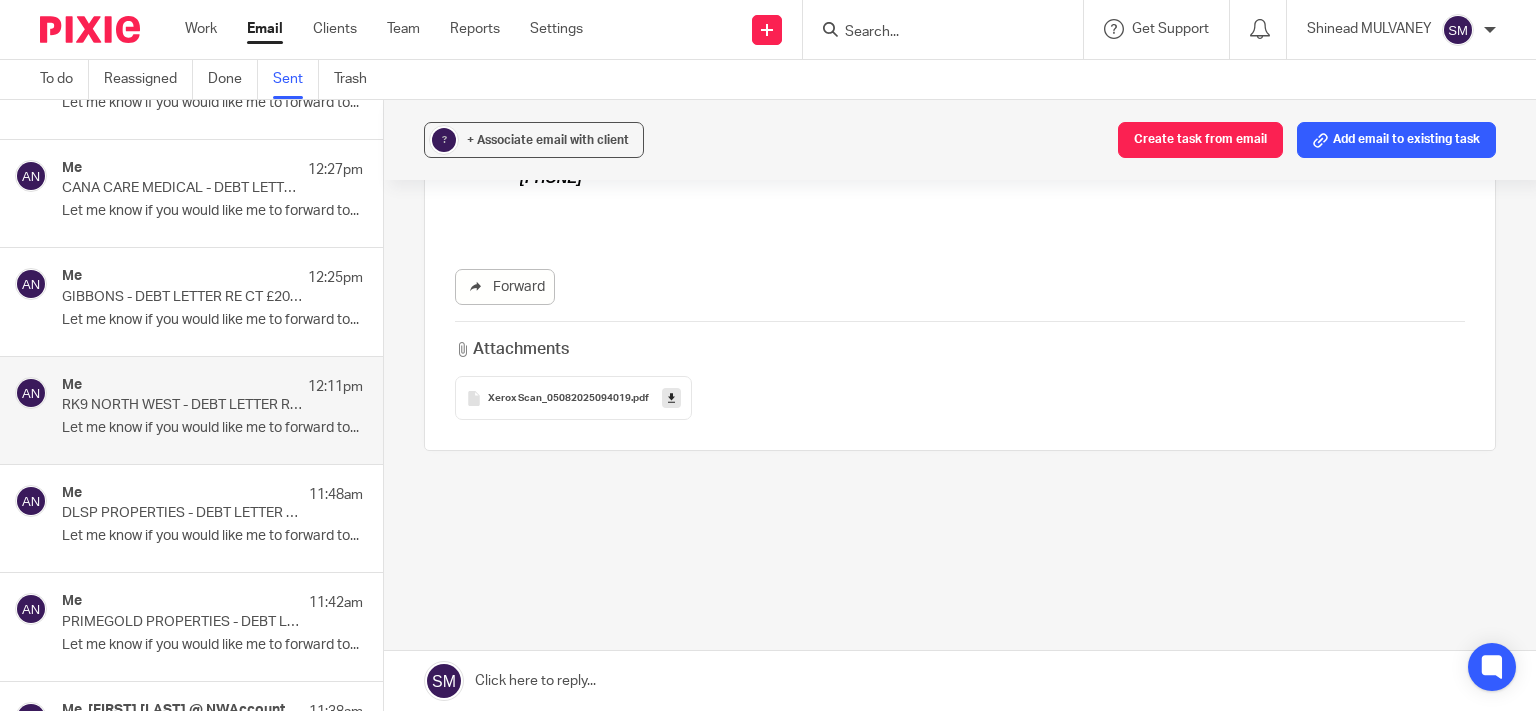 scroll, scrollTop: 0, scrollLeft: 0, axis: both 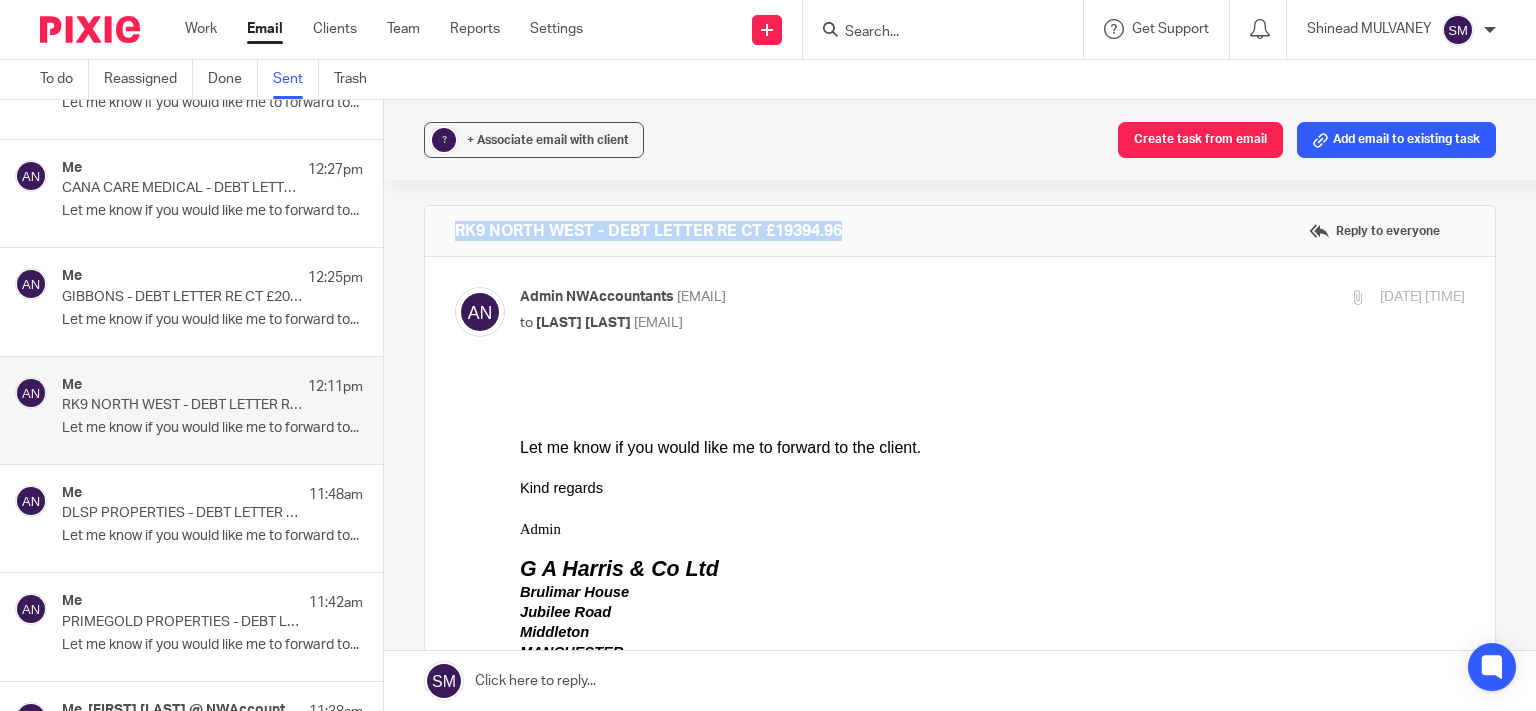 drag, startPoint x: 834, startPoint y: 239, endPoint x: 428, endPoint y: 235, distance: 406.0197 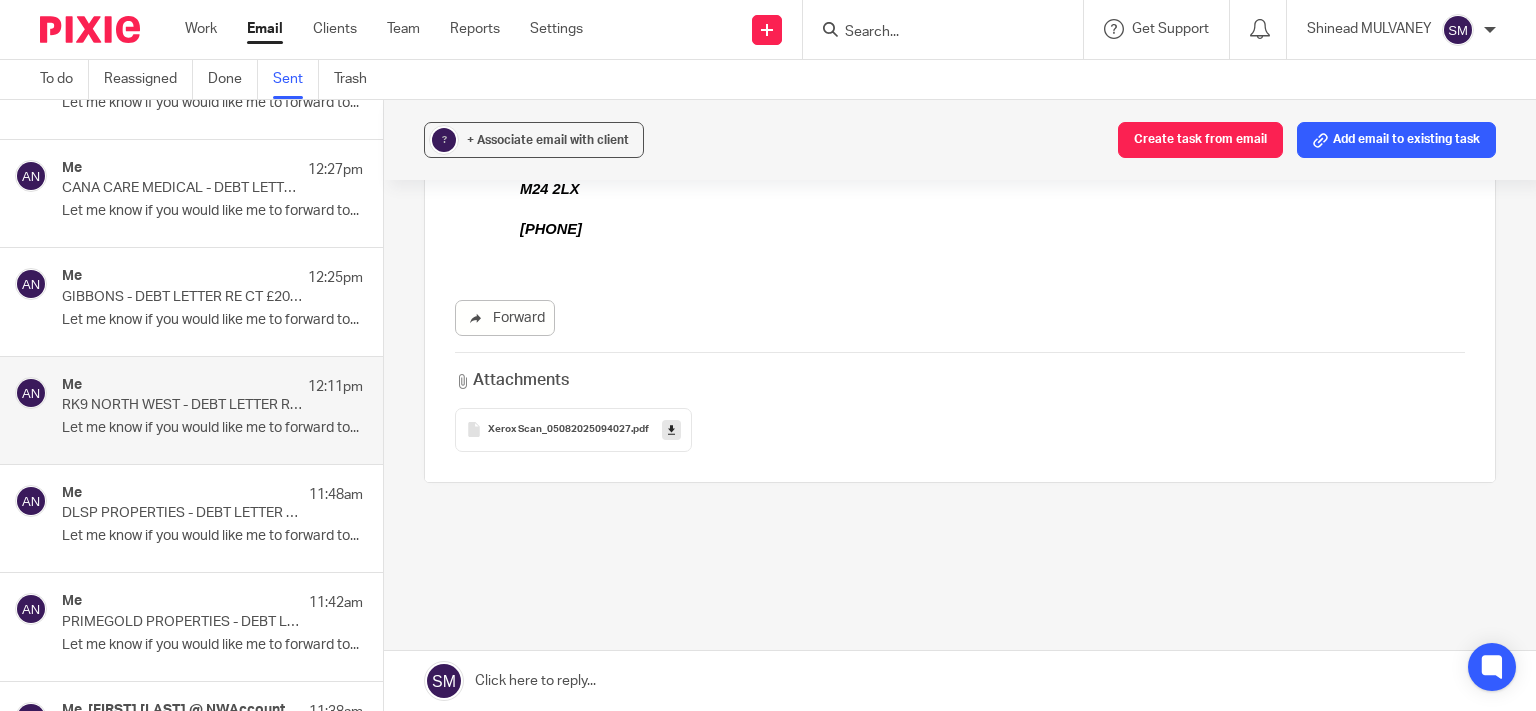 scroll, scrollTop: 531, scrollLeft: 0, axis: vertical 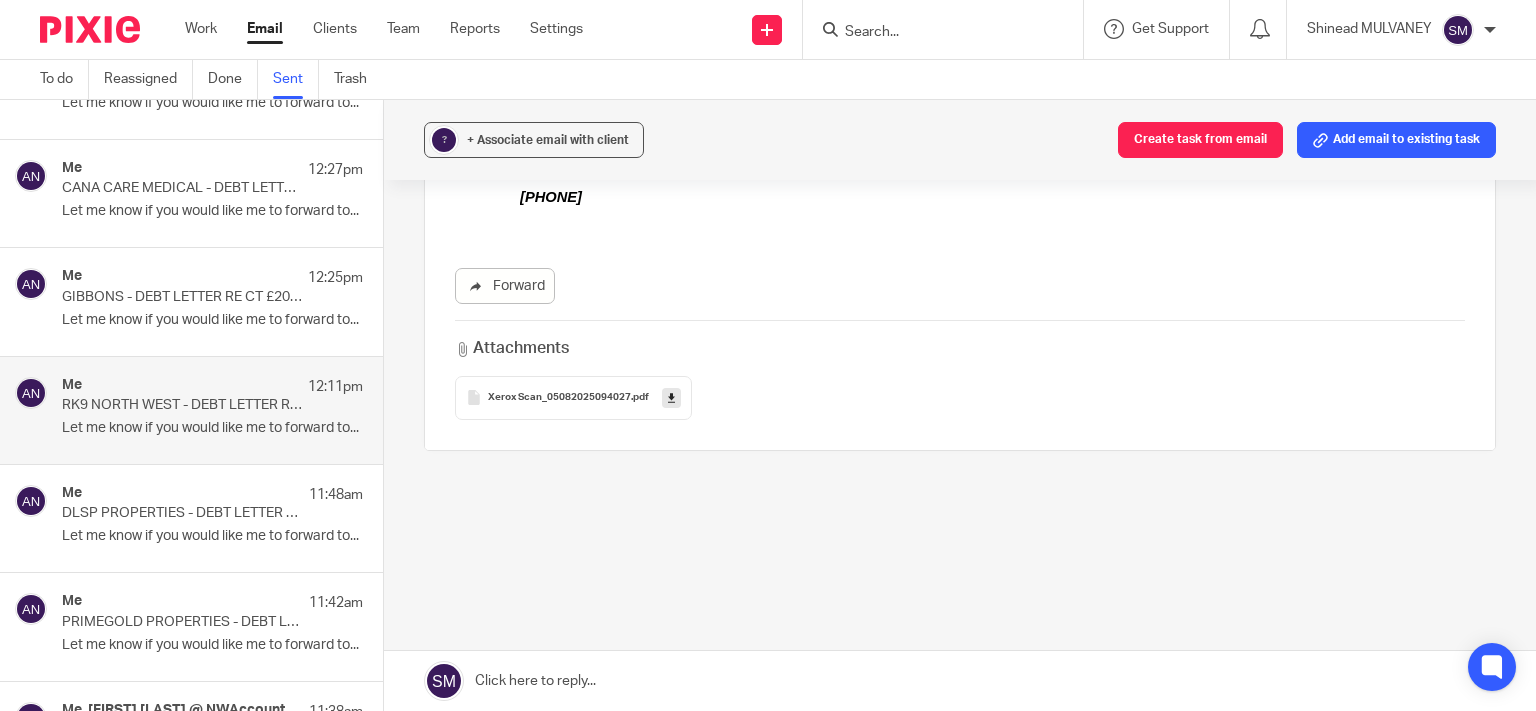 click at bounding box center [671, 397] 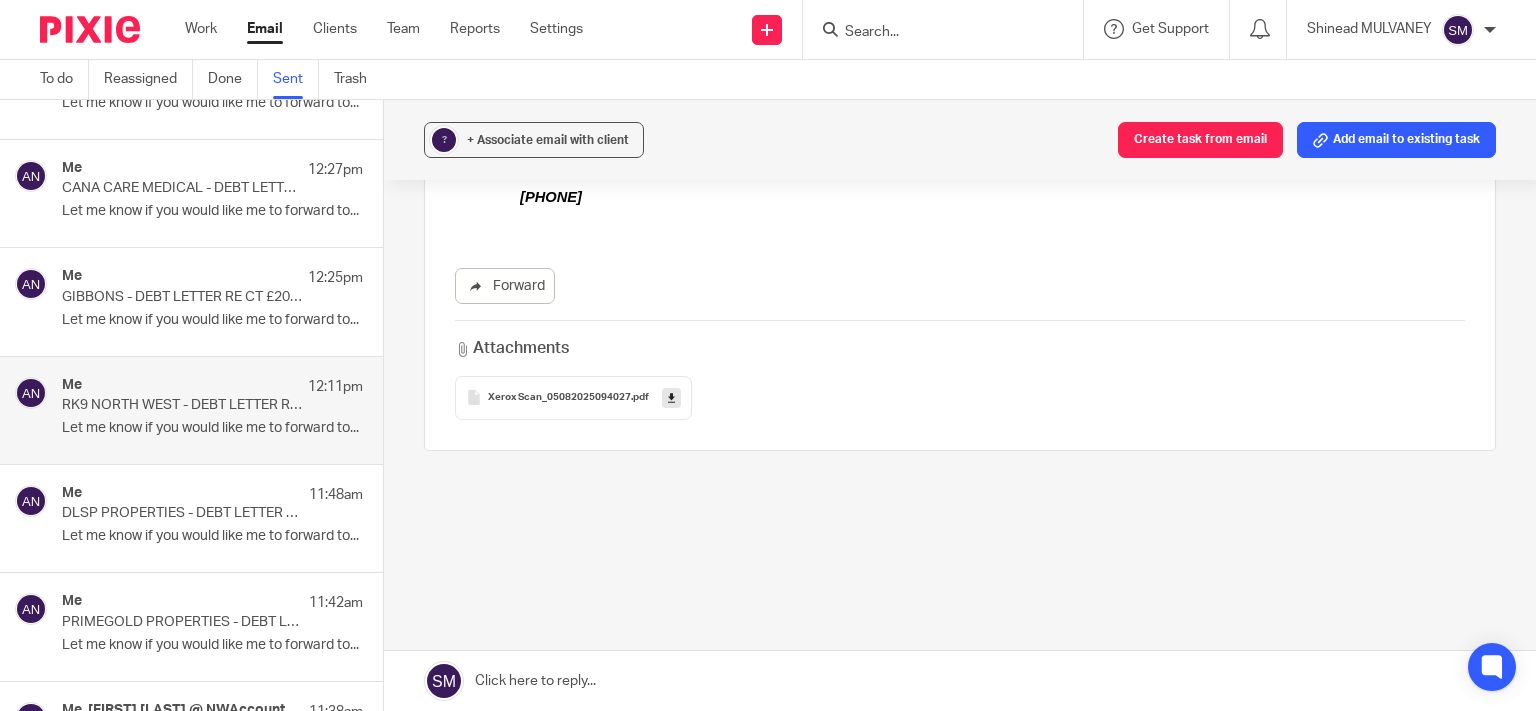 click on "Me
12:25pm   GIBBONS - DEBT LETTER RE CT £206.53   Let me know if you would like me to forward to..." at bounding box center [212, 301] 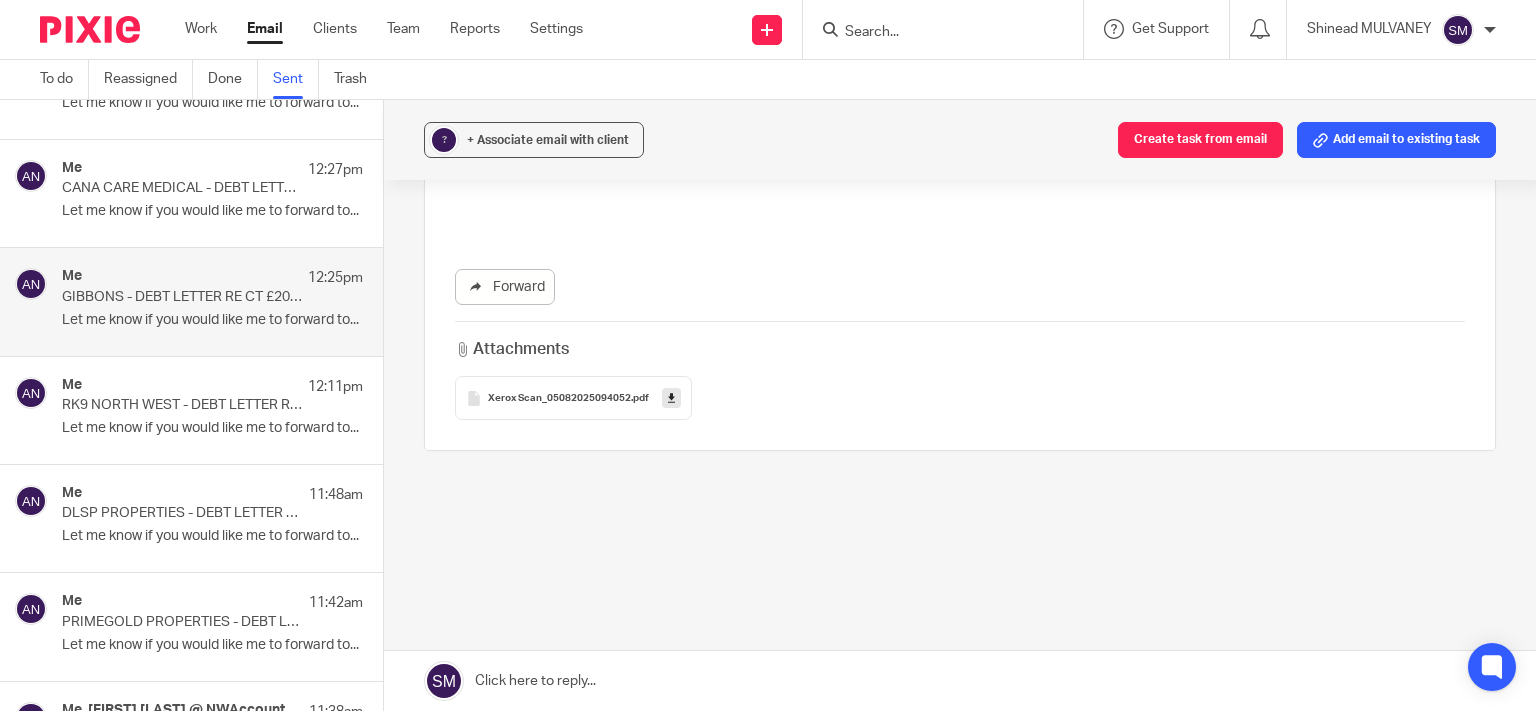 scroll, scrollTop: 0, scrollLeft: 0, axis: both 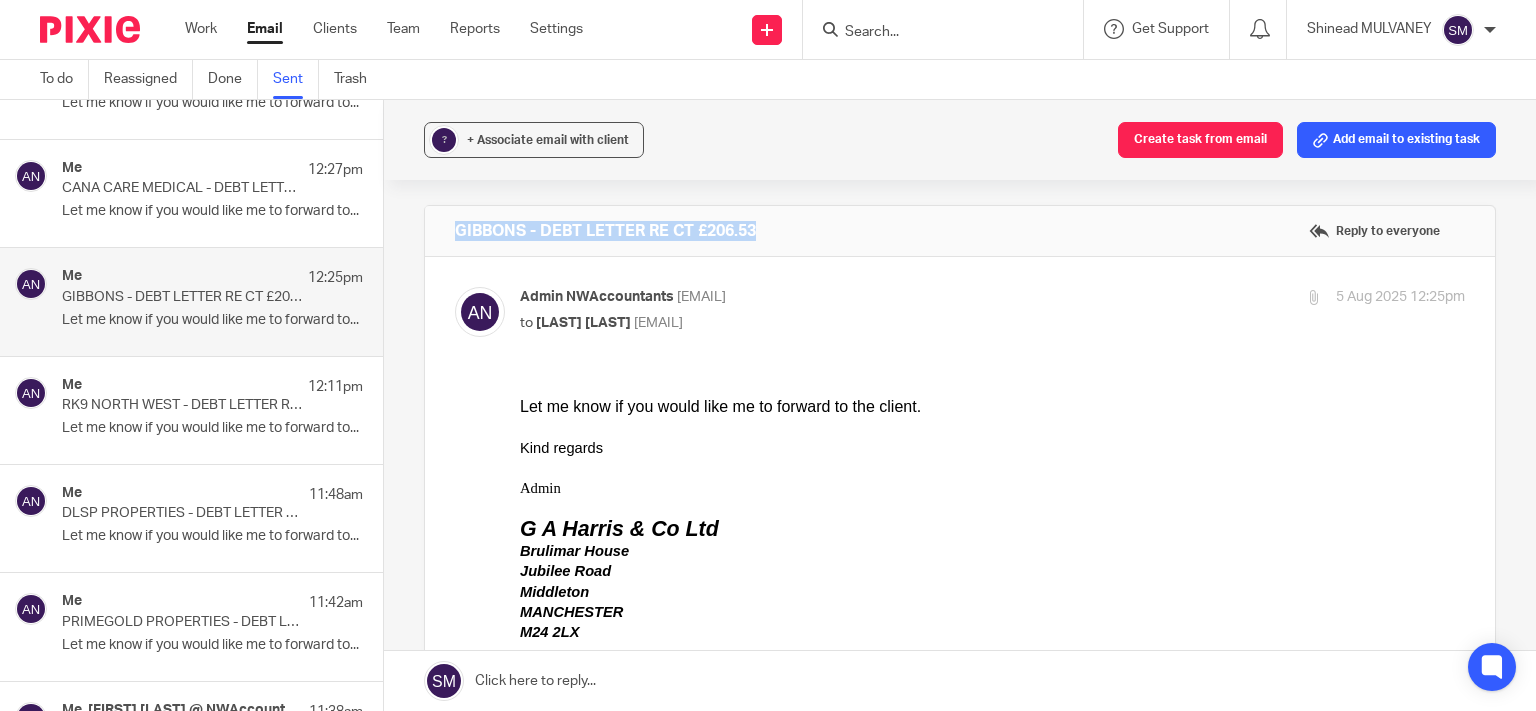 drag, startPoint x: 811, startPoint y: 234, endPoint x: 404, endPoint y: 244, distance: 407.12283 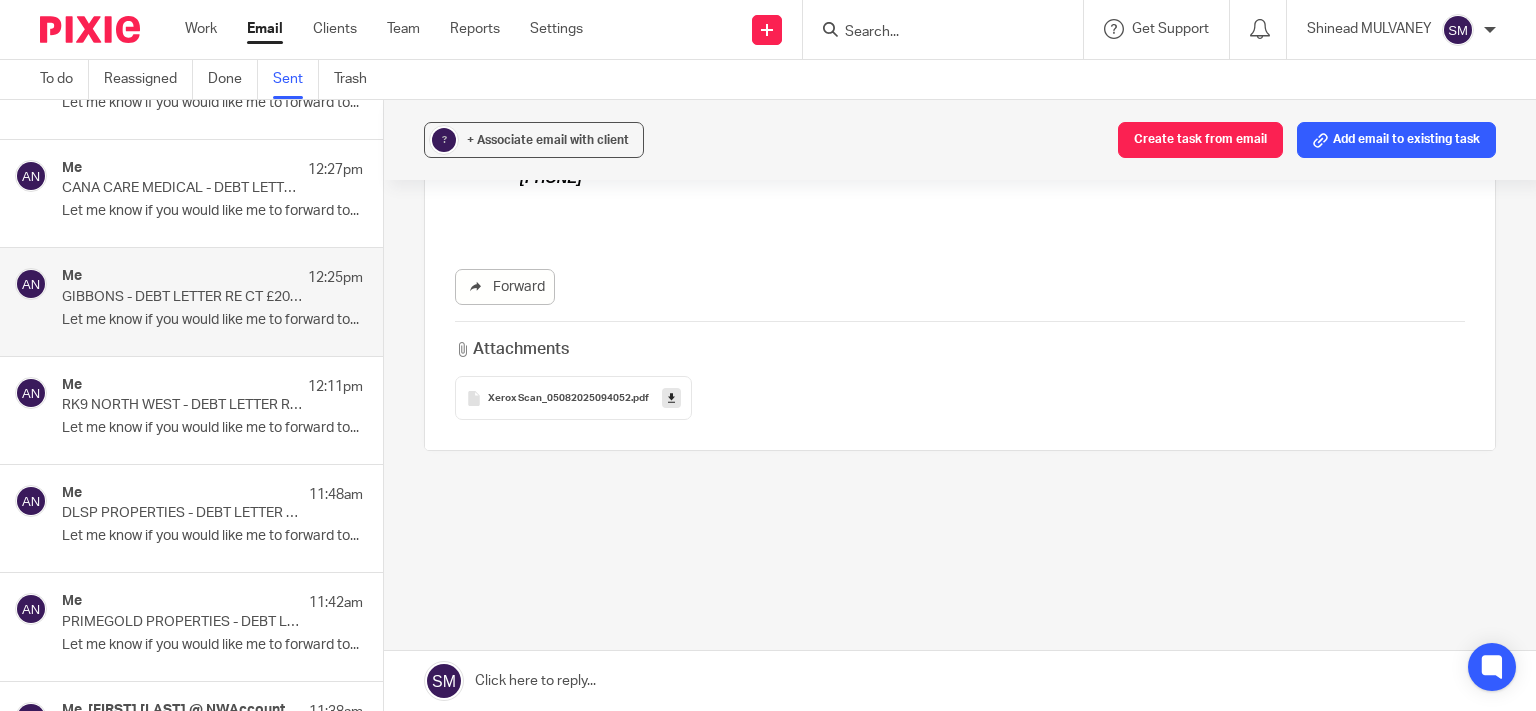 click at bounding box center [671, 398] 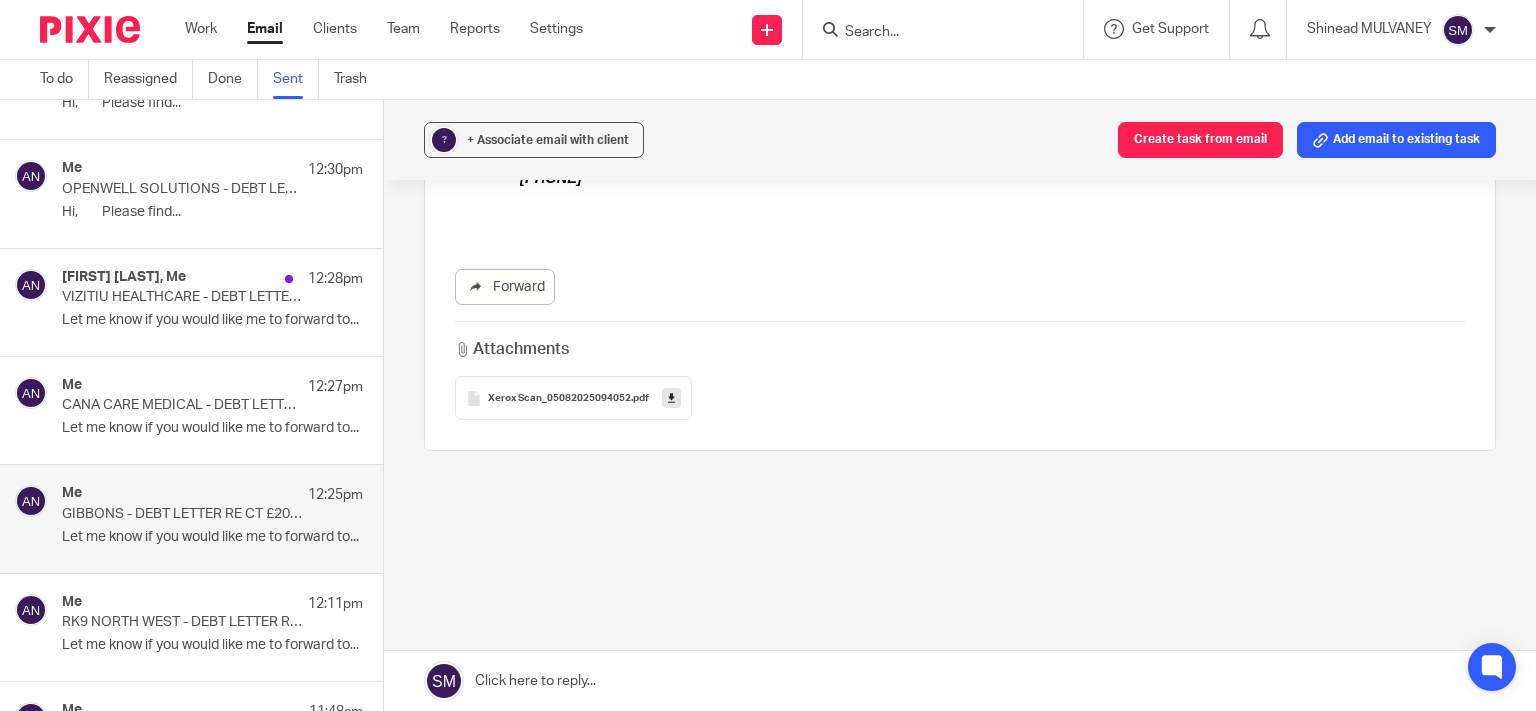 scroll, scrollTop: 864, scrollLeft: 0, axis: vertical 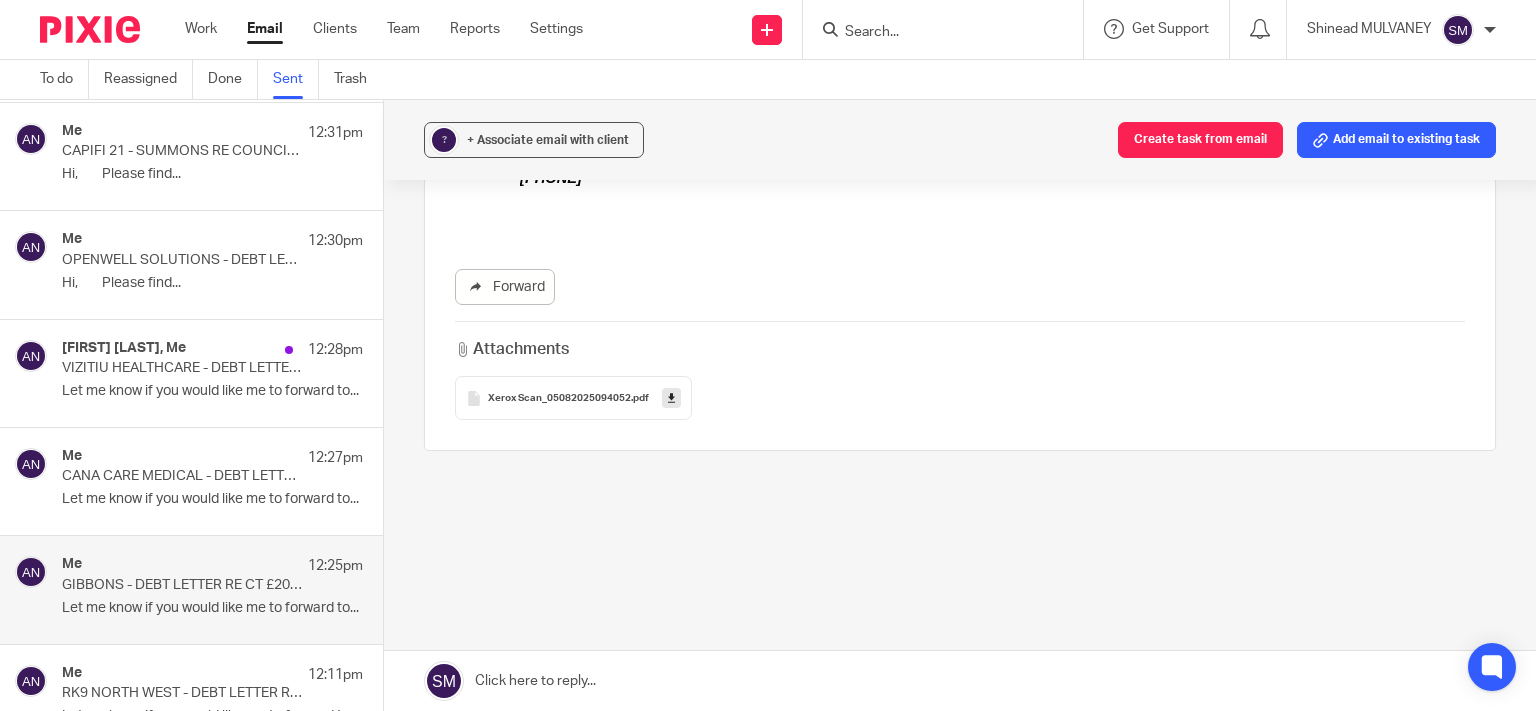click on "Me
12:27pm   CANA CARE MEDICAL - DEBT LETTER RE CT £7642.05   Let me know if you would like me to forward to..." at bounding box center (212, 481) 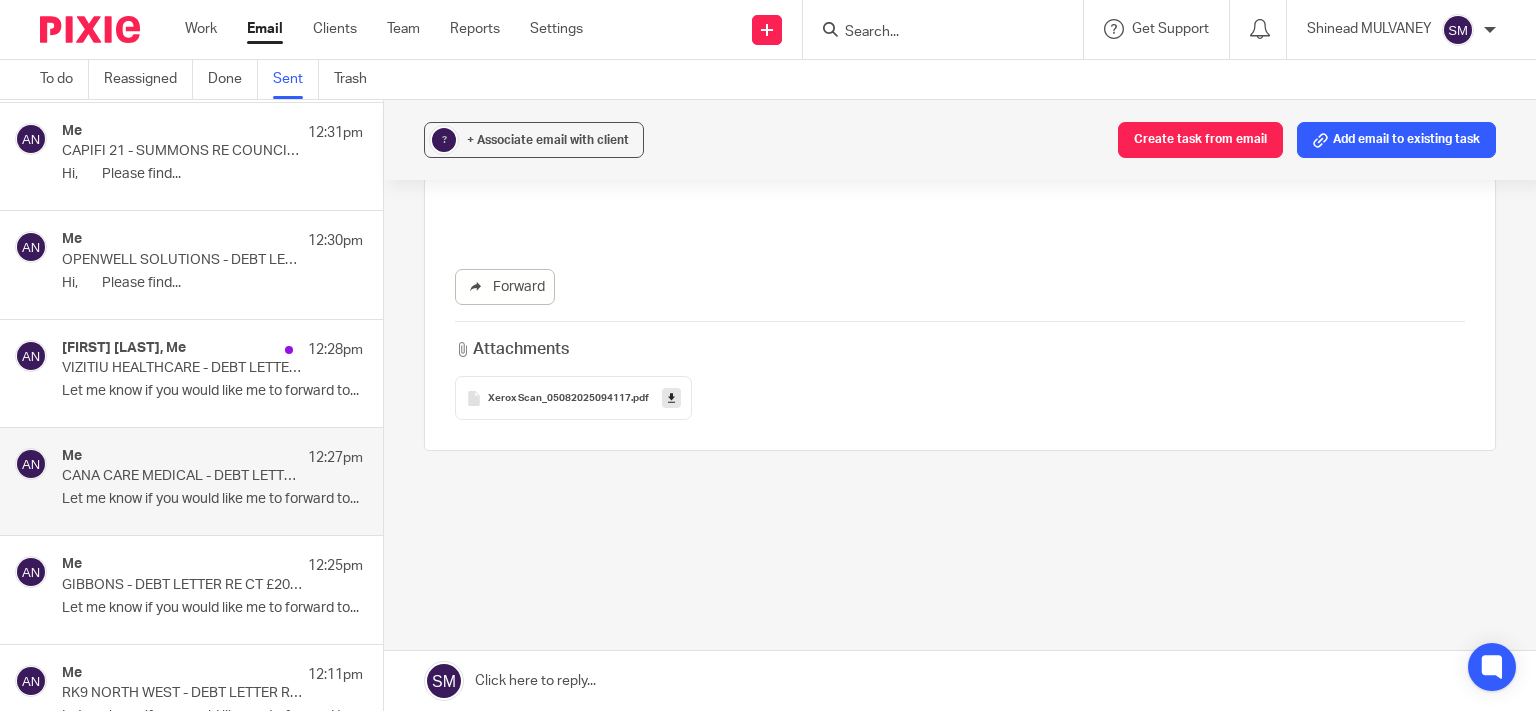 scroll, scrollTop: 0, scrollLeft: 0, axis: both 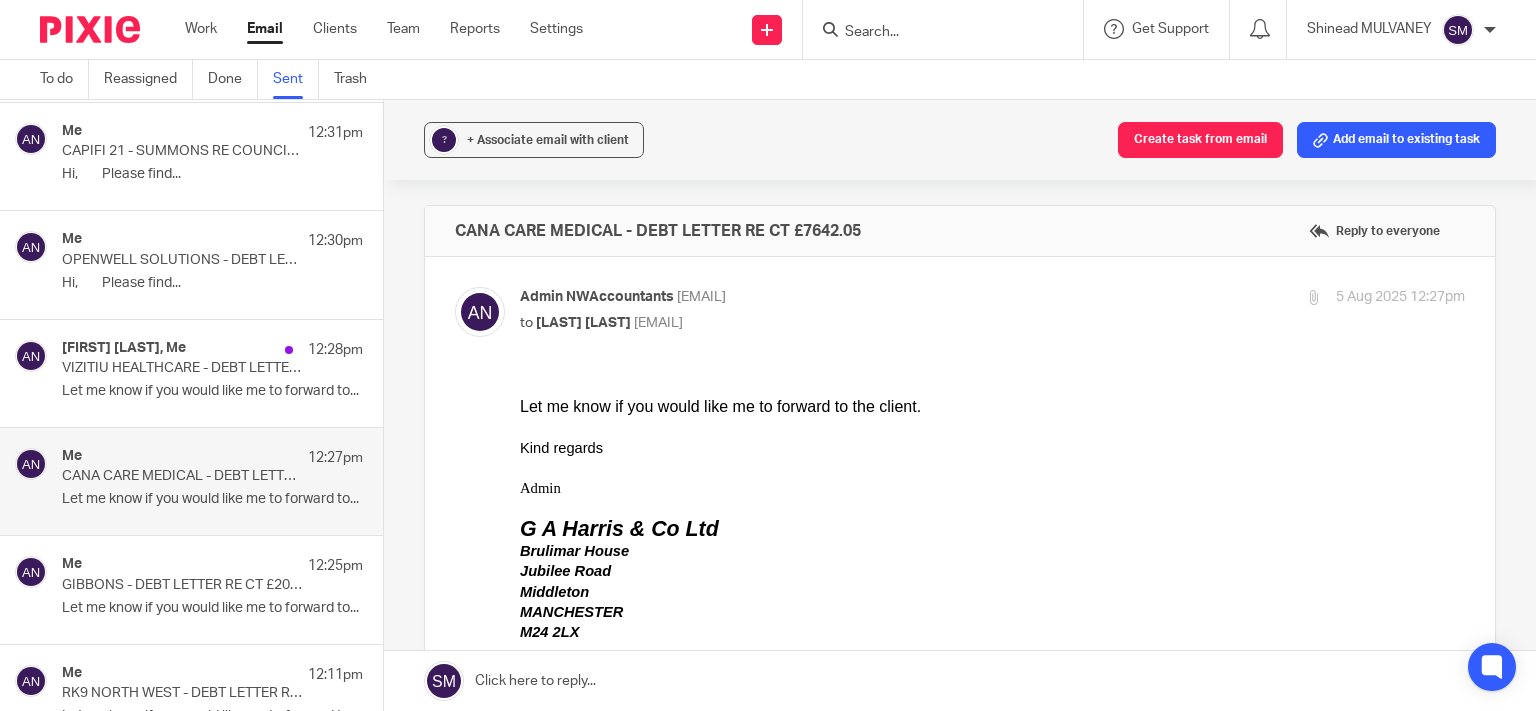 click on "Me
12:25pm   GIBBONS - DEBT LETTER RE CT £206.53   Let me know if you would like me to forward to..." at bounding box center (212, 589) 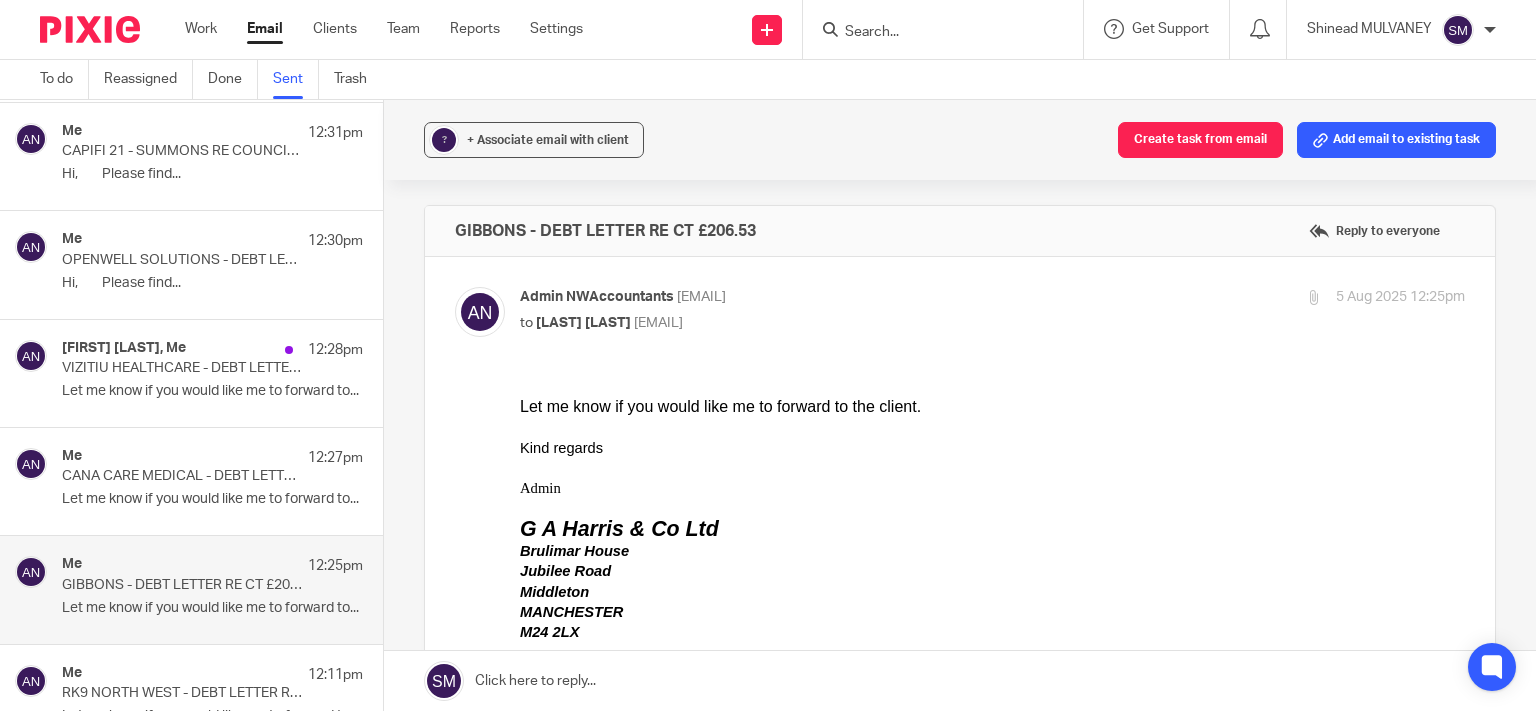 scroll, scrollTop: 0, scrollLeft: 0, axis: both 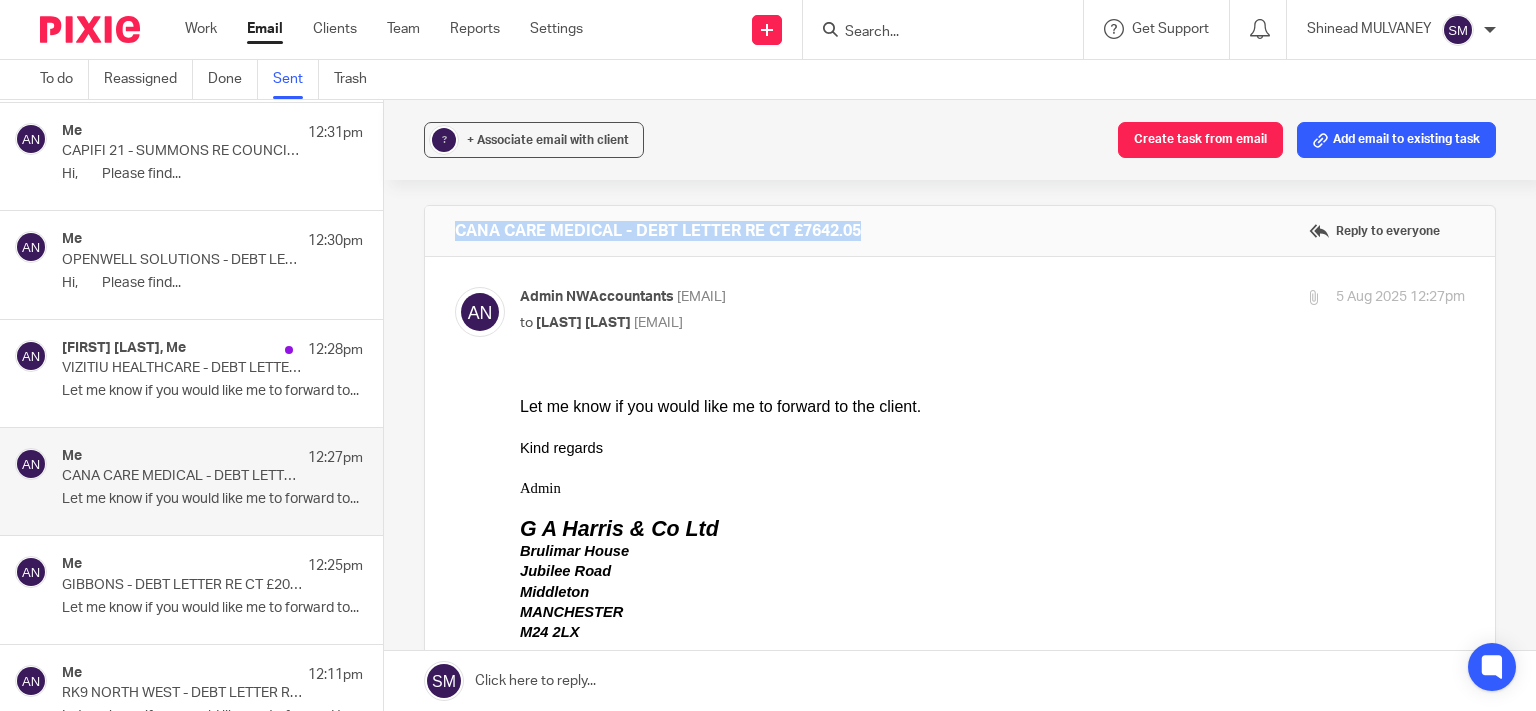 drag, startPoint x: 871, startPoint y: 236, endPoint x: 446, endPoint y: 223, distance: 425.1988 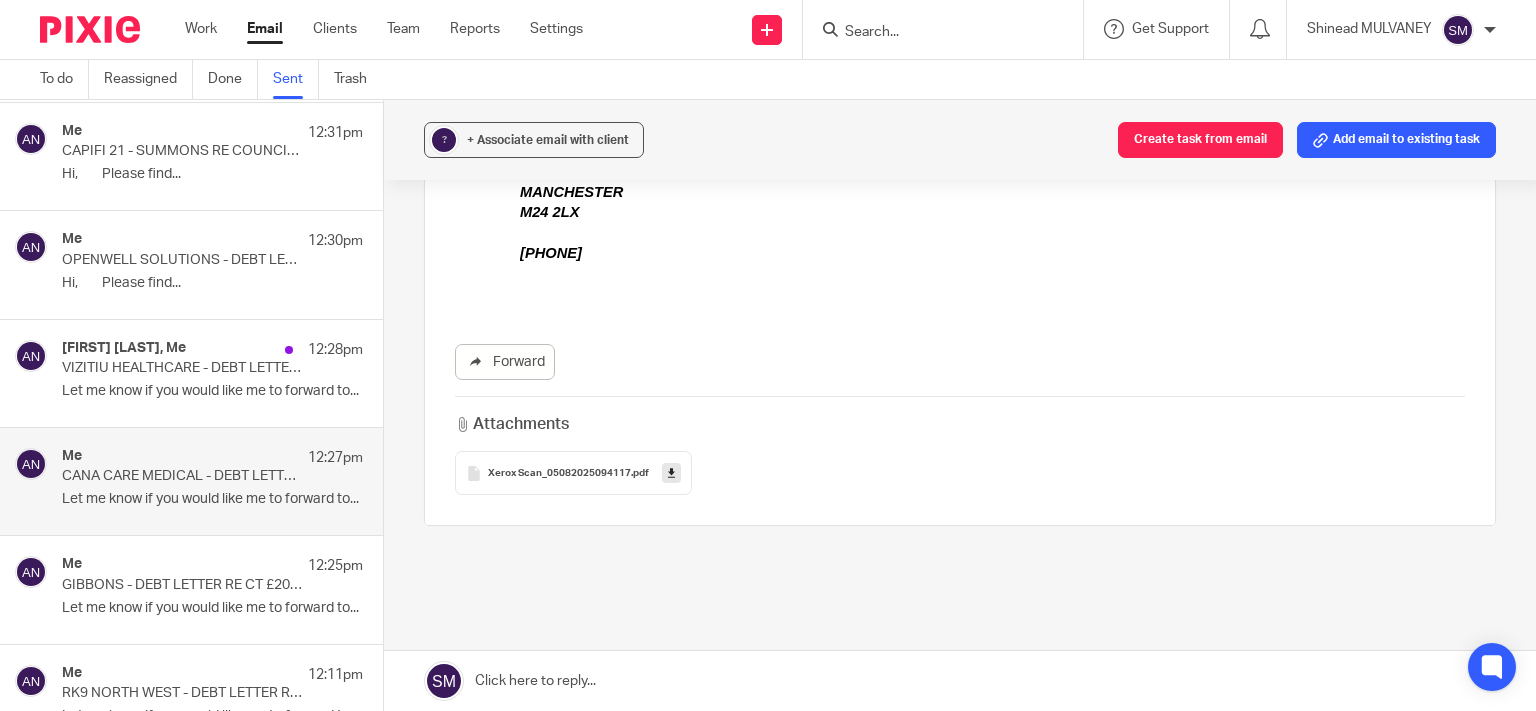 scroll, scrollTop: 480, scrollLeft: 0, axis: vertical 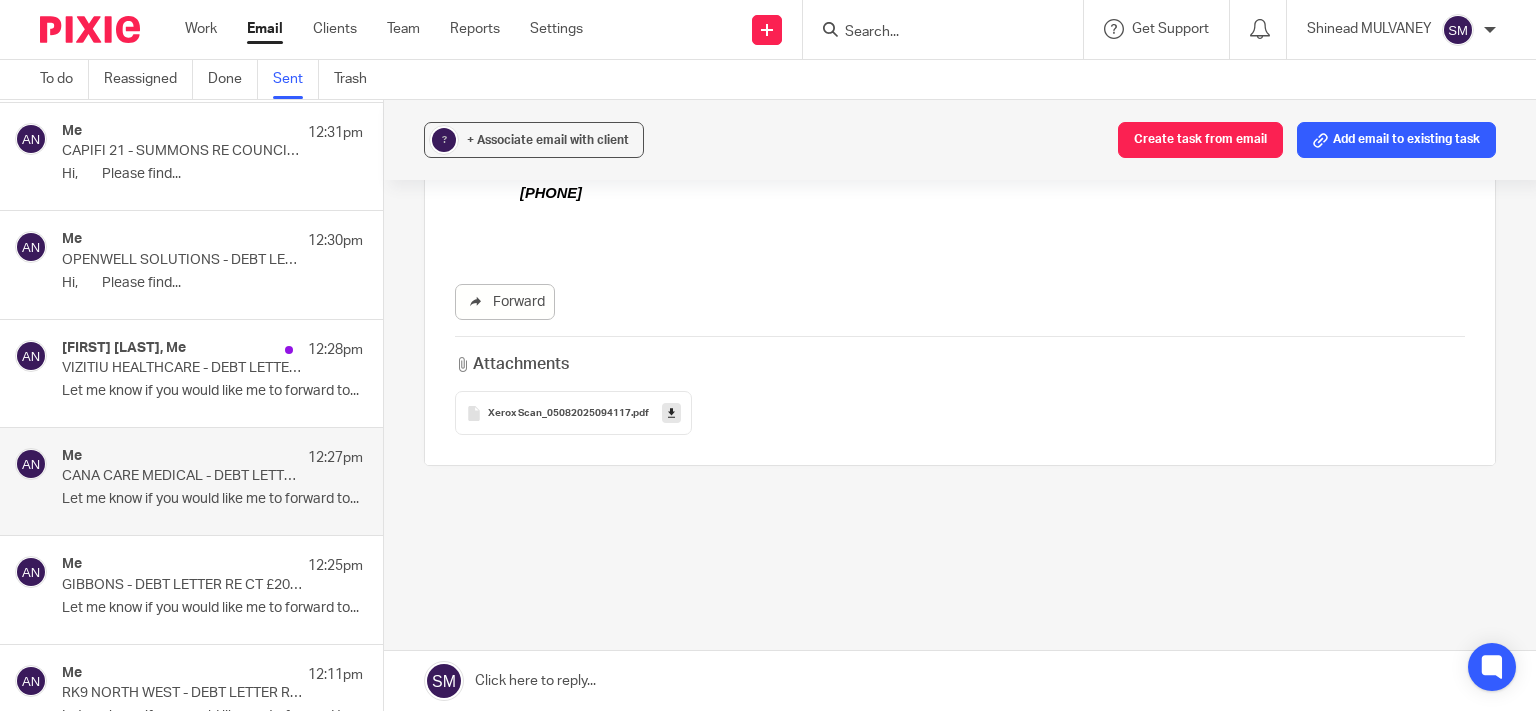 click at bounding box center (671, 413) 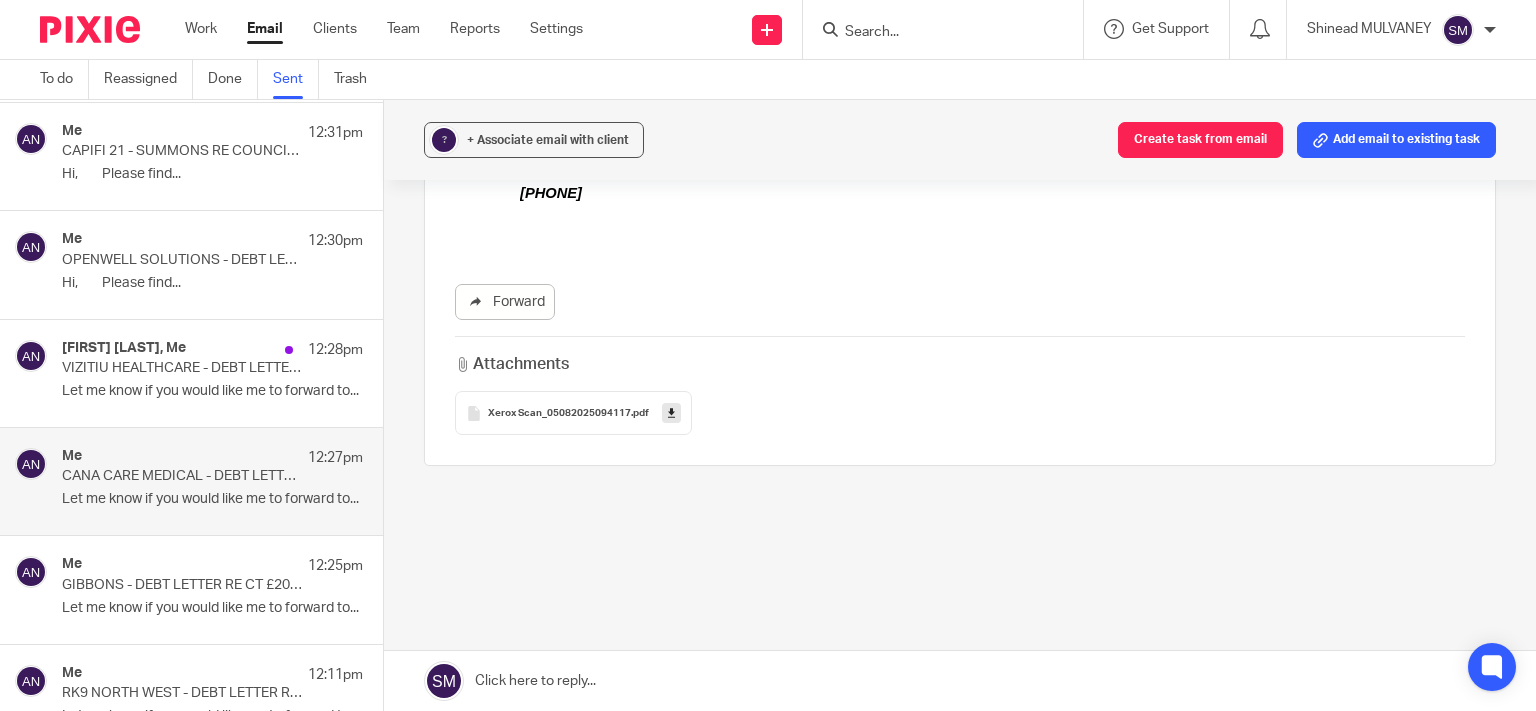 click on "Sophie Dredge, Me" at bounding box center (124, 348) 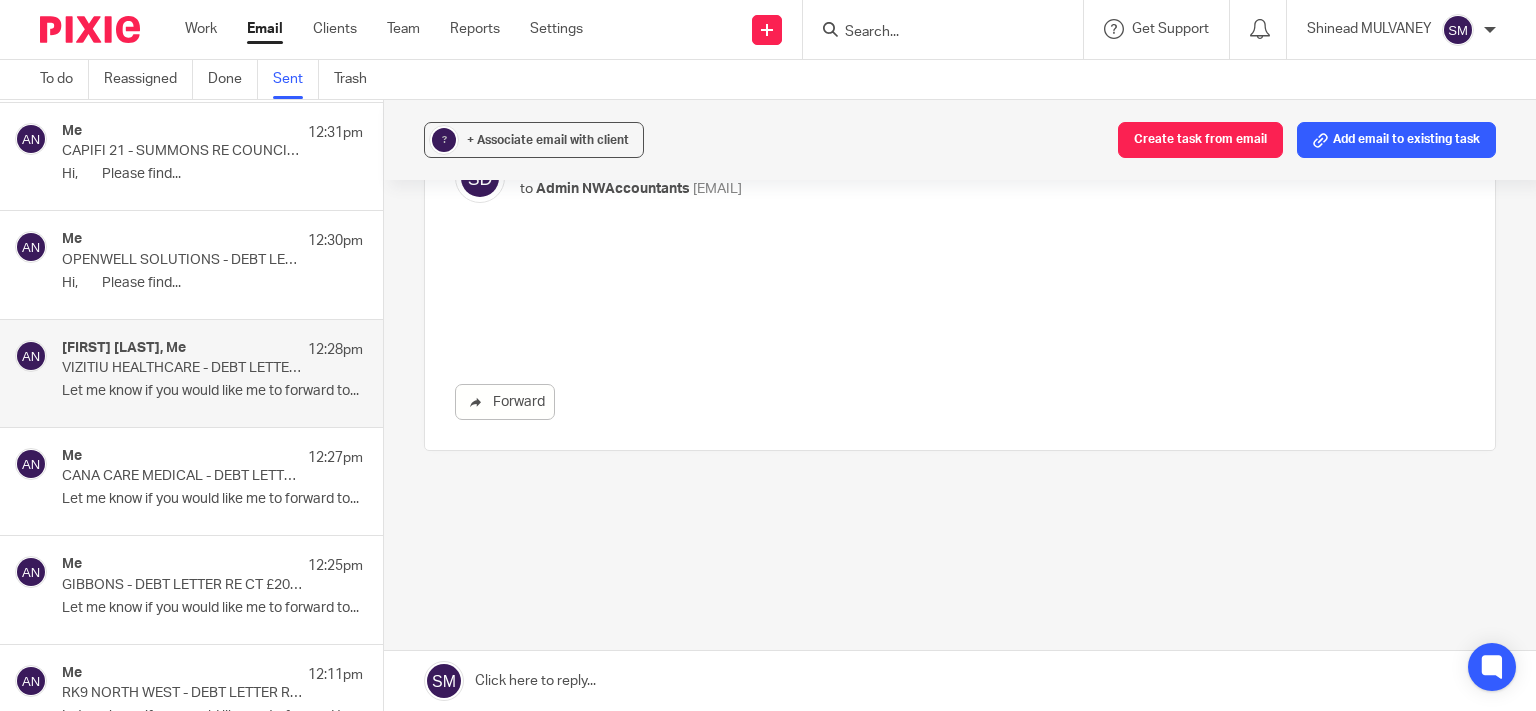 scroll, scrollTop: 0, scrollLeft: 0, axis: both 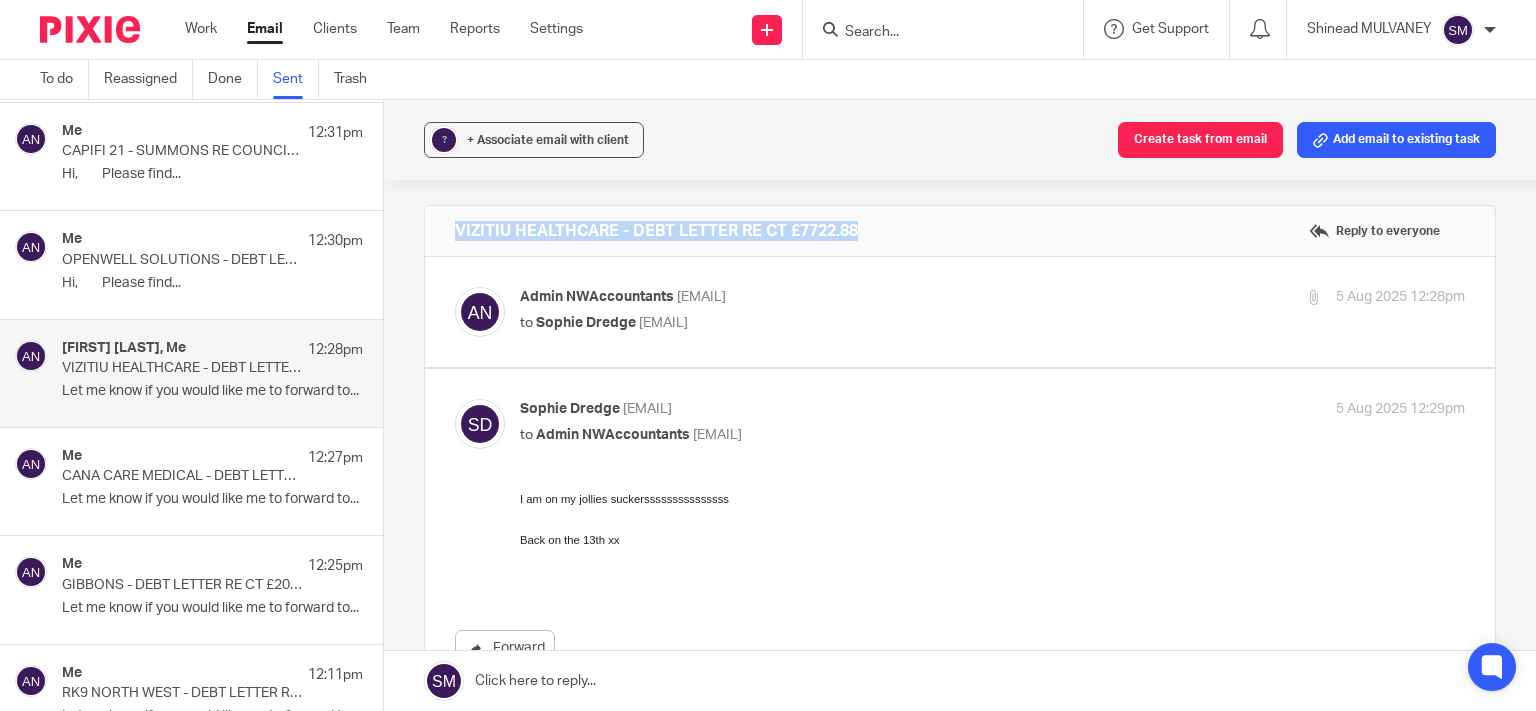 drag, startPoint x: 734, startPoint y: 224, endPoint x: 415, endPoint y: 227, distance: 319.0141 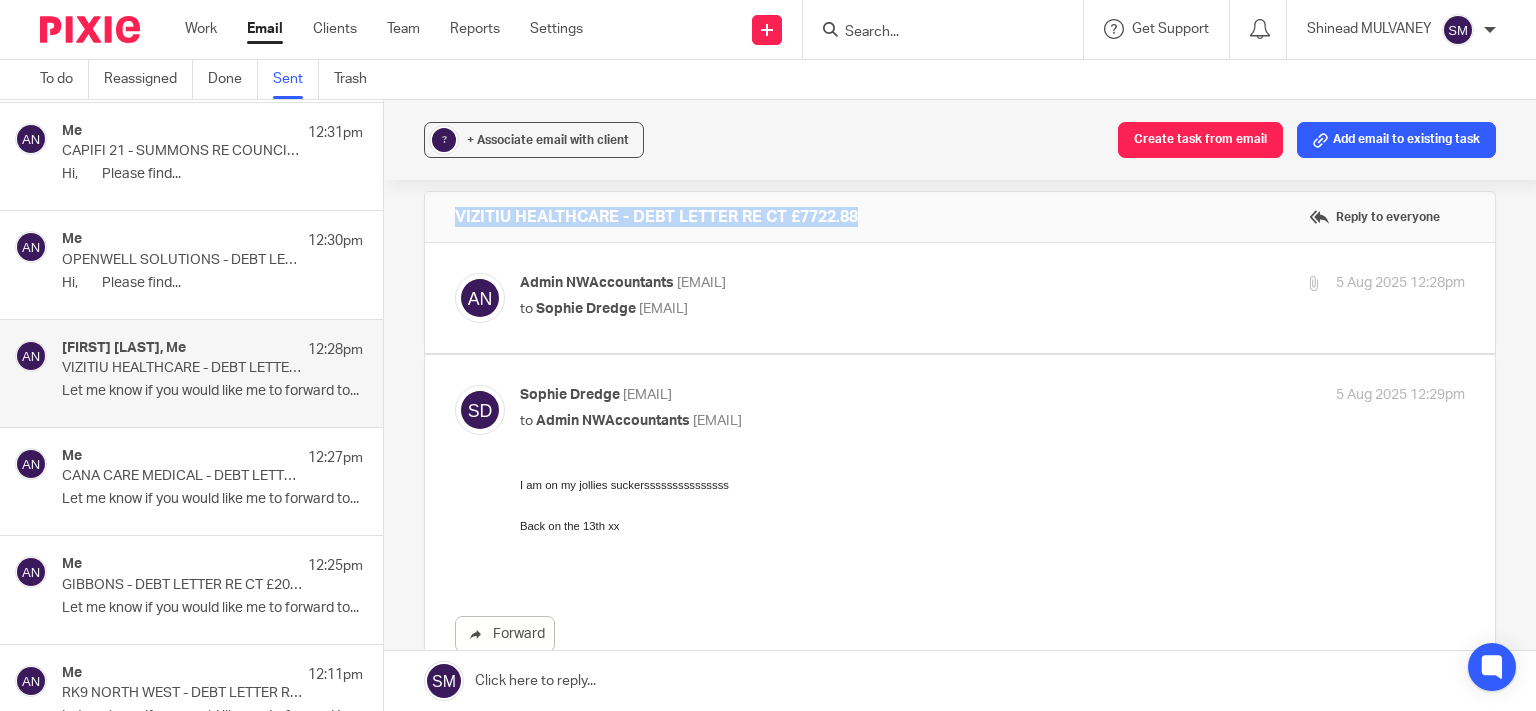 scroll, scrollTop: 0, scrollLeft: 0, axis: both 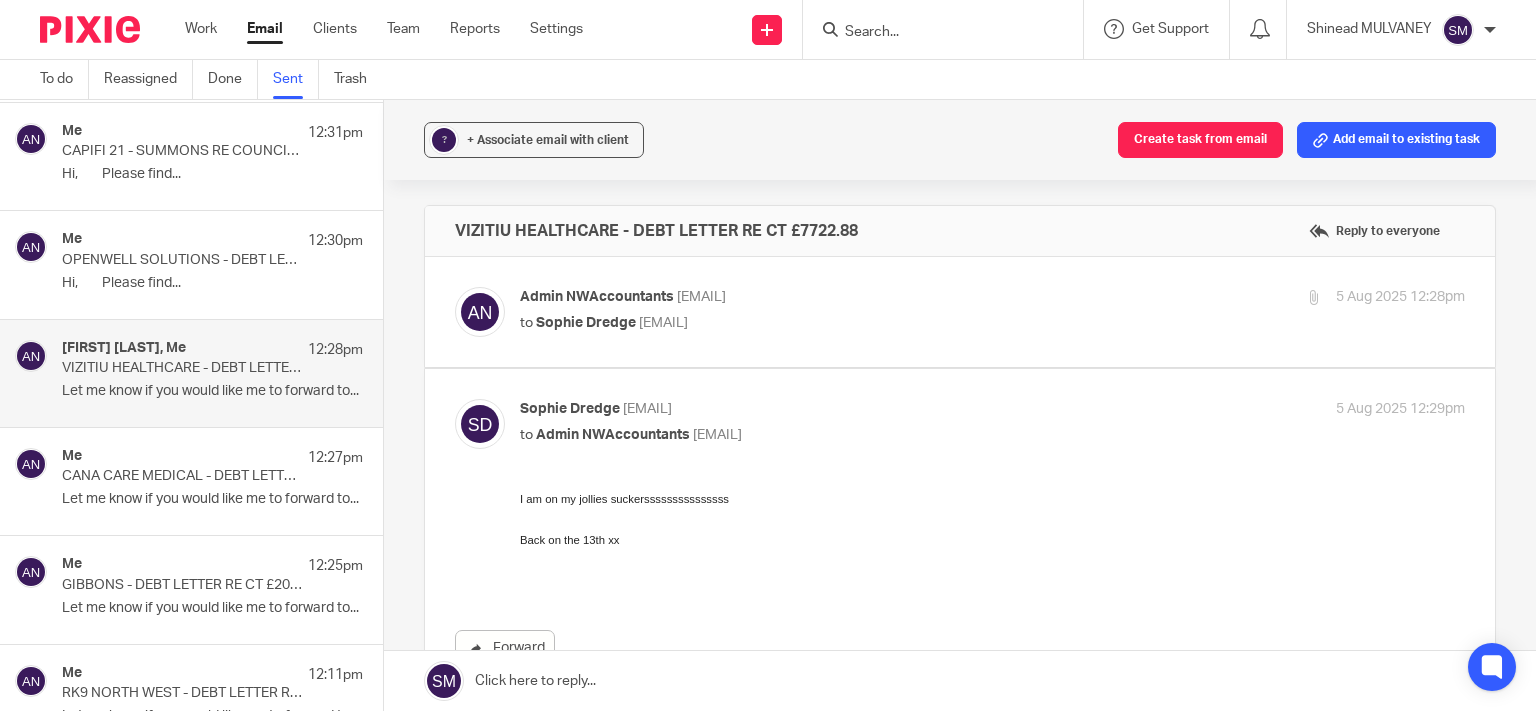 click at bounding box center [1313, 297] 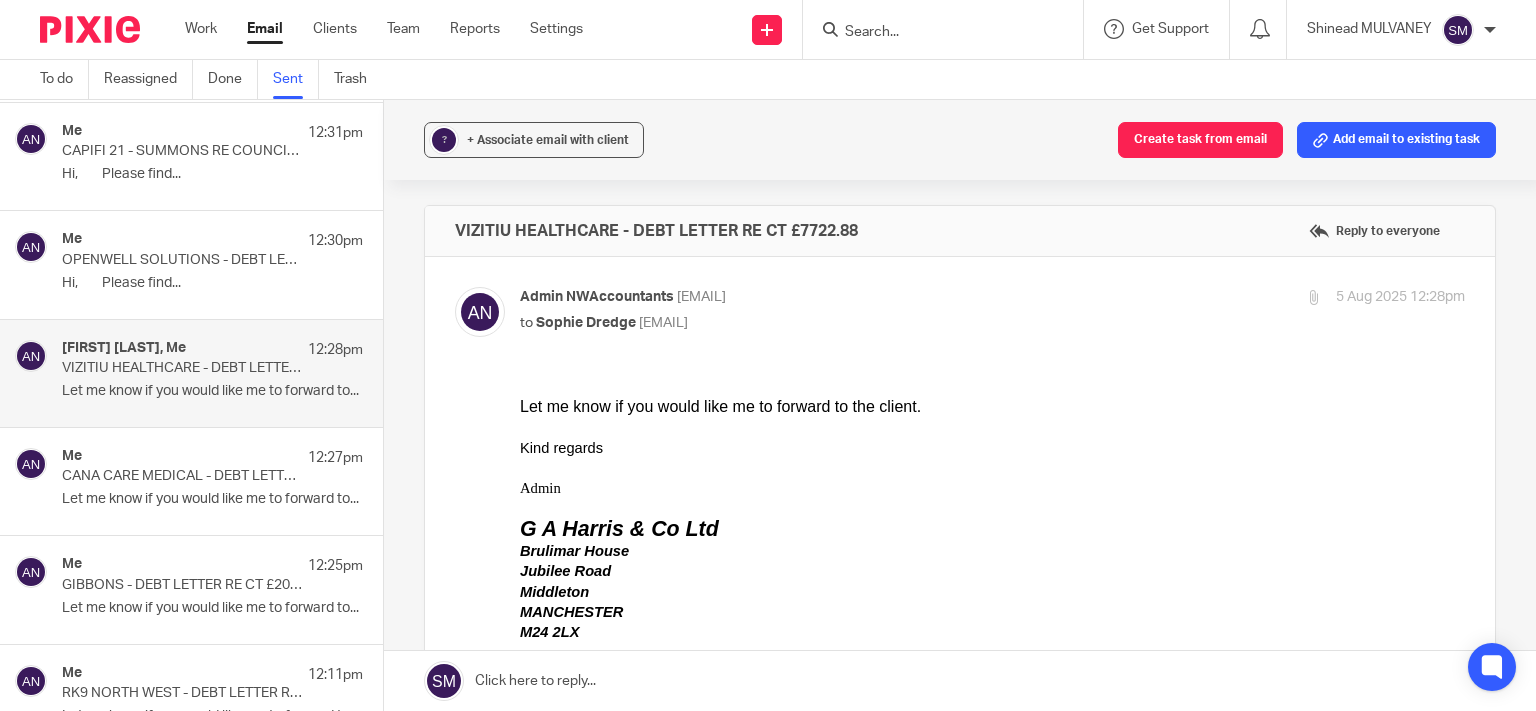 scroll, scrollTop: 0, scrollLeft: 0, axis: both 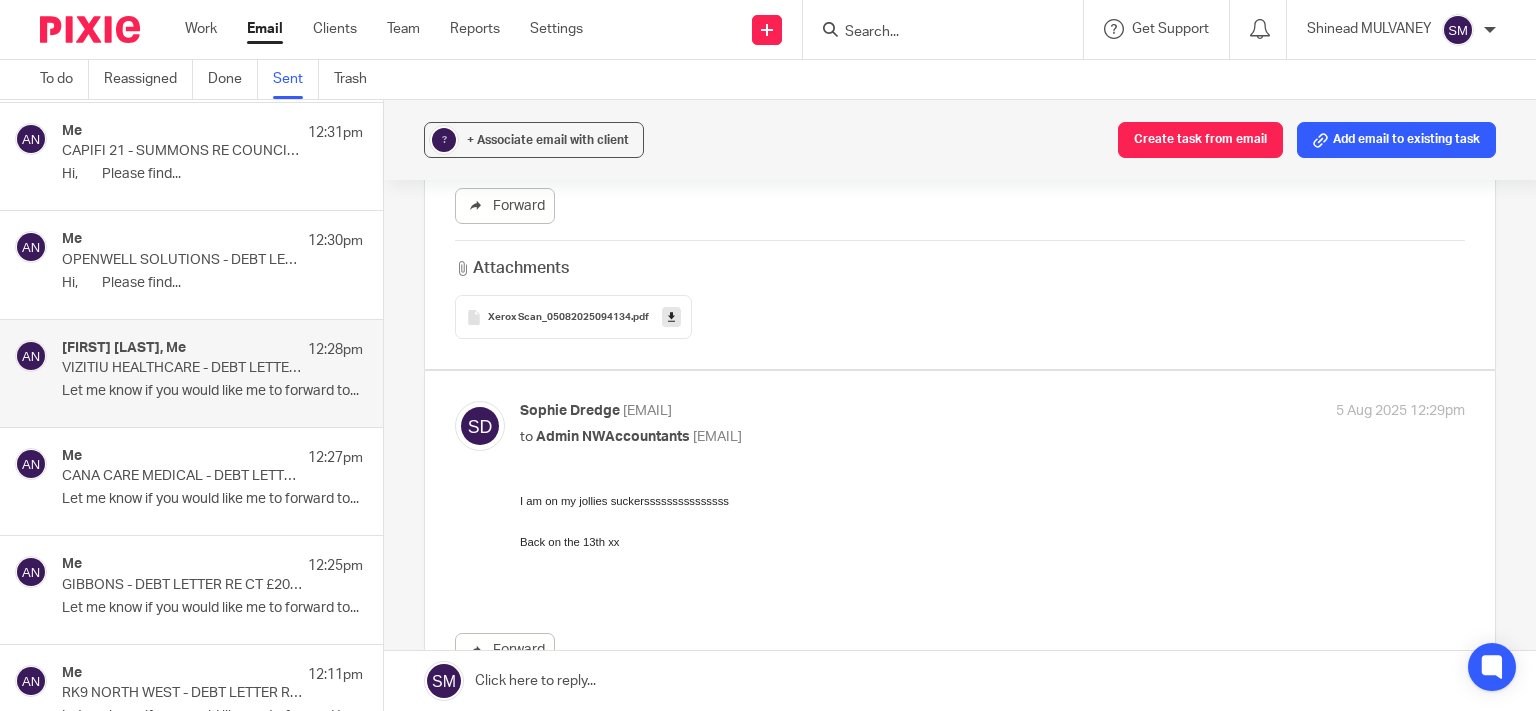 click at bounding box center (671, 317) 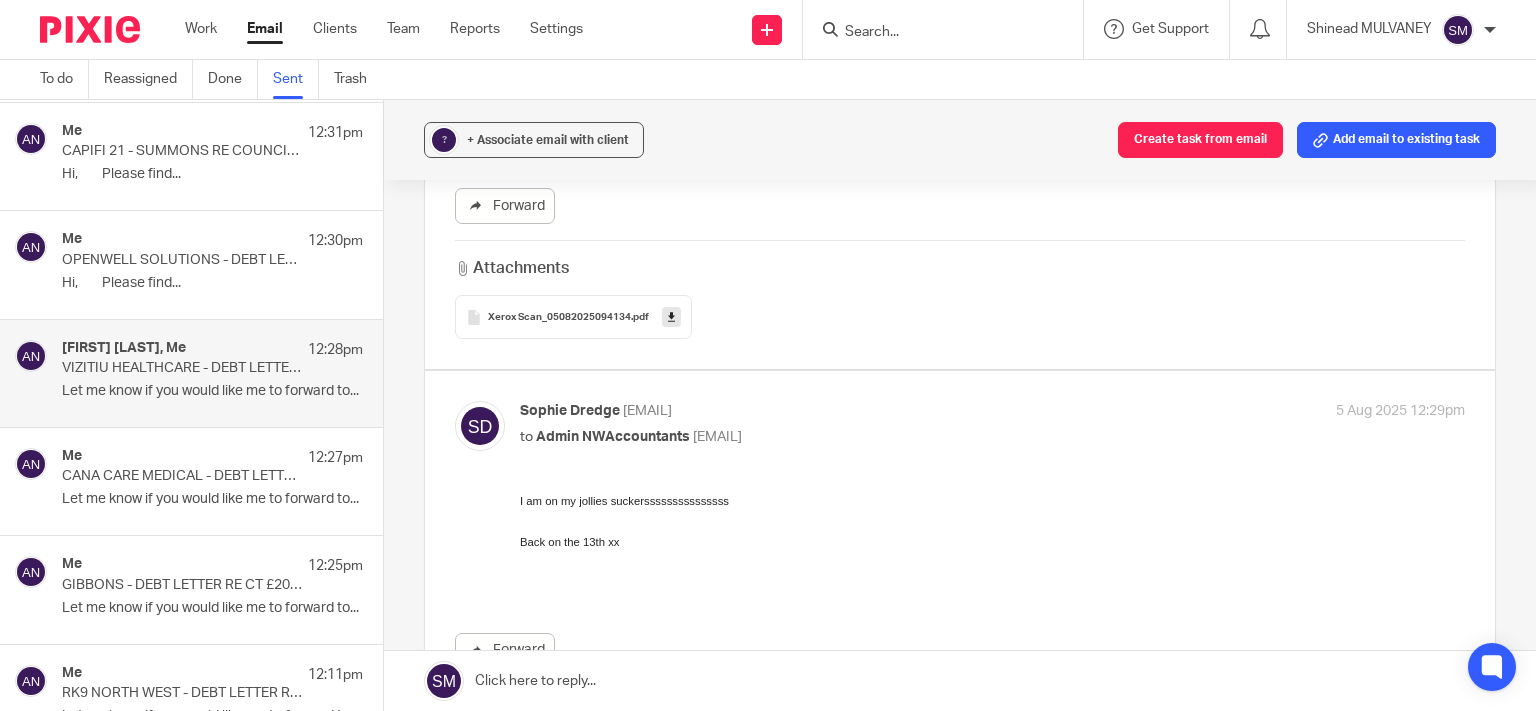 click on "Me
12:30pm   OPENWELL SOLUTIONS - DEBT LETTER RE PAYE £1338.36   Hi,            Please find..." at bounding box center [191, 264] 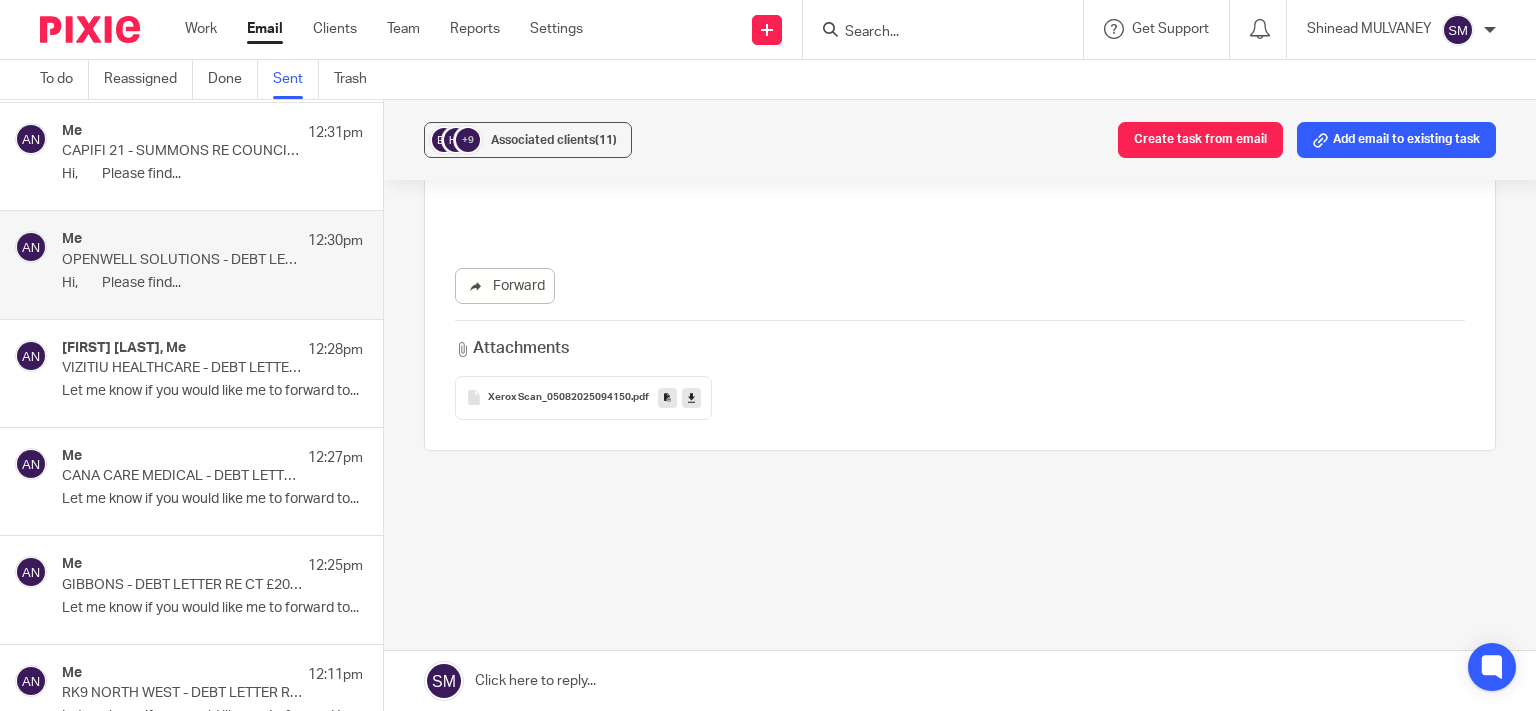 scroll, scrollTop: 0, scrollLeft: 0, axis: both 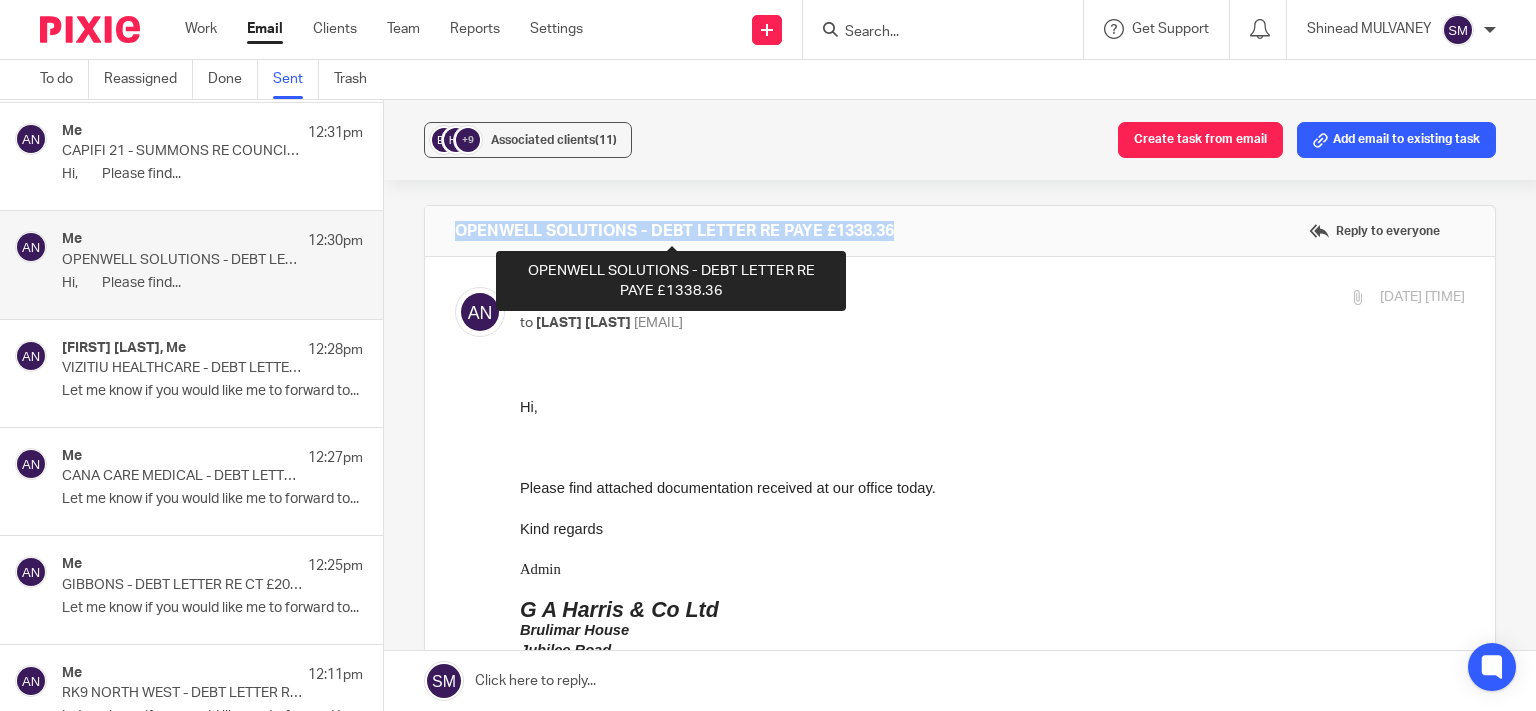 drag, startPoint x: 726, startPoint y: 239, endPoint x: 454, endPoint y: 238, distance: 272.00183 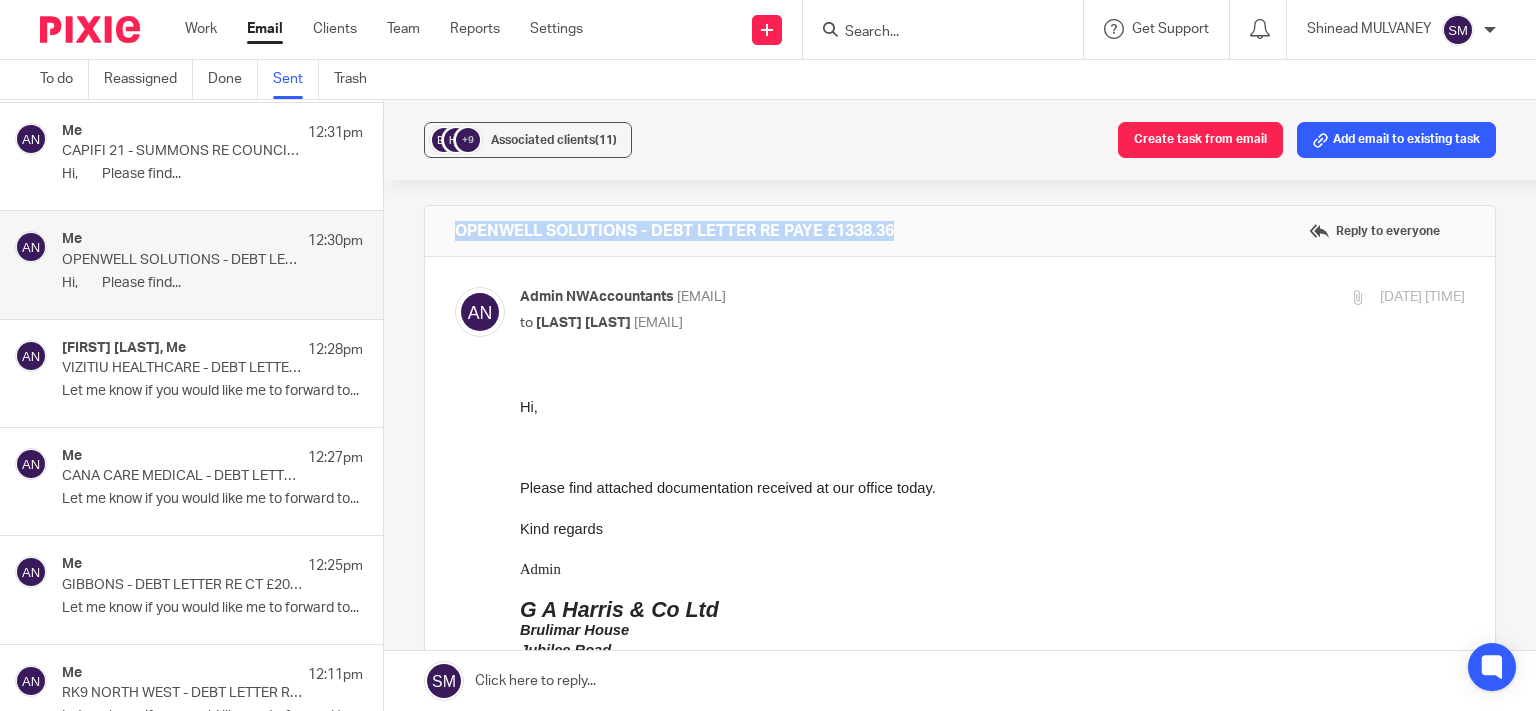 copy on "OPENWELL SOLUTIONS - DEBT LETTER RE PAYE £1338.36" 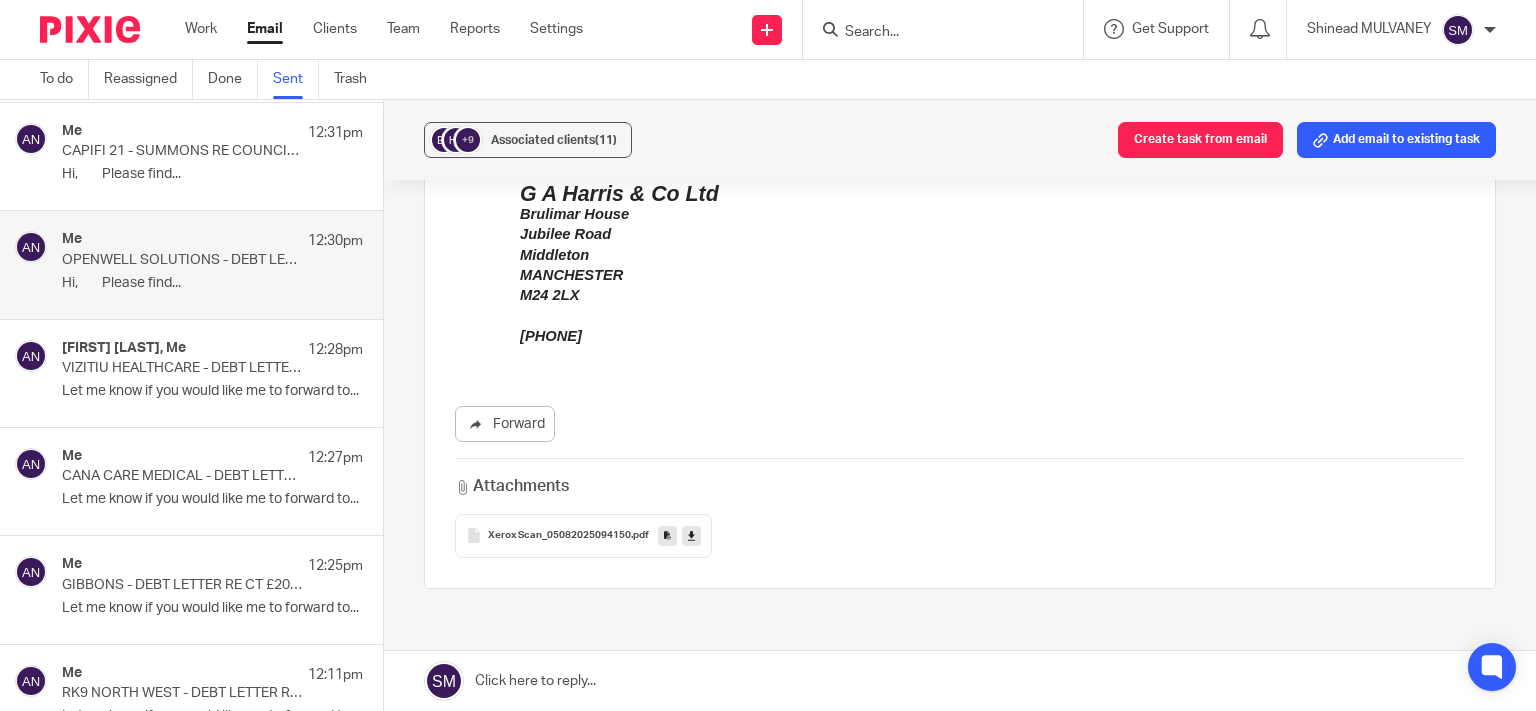 scroll, scrollTop: 480, scrollLeft: 0, axis: vertical 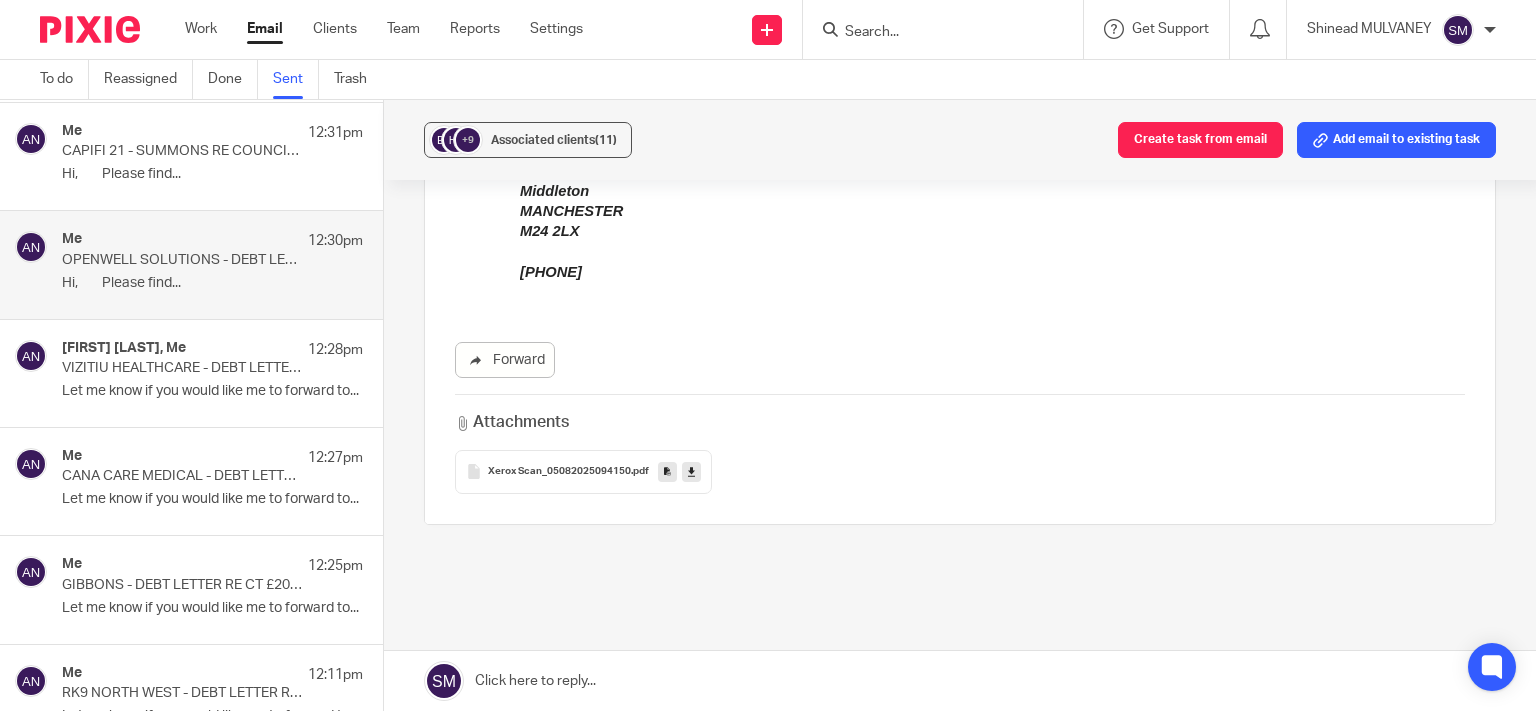 click at bounding box center (667, 472) 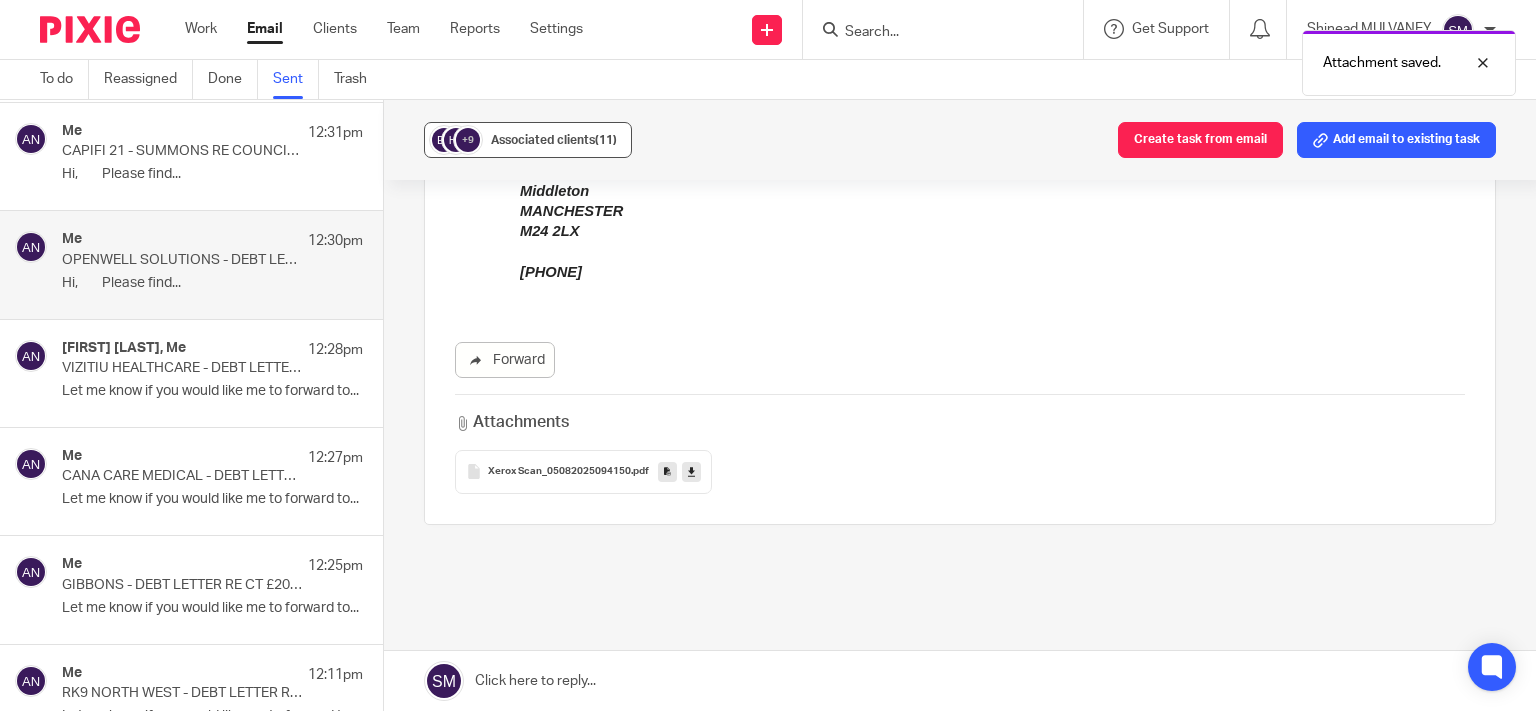 click on "+9
Associated clients  (11)" at bounding box center [528, 140] 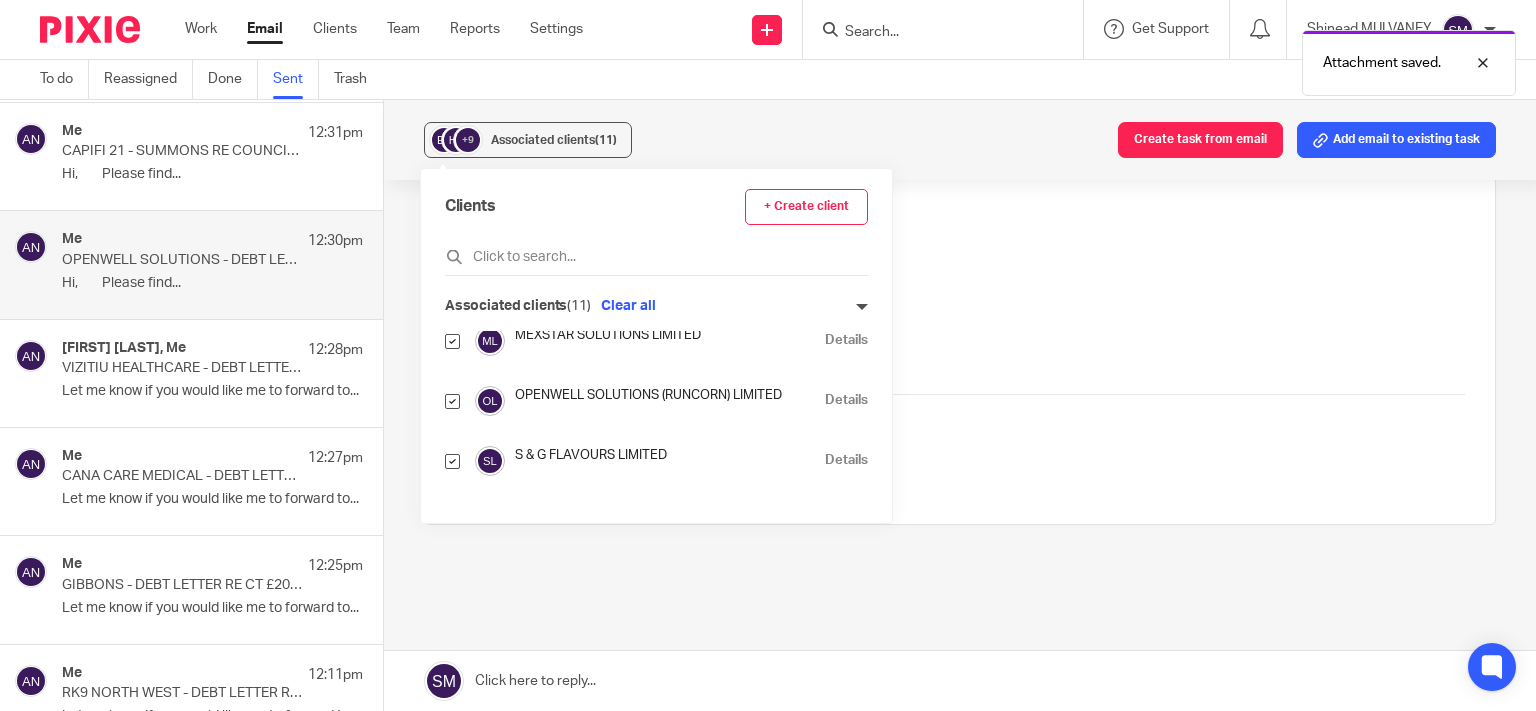 scroll, scrollTop: 96, scrollLeft: 0, axis: vertical 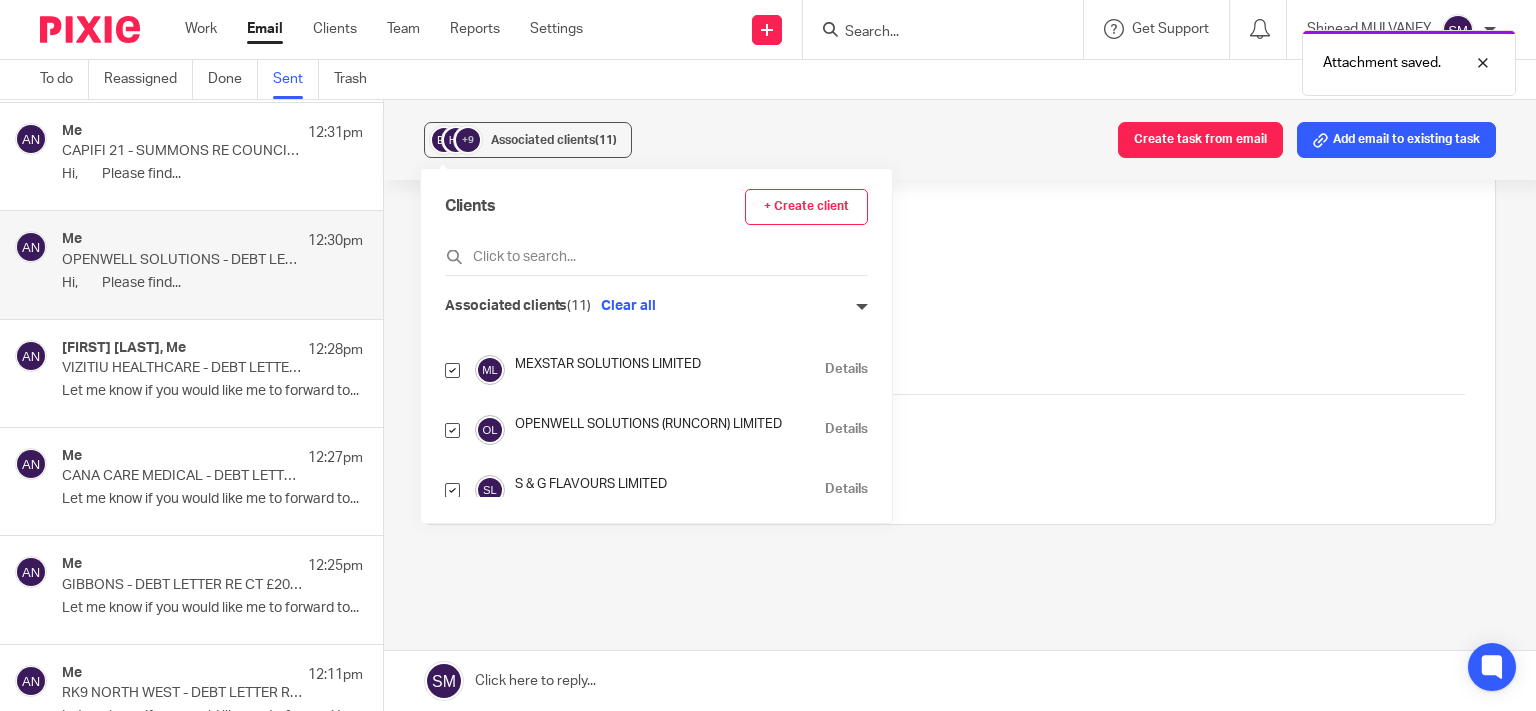 click on "Details" at bounding box center [846, 429] 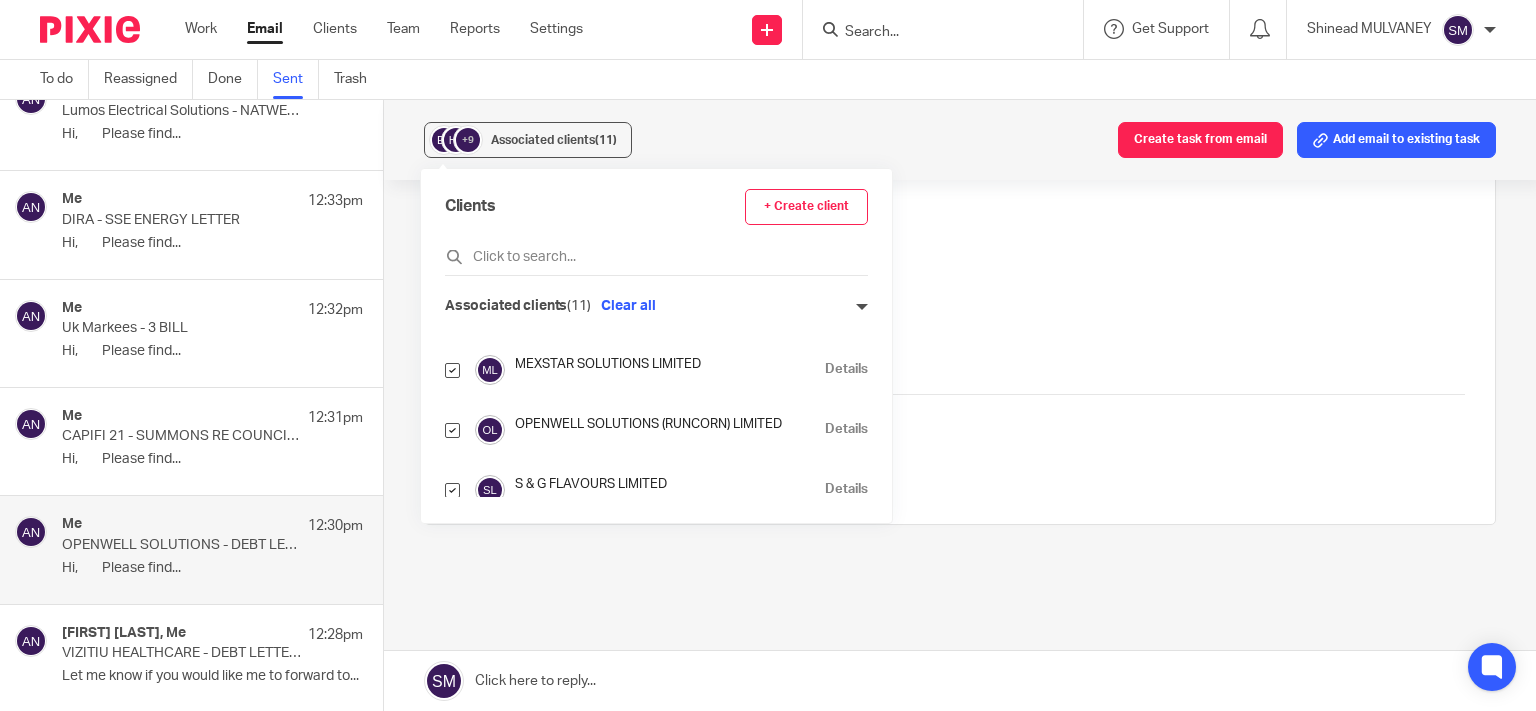 scroll, scrollTop: 576, scrollLeft: 0, axis: vertical 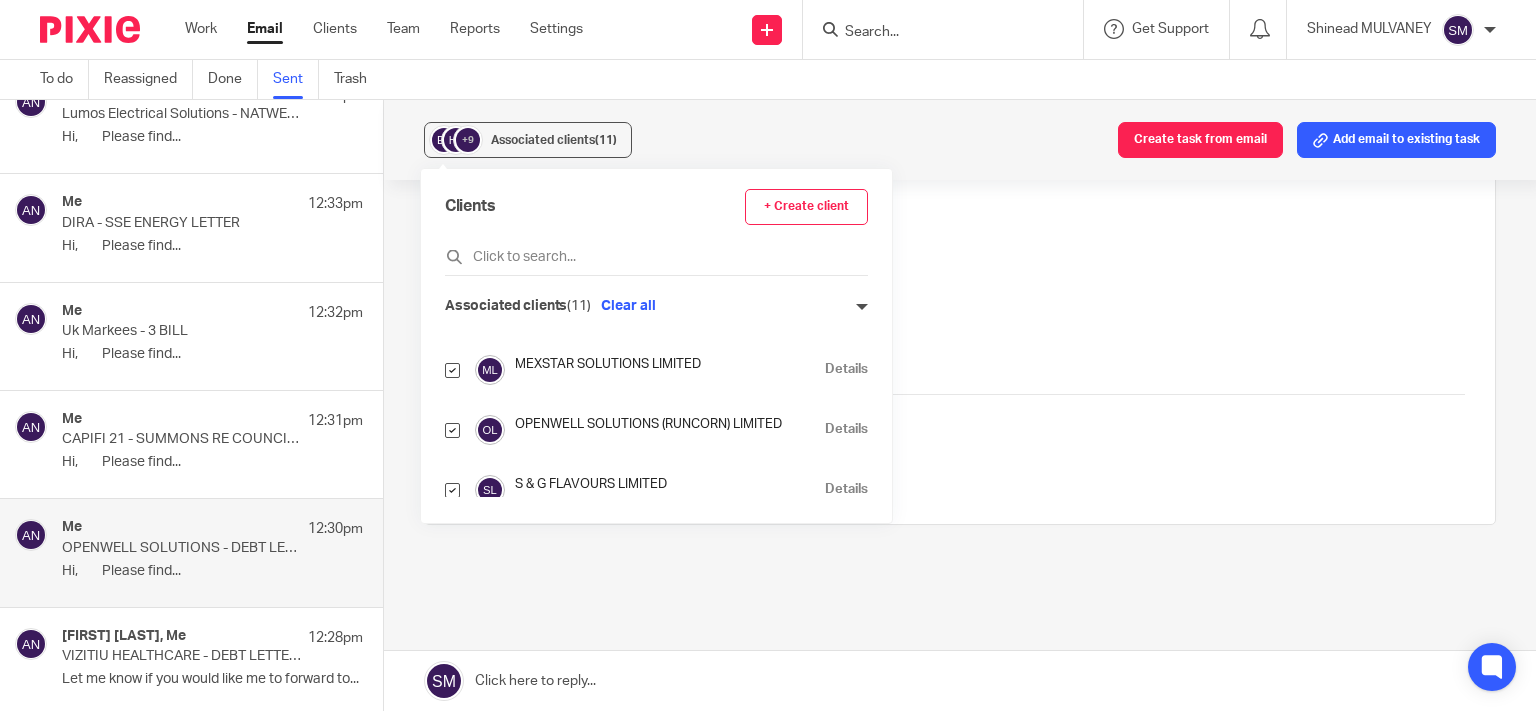 drag, startPoint x: 168, startPoint y: 426, endPoint x: 195, endPoint y: 430, distance: 27.294687 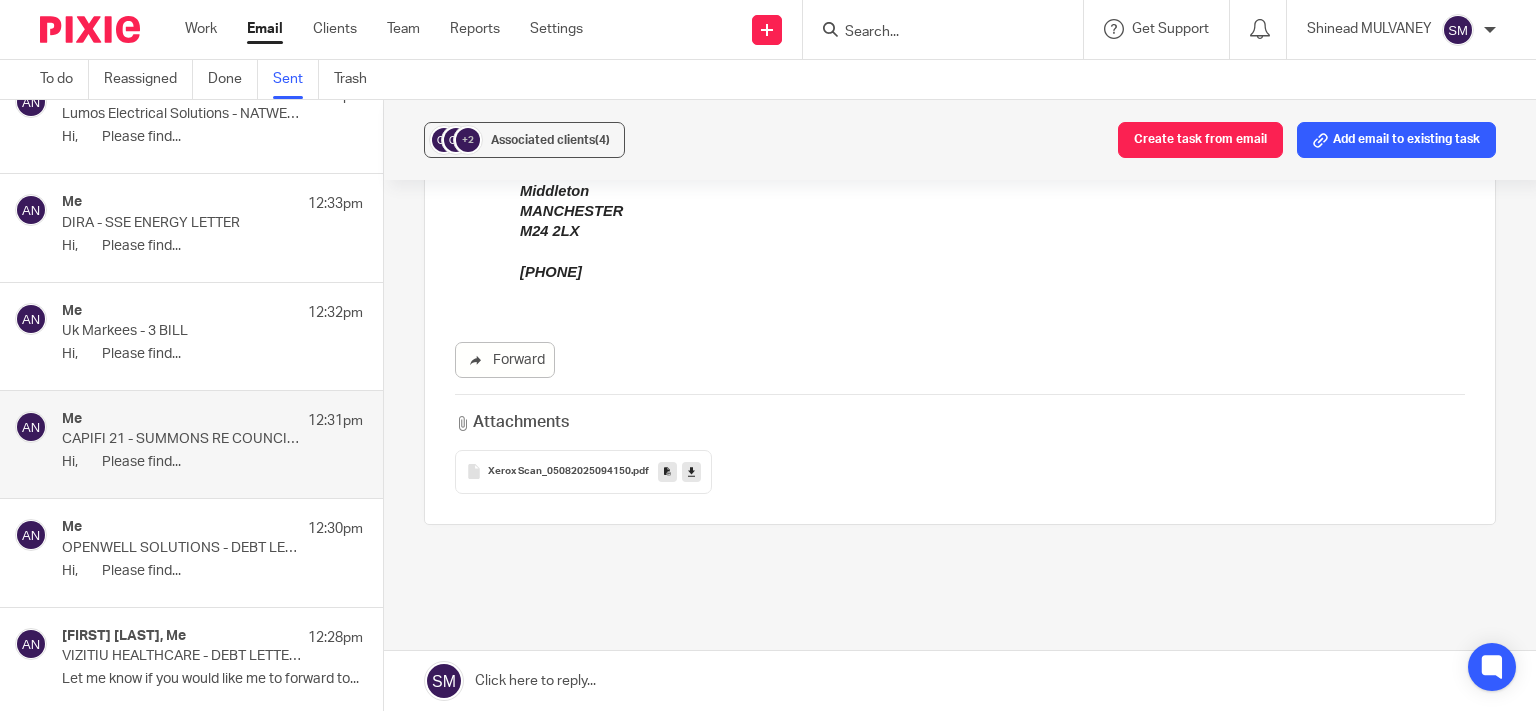scroll, scrollTop: 0, scrollLeft: 0, axis: both 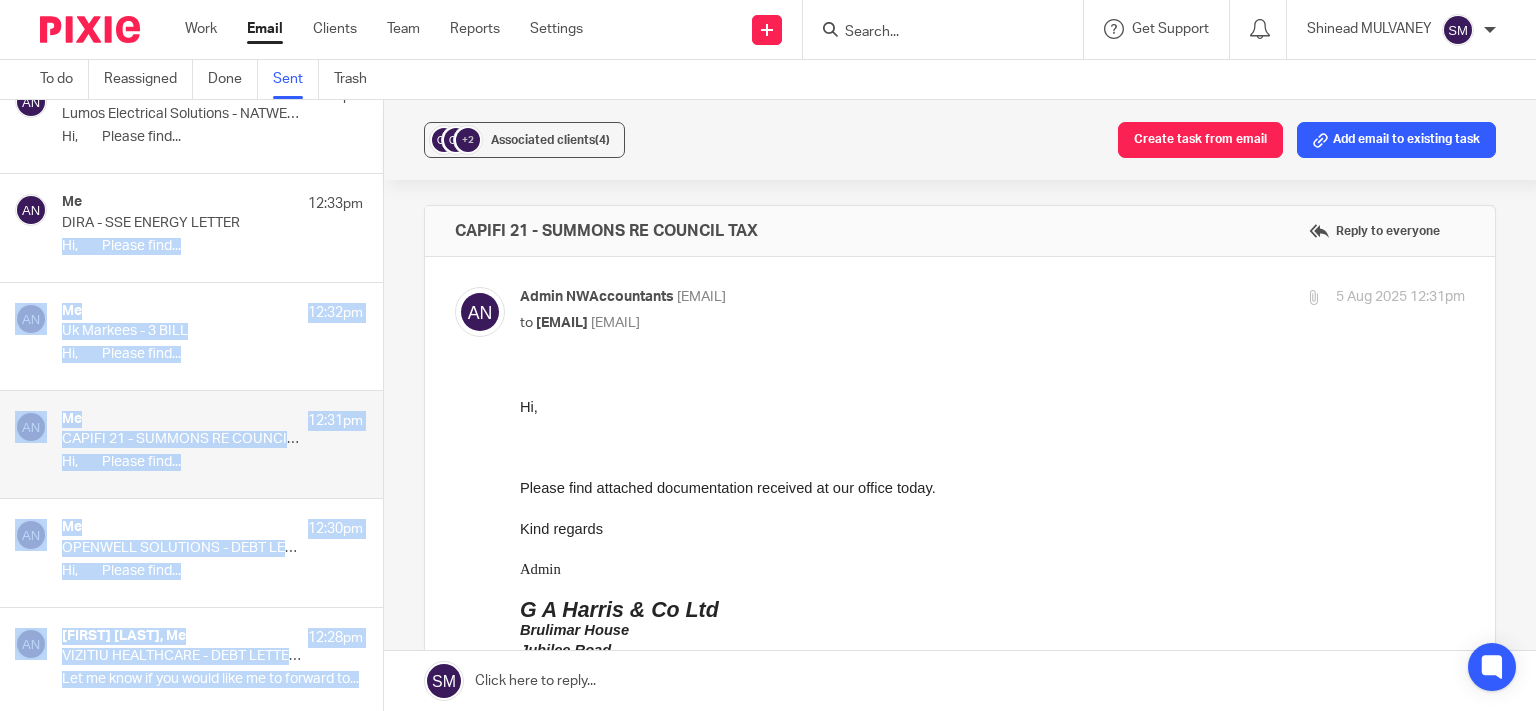 drag, startPoint x: 822, startPoint y: 238, endPoint x: 384, endPoint y: 231, distance: 438.05594 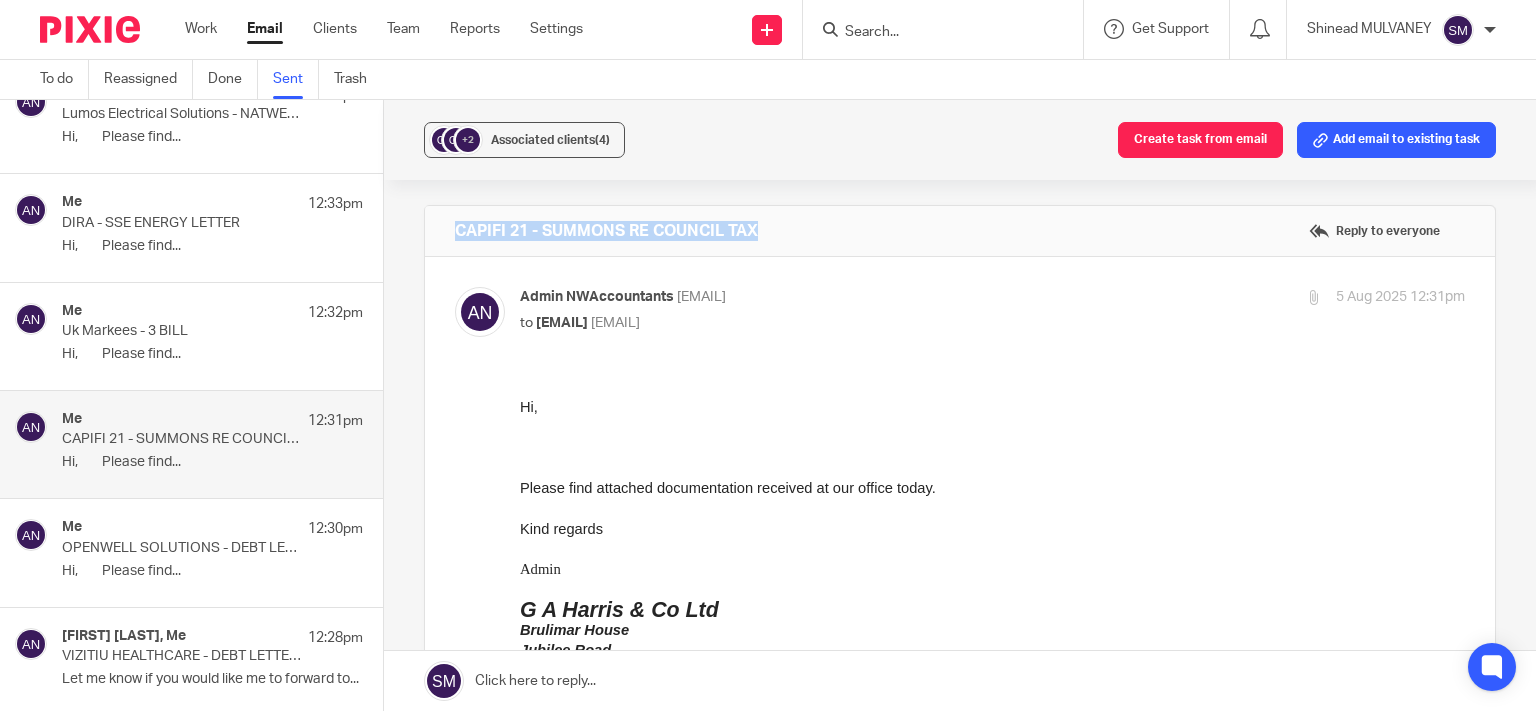 copy on "CAPIFI 21 - SUMMONS RE COUNCIL TAX" 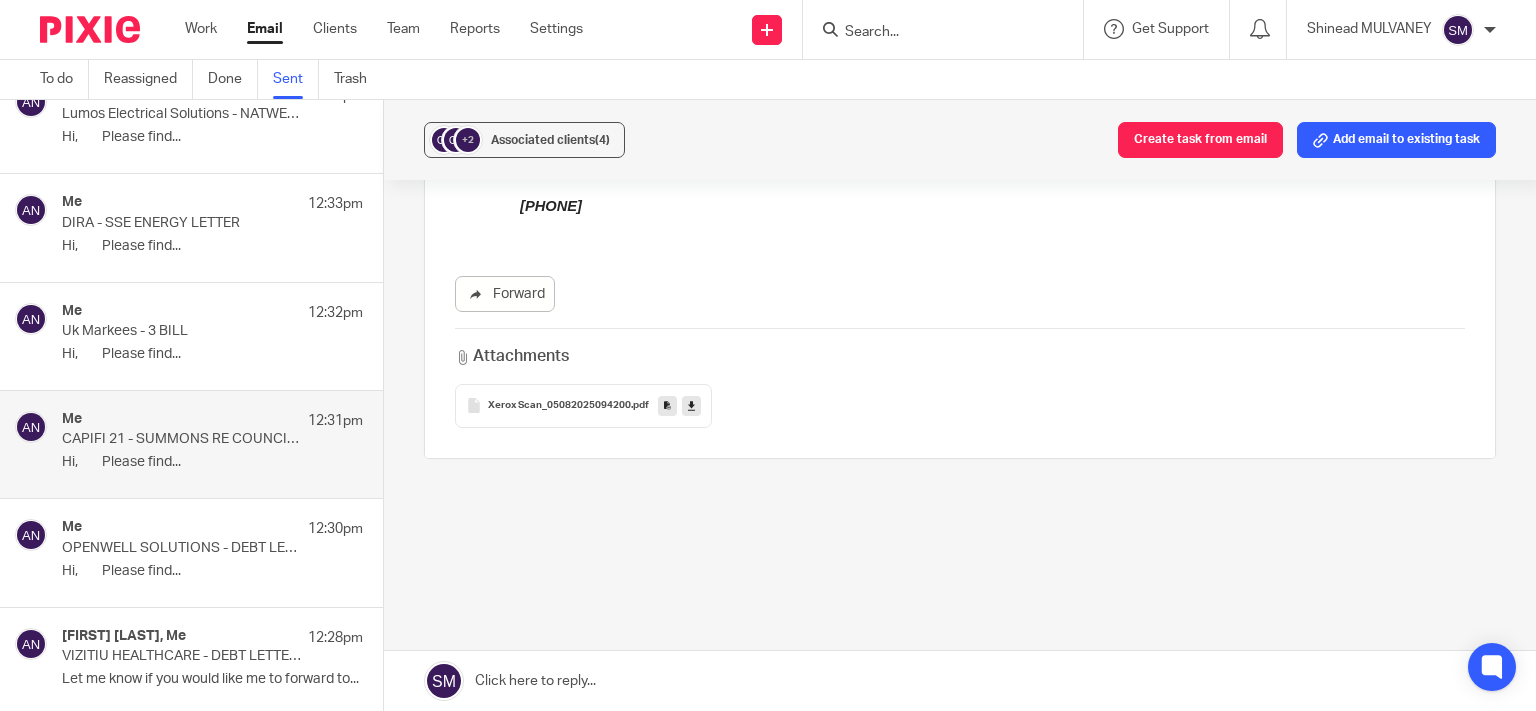 scroll, scrollTop: 576, scrollLeft: 0, axis: vertical 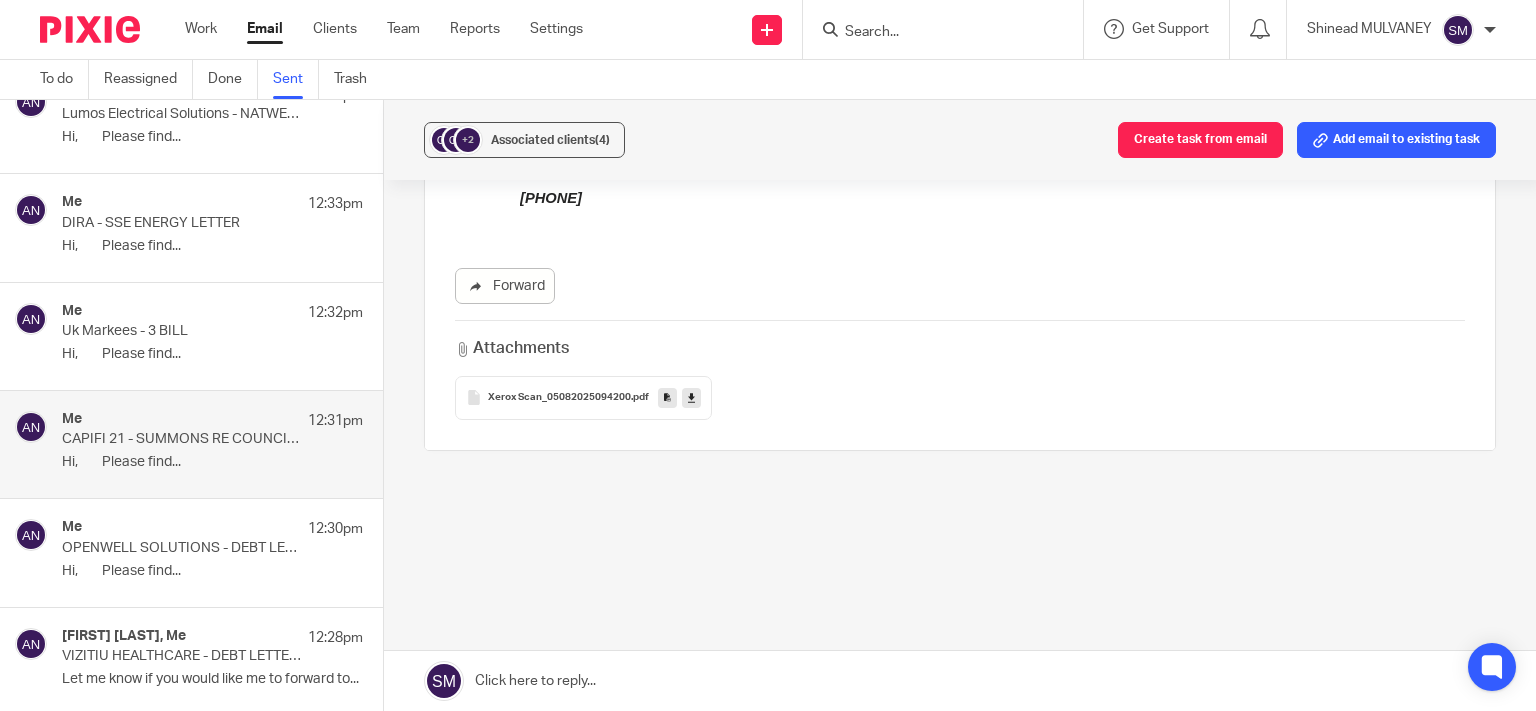 click at bounding box center [667, 397] 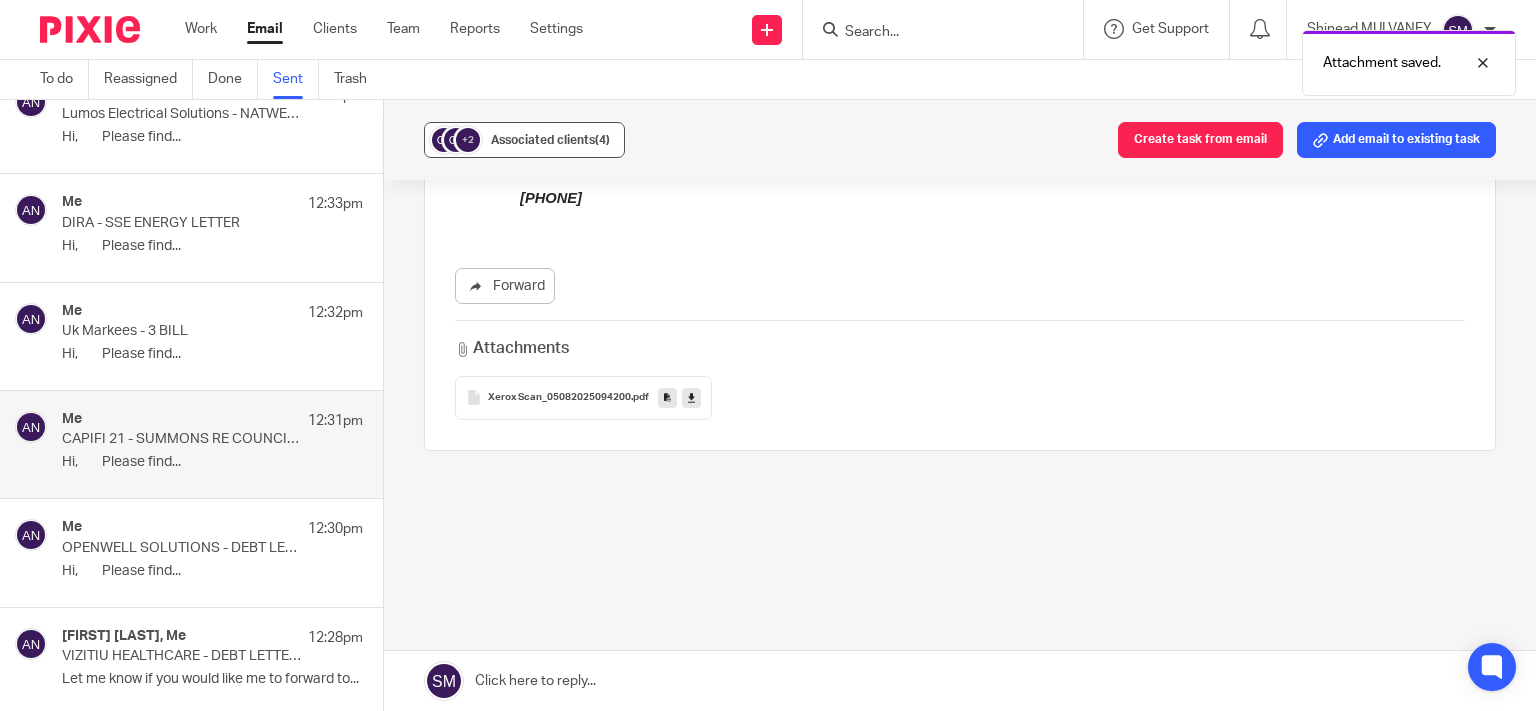 click on "Associated clients  (4)" at bounding box center [550, 140] 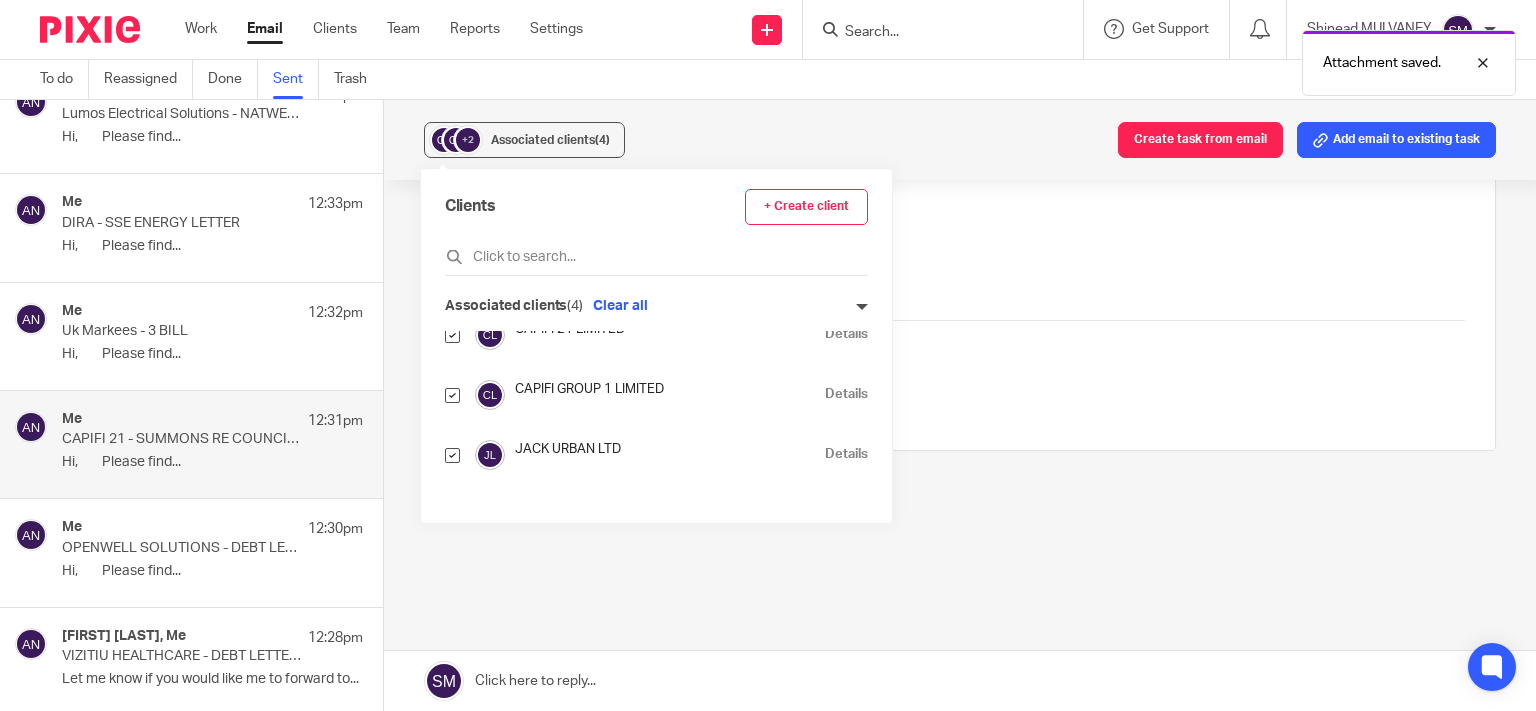 scroll, scrollTop: 0, scrollLeft: 0, axis: both 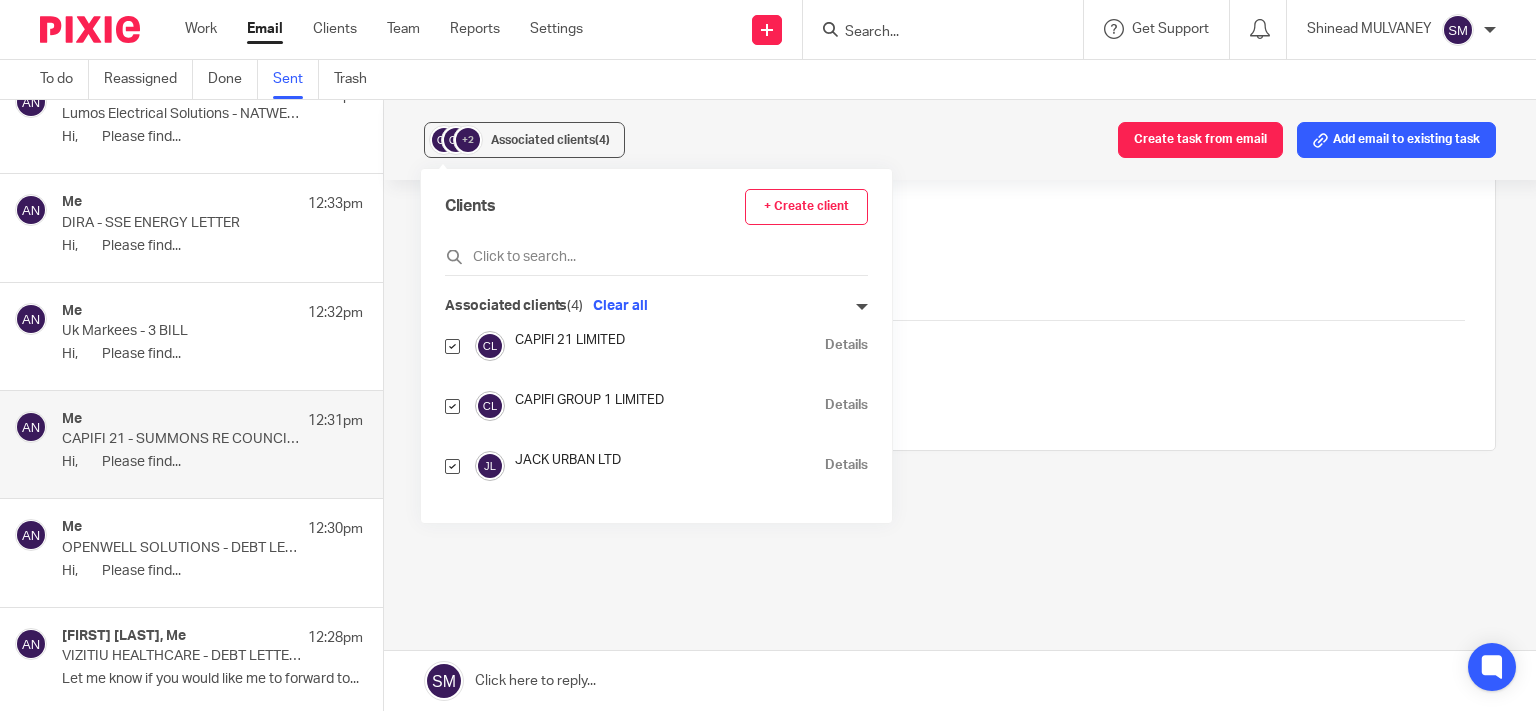 click on "Details" at bounding box center [846, 345] 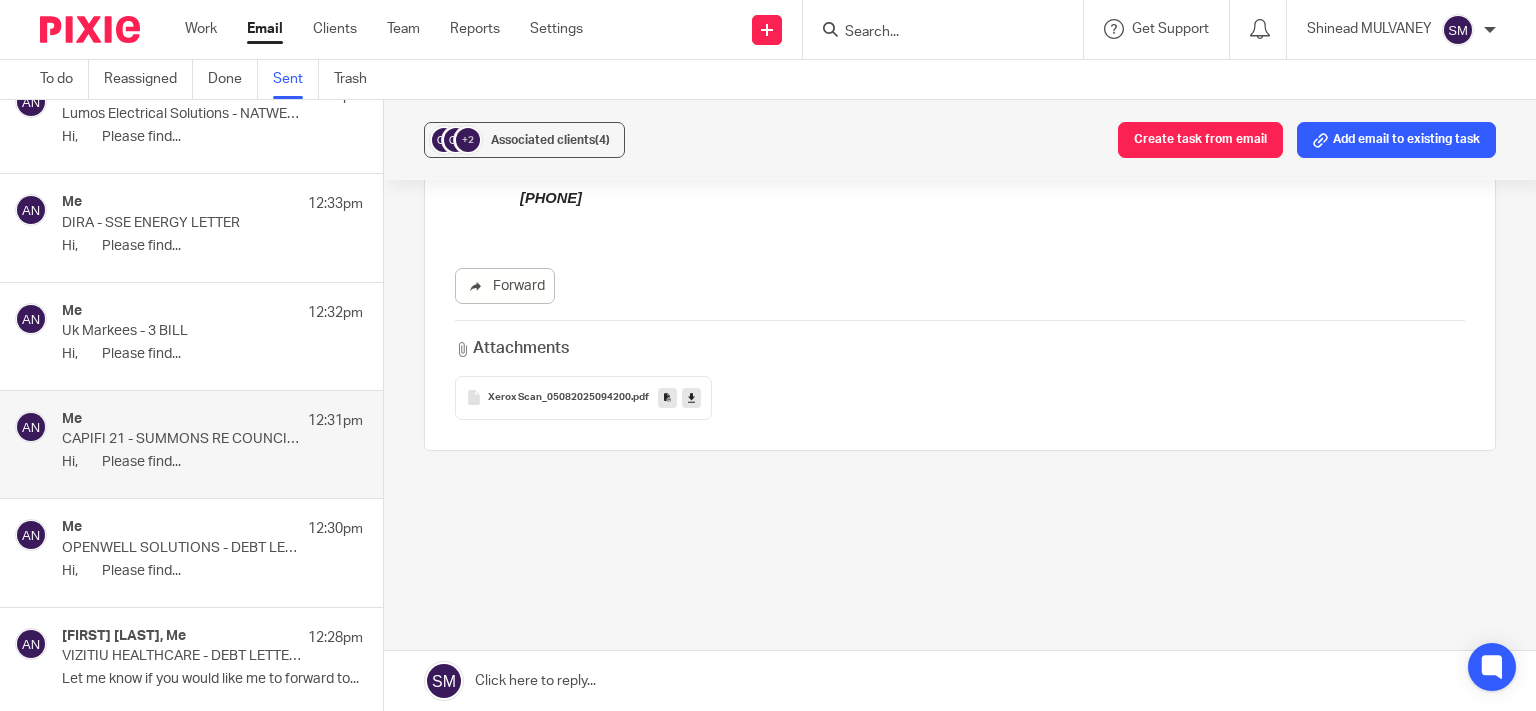 click on "Uk Markees  - 3 BILL" at bounding box center [182, 331] 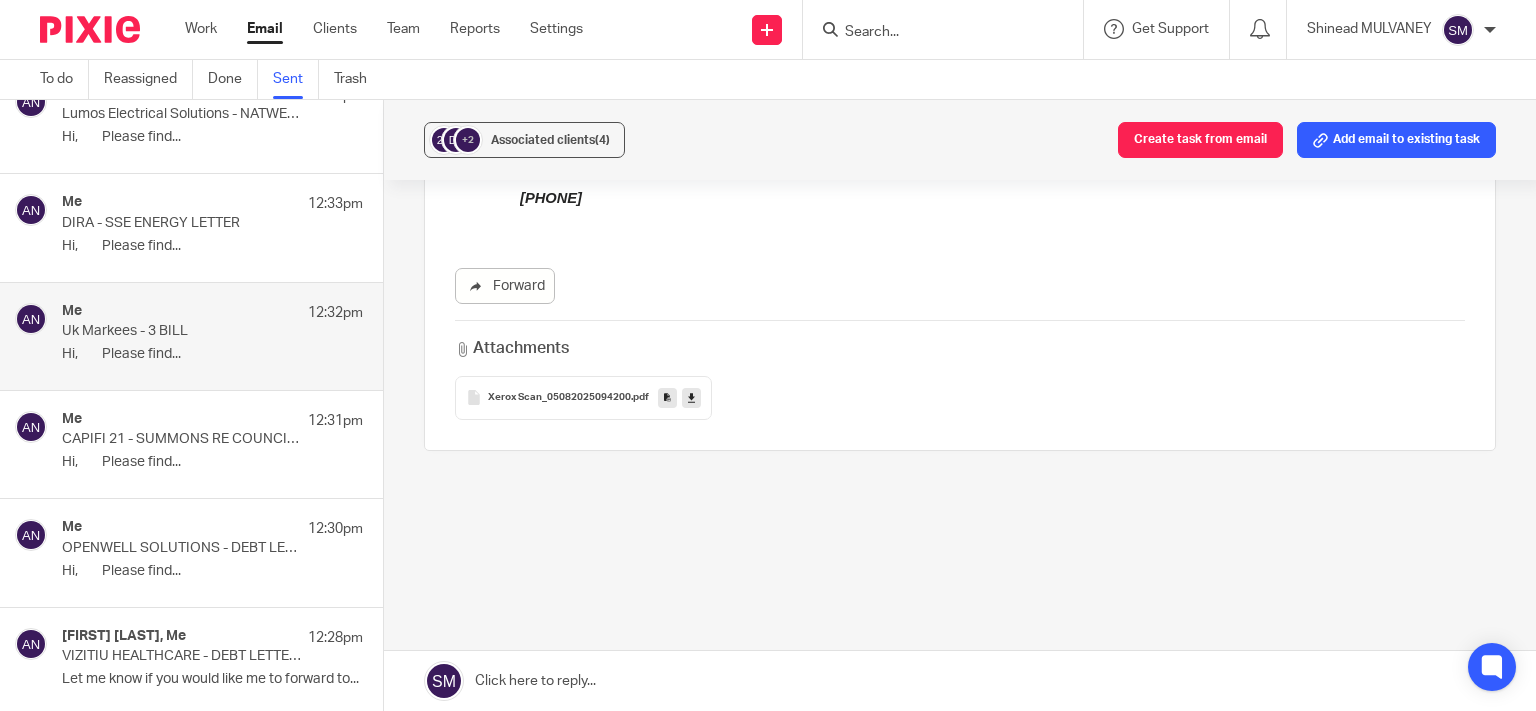 scroll, scrollTop: 0, scrollLeft: 0, axis: both 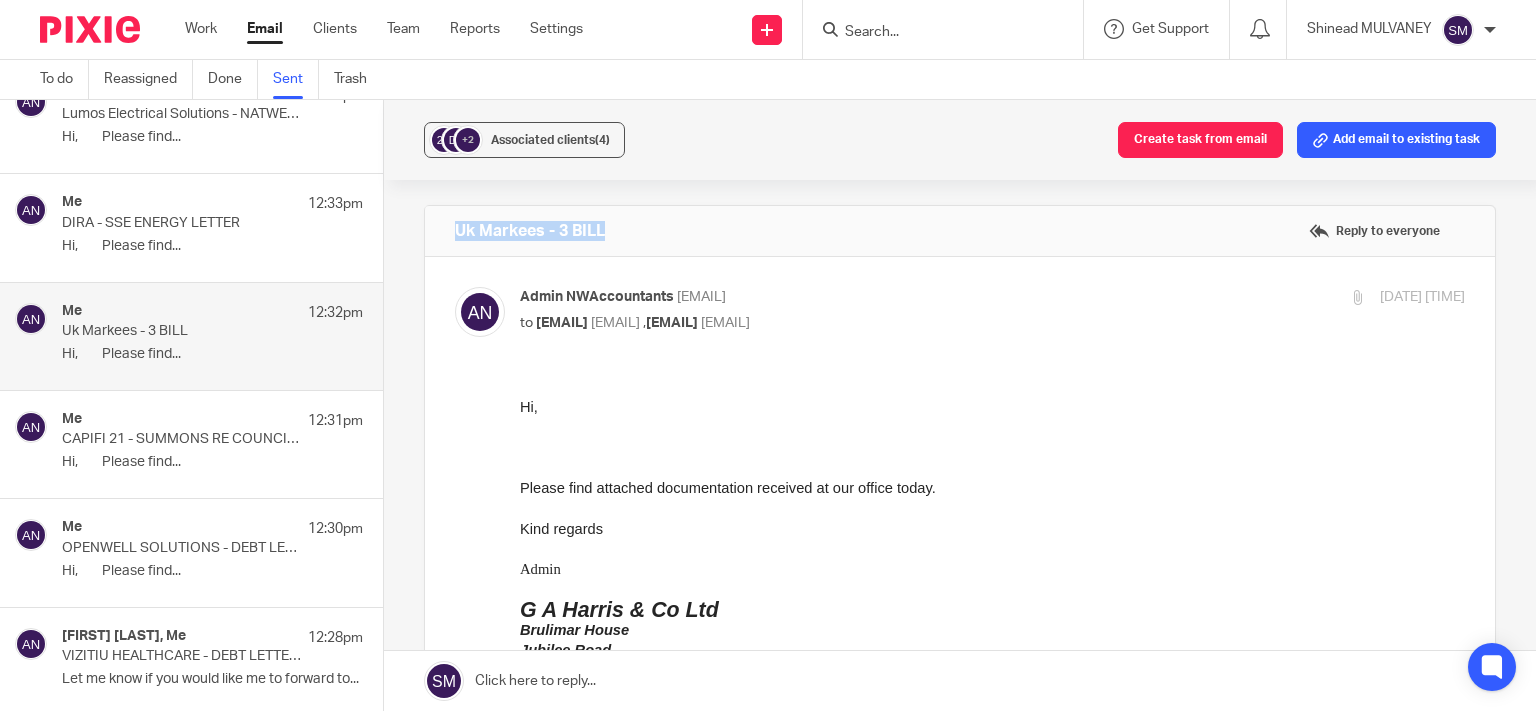 drag, startPoint x: 717, startPoint y: 238, endPoint x: 482, endPoint y: 222, distance: 235.54405 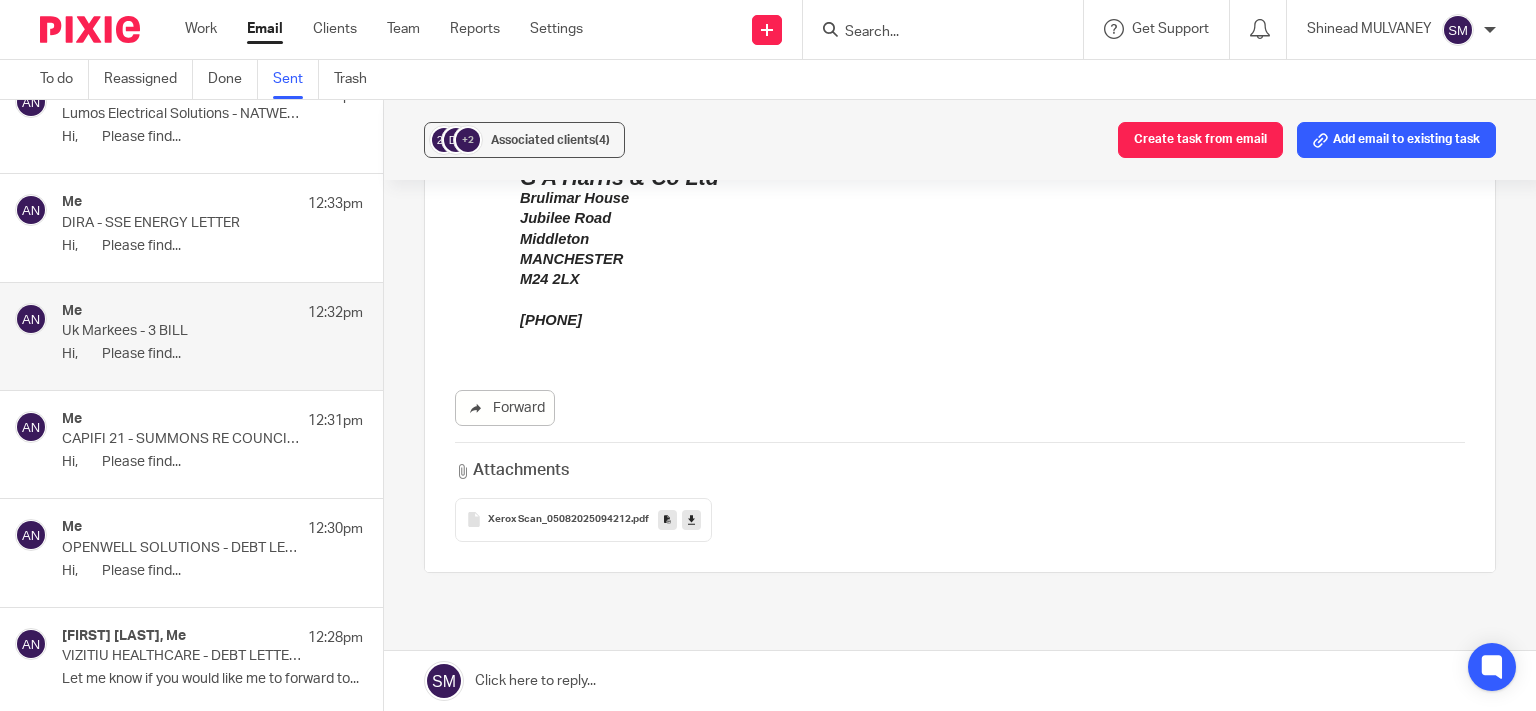 scroll, scrollTop: 480, scrollLeft: 0, axis: vertical 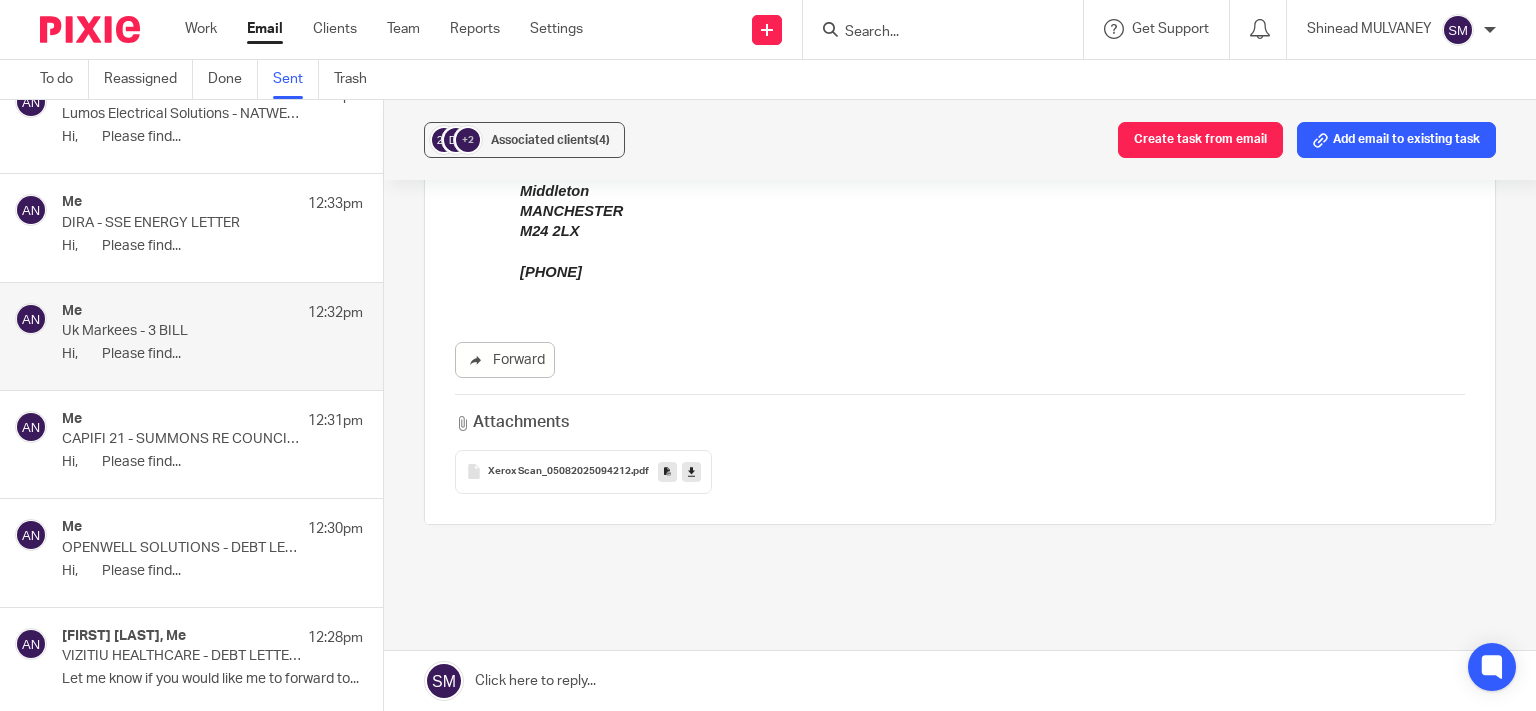 click at bounding box center [667, 471] 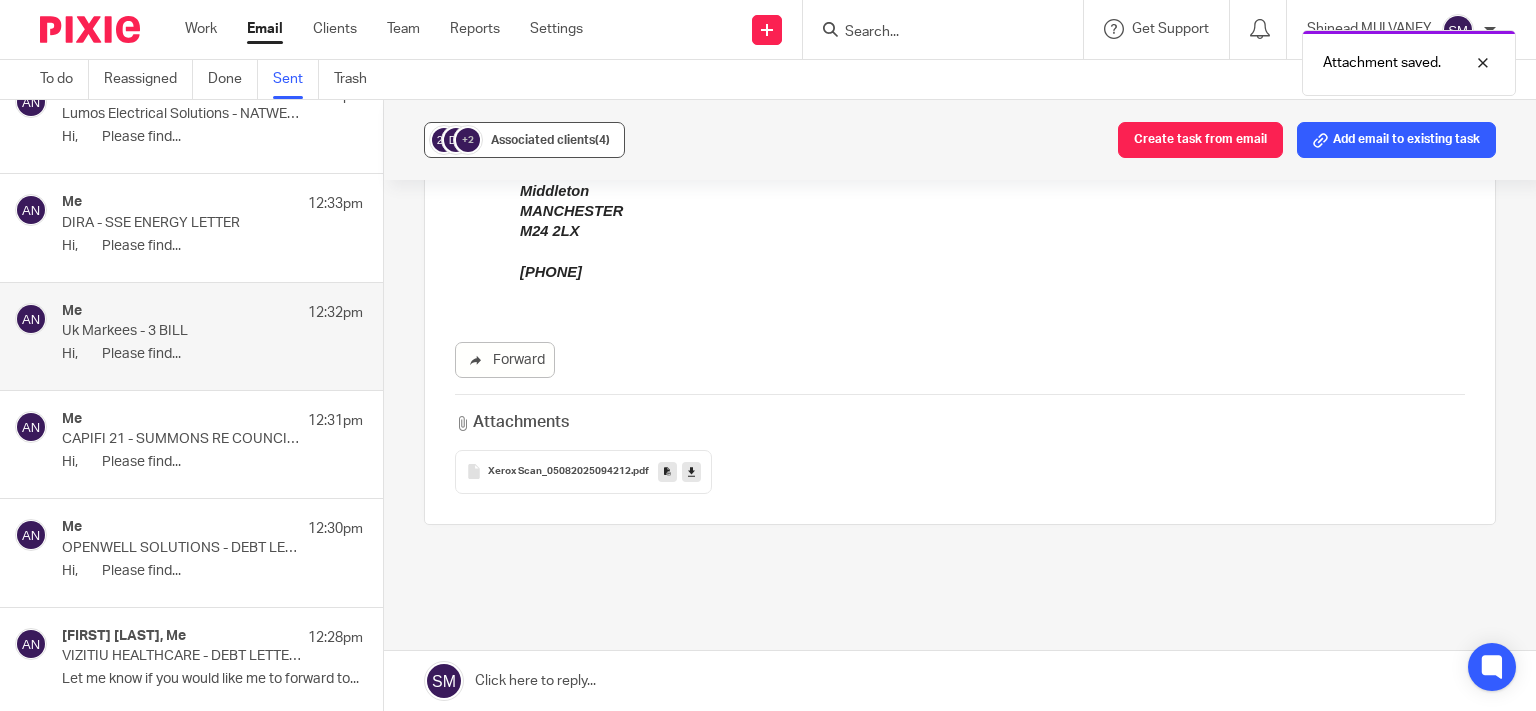click on "Associated clients  (4)" at bounding box center [550, 140] 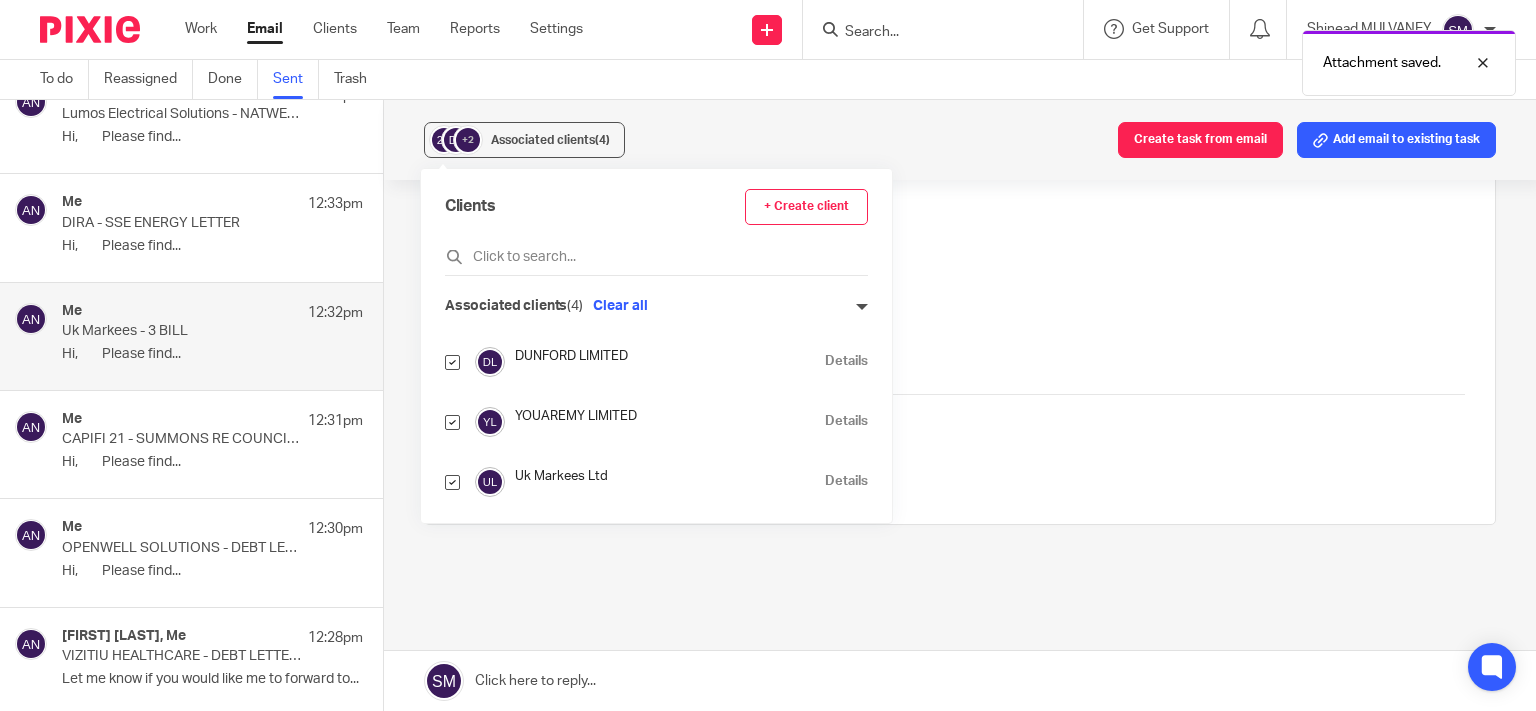scroll, scrollTop: 60, scrollLeft: 0, axis: vertical 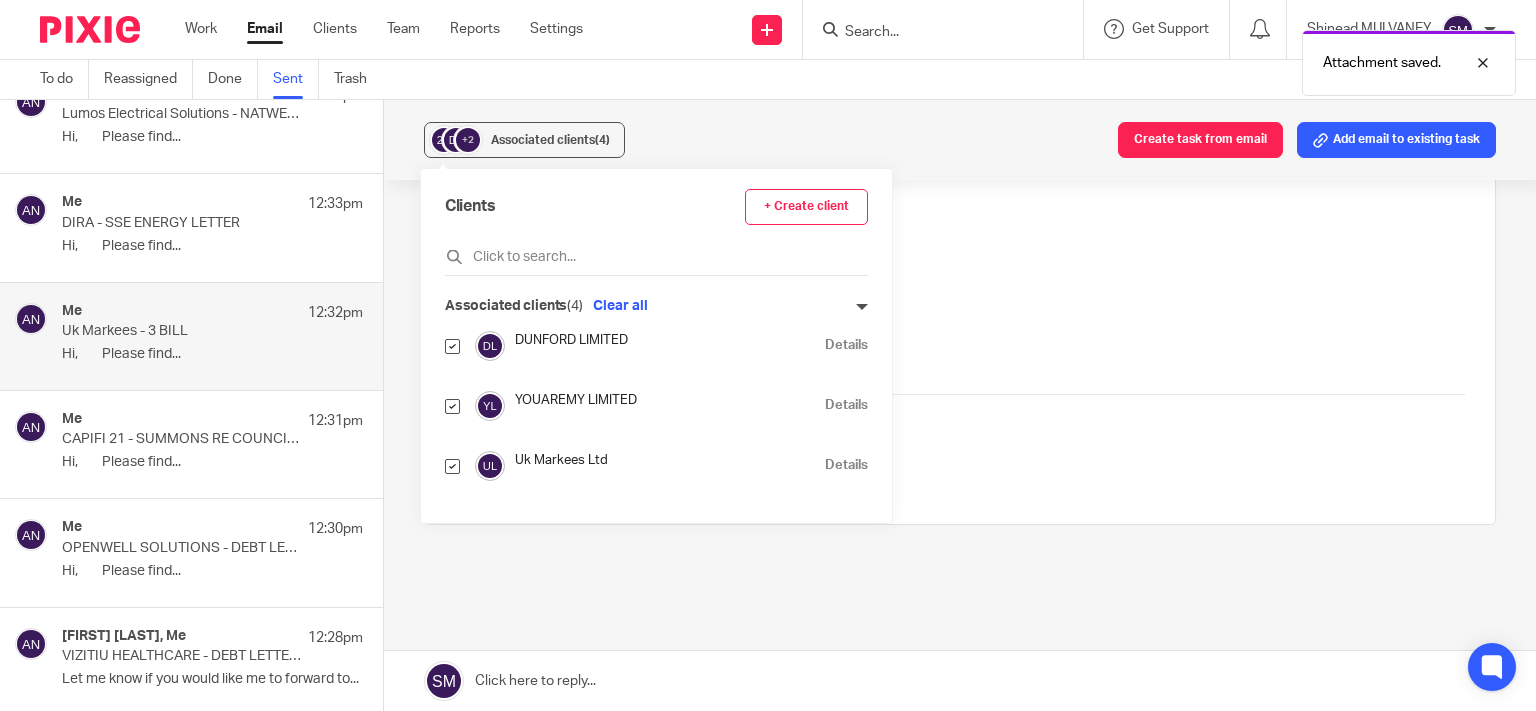 click on "Details" at bounding box center (846, 465) 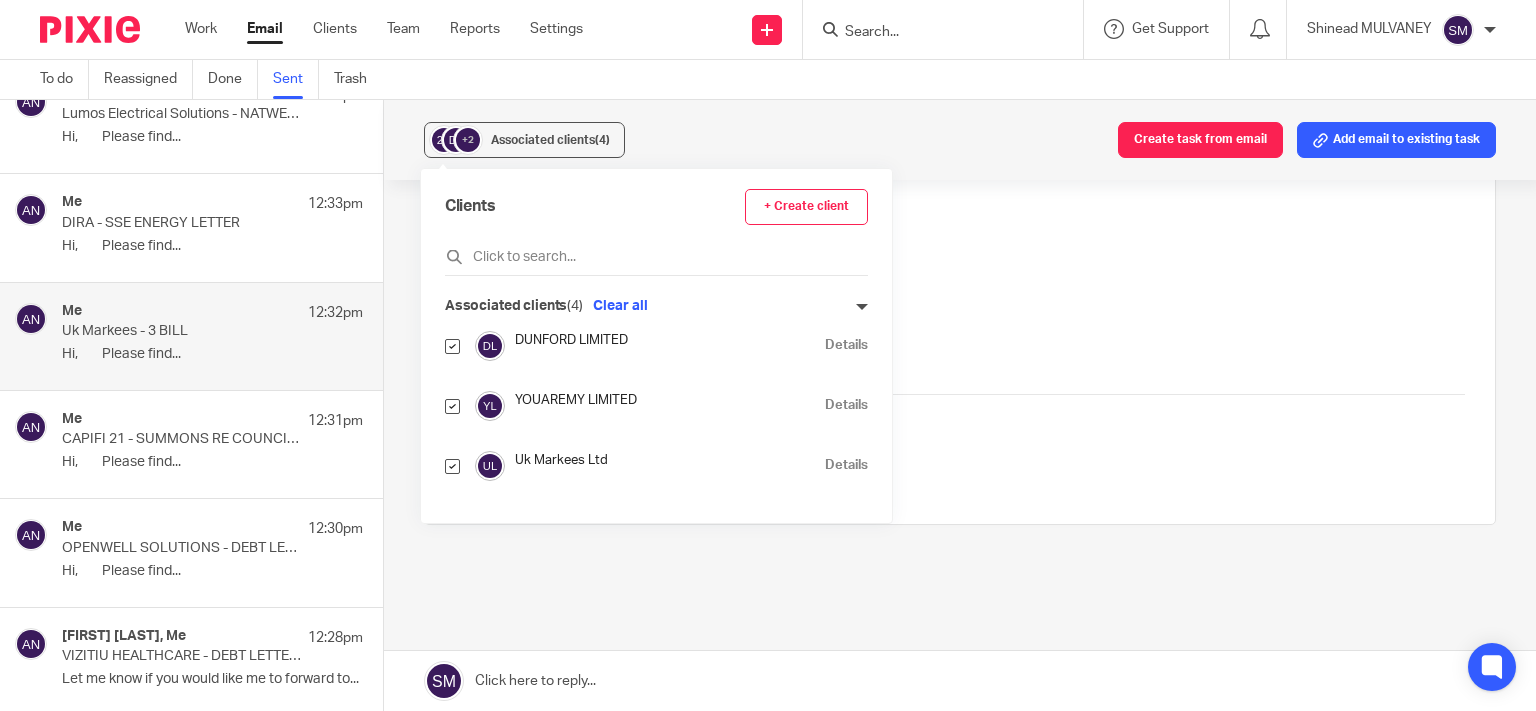 click on "Me
12:33pm" at bounding box center (212, 204) 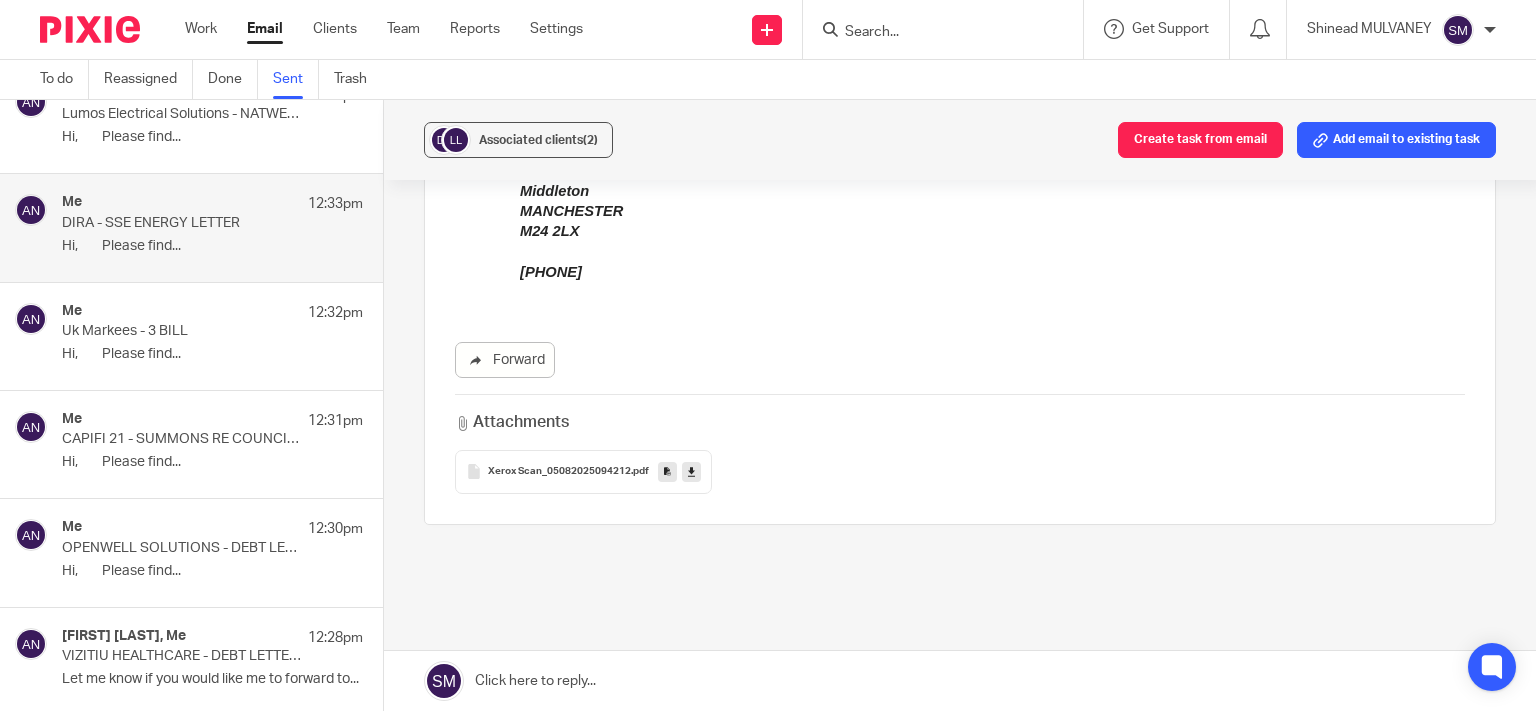 scroll, scrollTop: 0, scrollLeft: 0, axis: both 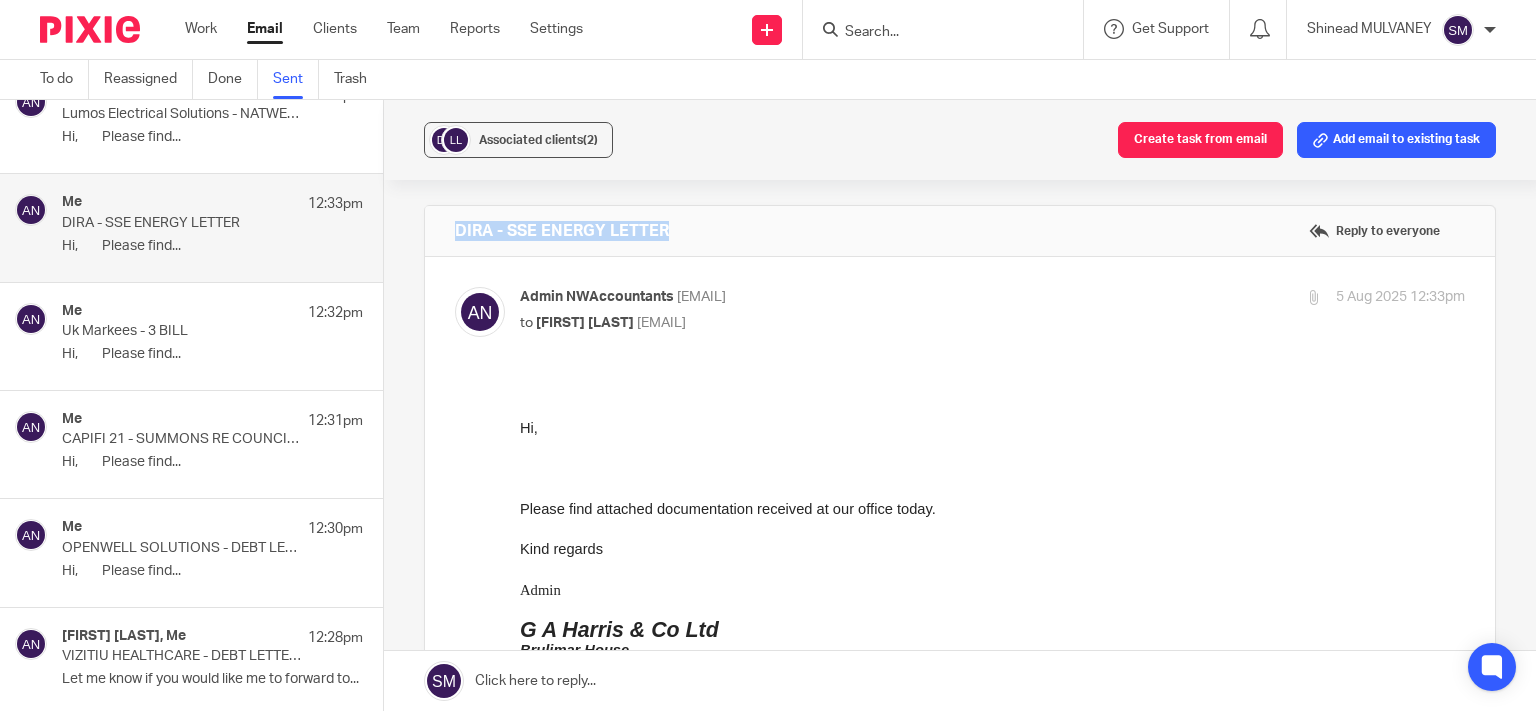 drag, startPoint x: 730, startPoint y: 246, endPoint x: 422, endPoint y: 238, distance: 308.10388 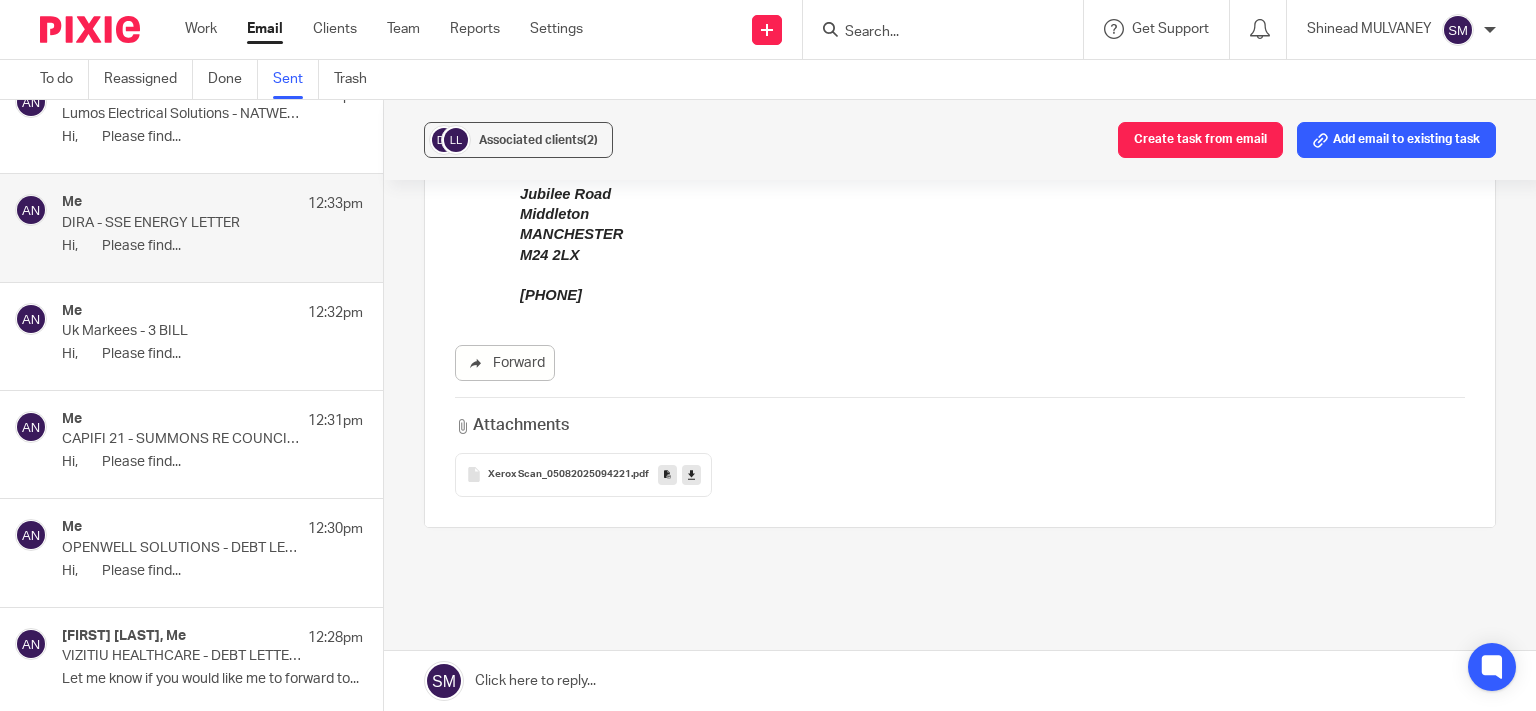 scroll, scrollTop: 480, scrollLeft: 0, axis: vertical 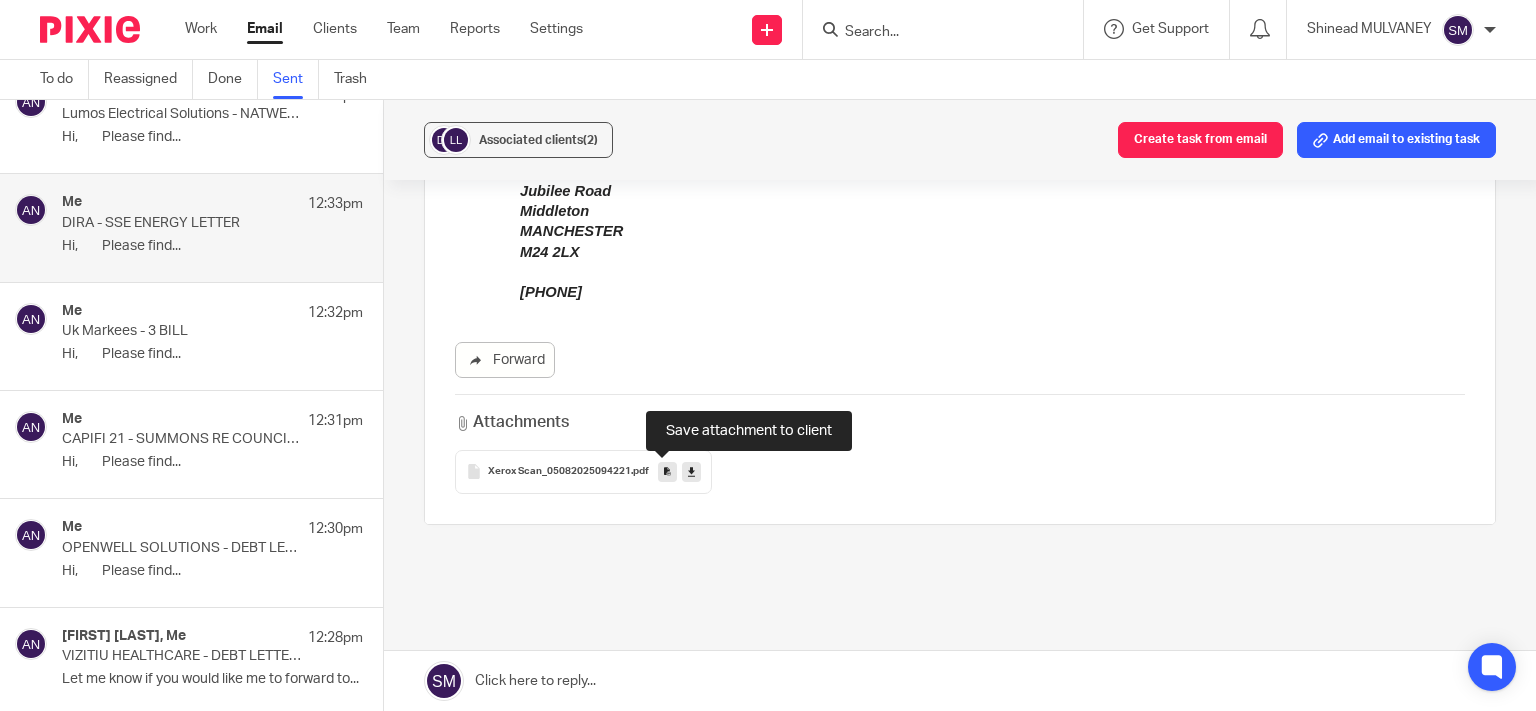 click at bounding box center [667, 471] 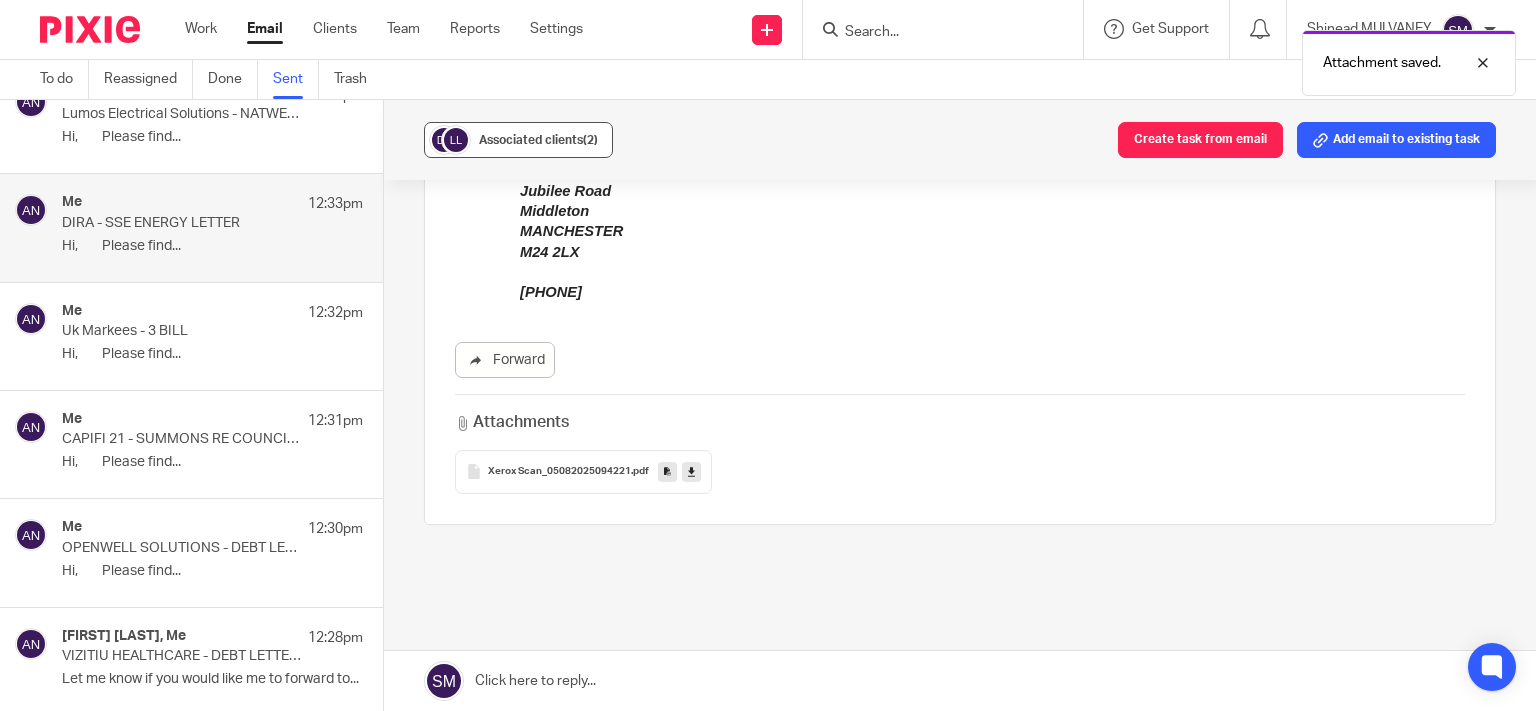 click on "Associated clients  (2)" at bounding box center [538, 140] 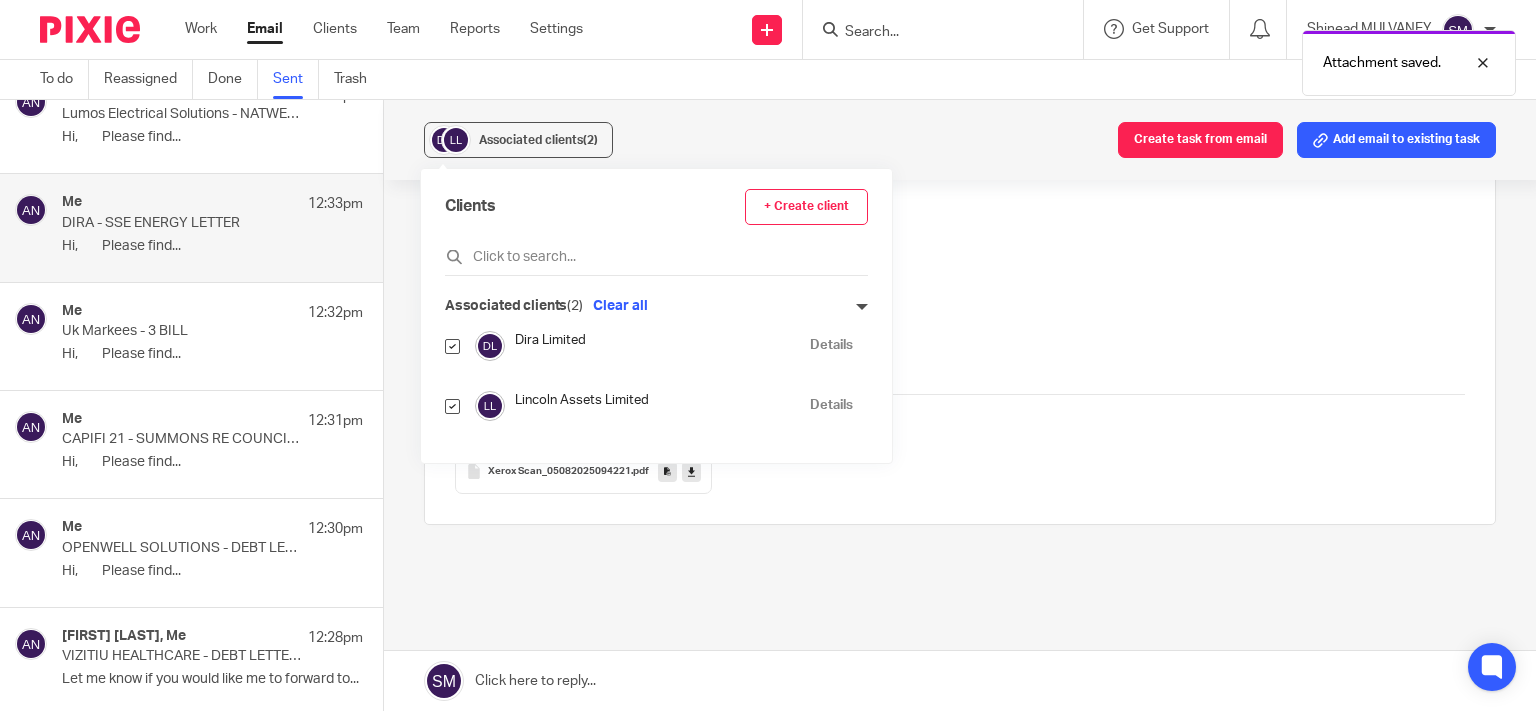 click on "Details" at bounding box center [831, 345] 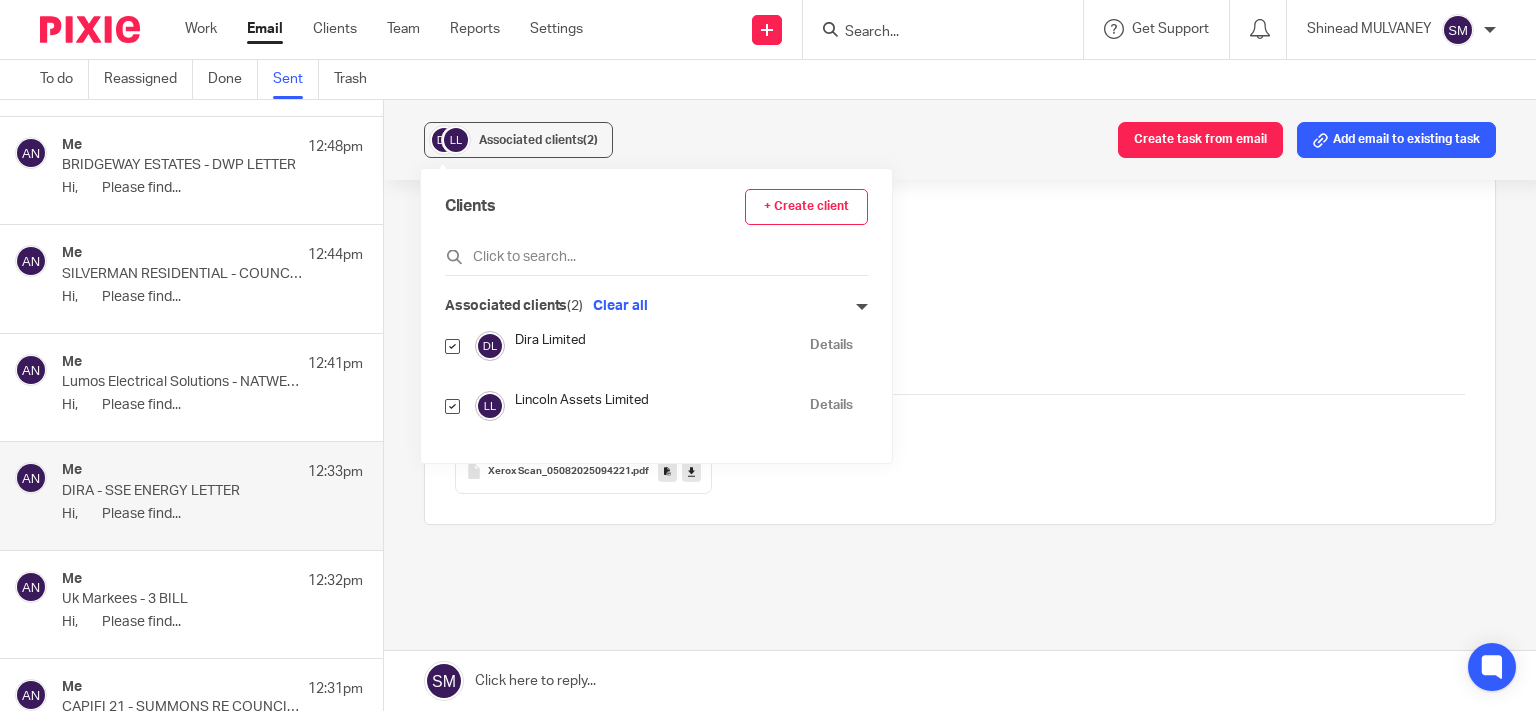 scroll, scrollTop: 288, scrollLeft: 0, axis: vertical 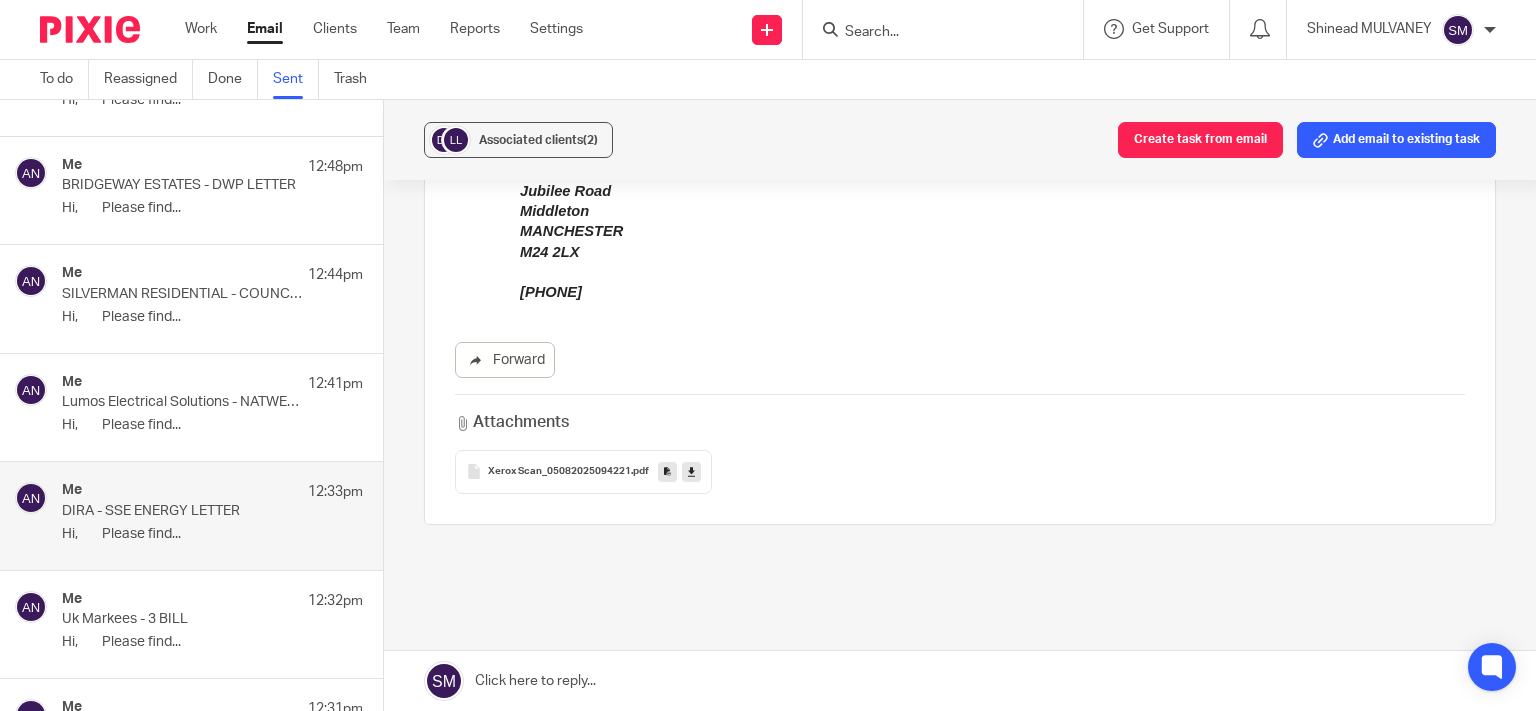 drag, startPoint x: 148, startPoint y: 391, endPoint x: 138, endPoint y: 398, distance: 12.206555 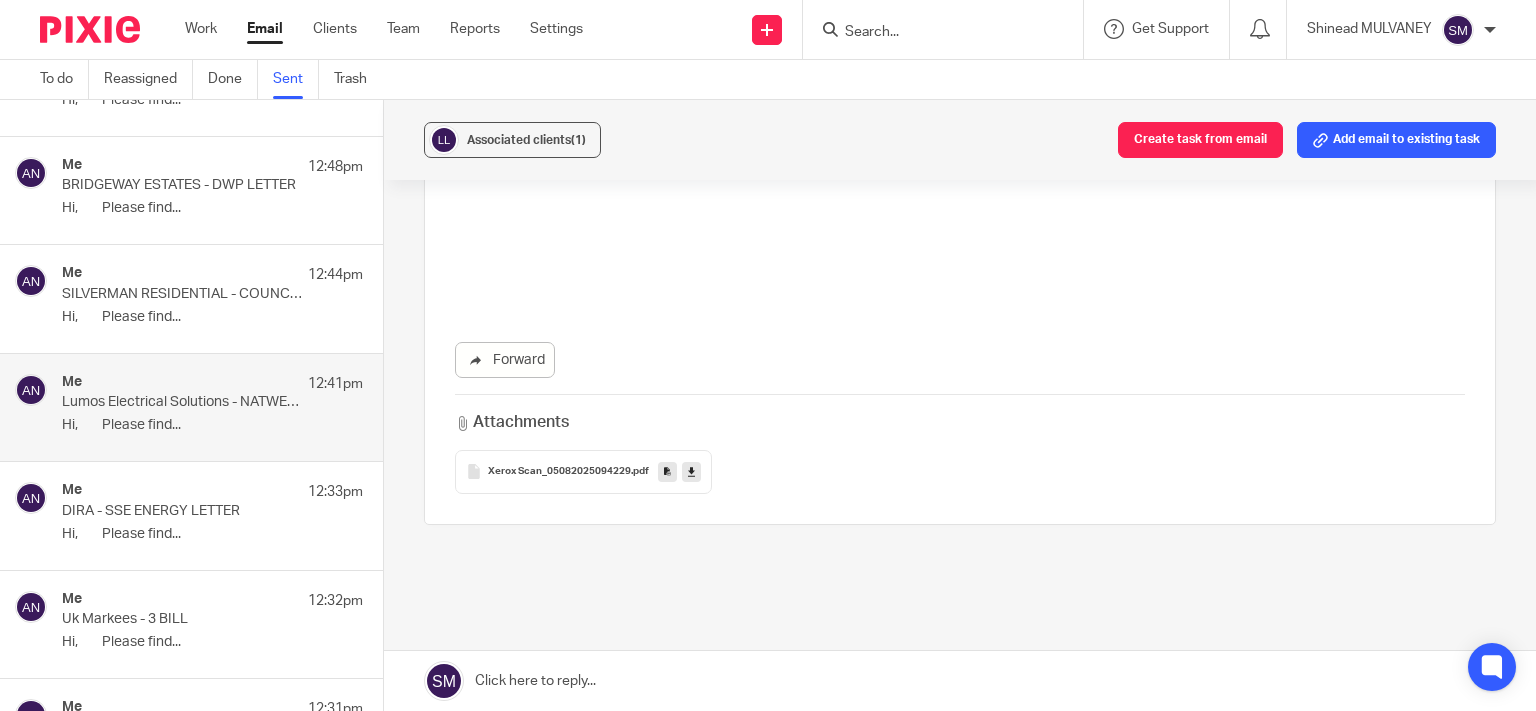 scroll, scrollTop: 0, scrollLeft: 0, axis: both 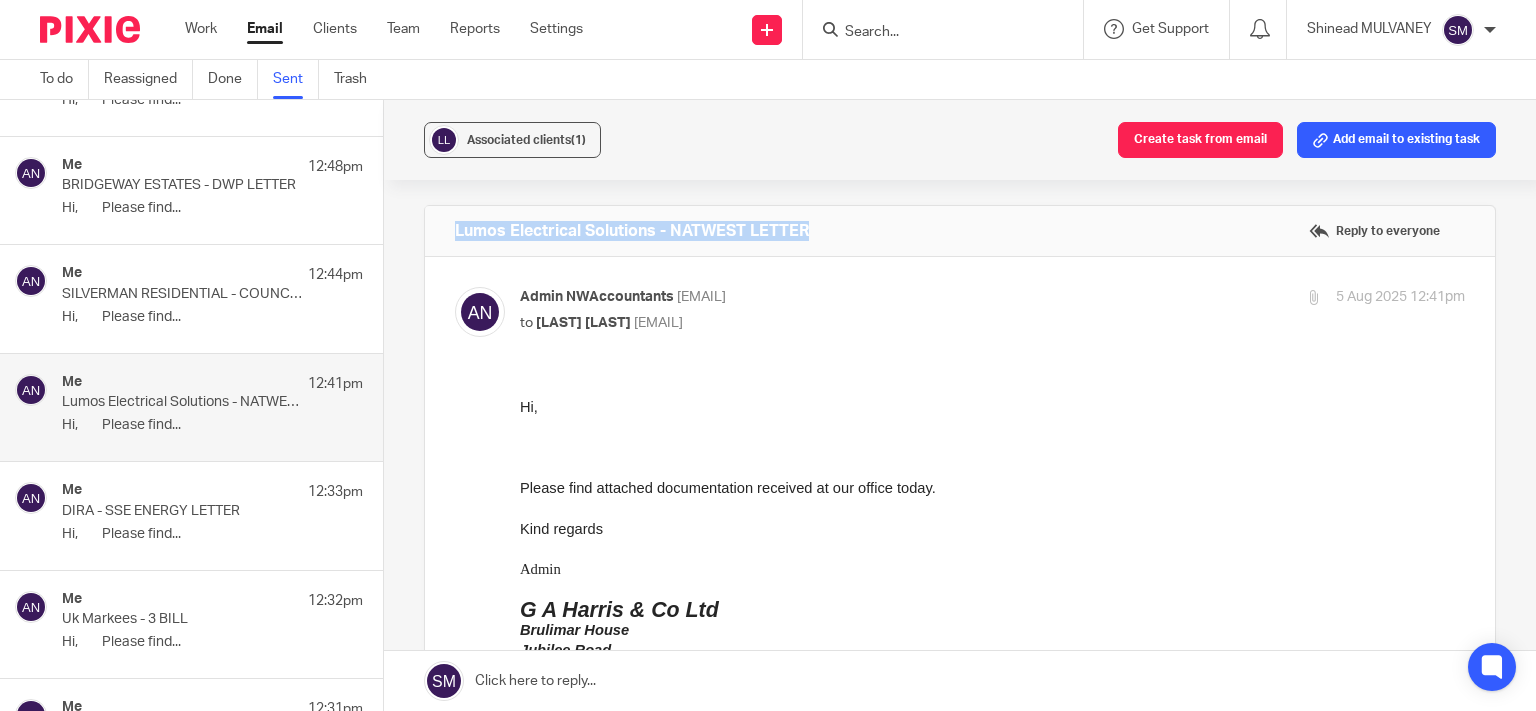 drag, startPoint x: 837, startPoint y: 233, endPoint x: 416, endPoint y: 229, distance: 421.019 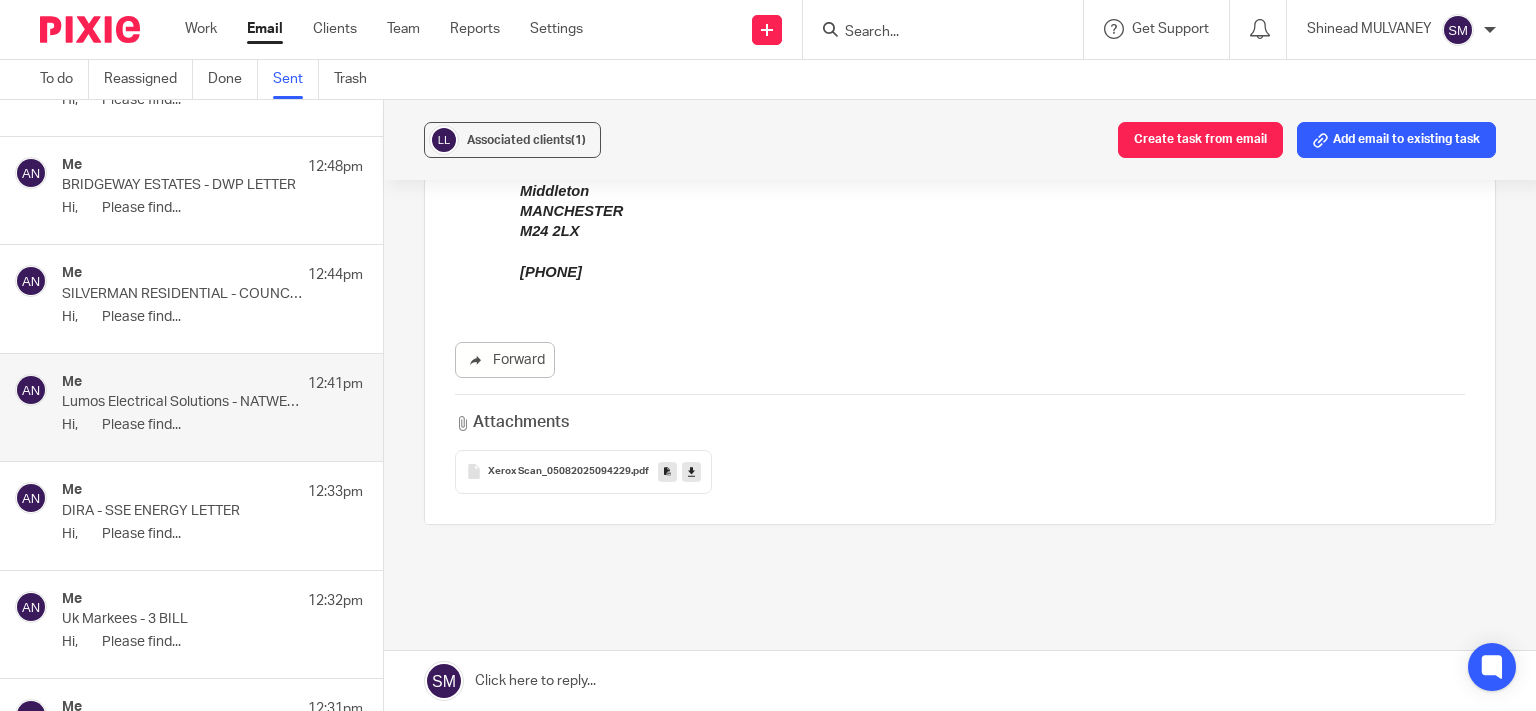 click at bounding box center (667, 472) 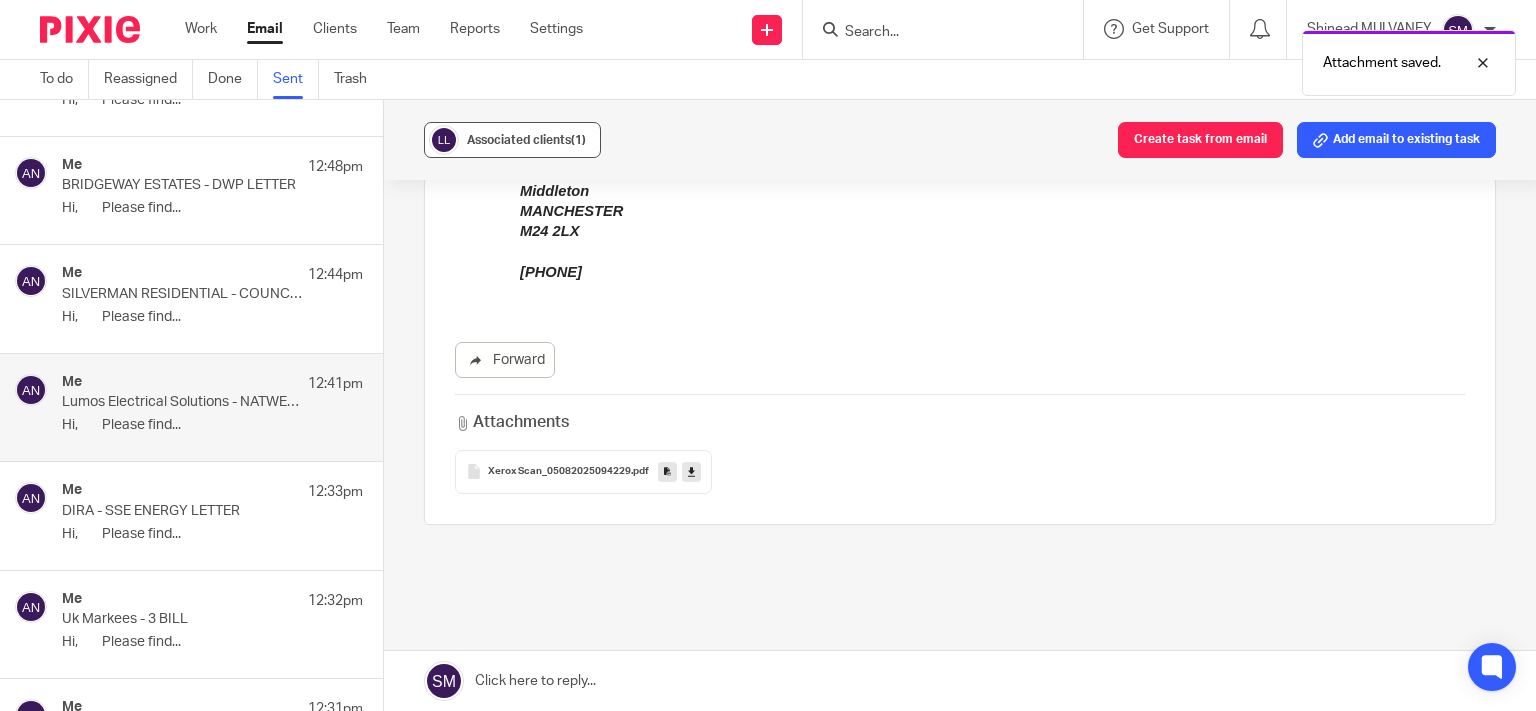 click on "(1)" at bounding box center (578, 140) 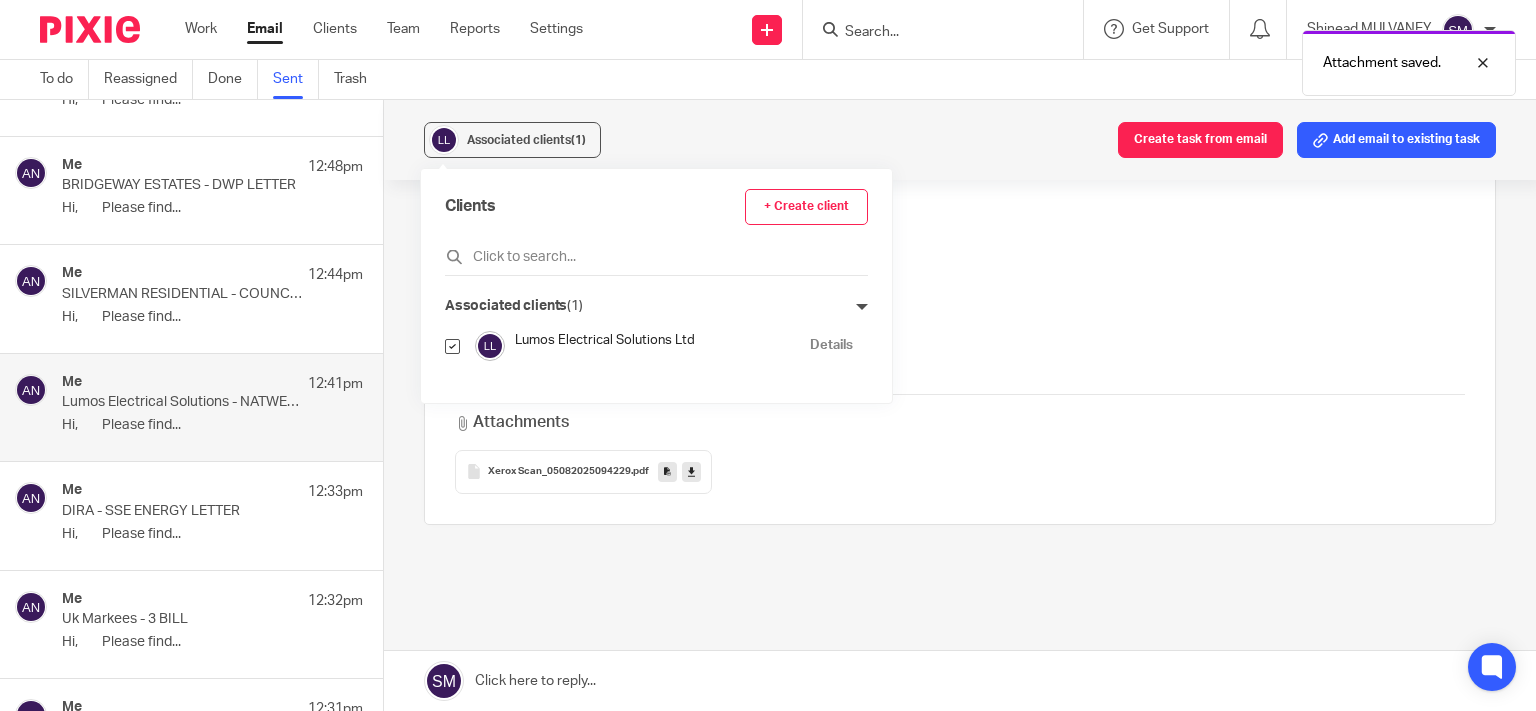 click on "Details" at bounding box center [831, 345] 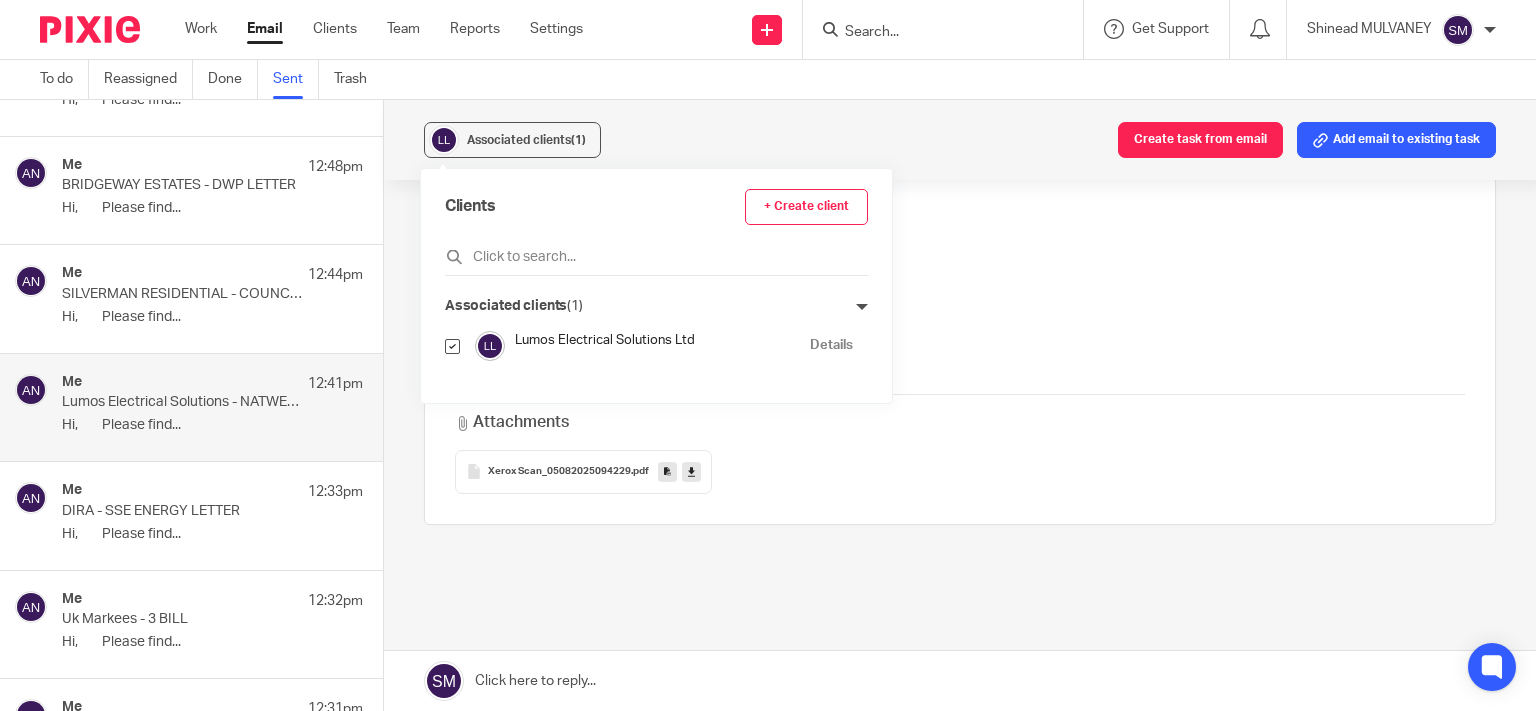 drag, startPoint x: 227, startPoint y: 286, endPoint x: 294, endPoint y: 285, distance: 67.00746 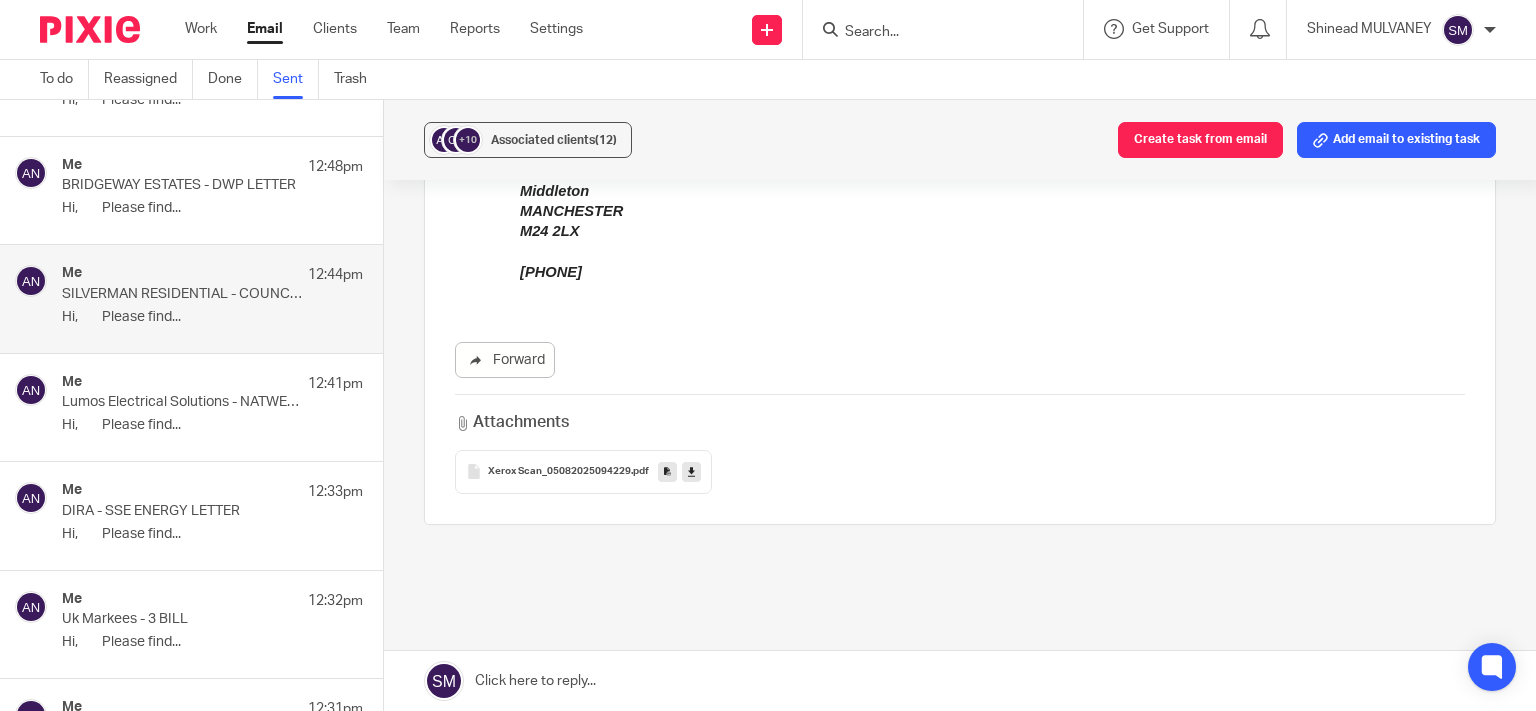 scroll, scrollTop: 0, scrollLeft: 0, axis: both 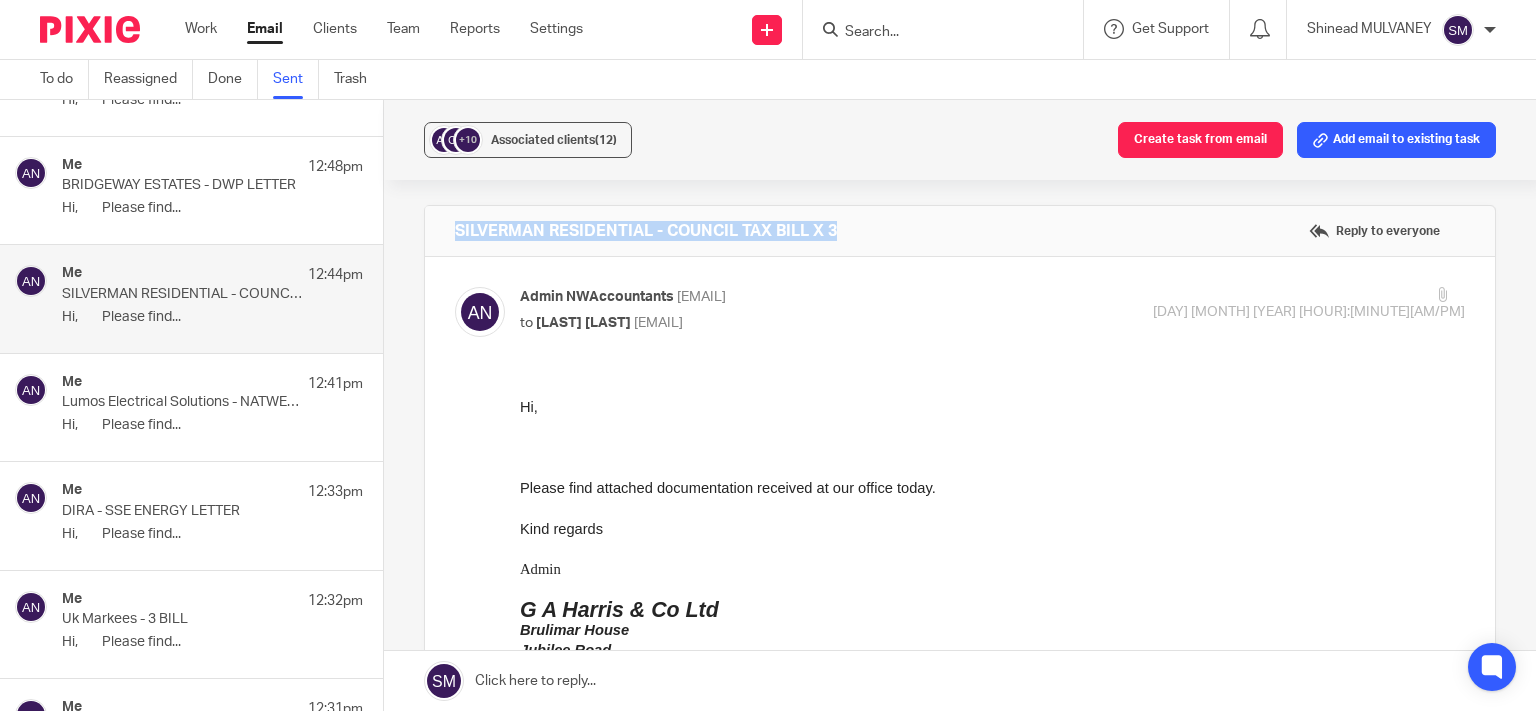 drag, startPoint x: 730, startPoint y: 216, endPoint x: 446, endPoint y: 215, distance: 284.00177 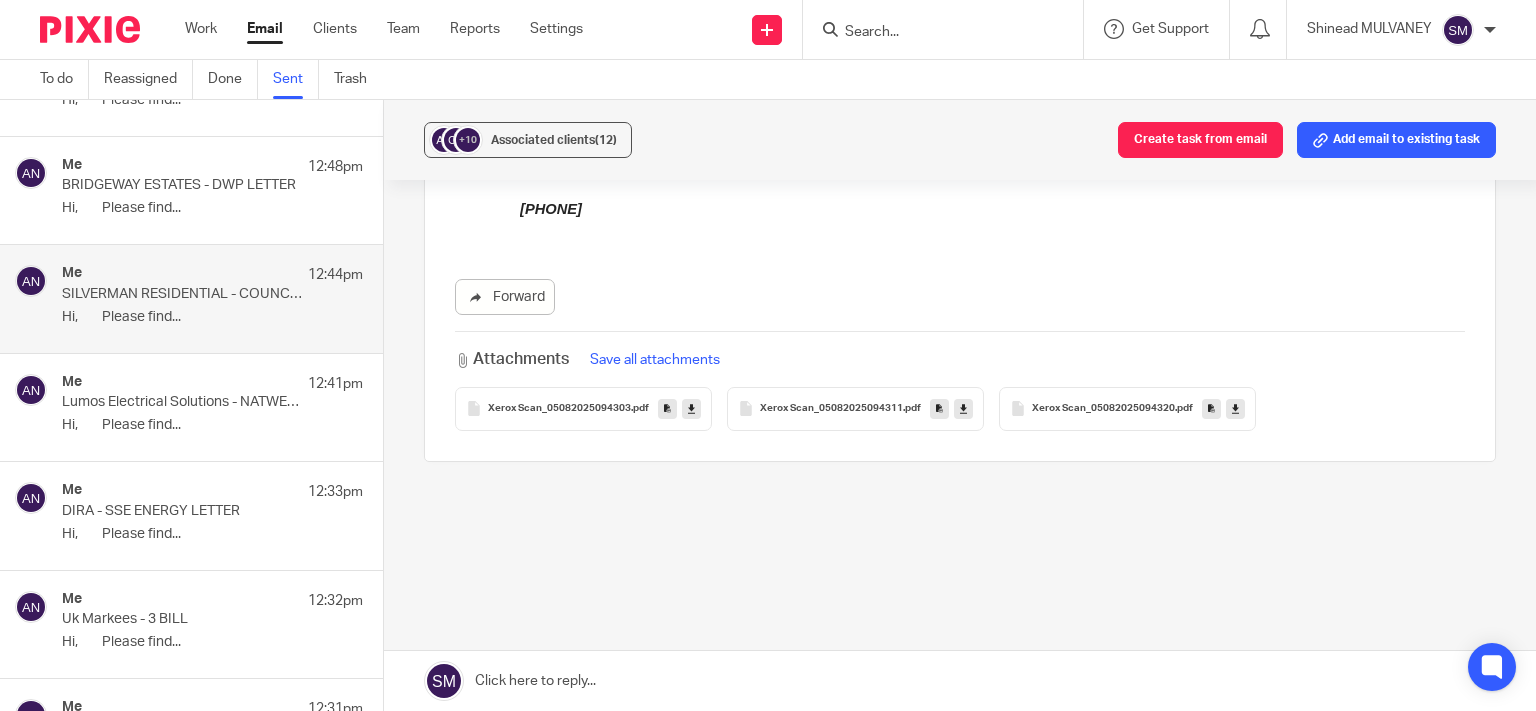 scroll, scrollTop: 552, scrollLeft: 0, axis: vertical 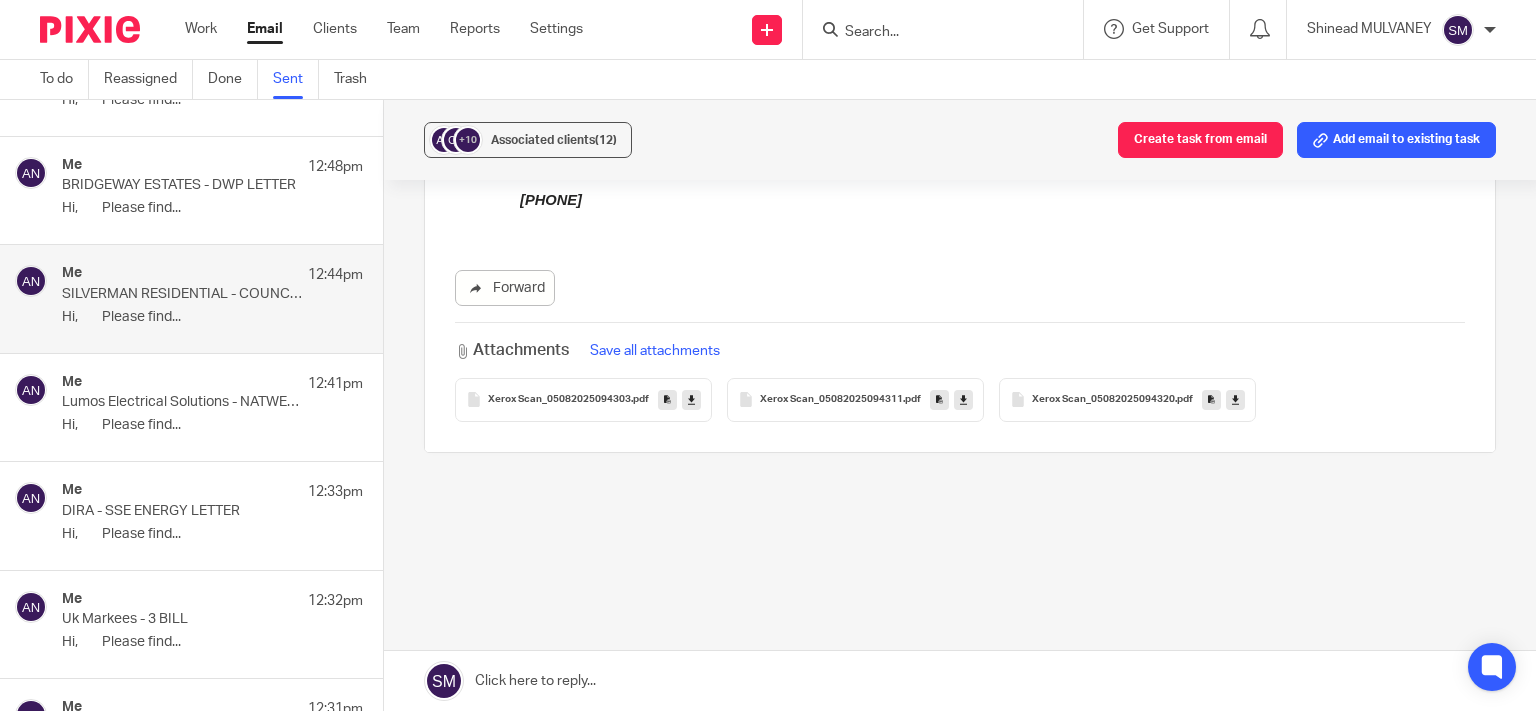 click at bounding box center [667, 399] 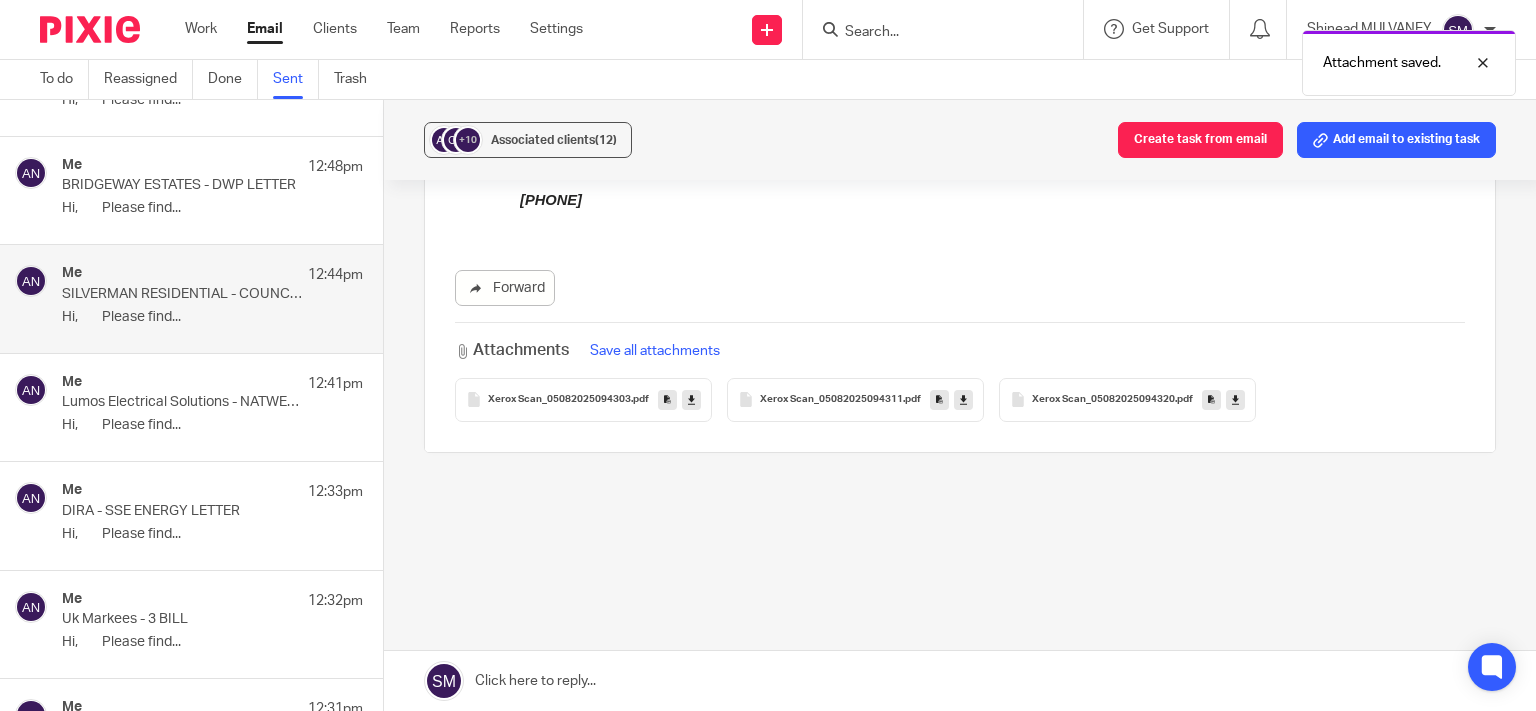 click at bounding box center (939, 399) 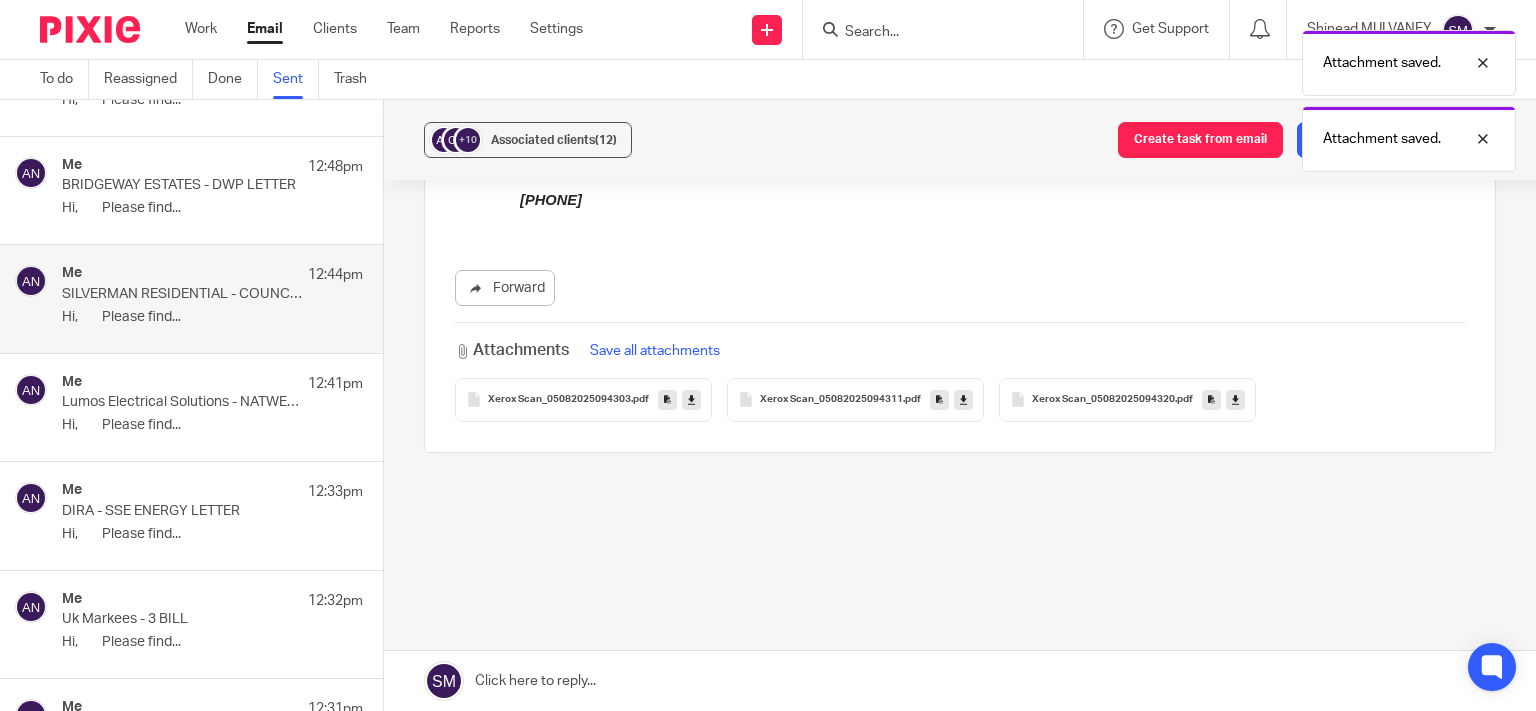 click at bounding box center (1211, 400) 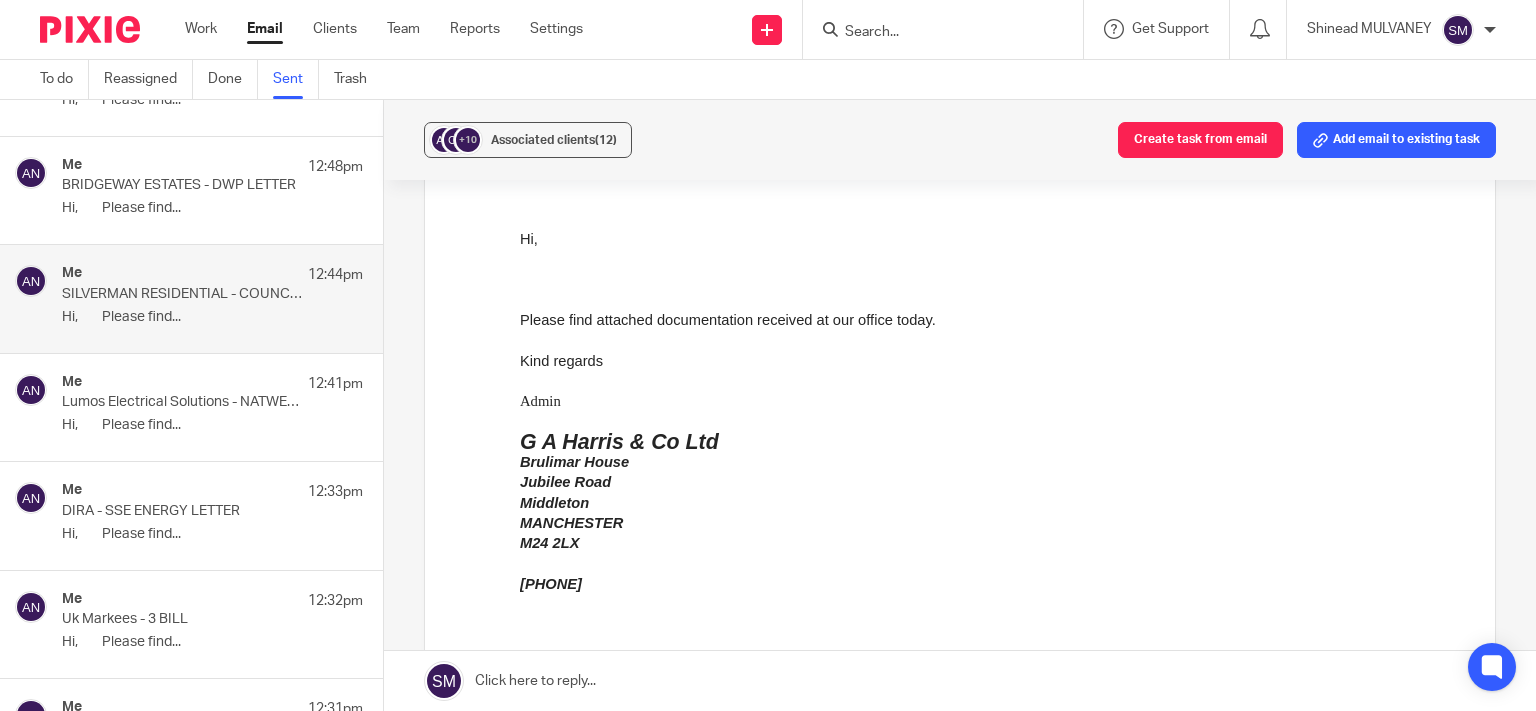 scroll, scrollTop: 0, scrollLeft: 0, axis: both 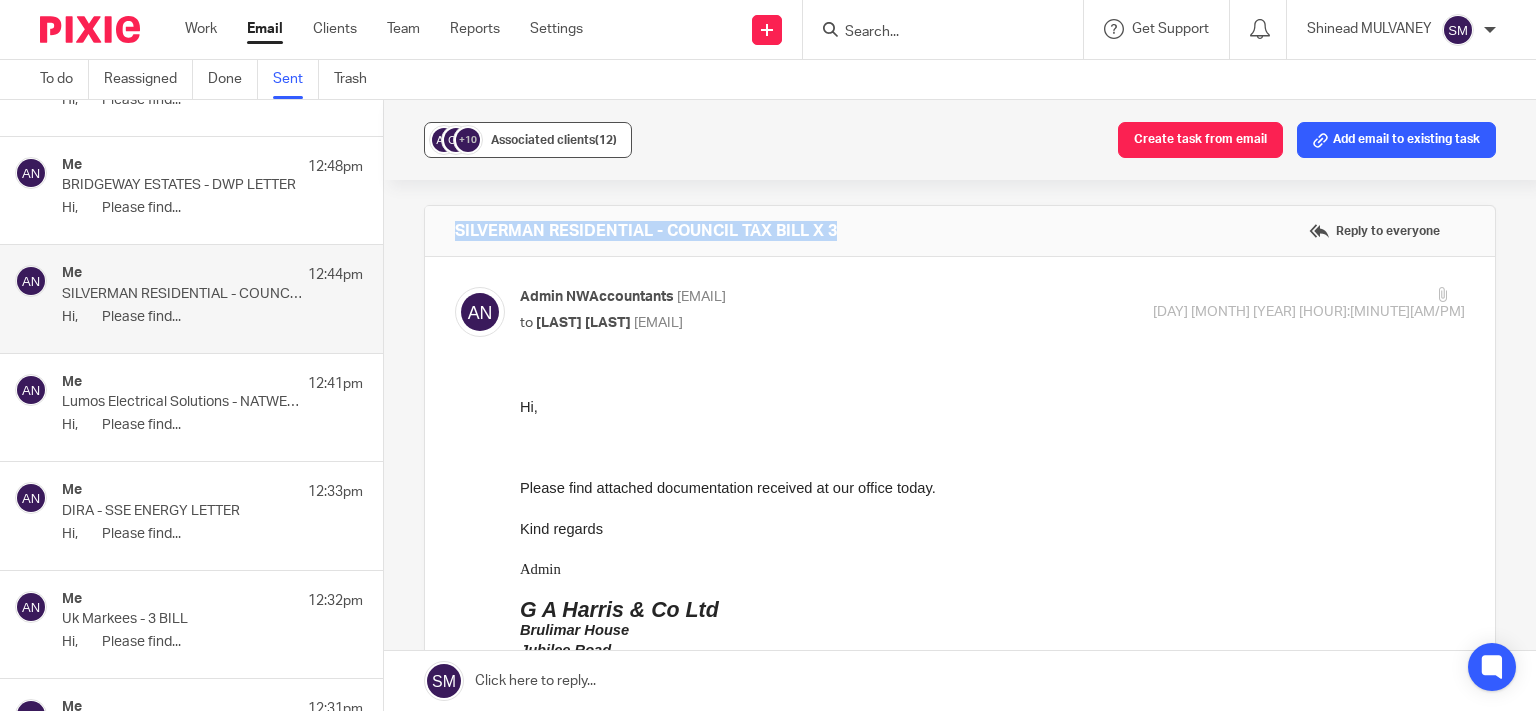 click on "Associated clients  (12)" at bounding box center [554, 140] 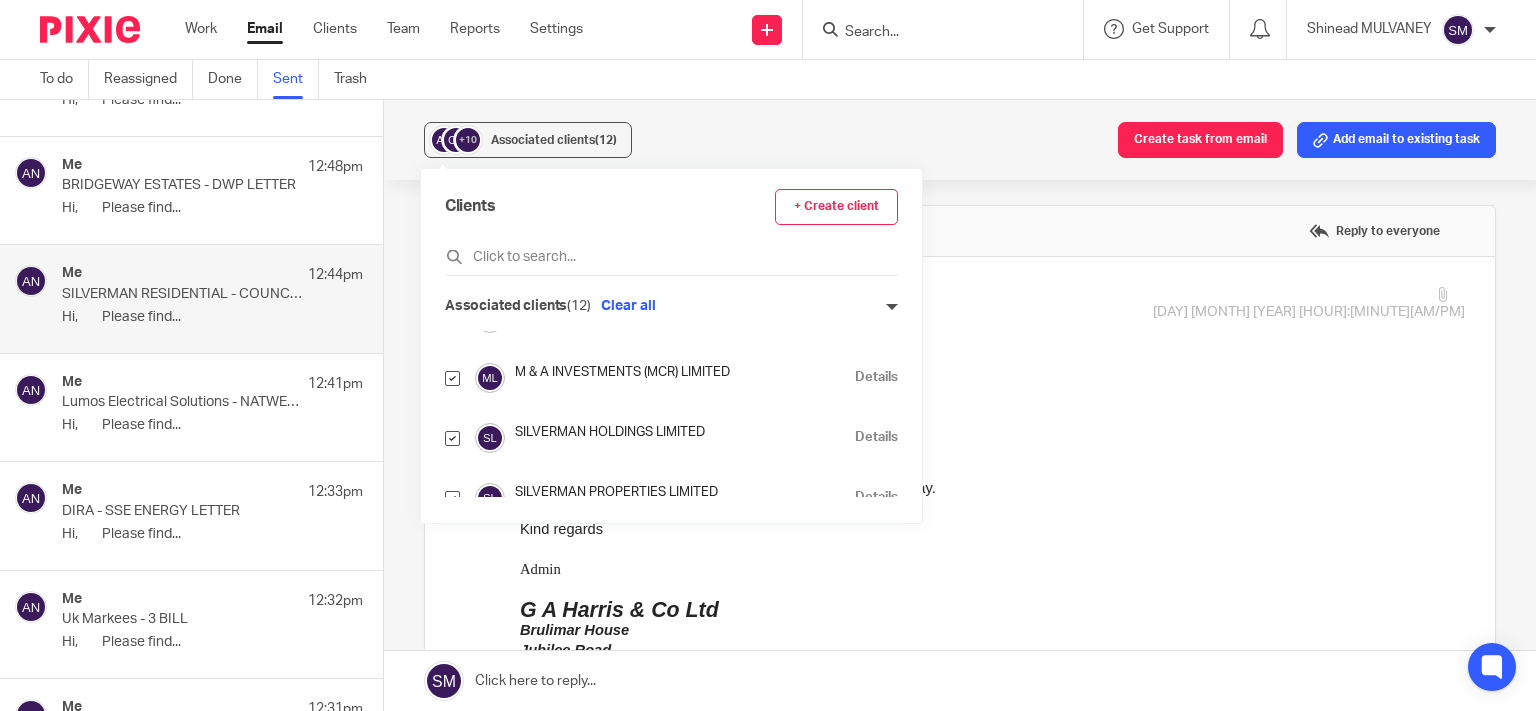 scroll, scrollTop: 192, scrollLeft: 0, axis: vertical 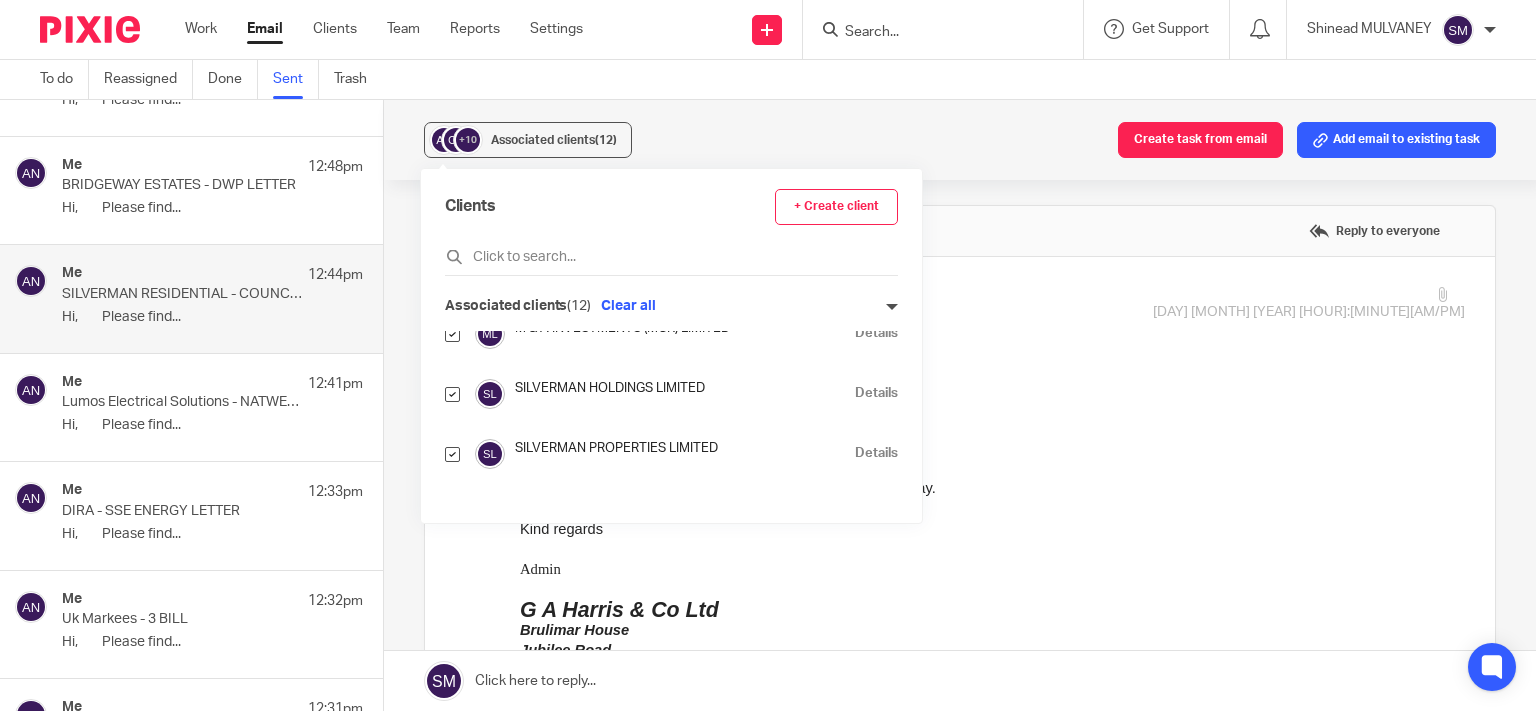 click on "Details" at bounding box center [876, 453] 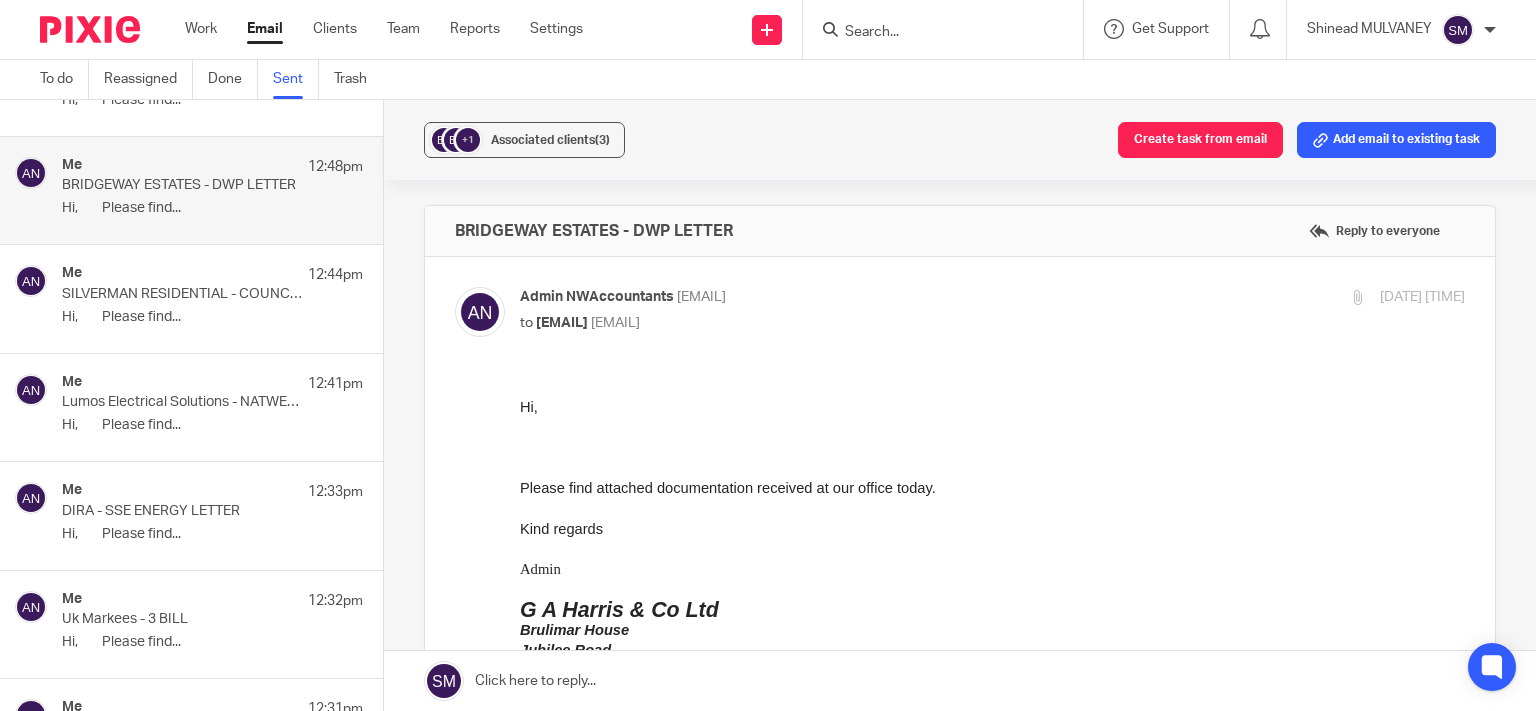 scroll, scrollTop: 0, scrollLeft: 0, axis: both 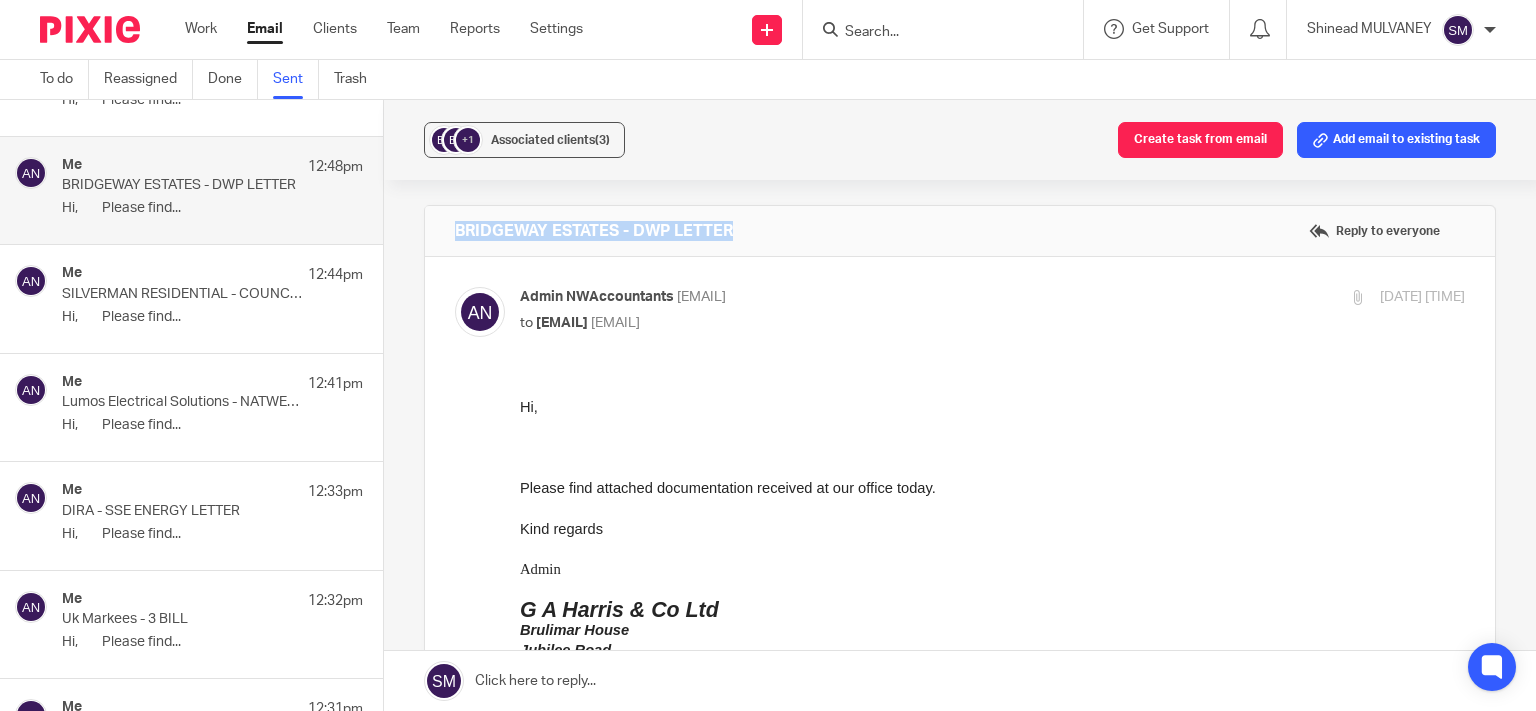drag, startPoint x: 754, startPoint y: 237, endPoint x: 410, endPoint y: 254, distance: 344.4198 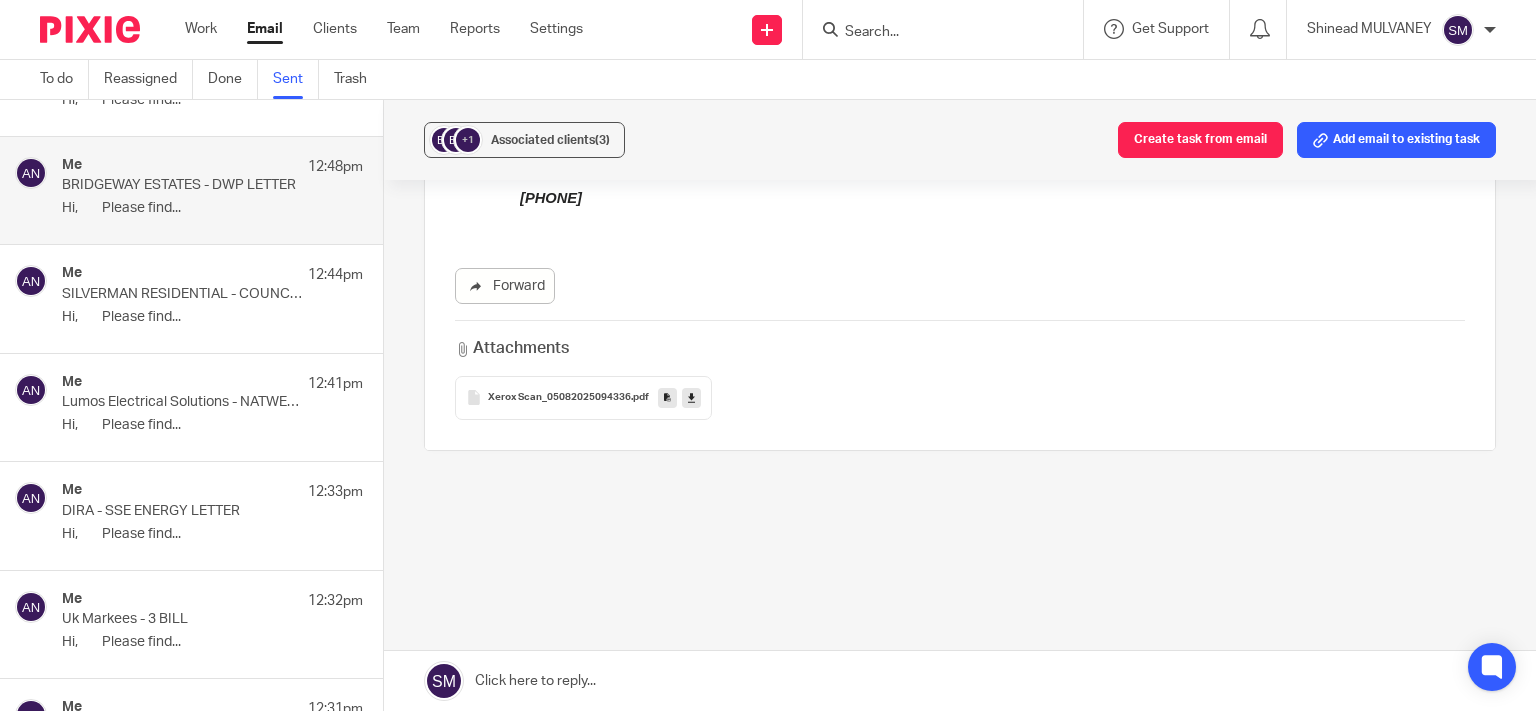 click at bounding box center (667, 397) 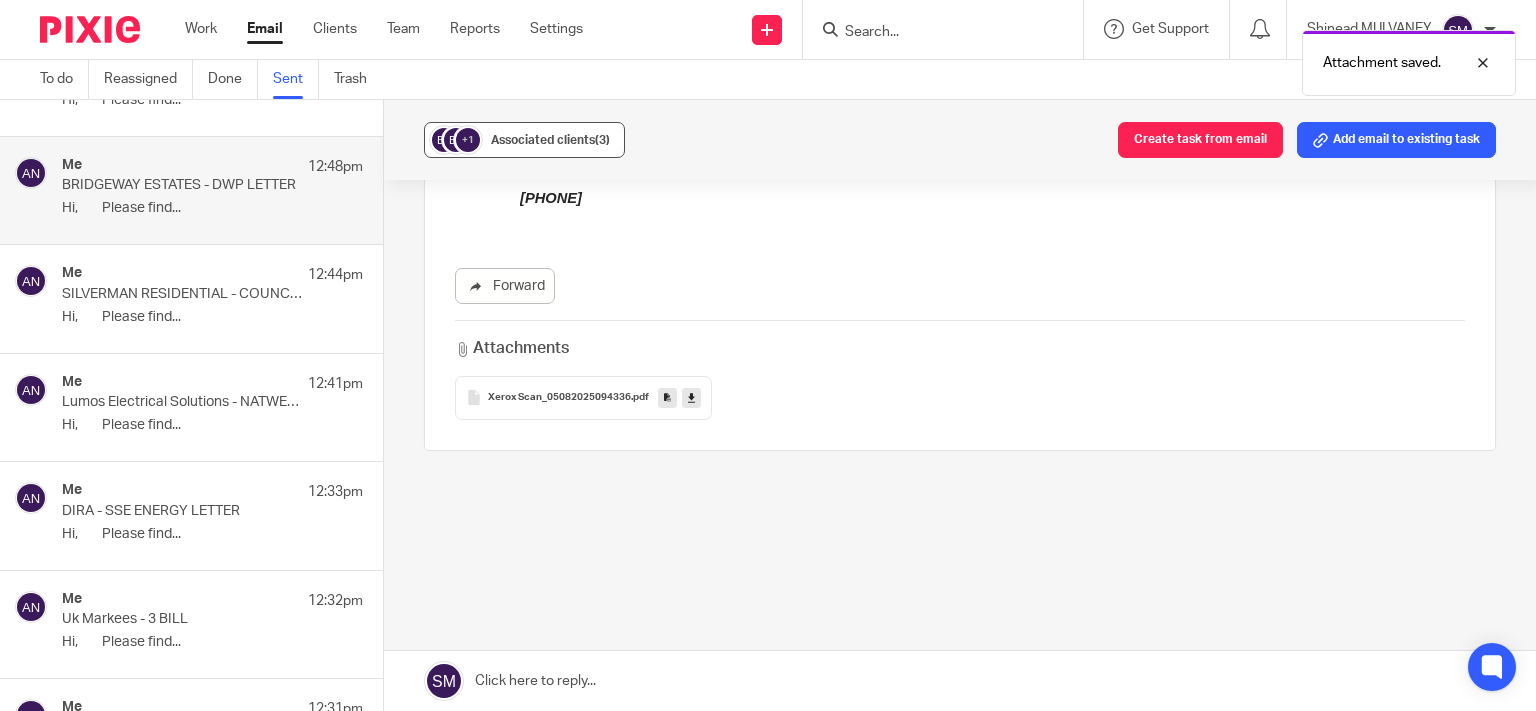 click on "Associated clients  (3)" at bounding box center [550, 140] 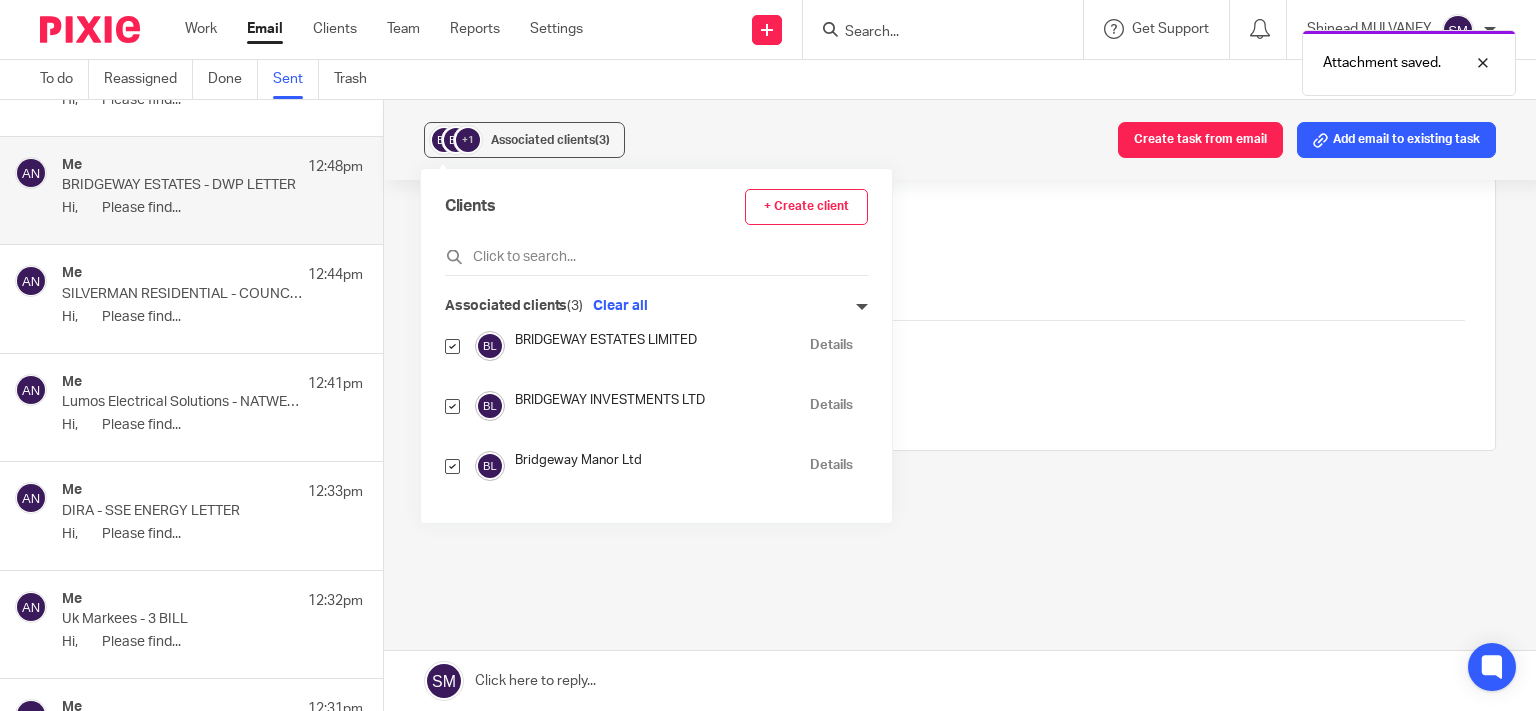 click on "Details" at bounding box center [831, 345] 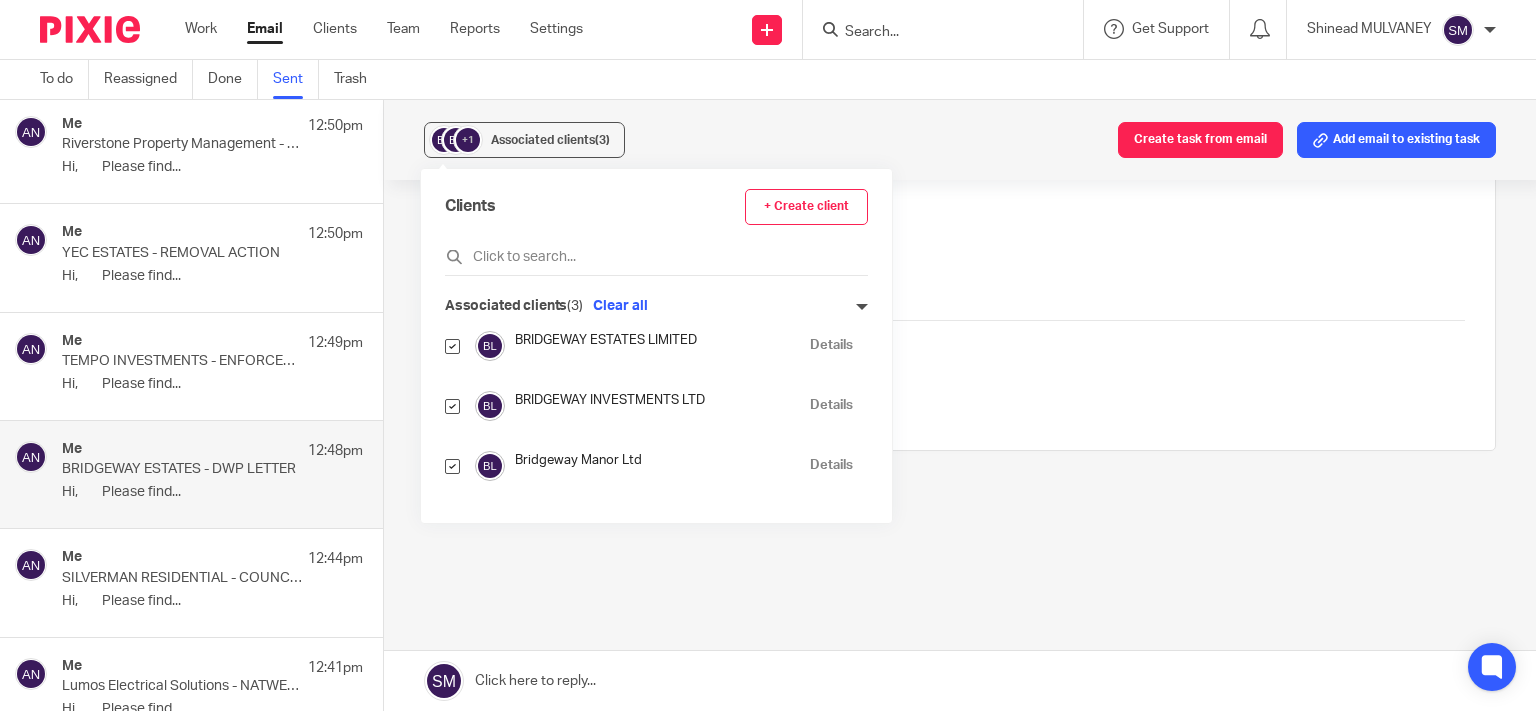 scroll, scrollTop: 0, scrollLeft: 0, axis: both 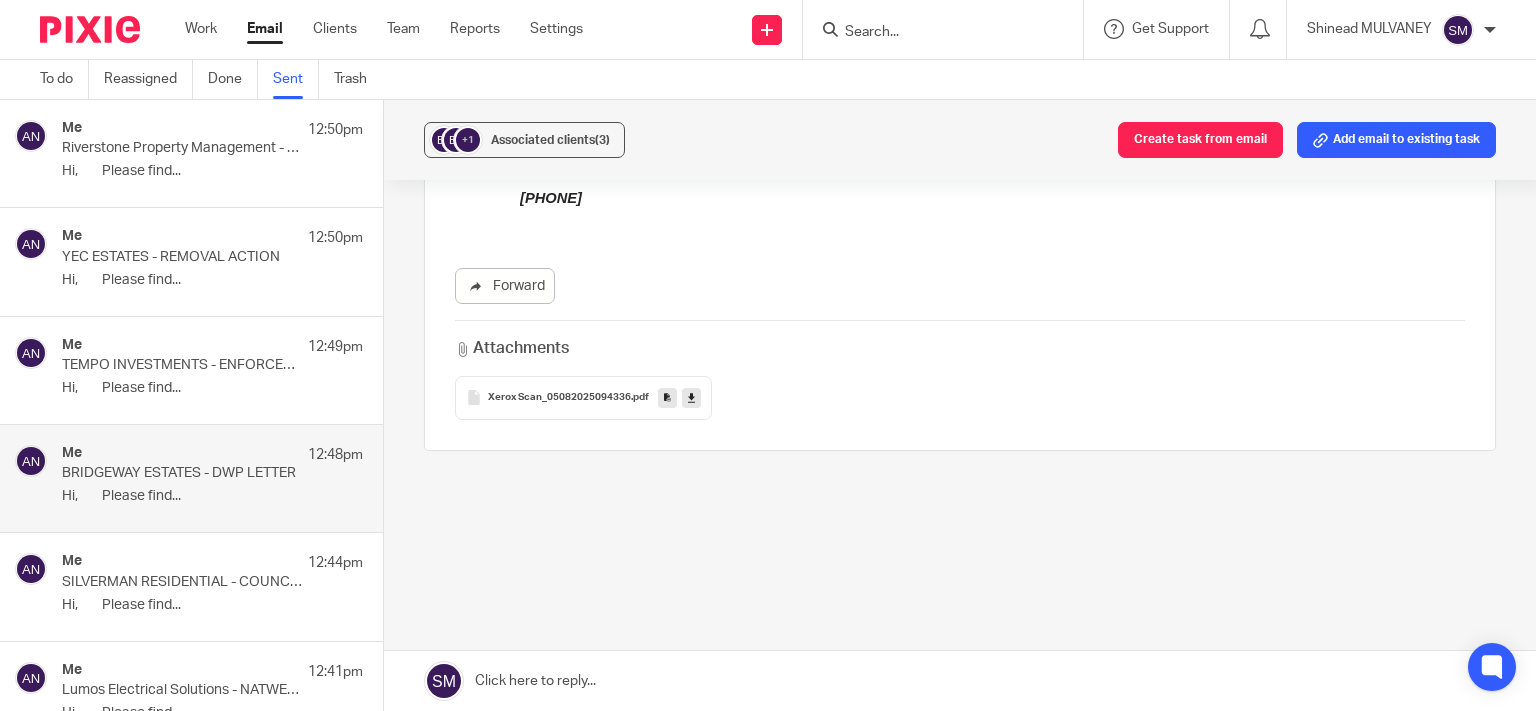 click on "TEMPO INVESTMENTS - ENFORCEMENT NOTICE" at bounding box center (182, 365) 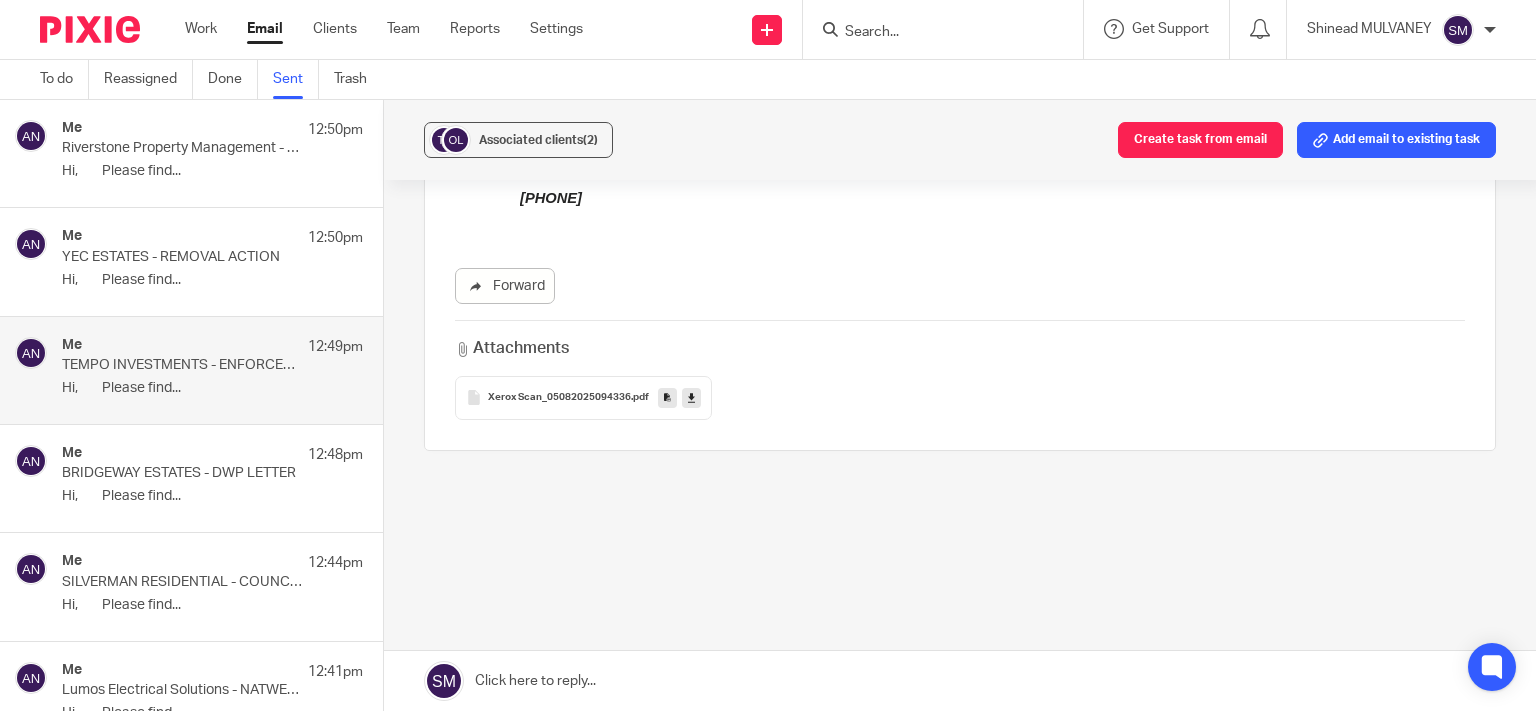scroll, scrollTop: 0, scrollLeft: 0, axis: both 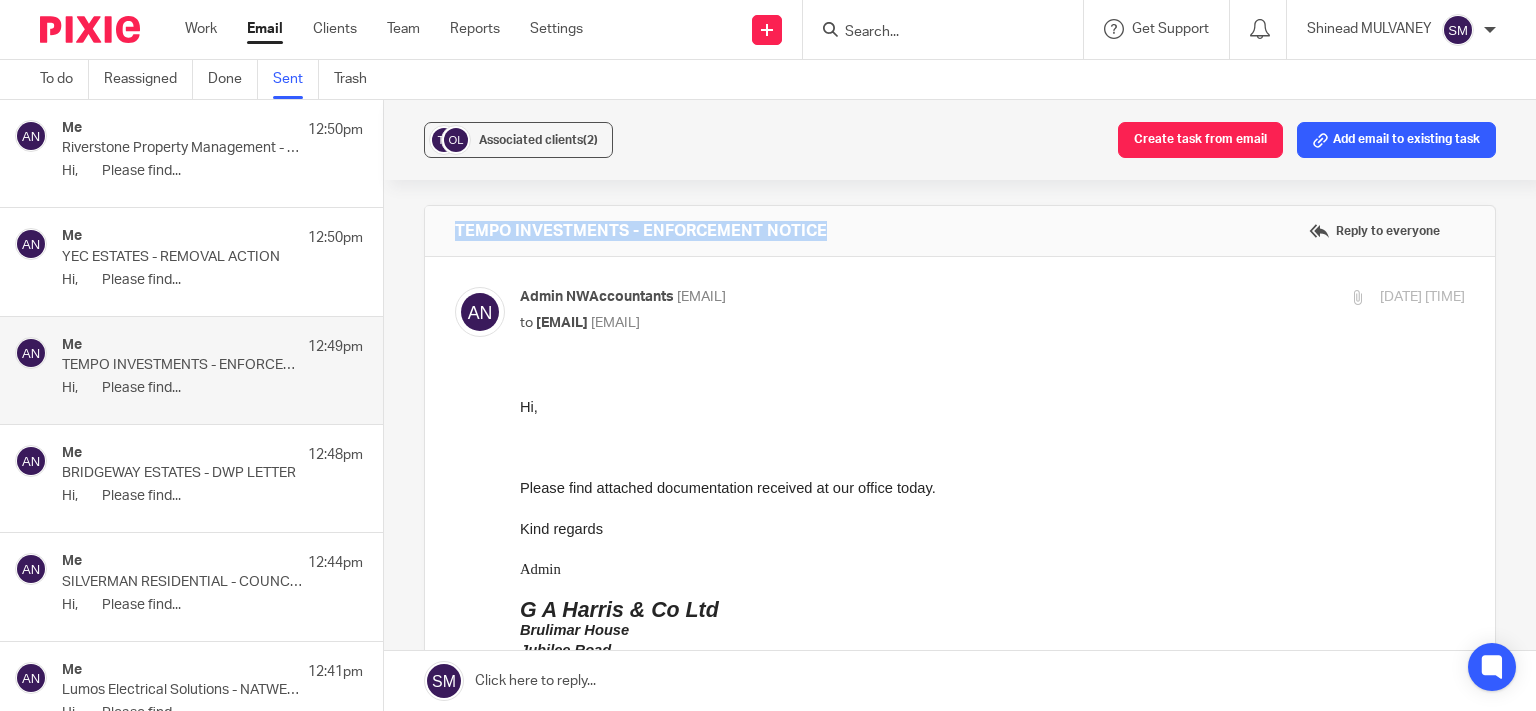 drag, startPoint x: 816, startPoint y: 226, endPoint x: 425, endPoint y: 226, distance: 391 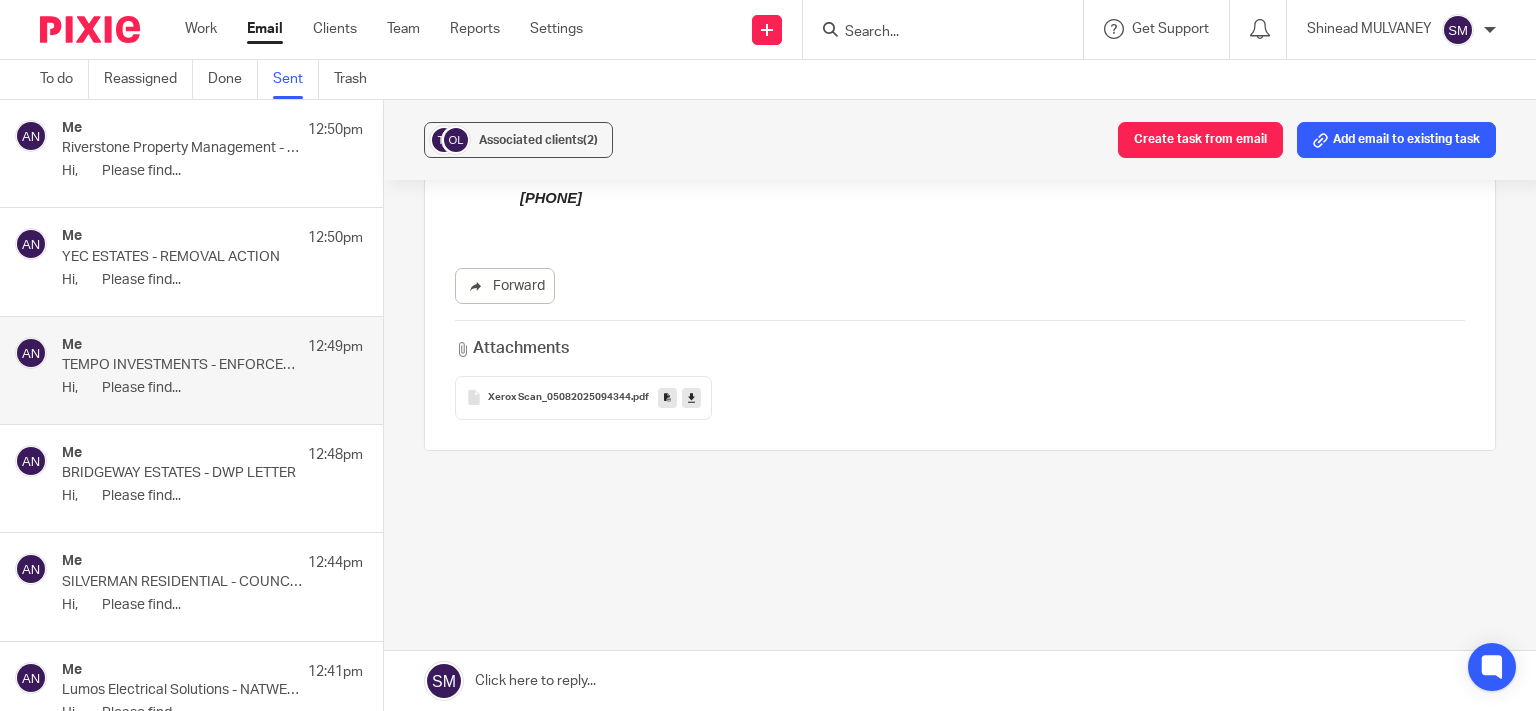 click at bounding box center [667, 397] 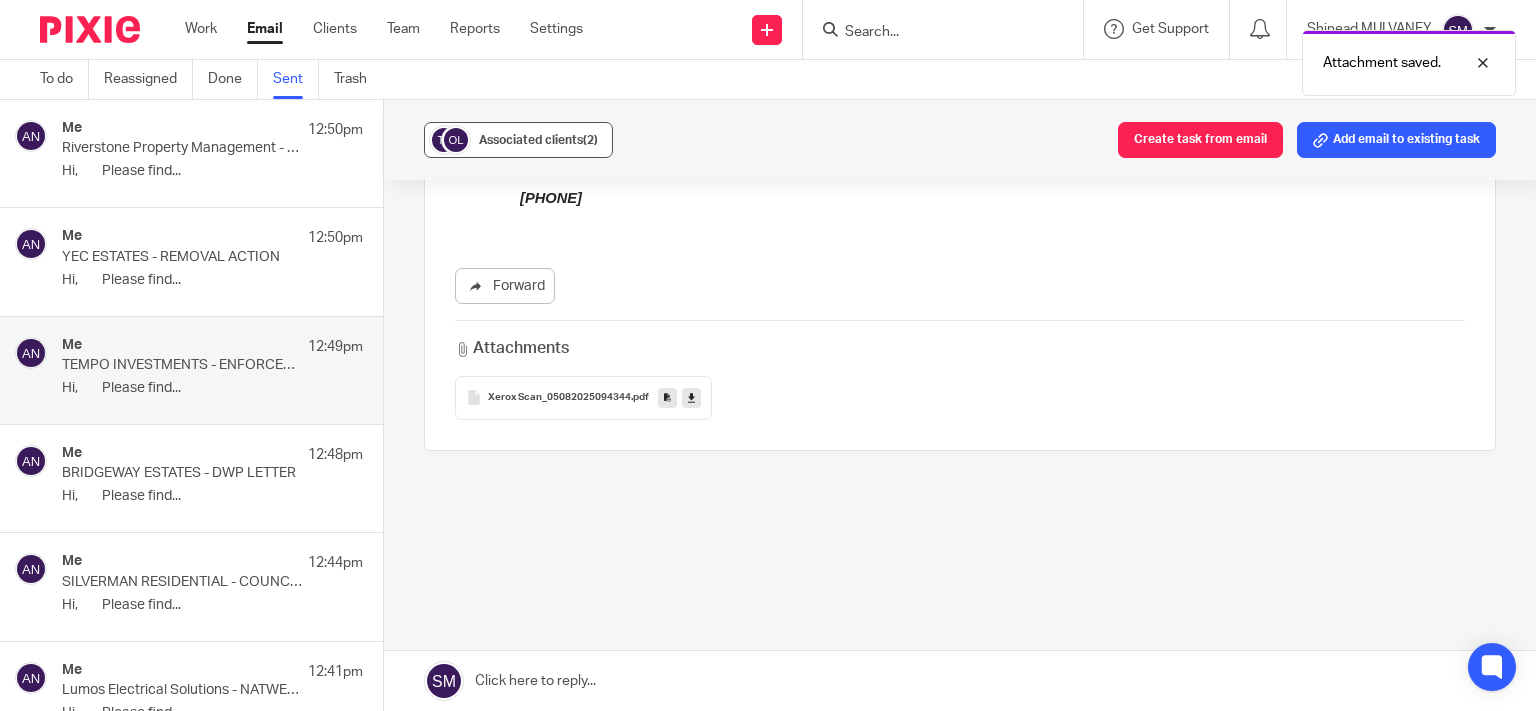click on "Associated clients  (2)" at bounding box center [538, 140] 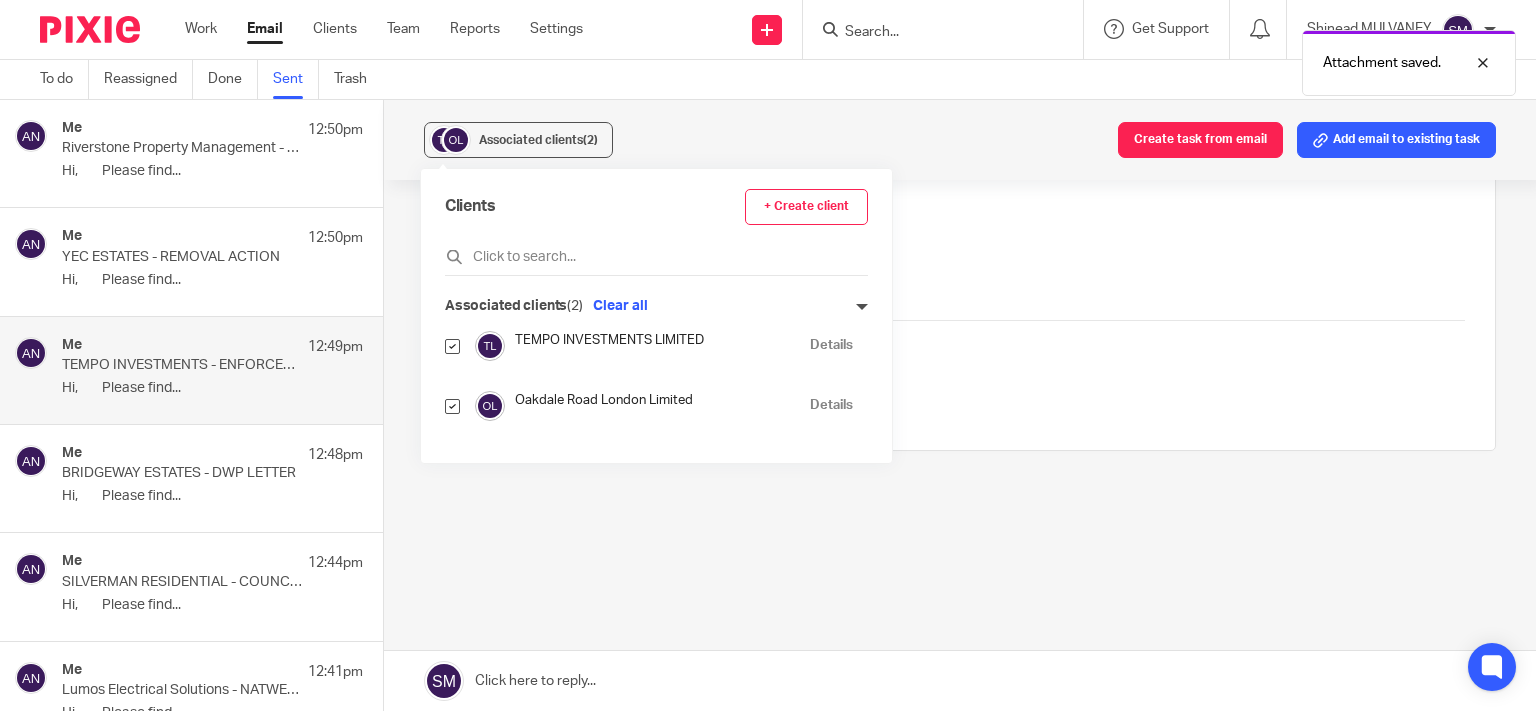 click on "Details" at bounding box center (831, 345) 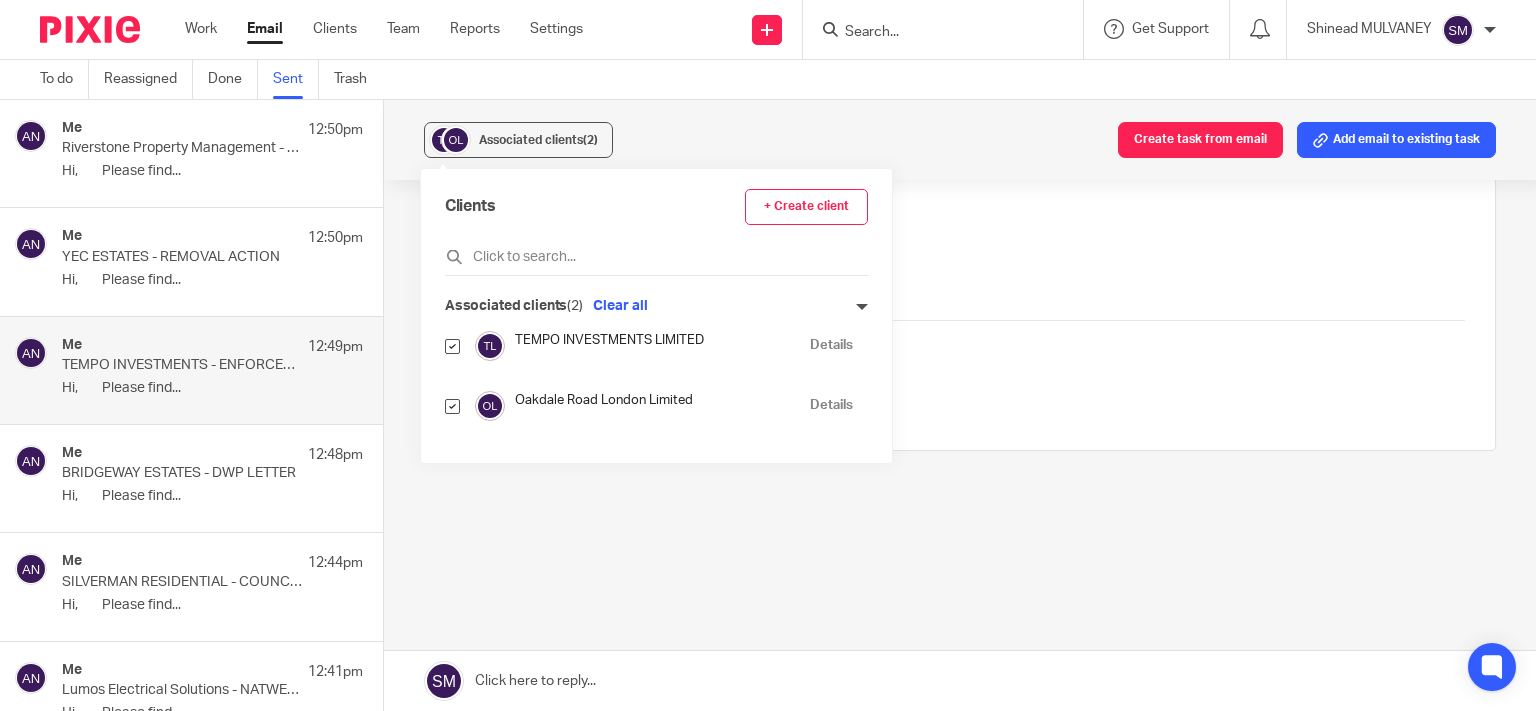 click on "Me
12:50pm   YEC ESTATES - REMOVAL ACTION   Hi,            Please find..." at bounding box center [191, 261] 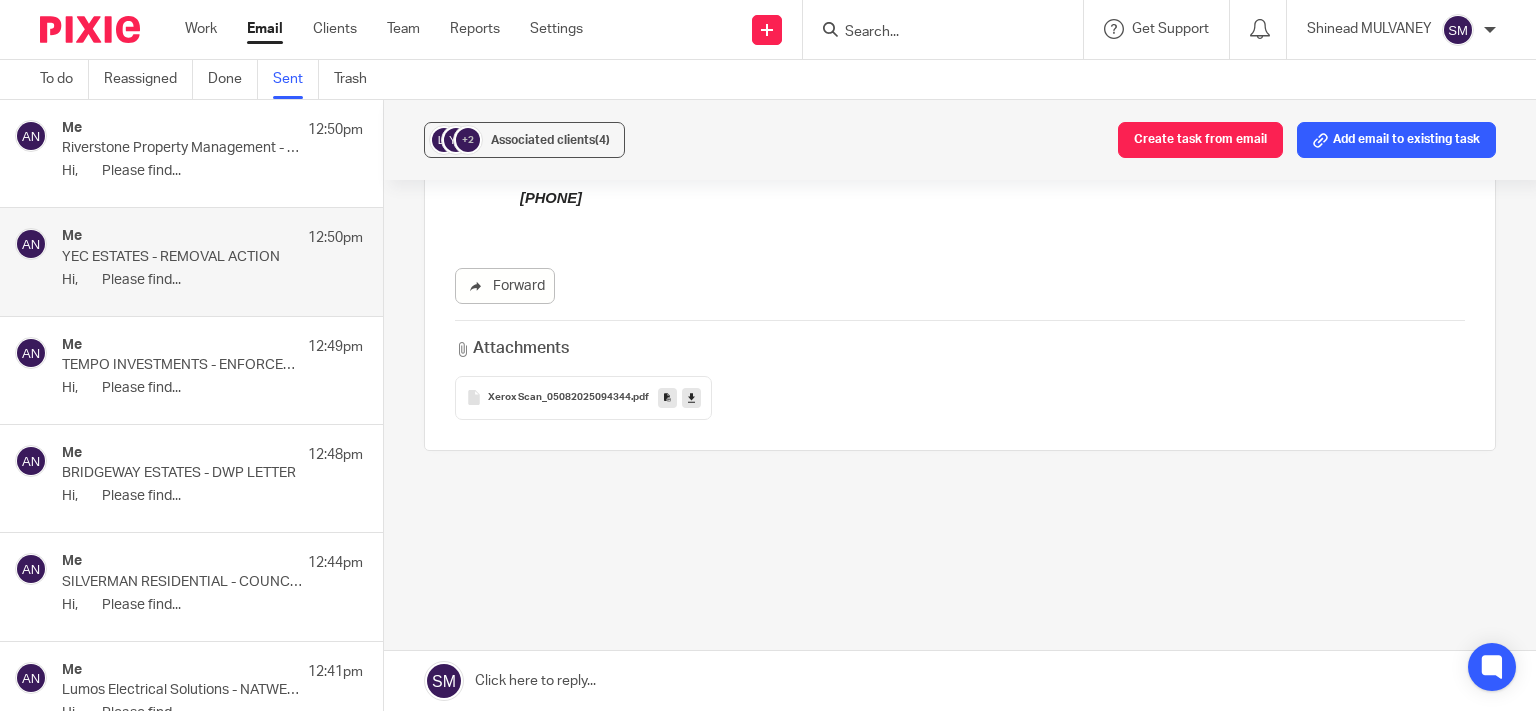 scroll, scrollTop: 0, scrollLeft: 0, axis: both 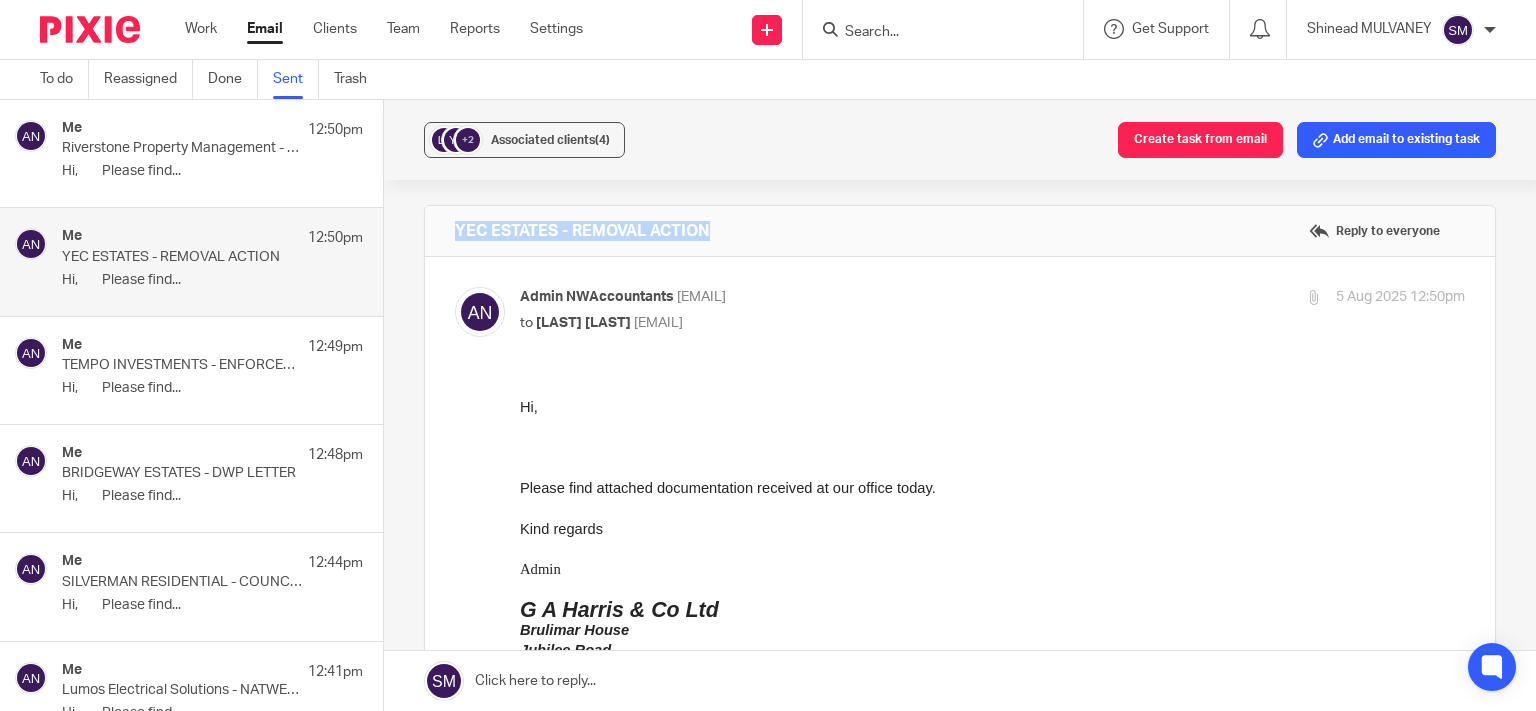 drag, startPoint x: 754, startPoint y: 233, endPoint x: 437, endPoint y: 226, distance: 317.07727 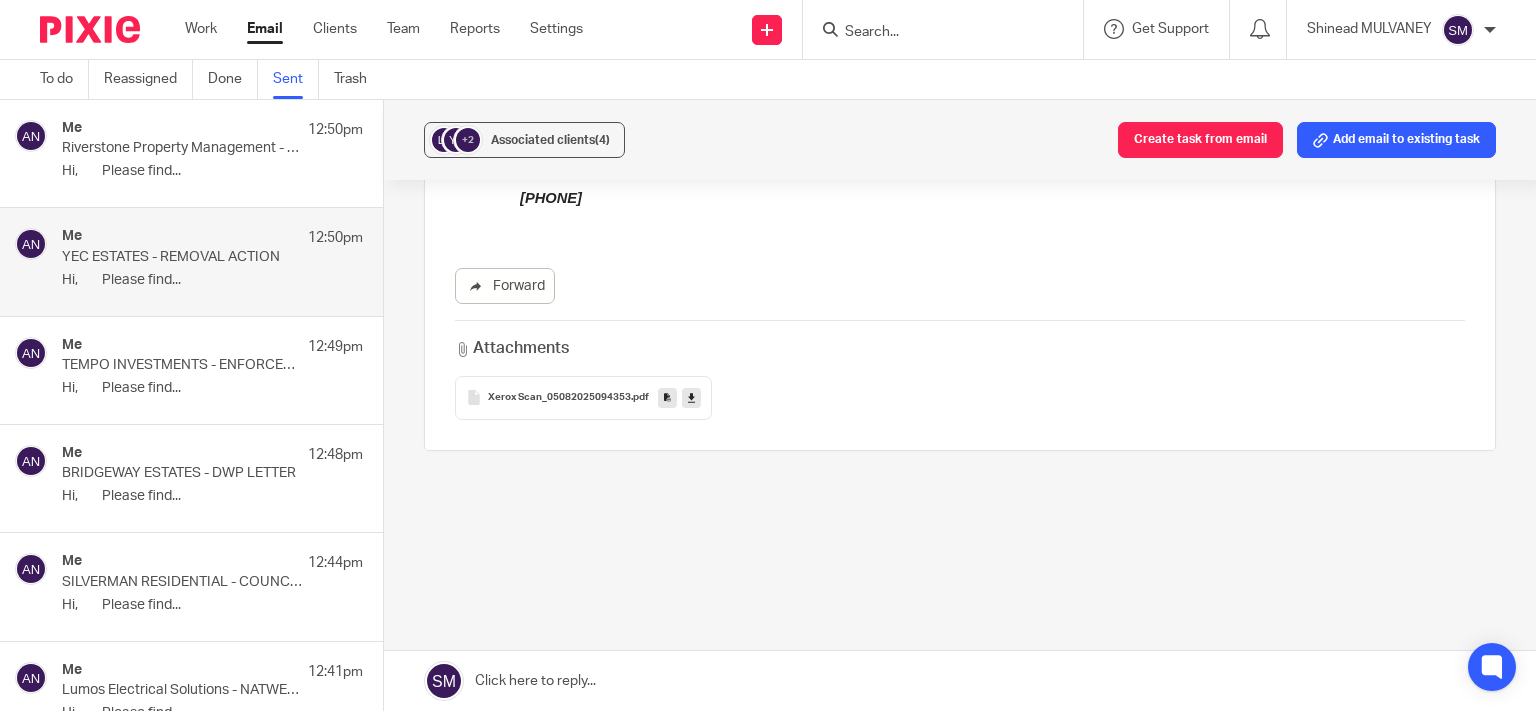 click at bounding box center [667, 397] 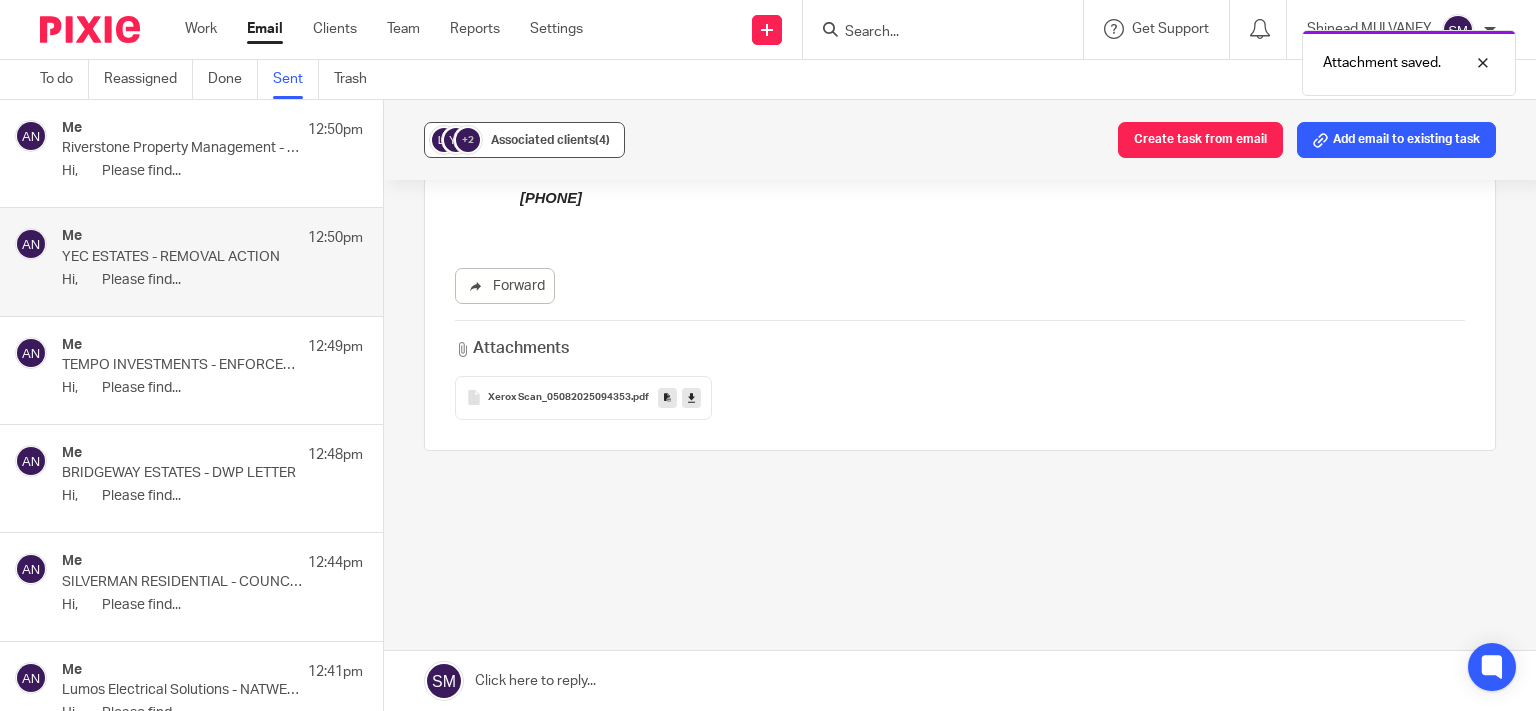click on "Associated clients  (4)" at bounding box center (550, 140) 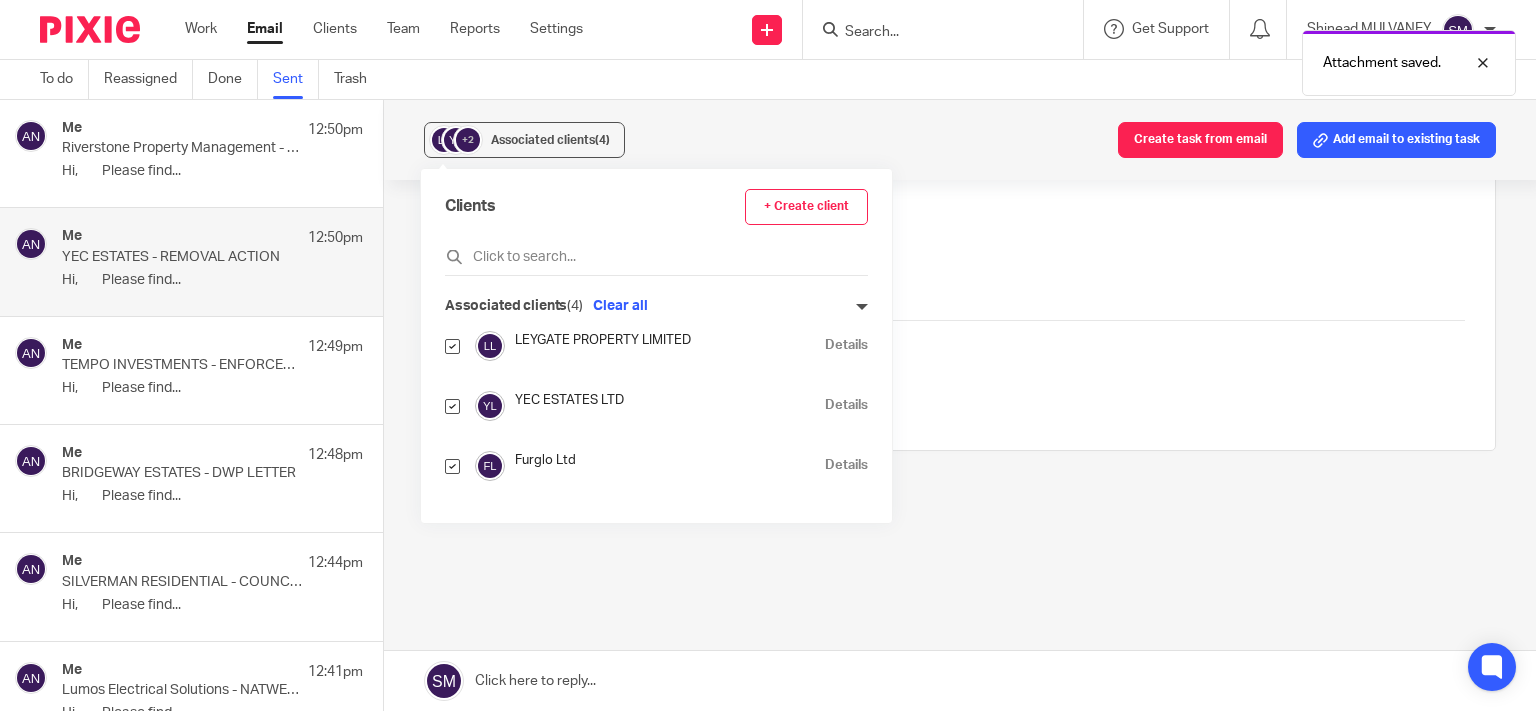 click on "Details" at bounding box center [846, 405] 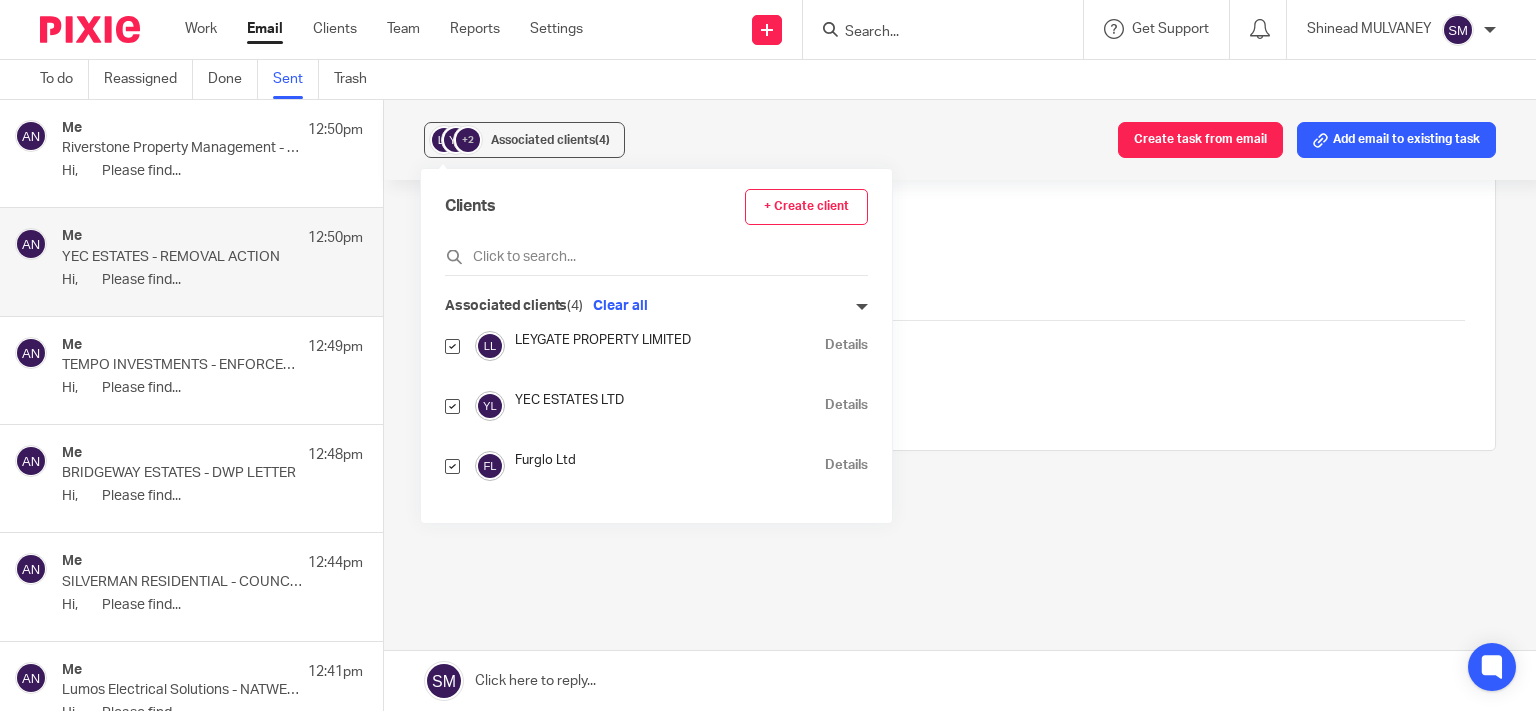 click on "Hi,            Please find..." at bounding box center [212, 171] 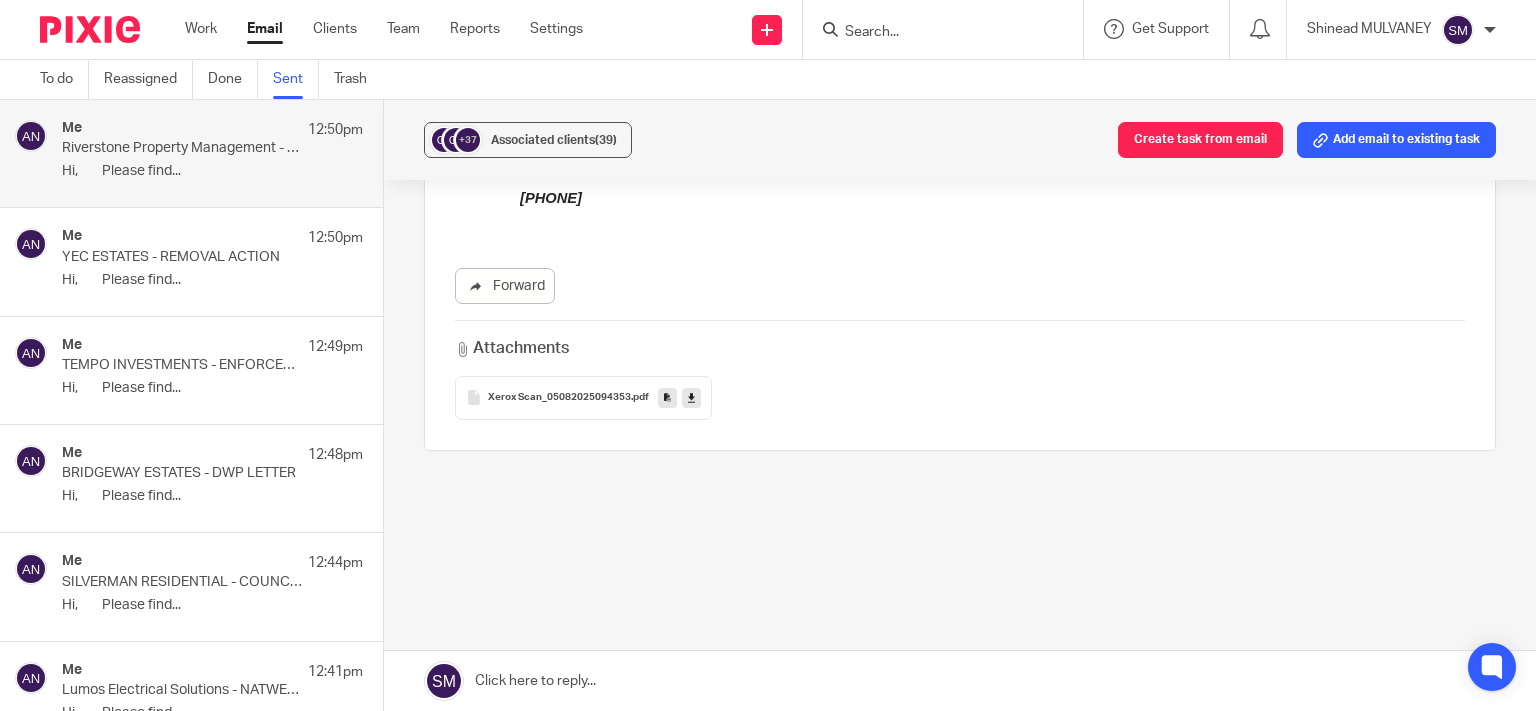 scroll, scrollTop: 0, scrollLeft: 0, axis: both 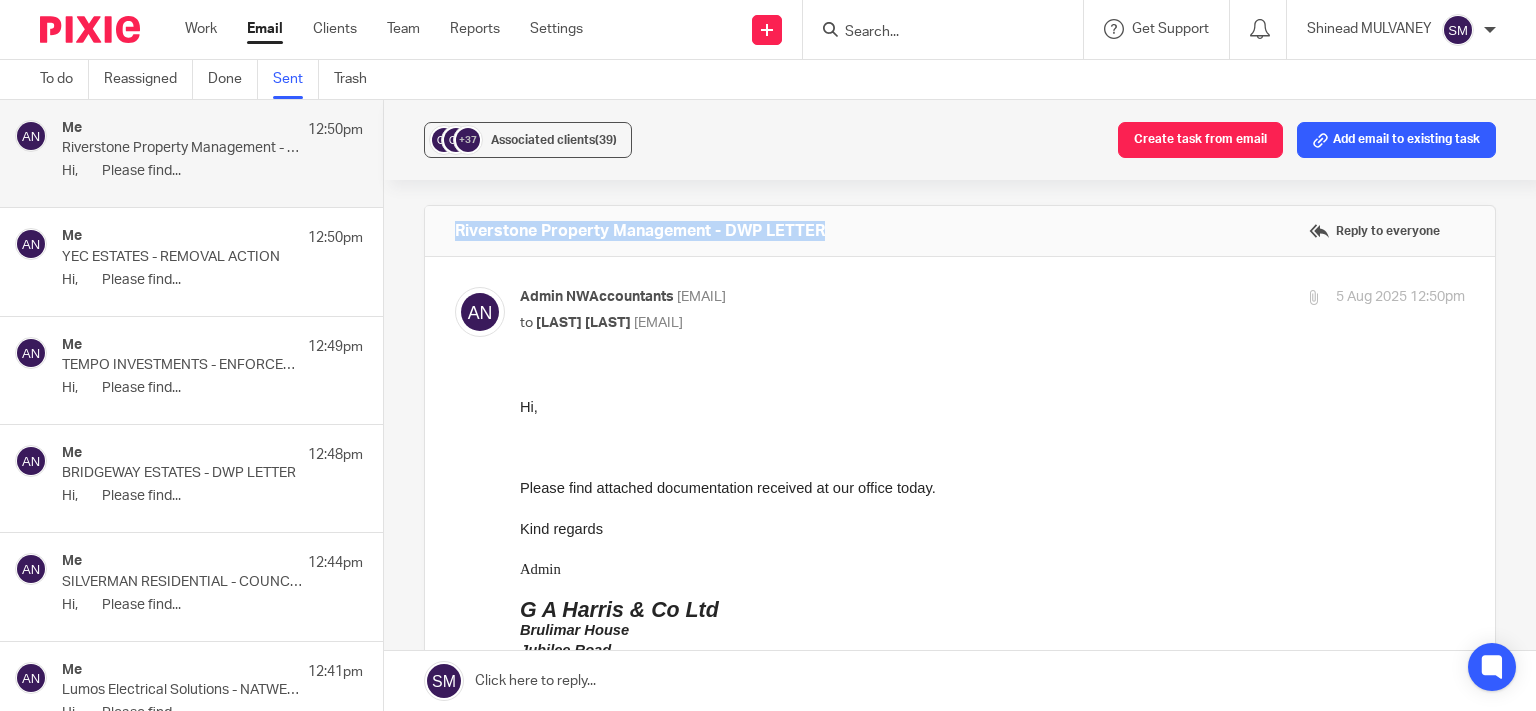 drag, startPoint x: 764, startPoint y: 239, endPoint x: 458, endPoint y: 234, distance: 306.04083 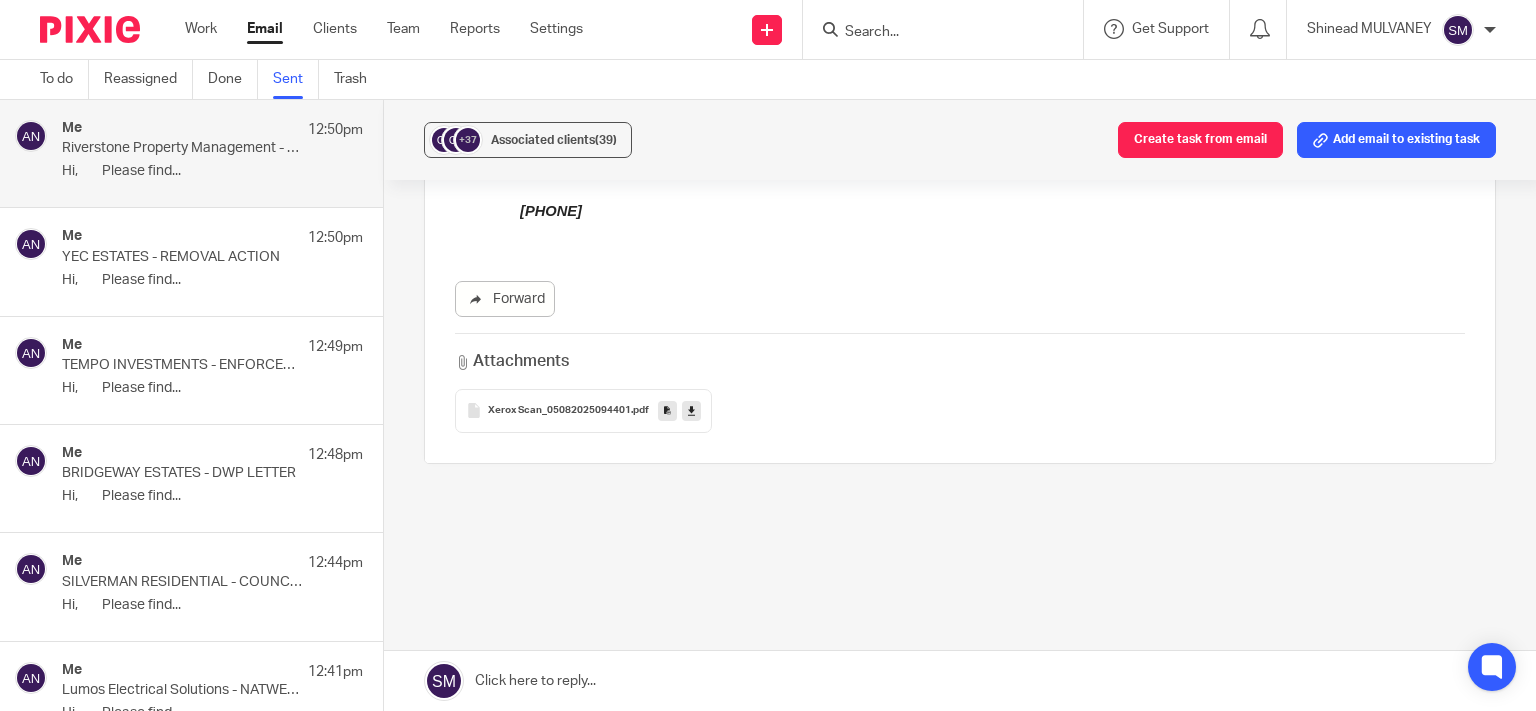 scroll, scrollTop: 569, scrollLeft: 0, axis: vertical 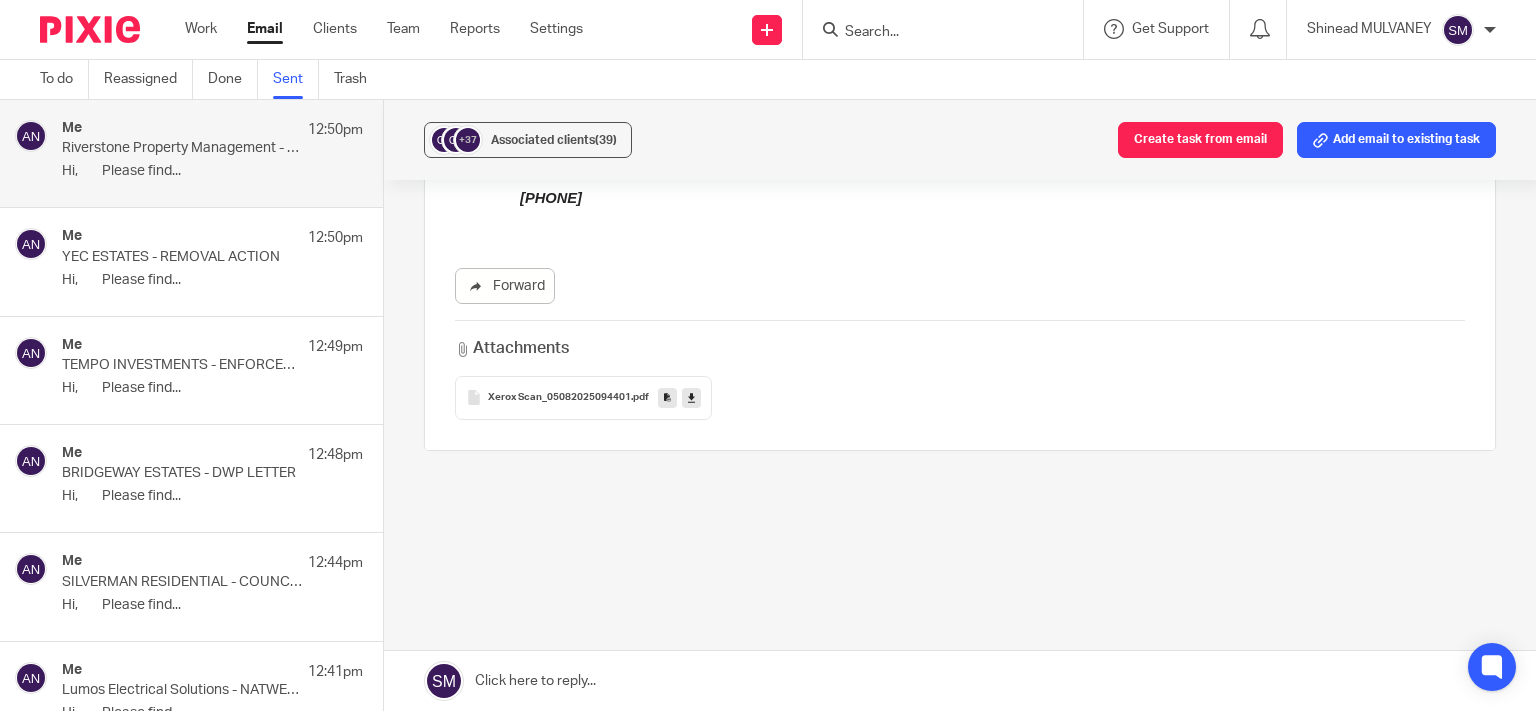 click at bounding box center [667, 397] 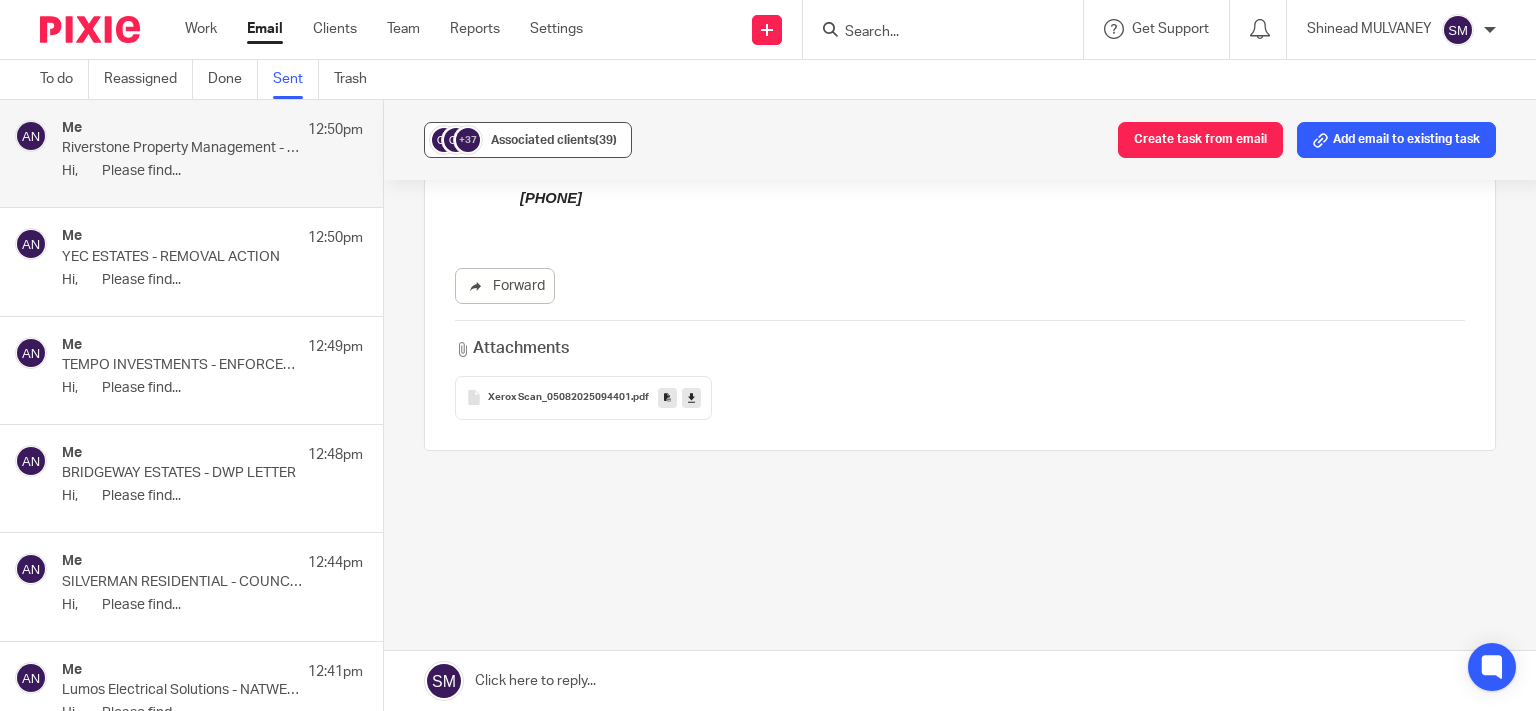 click on "Associated clients  (39)" at bounding box center (554, 140) 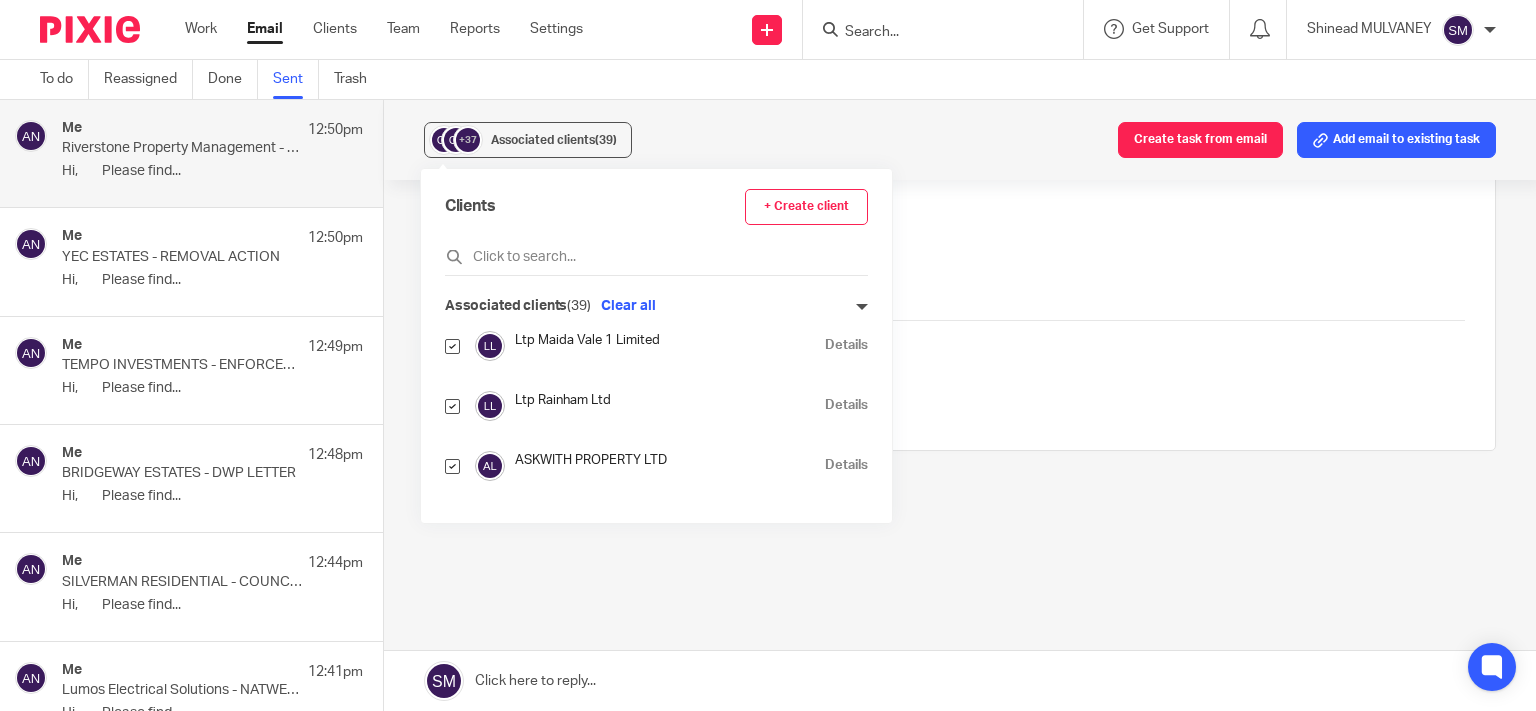 scroll, scrollTop: 1152, scrollLeft: 0, axis: vertical 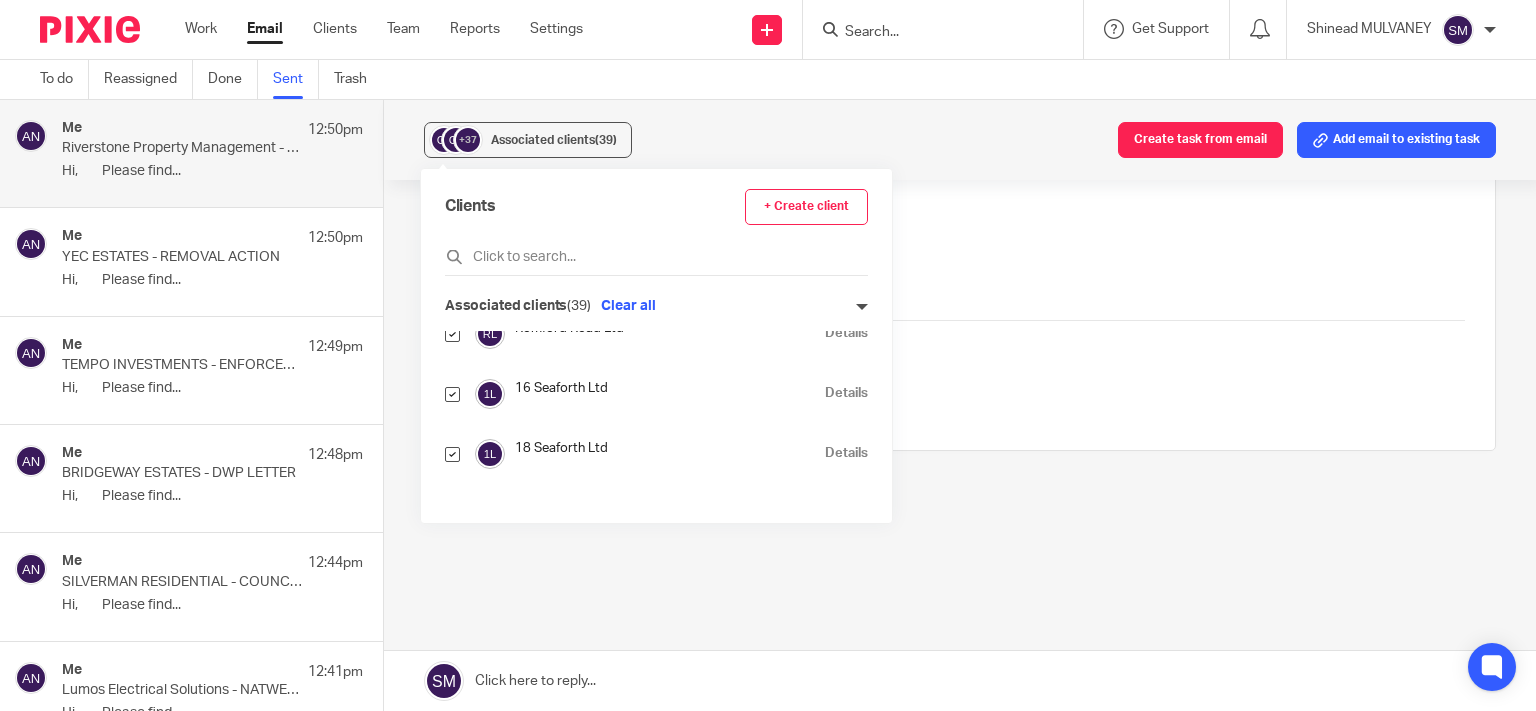 click on "Details" at bounding box center [846, 393] 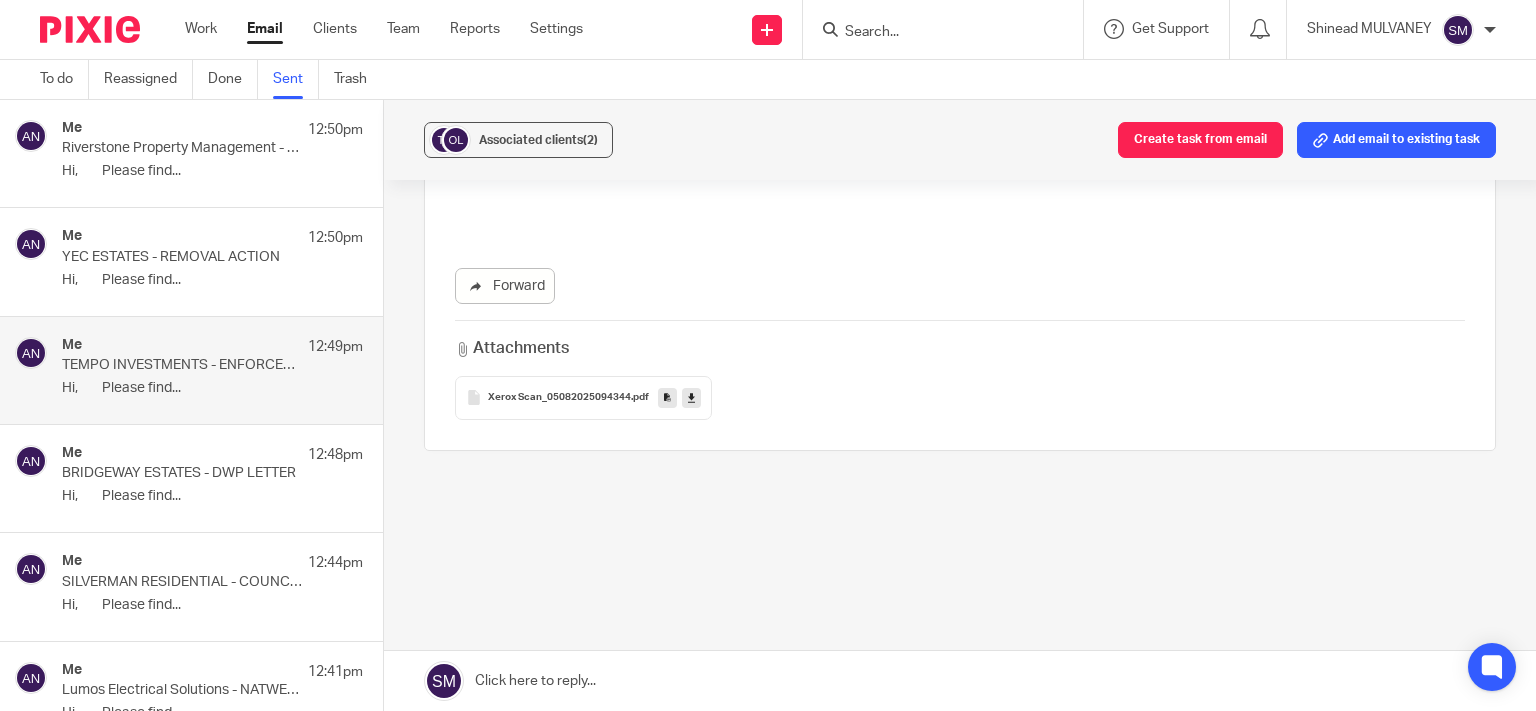 scroll, scrollTop: 0, scrollLeft: 0, axis: both 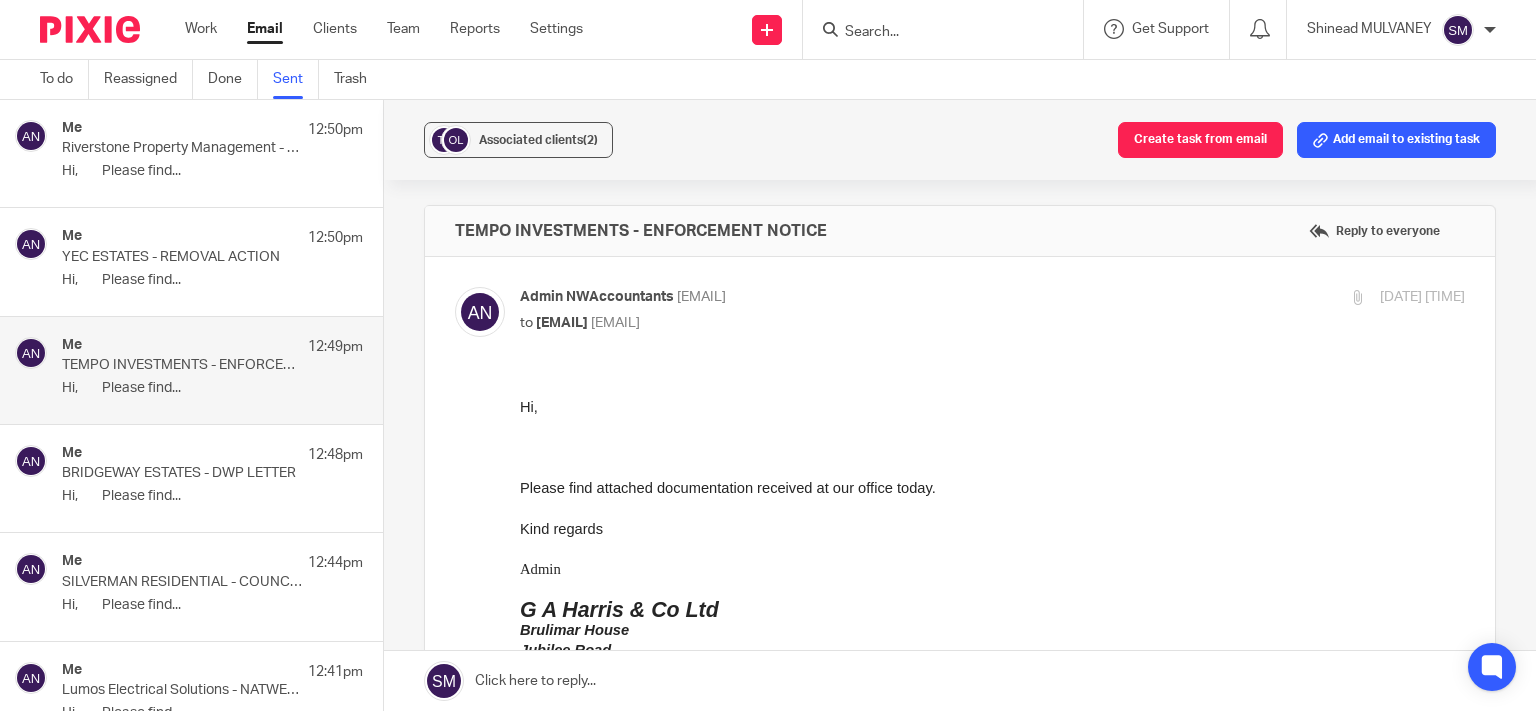 click on "Hi,            Please find..." at bounding box center (212, 280) 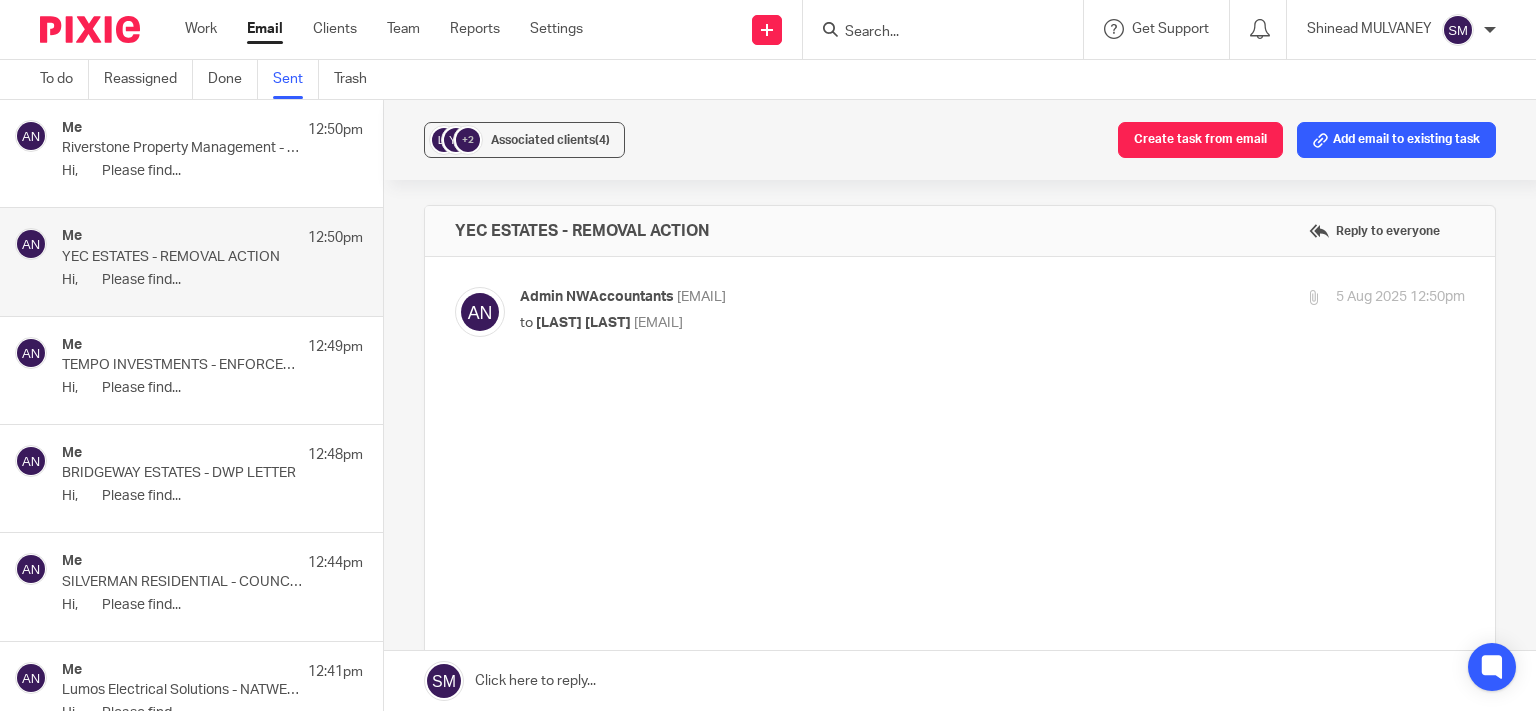 click on "Riverstone Property Management - DWP LETTER" at bounding box center [182, 148] 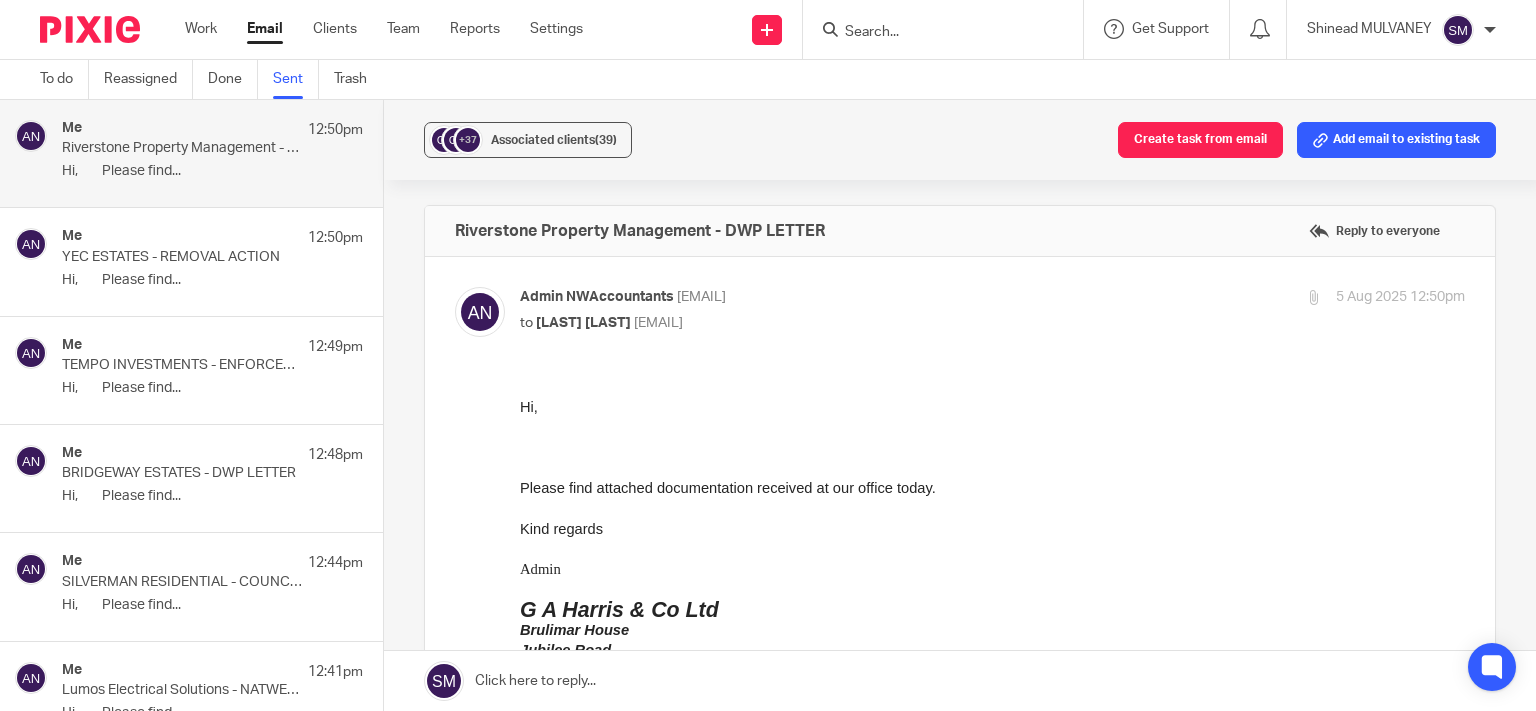 scroll, scrollTop: 0, scrollLeft: 0, axis: both 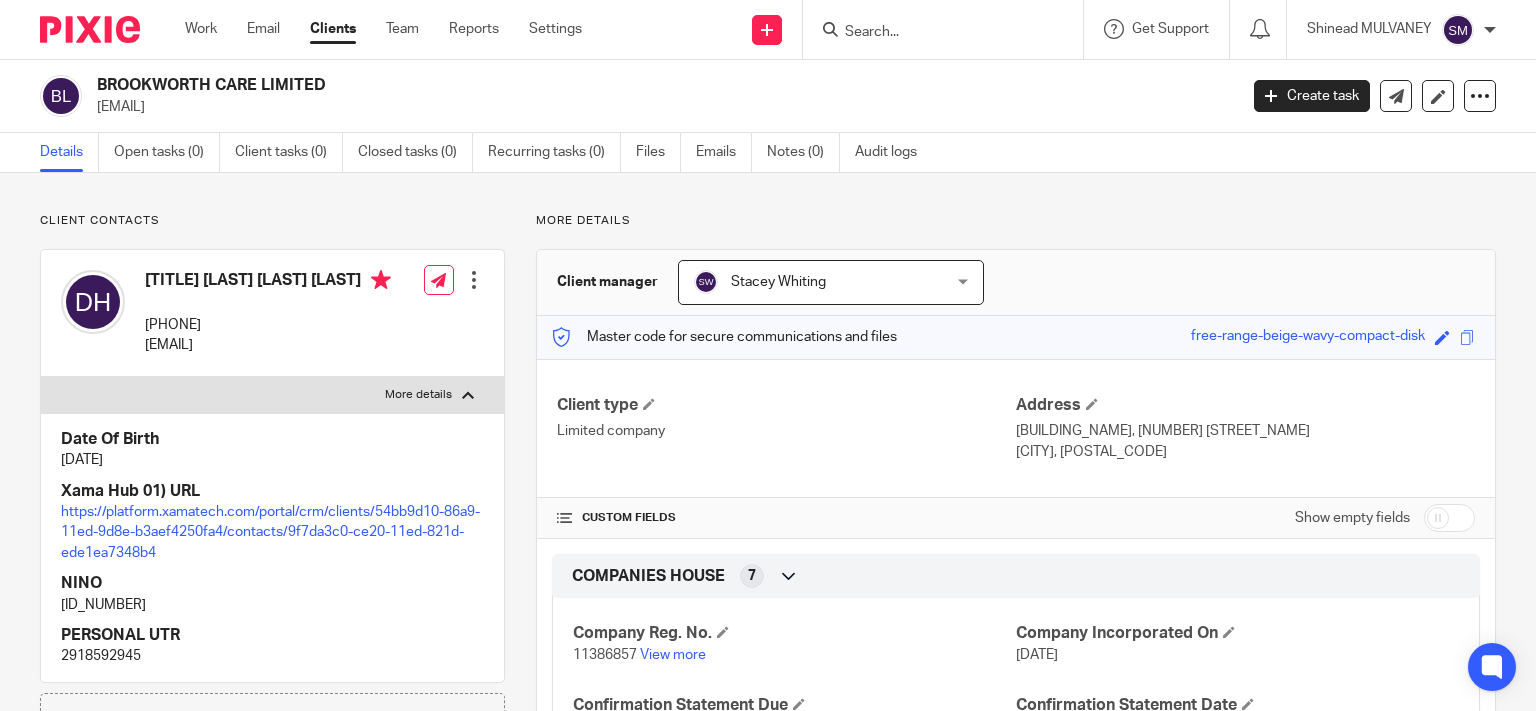 click at bounding box center (949, 29) 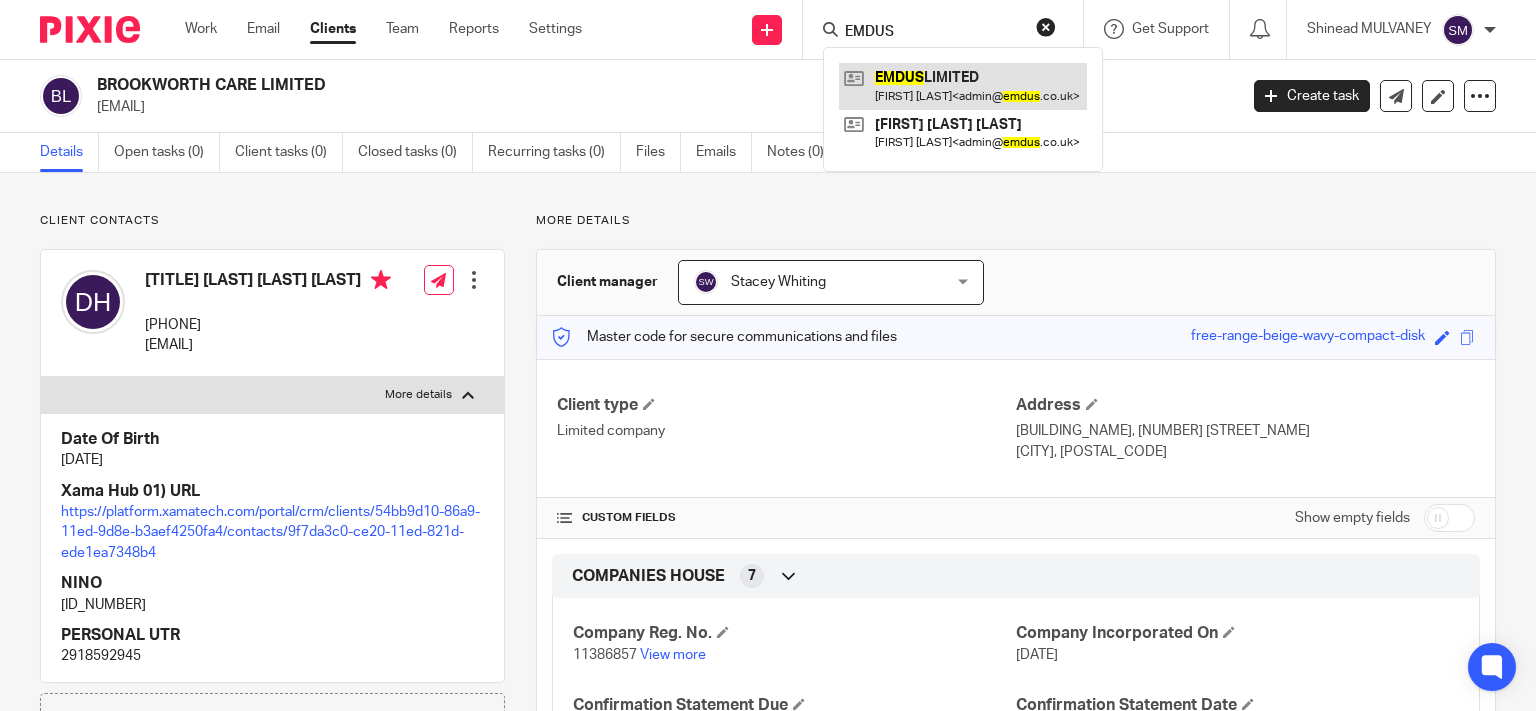 type on "EMDUS" 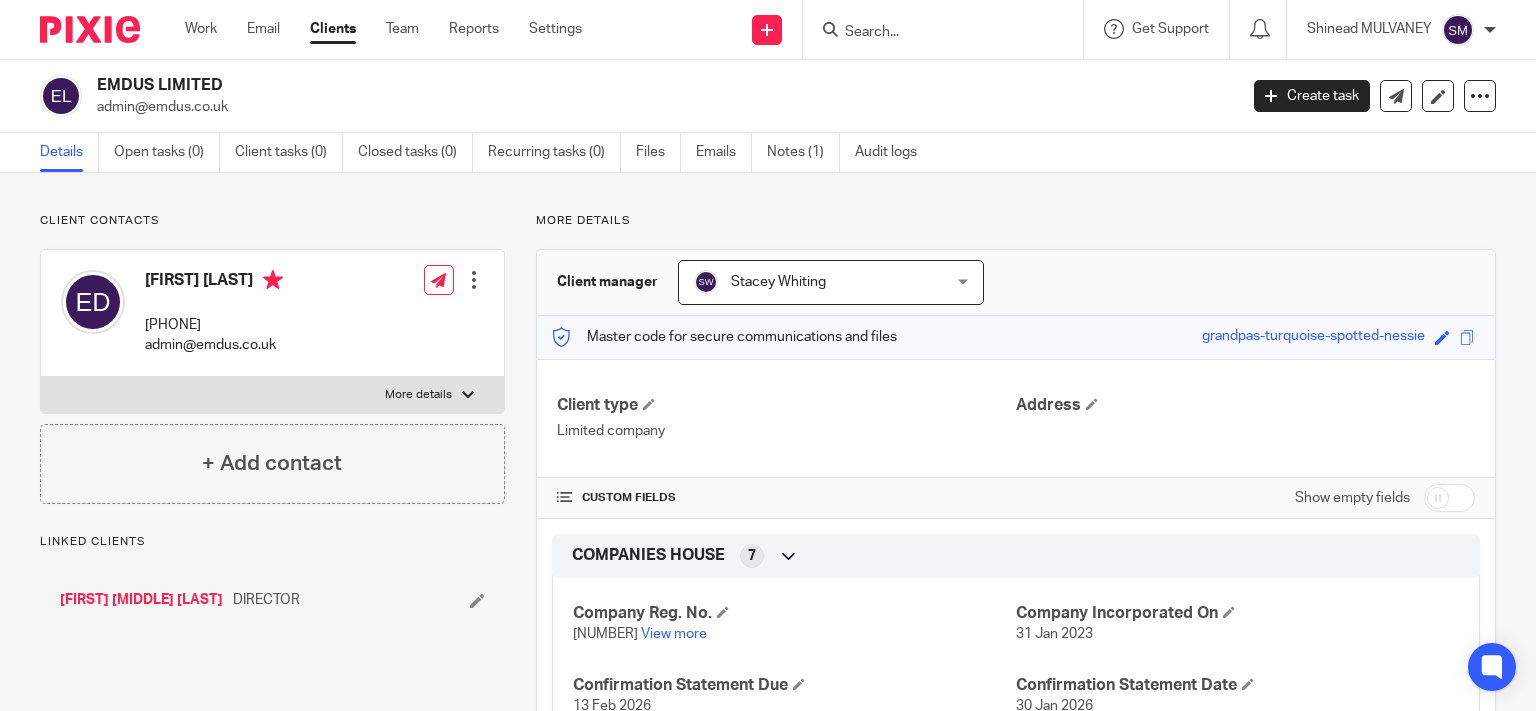 scroll, scrollTop: 0, scrollLeft: 0, axis: both 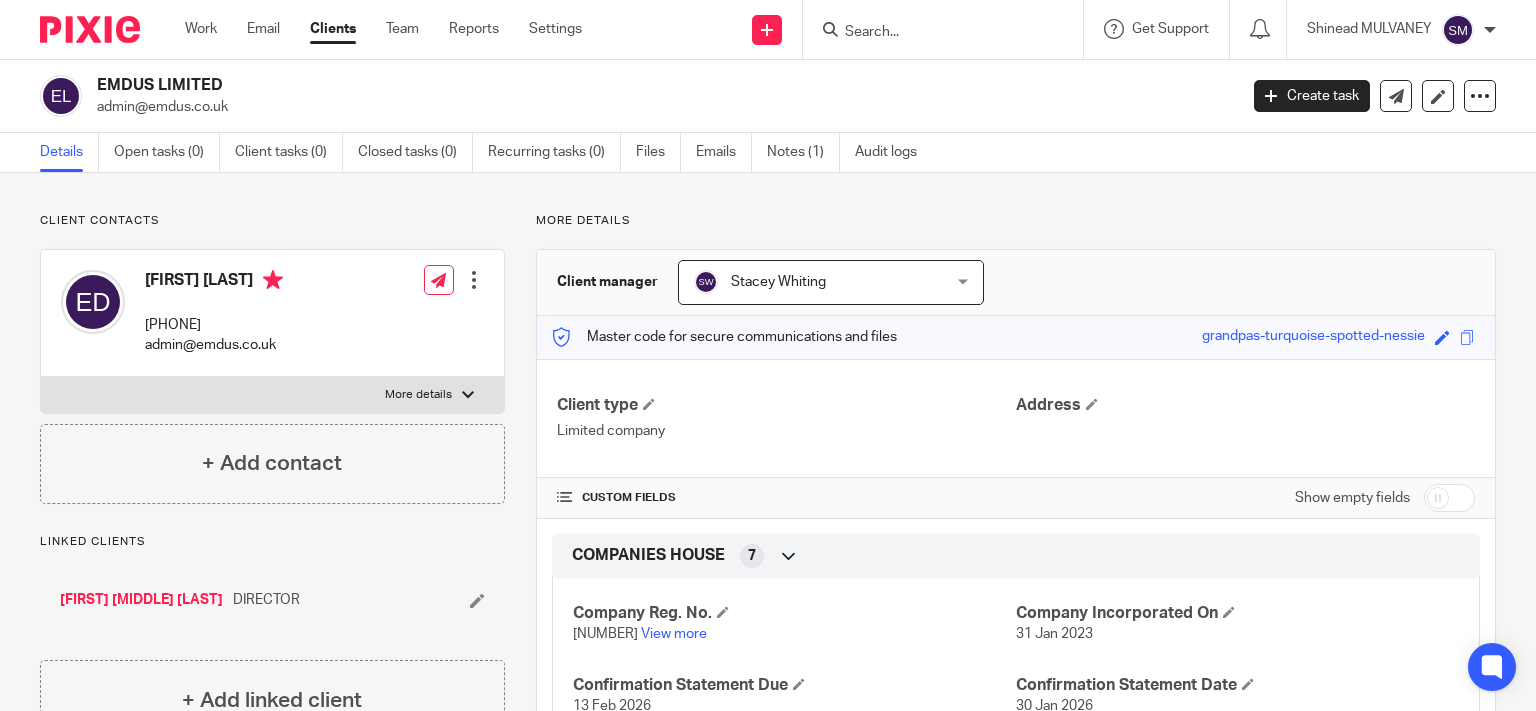 click on "Client type
Limited company" at bounding box center [786, 418] 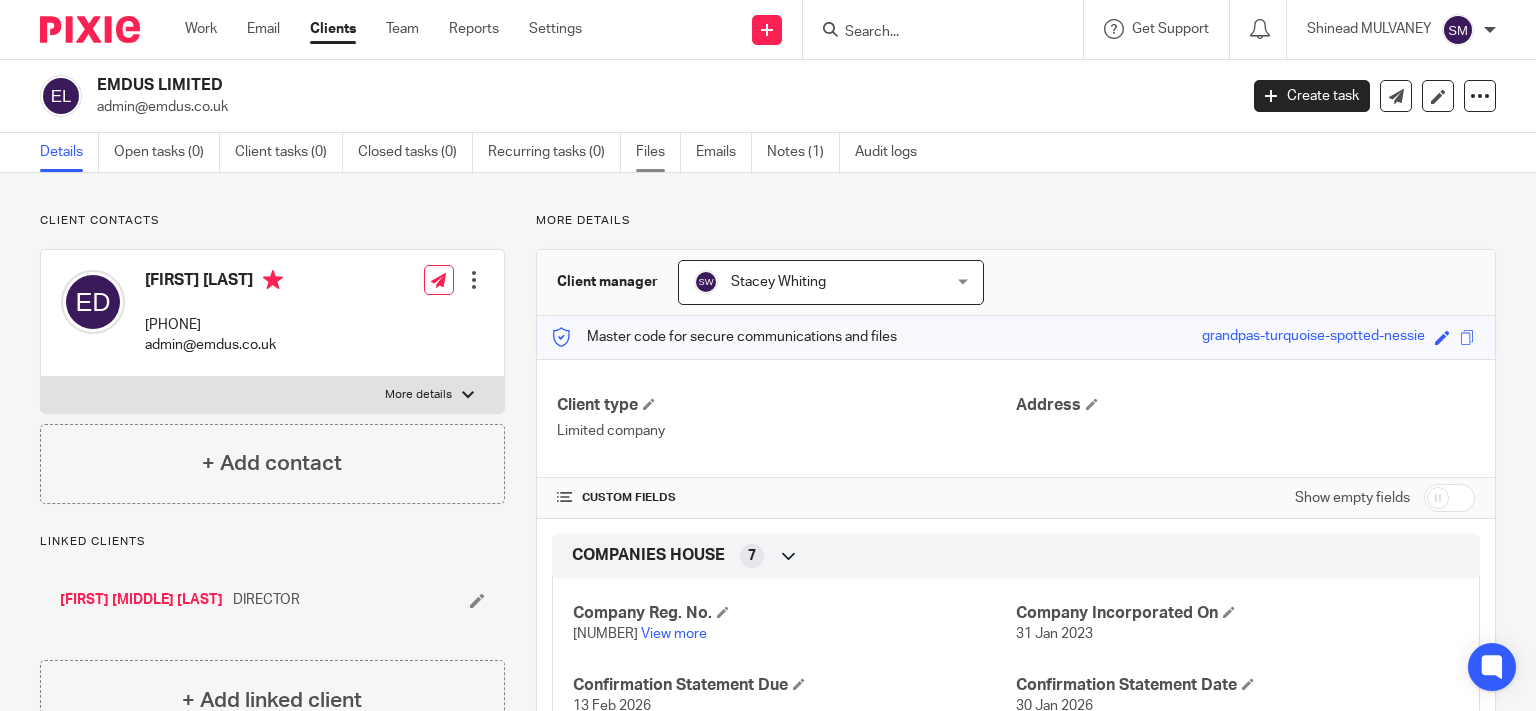 click on "Files" at bounding box center (658, 152) 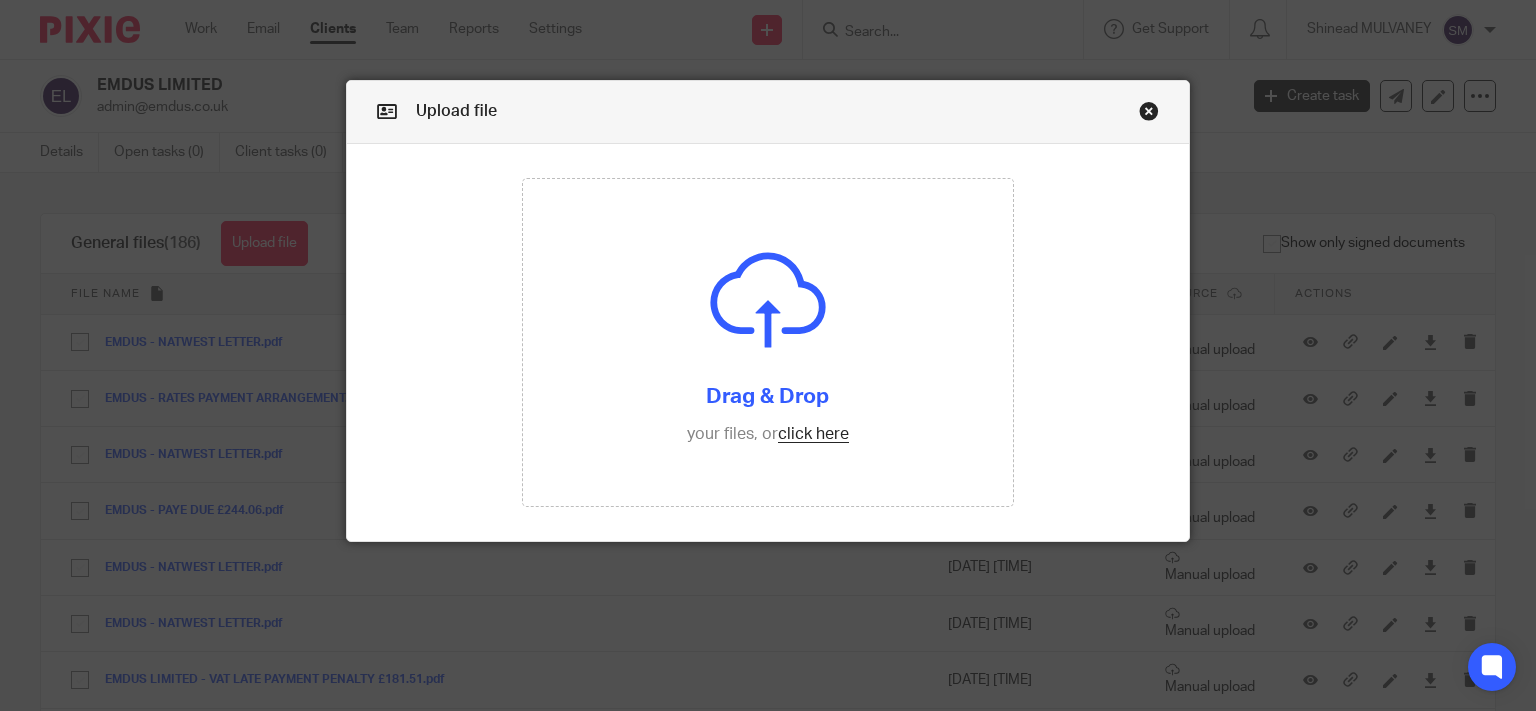 scroll, scrollTop: 0, scrollLeft: 0, axis: both 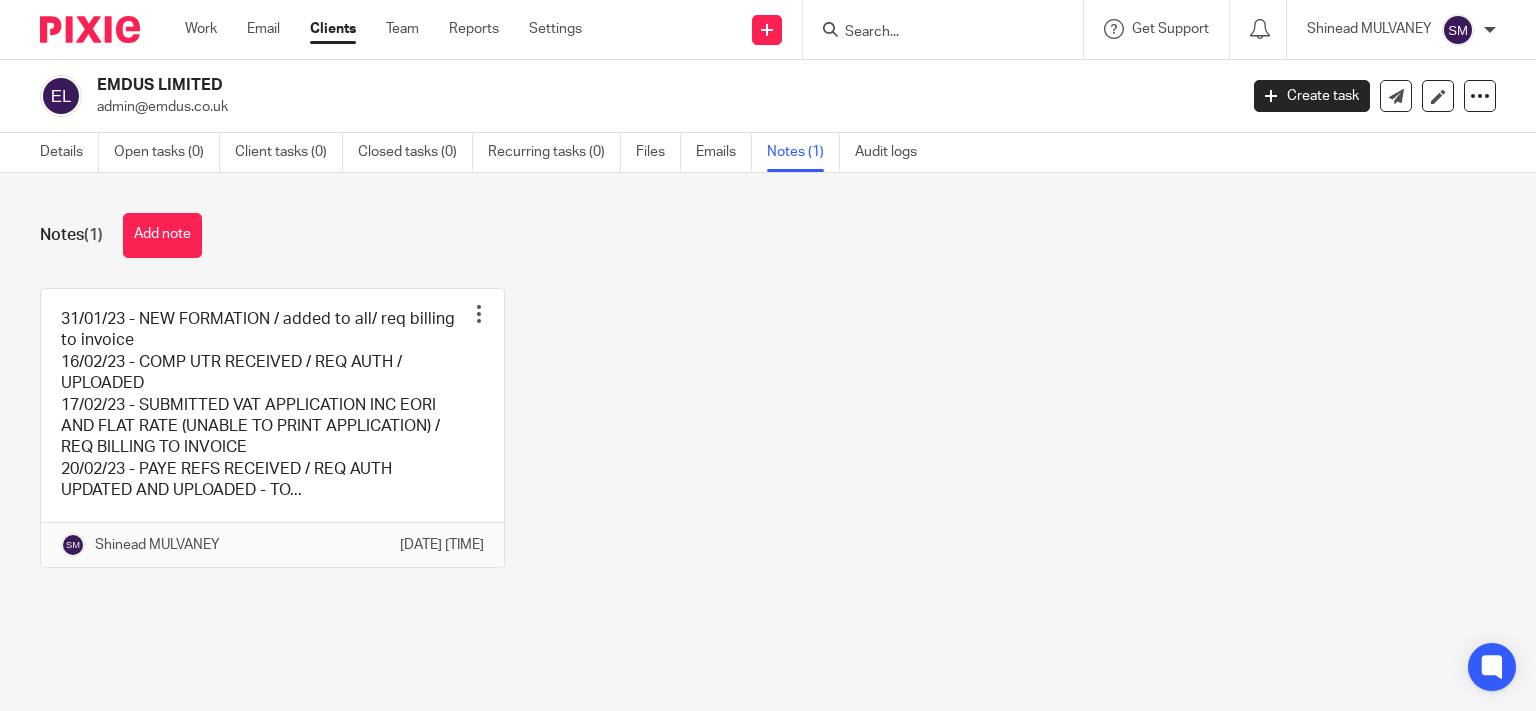 click at bounding box center [272, 428] 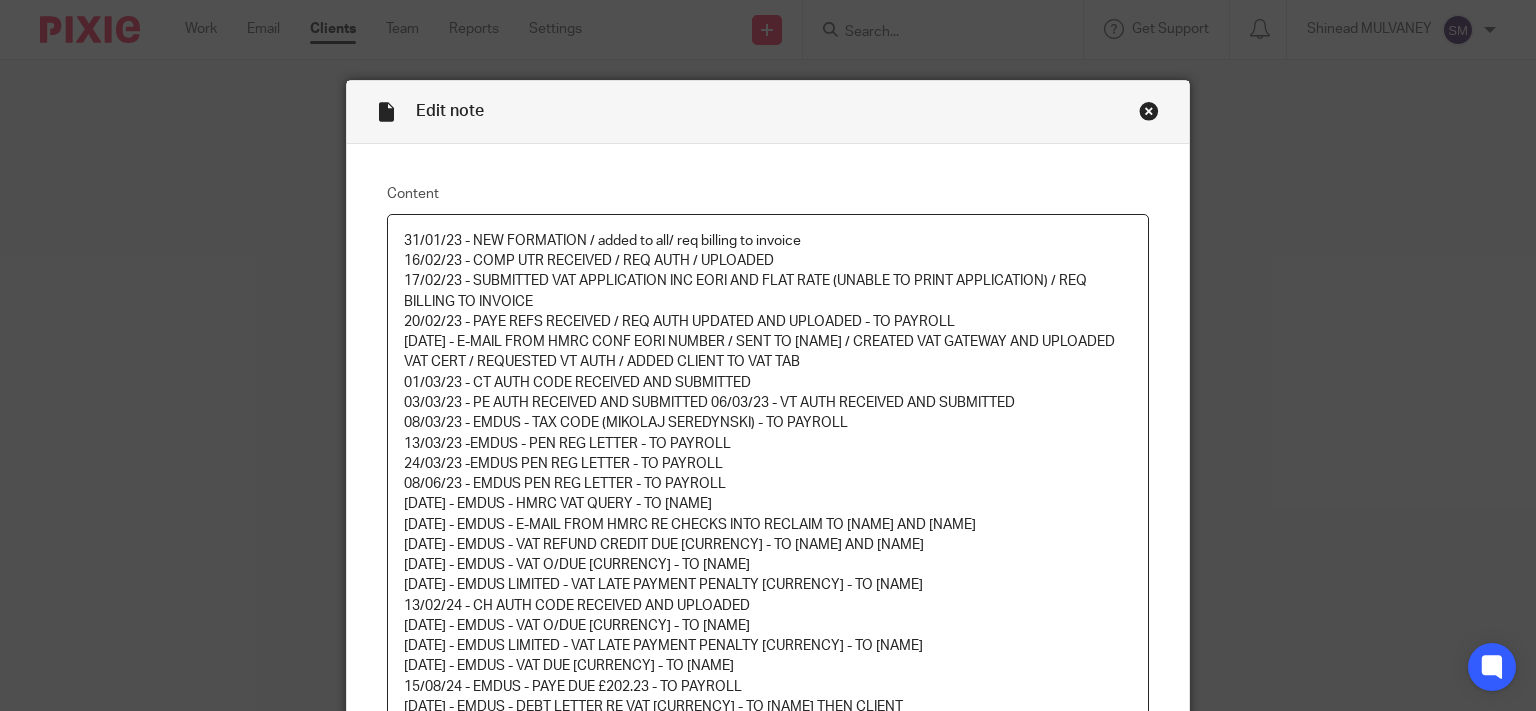 scroll, scrollTop: 0, scrollLeft: 0, axis: both 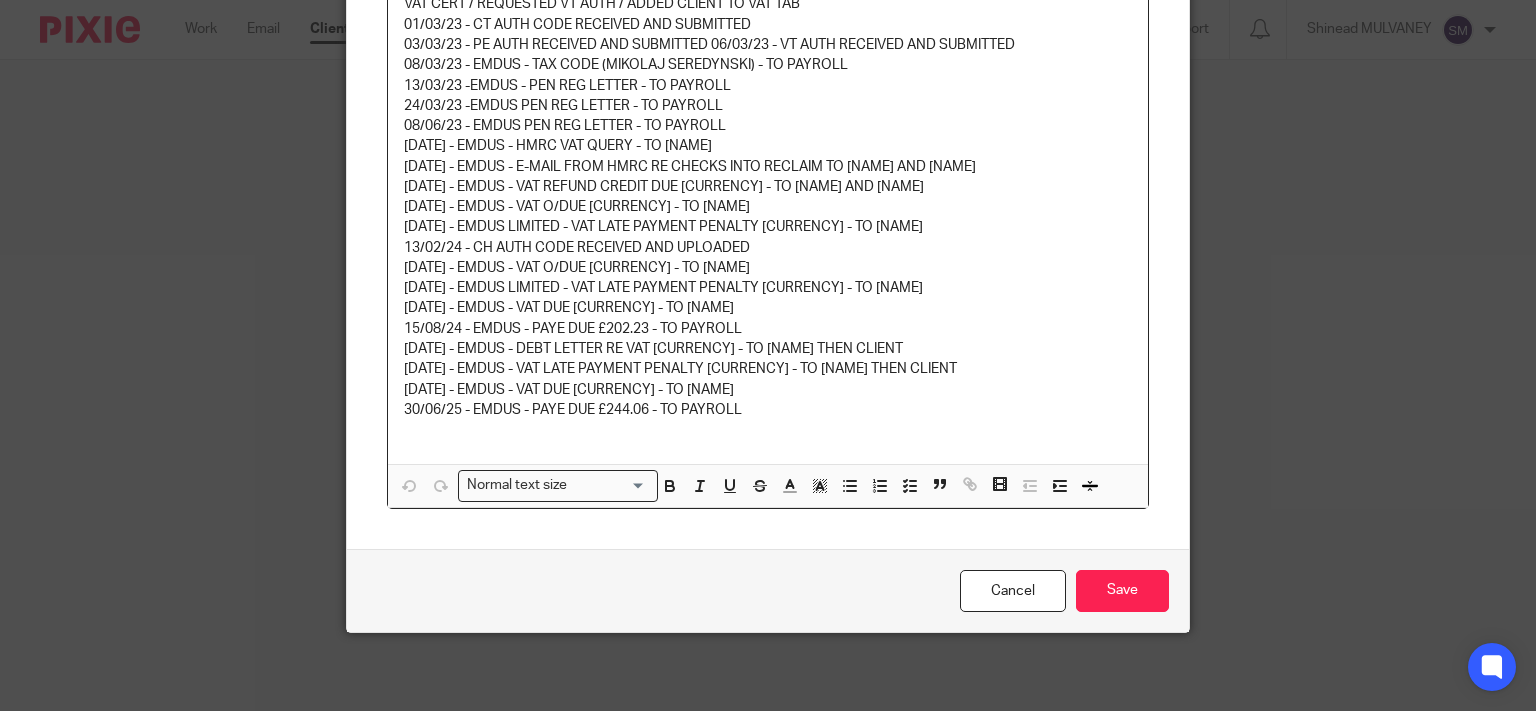 click at bounding box center [768, 430] 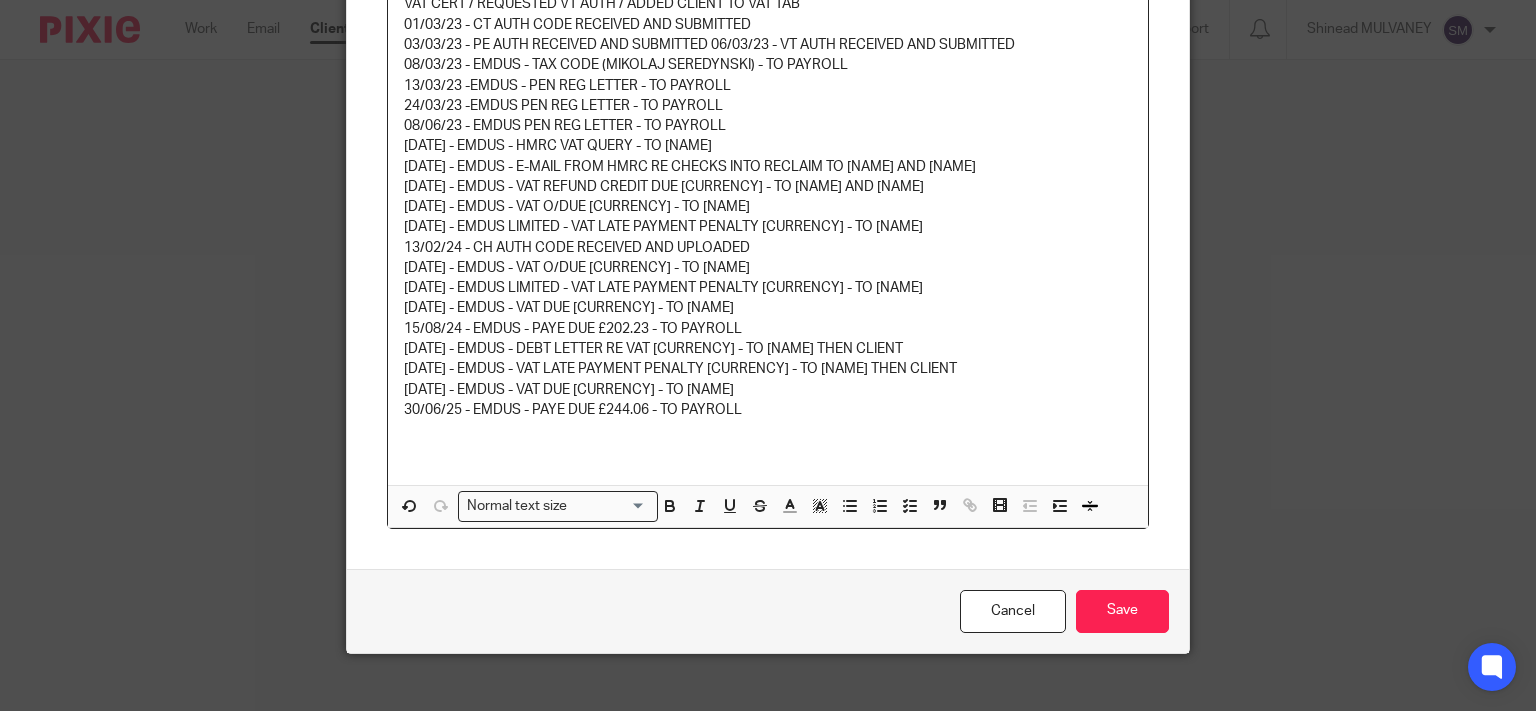 type 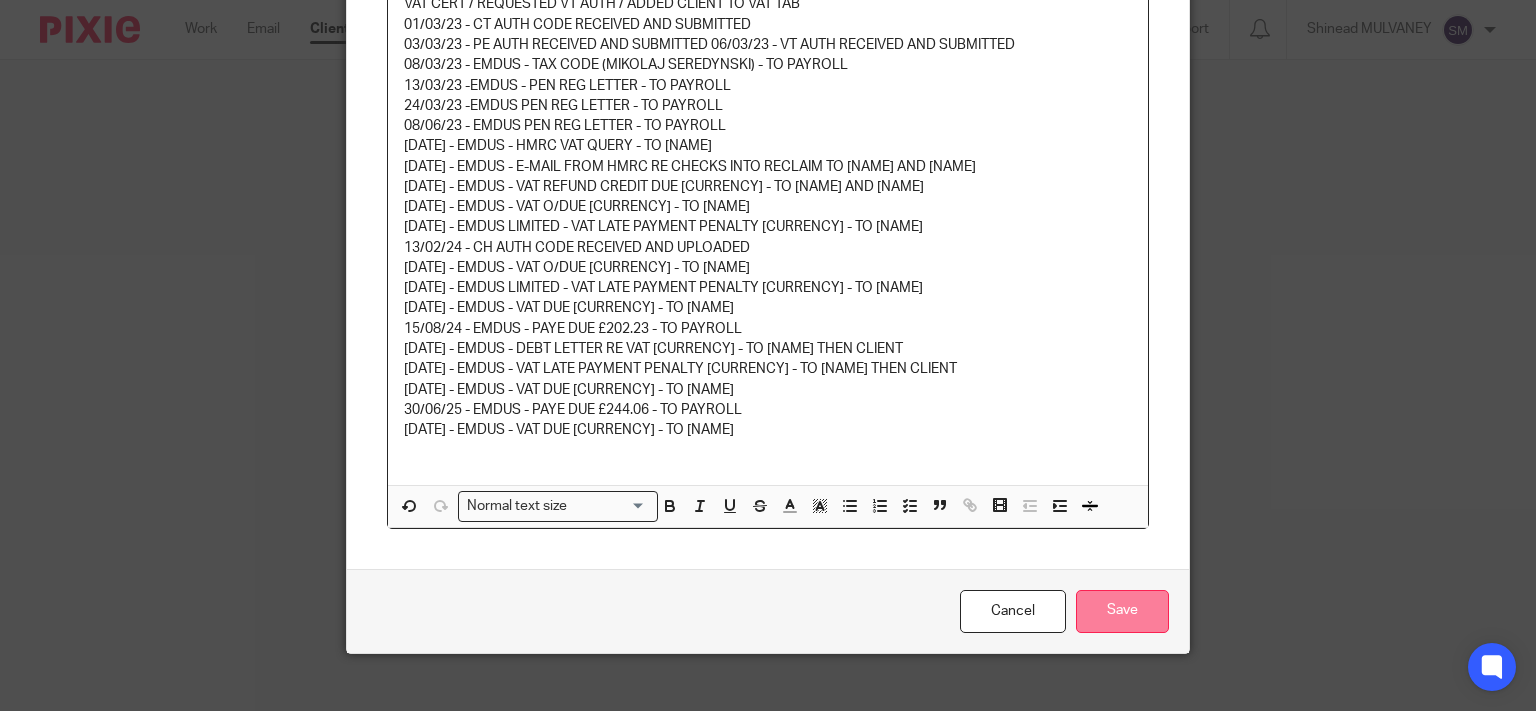 click on "Save" at bounding box center (1122, 611) 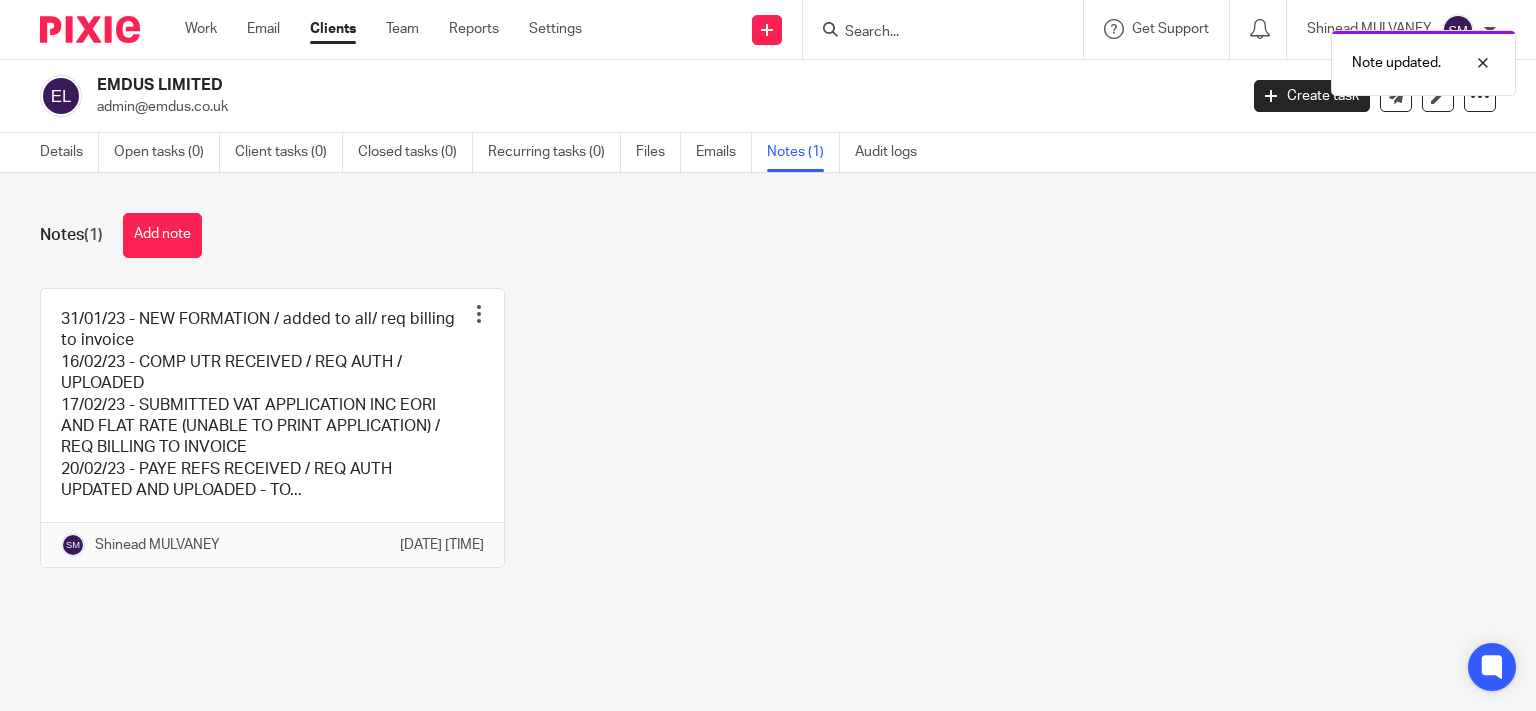 scroll, scrollTop: 0, scrollLeft: 0, axis: both 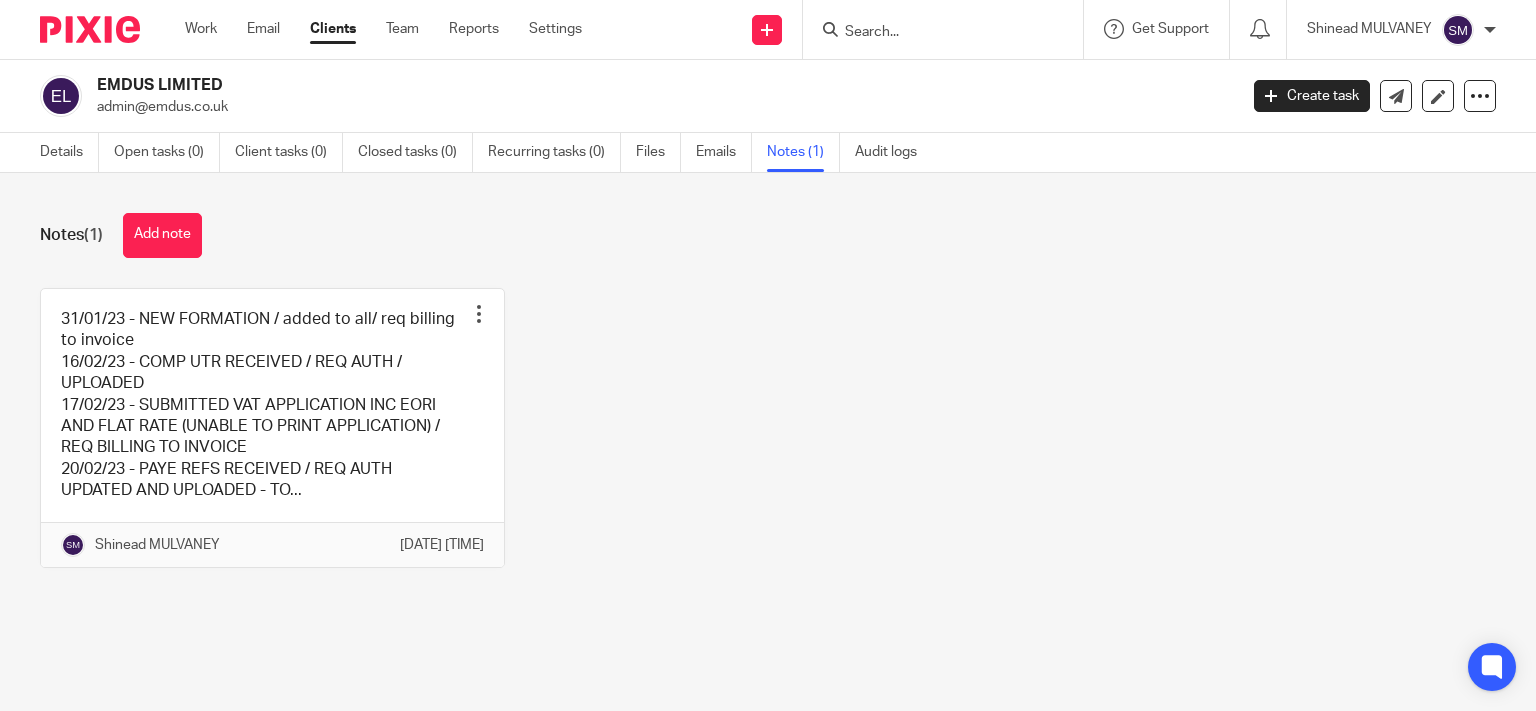 click at bounding box center [933, 33] 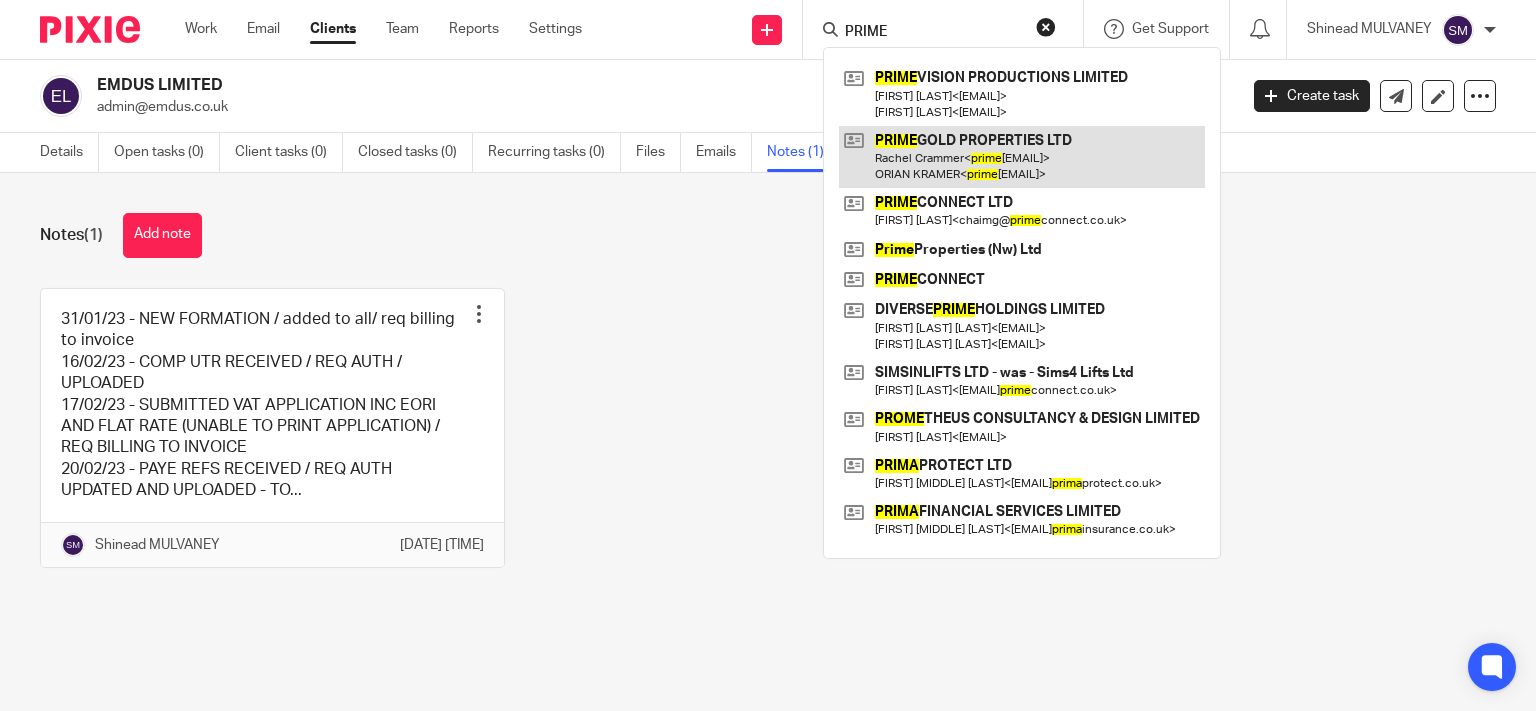 type on "PRIME" 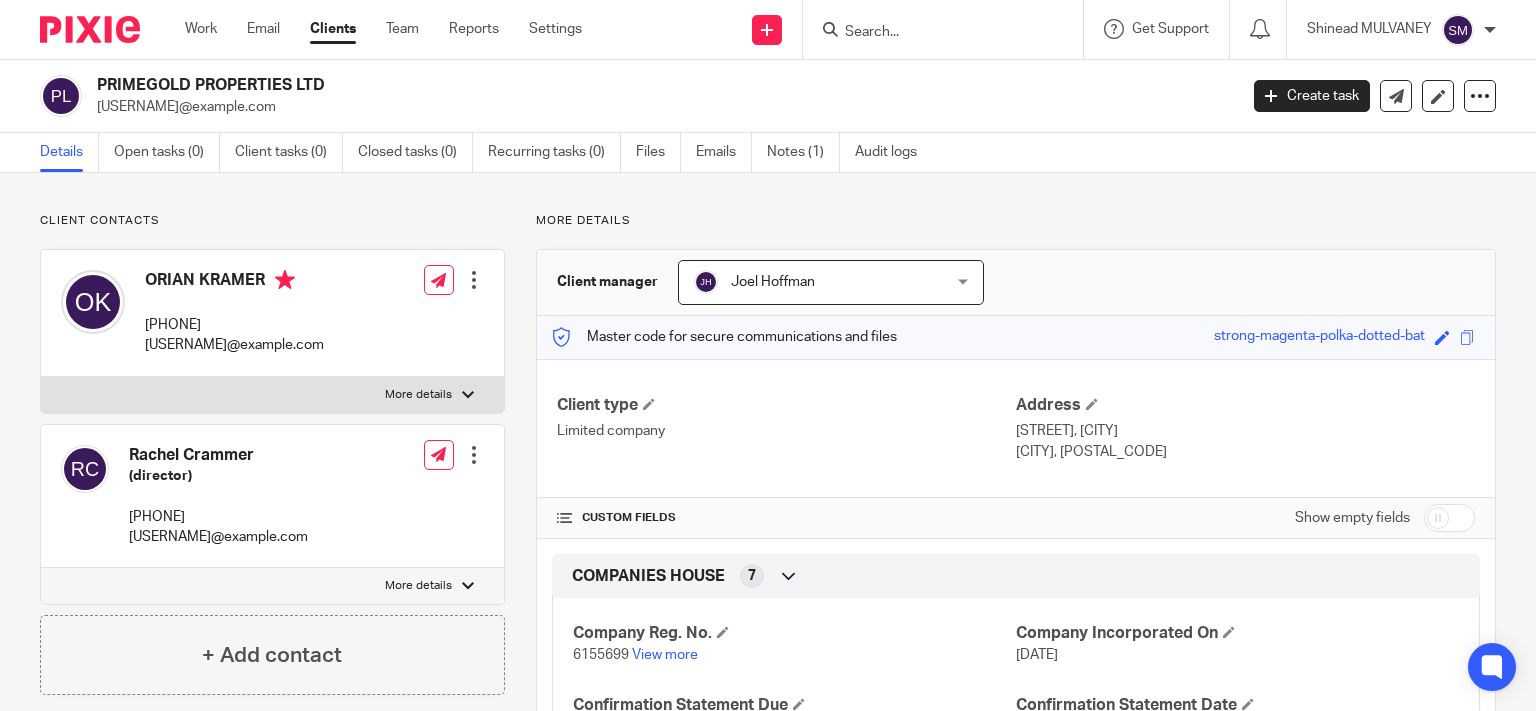 scroll, scrollTop: 0, scrollLeft: 0, axis: both 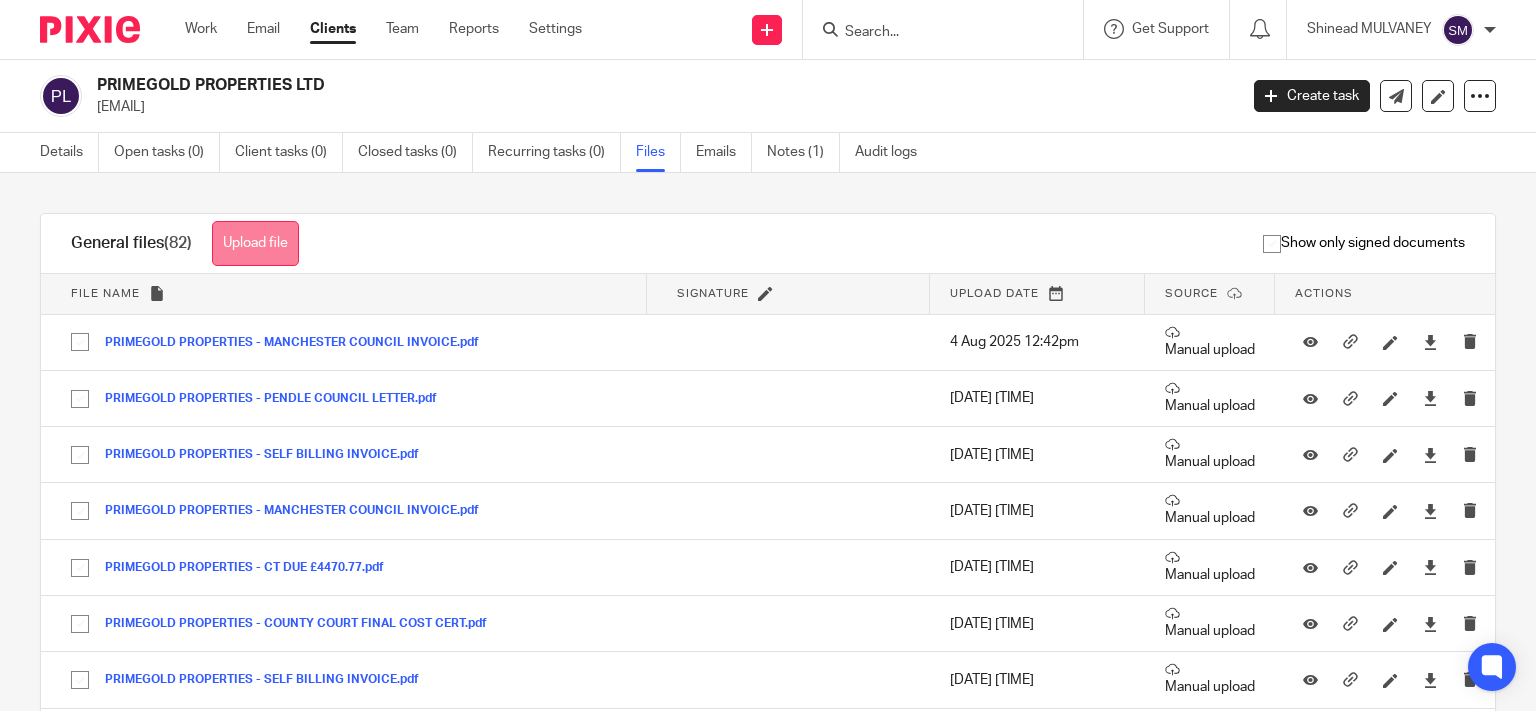 click on "Upload file" at bounding box center (255, 243) 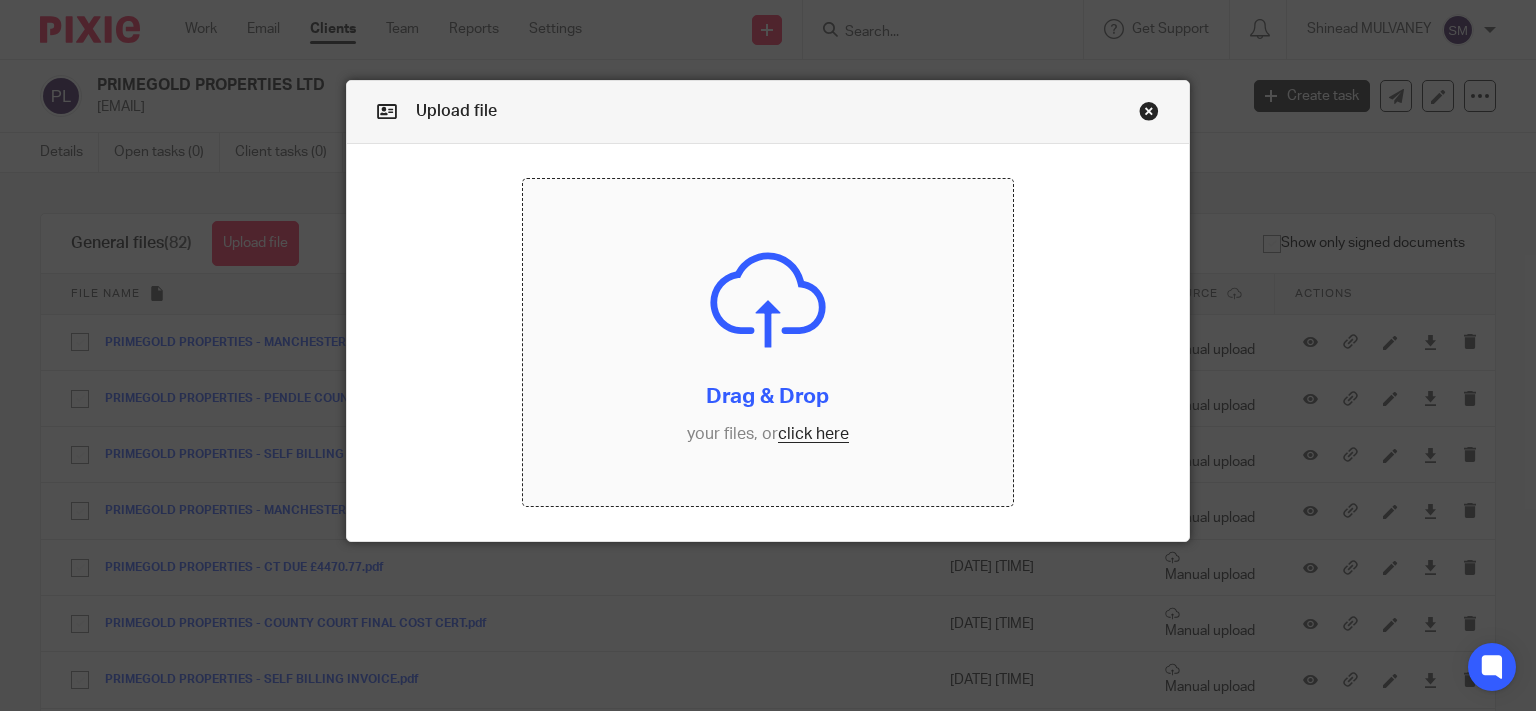 click at bounding box center (768, 342) 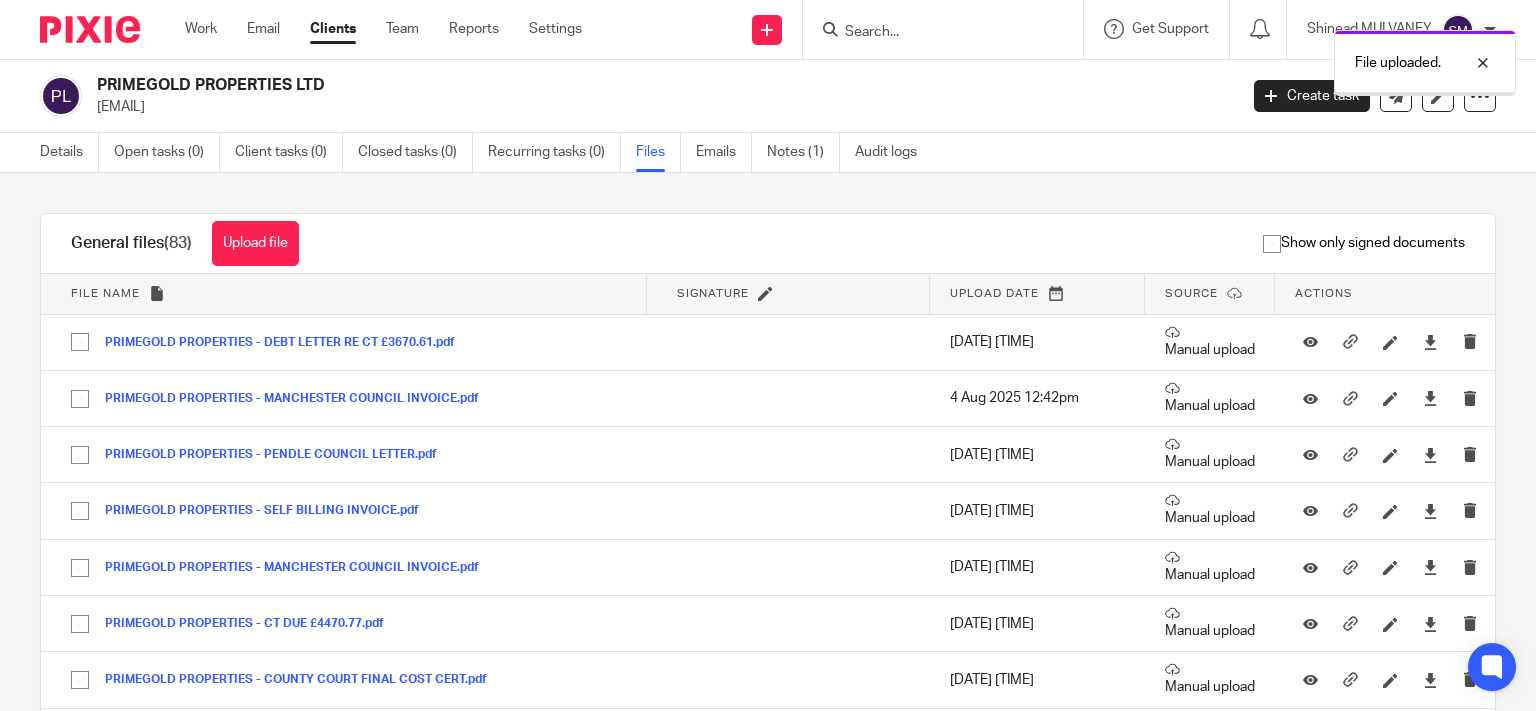 scroll, scrollTop: 0, scrollLeft: 0, axis: both 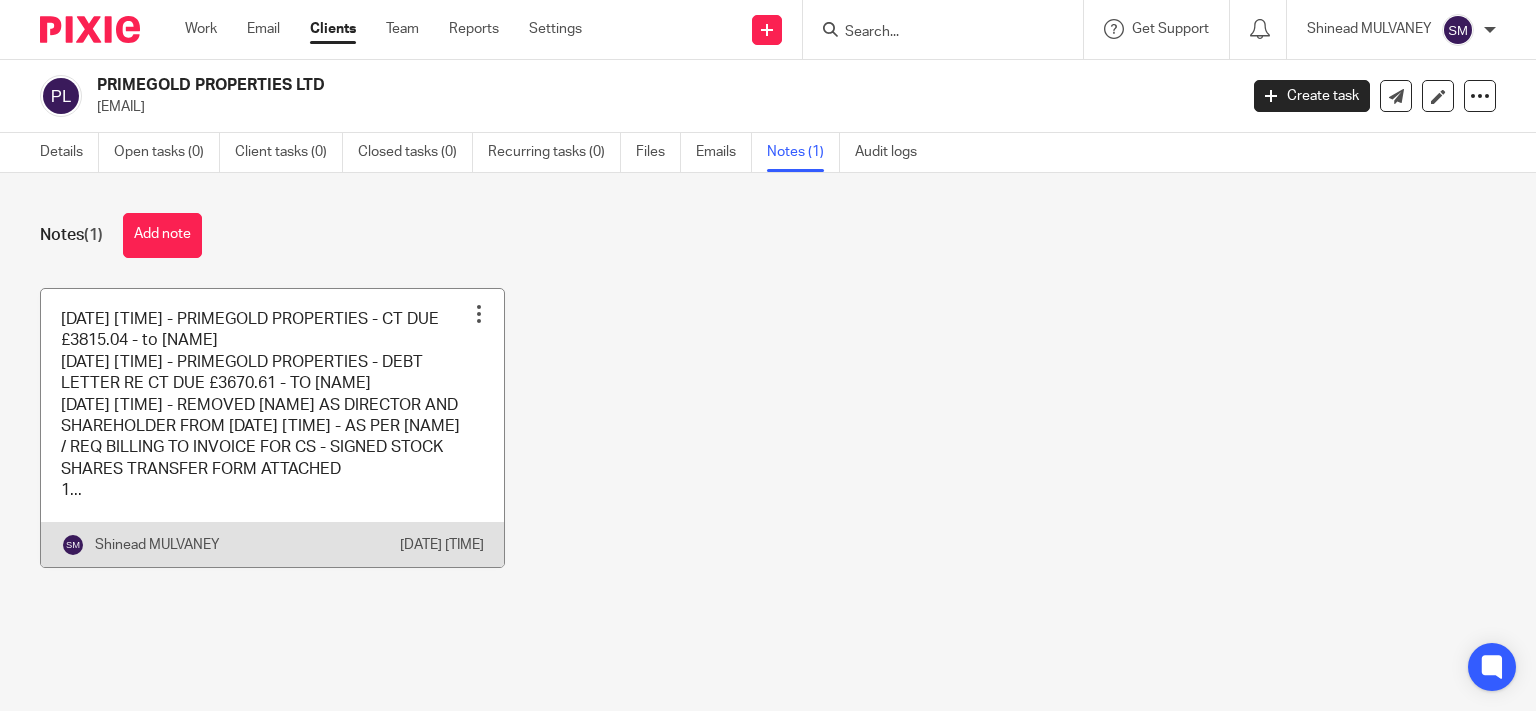 click at bounding box center (272, 428) 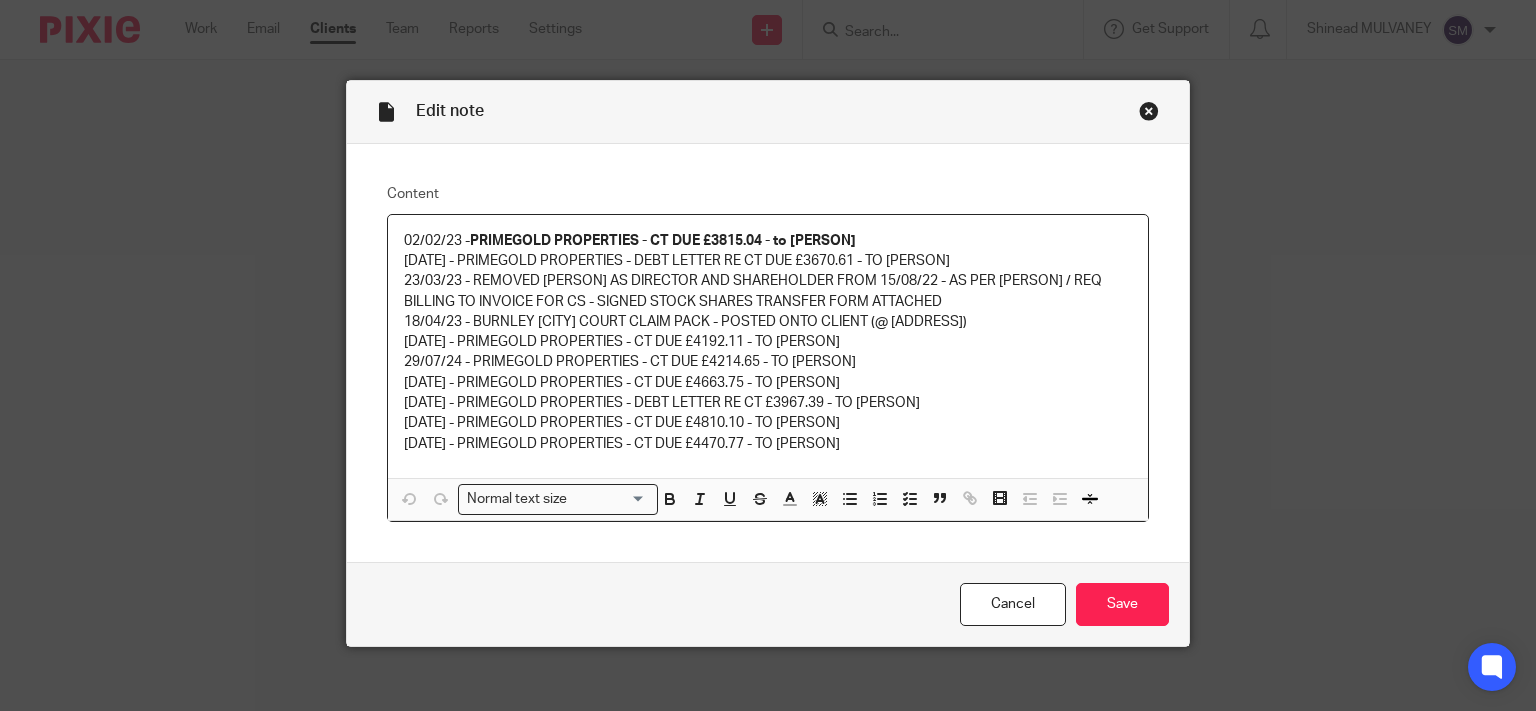 scroll, scrollTop: 0, scrollLeft: 0, axis: both 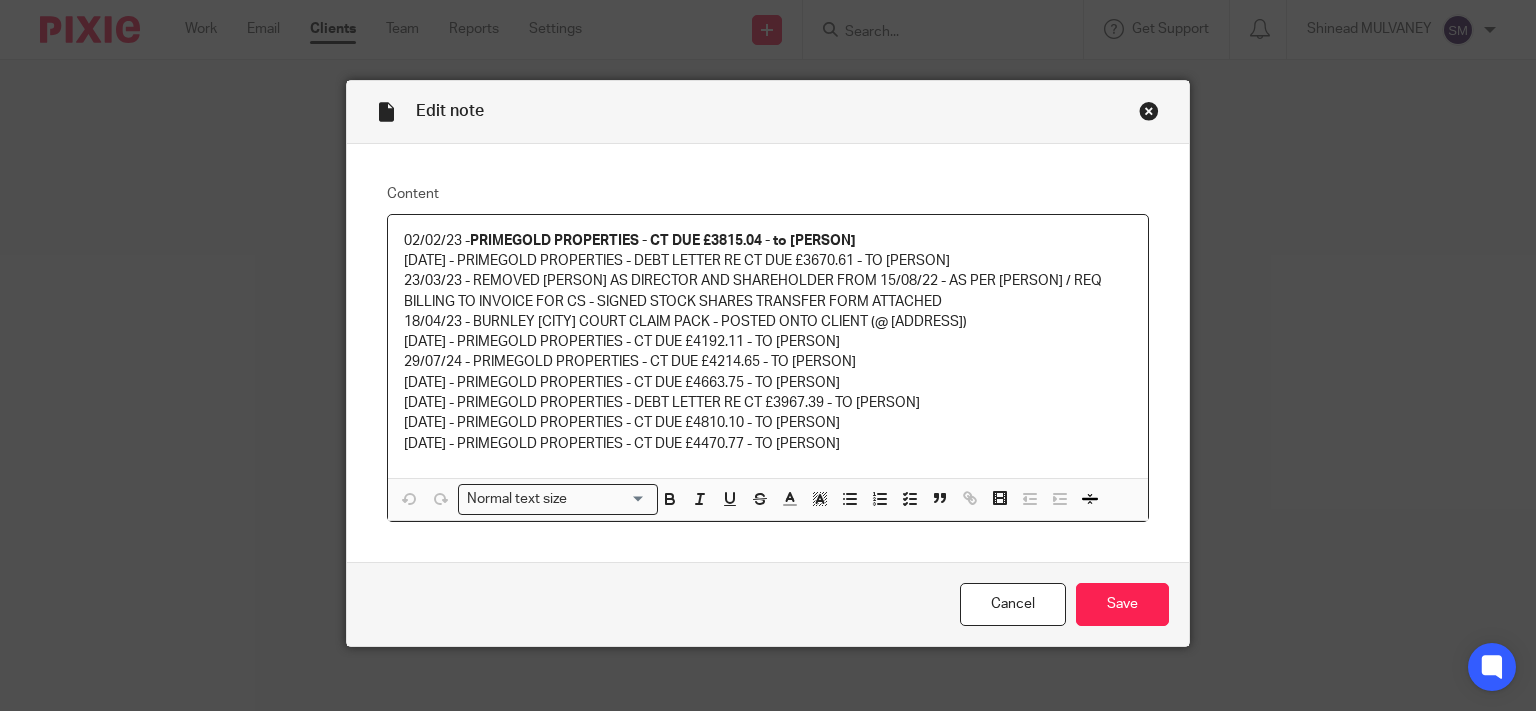 click on "02/02/23 -  PRIMEGOLD PROPERTIES - CT DUE £3815.04 - to [PERSON] 06/03/23 - PRIMEGOLD PROPERTIES - DEBT LETTER RE CT DUE £3670.61 - TO [PERSON] 23/03/23 - REMOVED [PERSON] AS DIRECTOR AND SHAREHOLDER FROM 15/08/22 - AS PER [PERSON] / REQ BILLING TO INVOICE FOR CS - SIGNED STOCK SHARES TRANSFER FORM ATTACHED 18/04/23 - BURNLEY [CITY] COURT CLAIM PACK - POSTED ONTO CLIENT (@ [ADDRESS]) 28/06/24 - PRIMEGOLD PROPERTIES - CT DUE £4192.11 - TO [PERSON] 29/07/24 - PRIMEGOLD PROPERTIES - CT DUE £4214.65 - TO [PERSON] 31/07/24 - PRIMEGOLD PROPERTIES - CT DUE £4663.75 - TO [PERSON] 19/09/24 - PRIMEGOLD PROPERTIES - DEBT LETTER RE CT £3967.39 - TO [PERSON] 31/01/25 - PRIMEGOLD PROPERTIES - CT DUE £4810.10 - TO [PERSON] 30/06/25 - PRIMEGOLD PROPERTIES - CT DUE £4470.77 - TO [PERSON]" at bounding box center (768, 346) 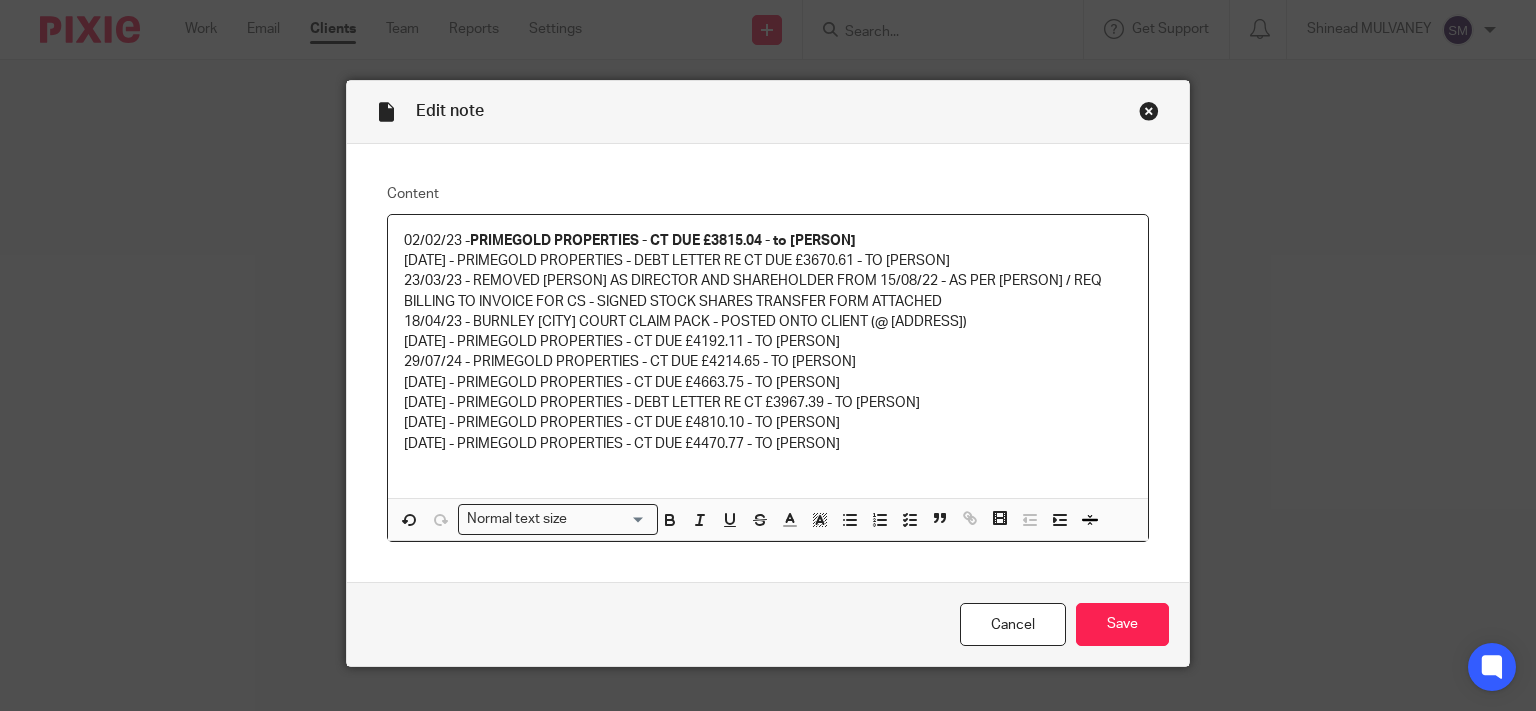 type 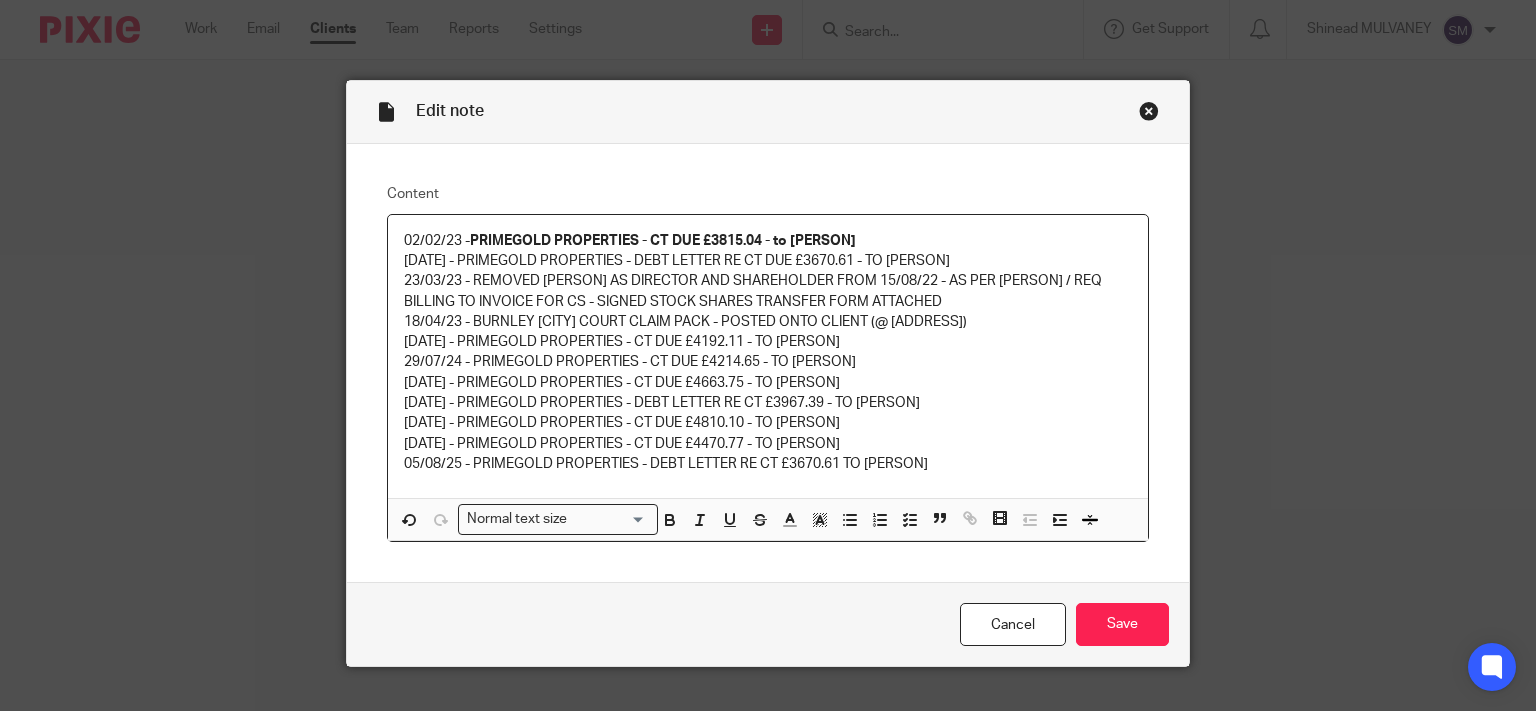 click on "05/08/25 - PRIMEGOLD PROPERTIES - DEBT LETTER RE CT £3670.61 TO JOEL" at bounding box center [768, 464] 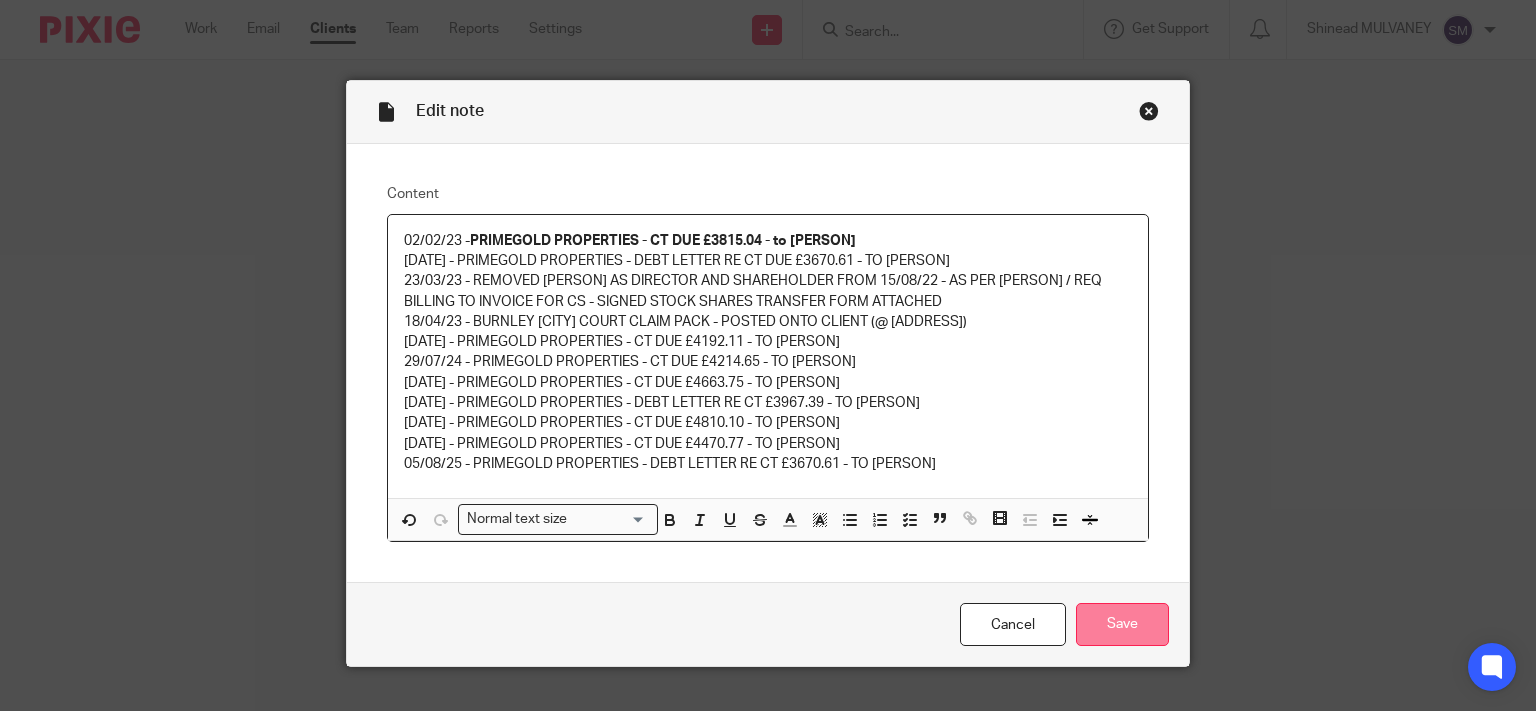 click on "Save" at bounding box center (1122, 624) 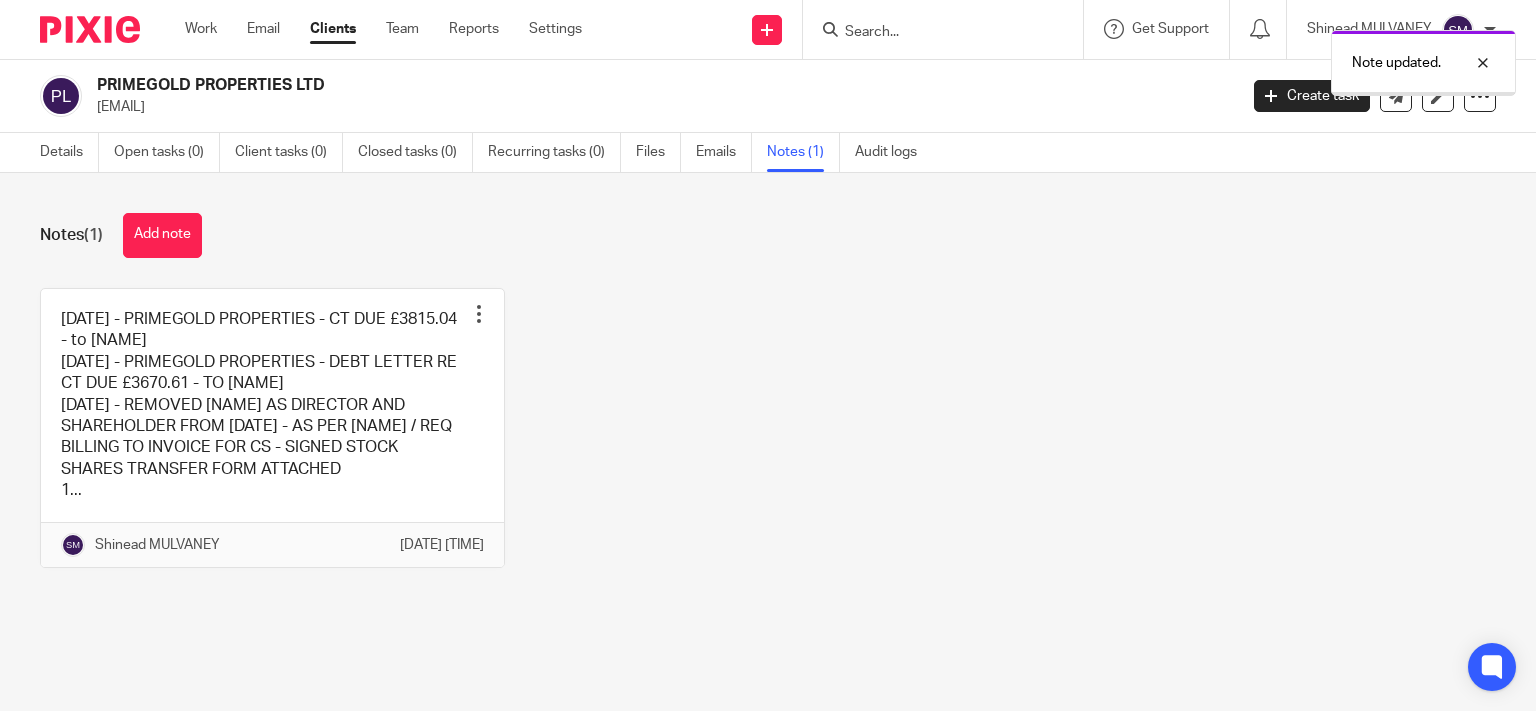 scroll, scrollTop: 0, scrollLeft: 0, axis: both 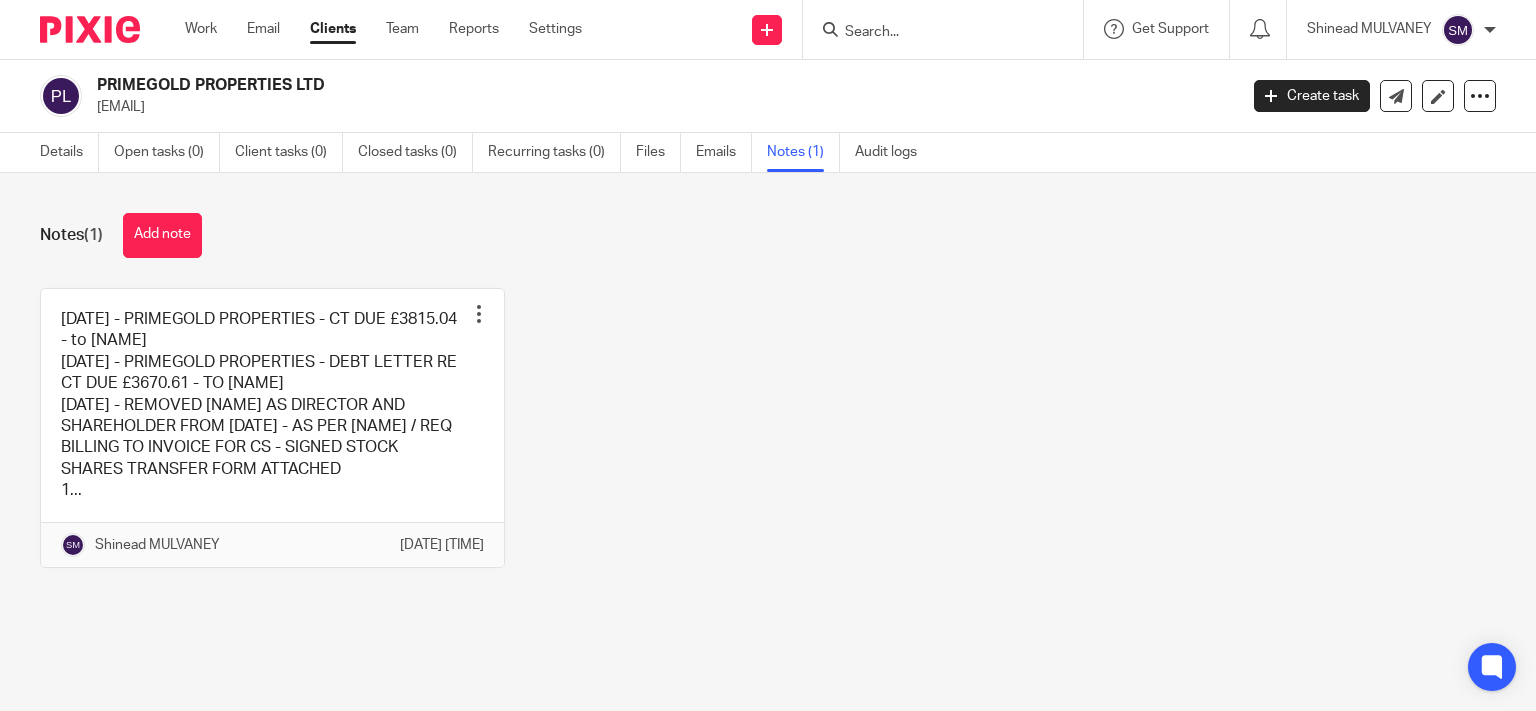 click at bounding box center (933, 33) 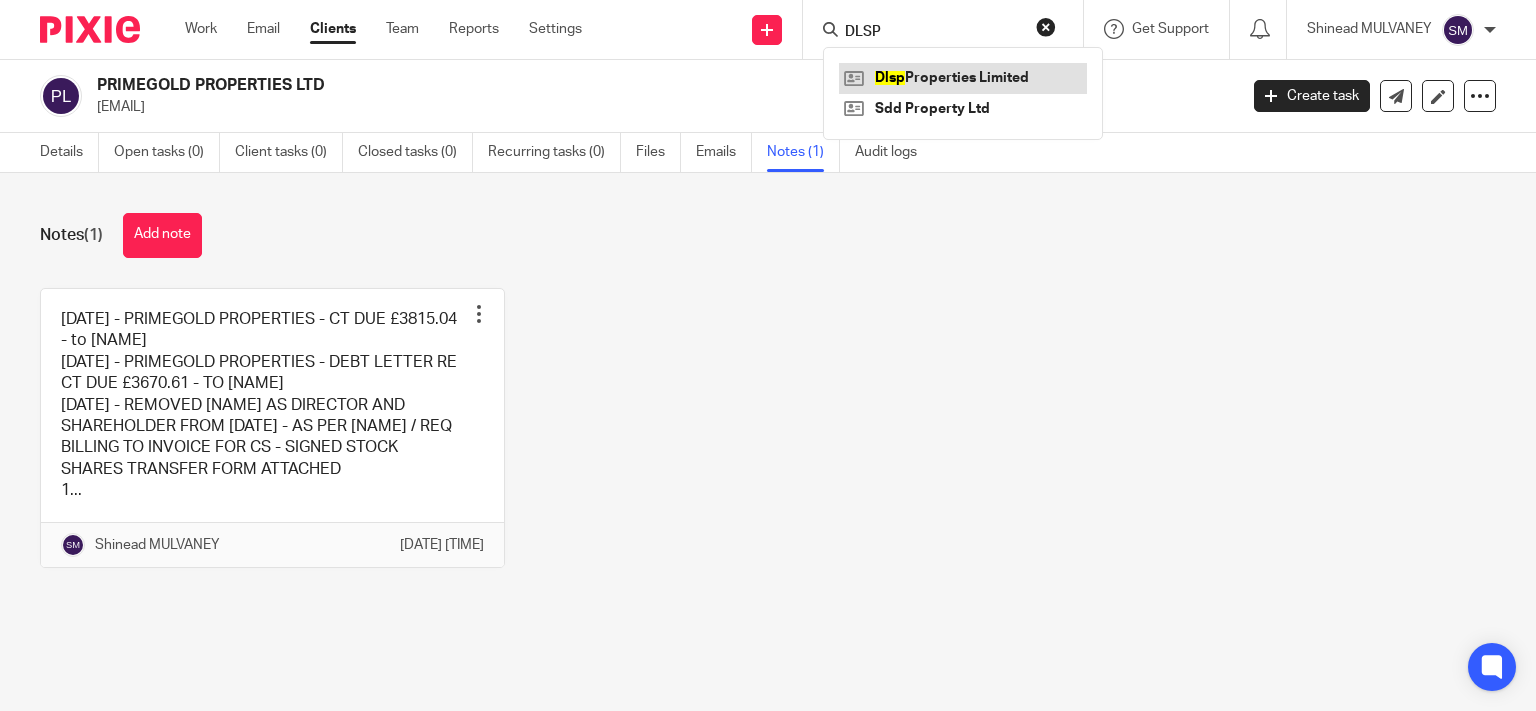 type on "DLSP" 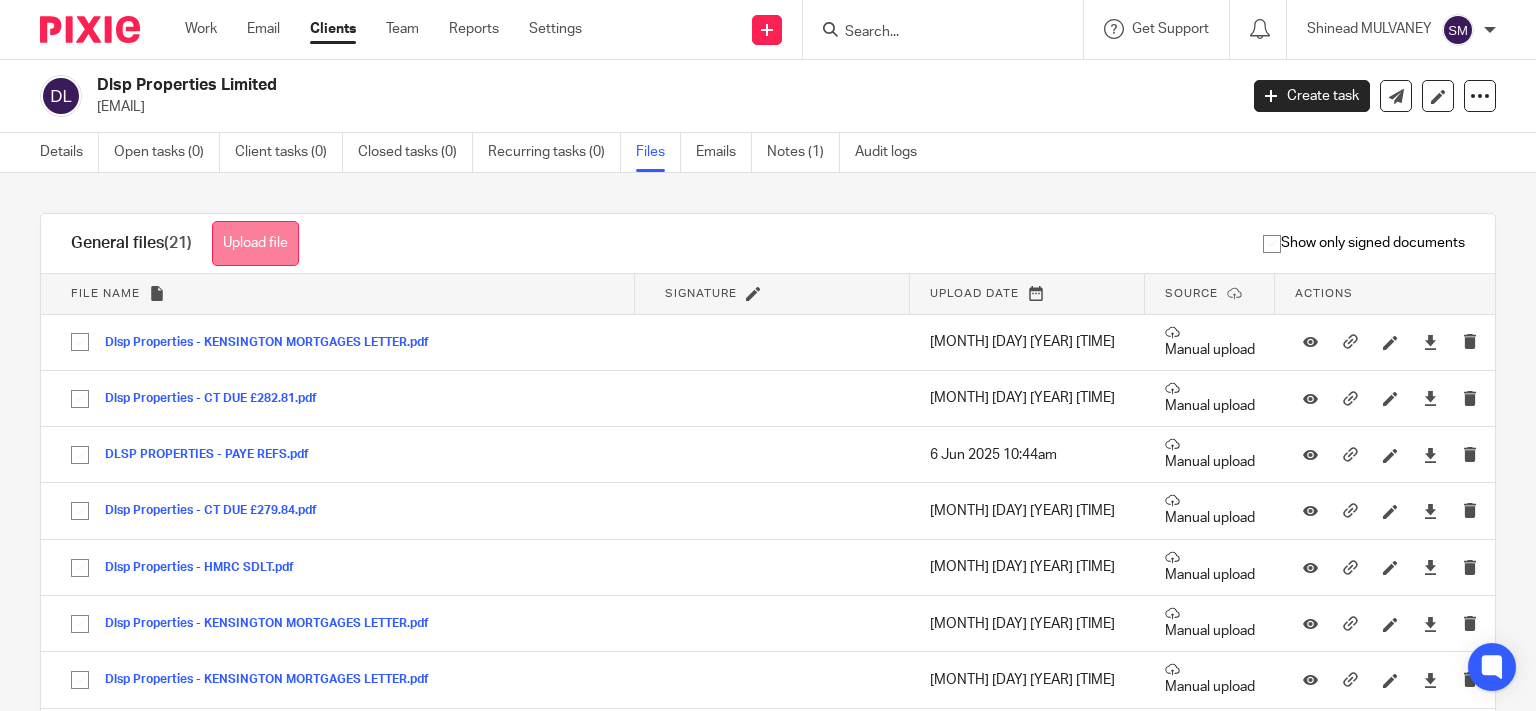 scroll, scrollTop: 0, scrollLeft: 0, axis: both 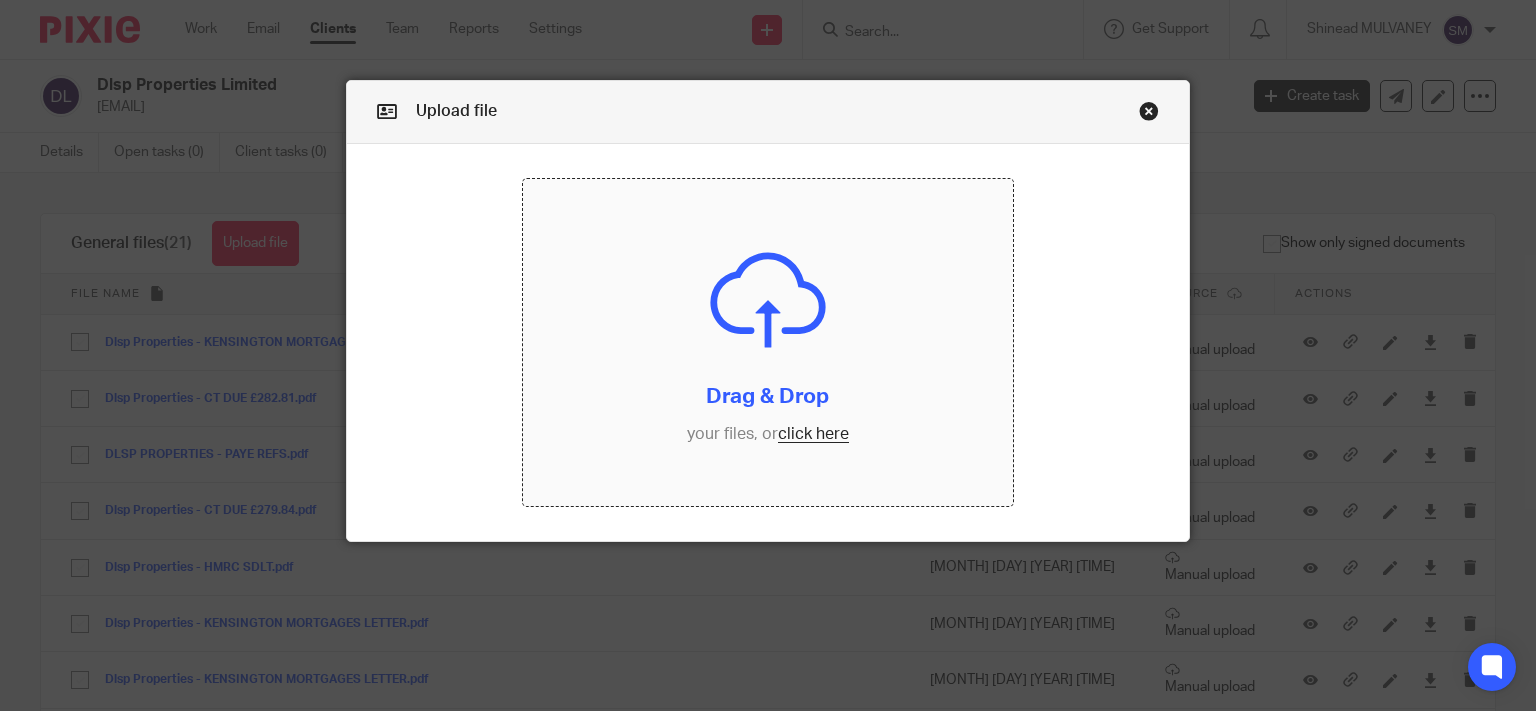 click at bounding box center [768, 342] 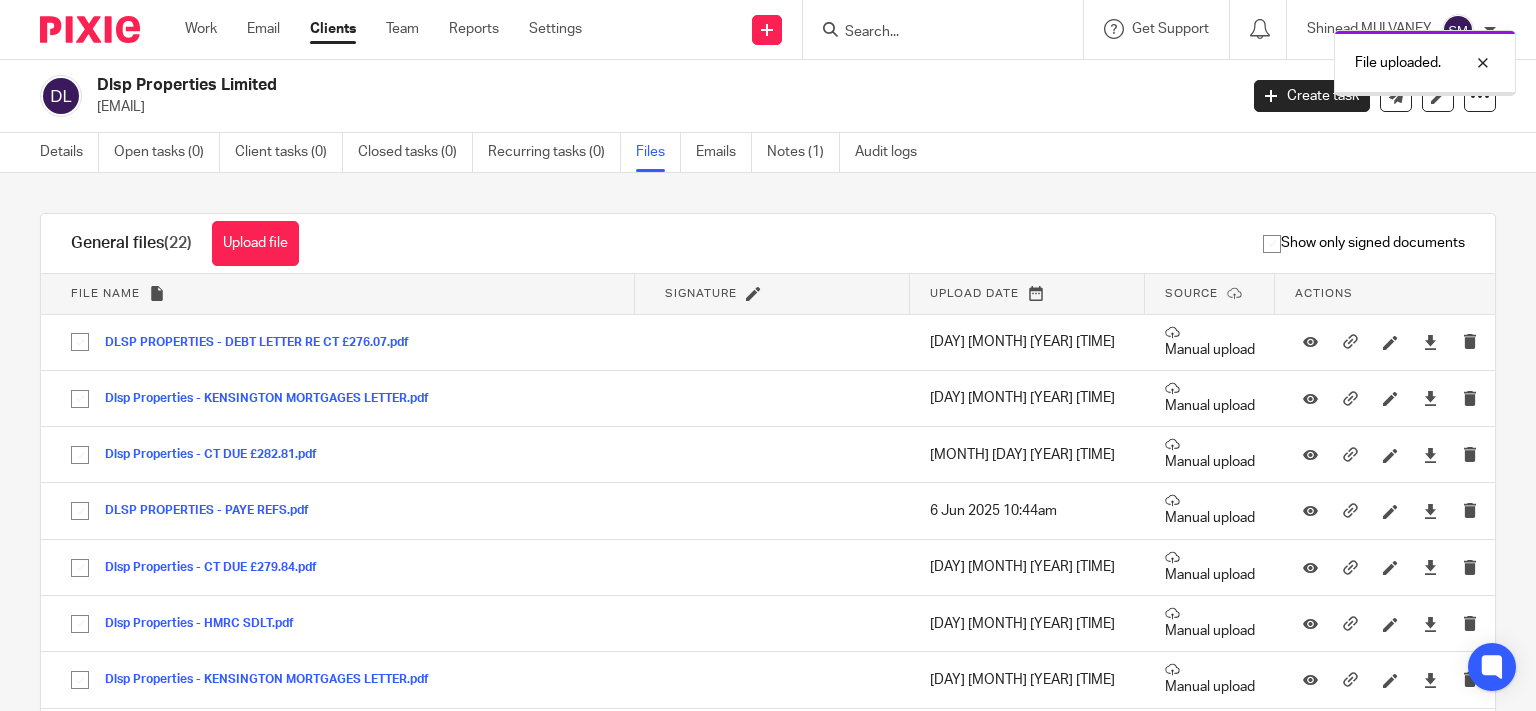 scroll, scrollTop: 0, scrollLeft: 0, axis: both 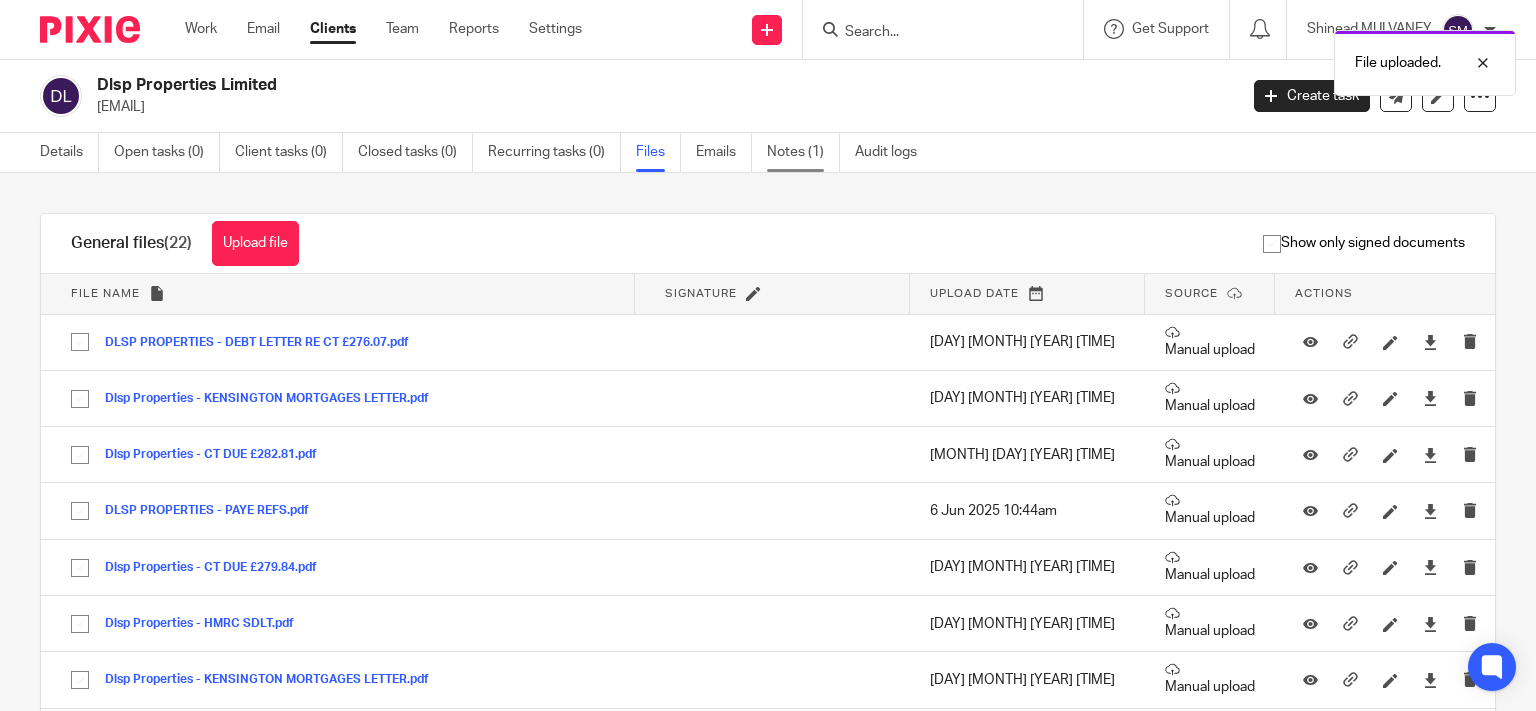click on "Notes (1)" at bounding box center (803, 152) 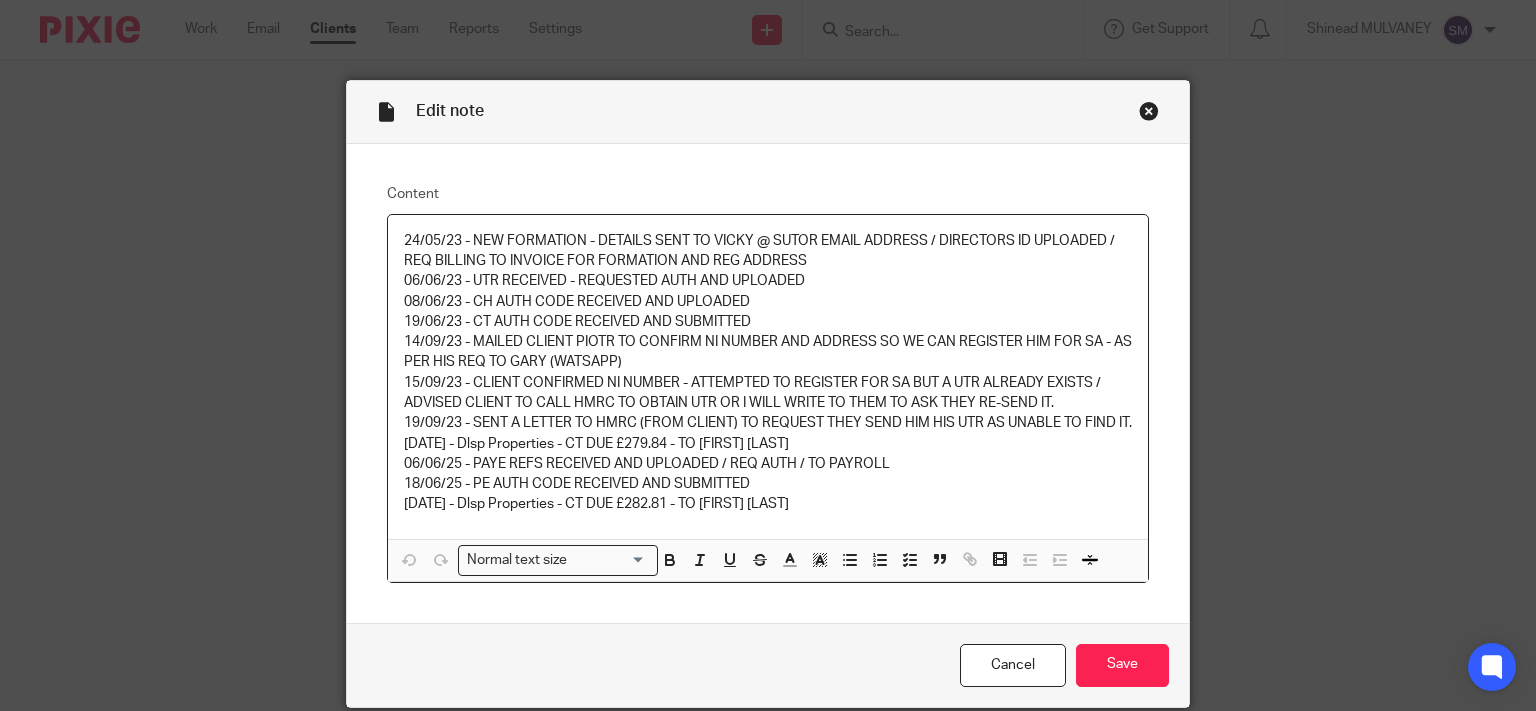 scroll, scrollTop: 0, scrollLeft: 0, axis: both 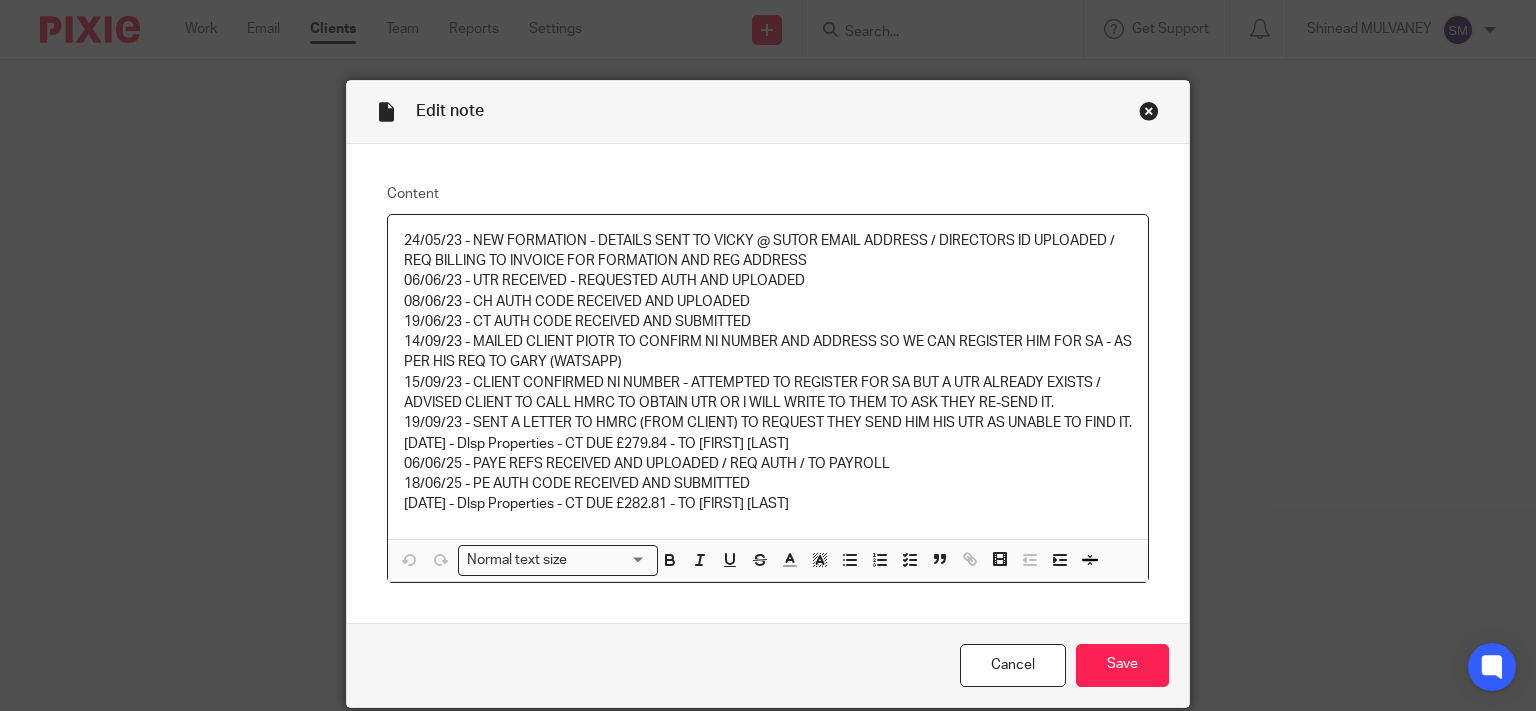 click on "[DATE] - NEW FORMATION - DETAILS SENT TO [FIRST] @ SUTOR EMAIL ADDRESS / DIRECTORS ID UPLOADED / REQ BILLING TO INVOICE FOR FORMATION AND REG ADDRESS [DATE] - UTR RECEIVED - REQUESTED AUTH AND UPLOADED [DATE] - CH AUTH CODE RECEIVED AND UPLOADED [DATE] - CT AUTH CODE RECEIVED AND SUBMITTED [DATE] - MAILED CLIENT [FIRST] TO CONFIRM NI NUMBER AND ADDRESS SO WE CAN REGISTER HIM FOR SA - AS PER HIS REQ TO [FIRST] (WATSAPP) [DATE] - CLIENT CONFIRMED NI NUMBER - ATTEMPTED TO REGISTER FOR SA BUT A UTR ALREADY EXISTS / ADVISED CLIENT TO CALL HMRC TO OBTAIN UTR OR I WILL WRITE TO THEM TO ASK THEY RE-SEND IT. [DATE] - SENT A LETTER TO HMRC (FROM CLIENT) TO REQUEST THEY SEND HIM HIS UTR AS UNABLE TO FIND IT. [DATE] - Dlsp Properties - CT DUE £279.84 - TO [FIRST] [LAST] [DATE] - PAYE REFS RECEIVED AND UPLOADED / REQ AUTH / TO PAYROLL [DATE] - PE AUTH CODE RECEIVED AND SUBMITTED [DATE] - Dlsp Properties - CT DUE £282.81 - TO [FIRST] [LAST]" at bounding box center (768, 377) 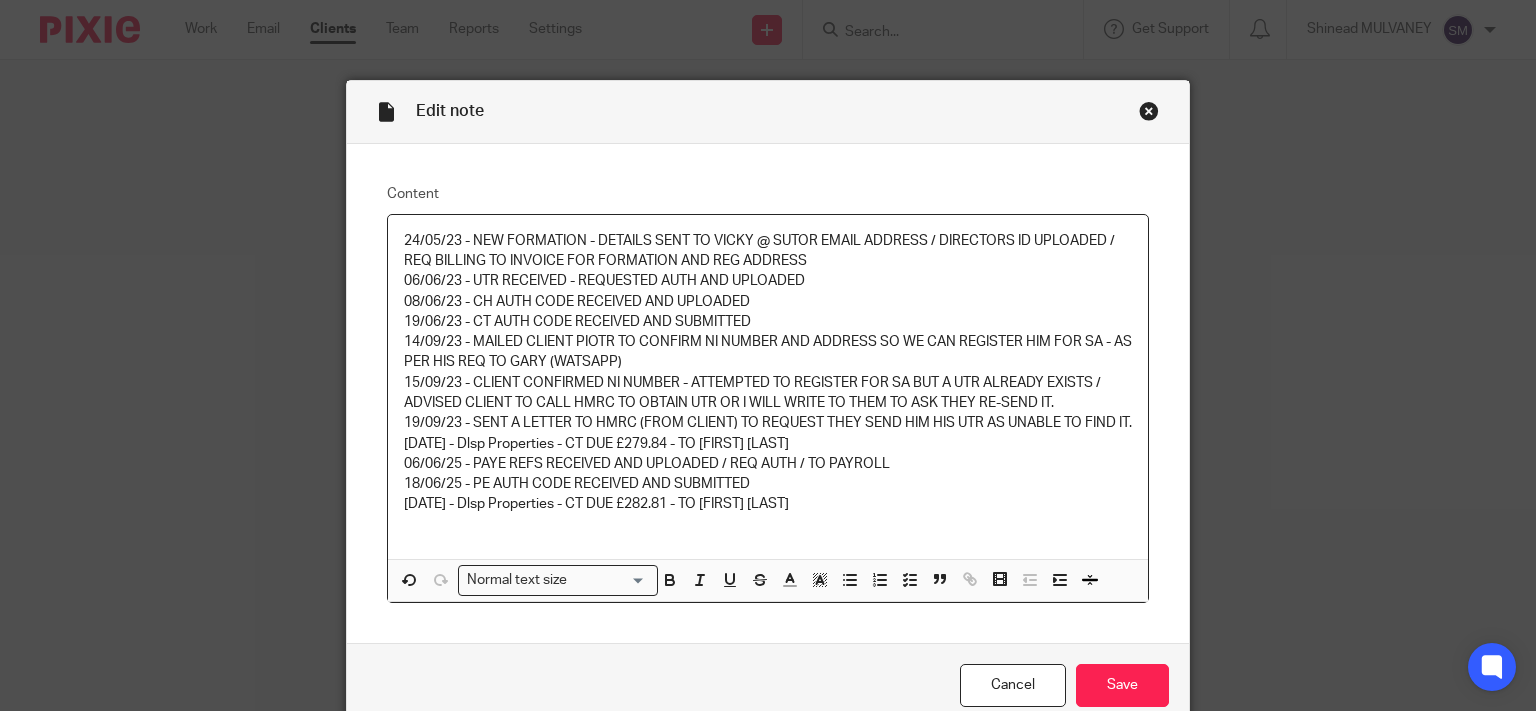 type 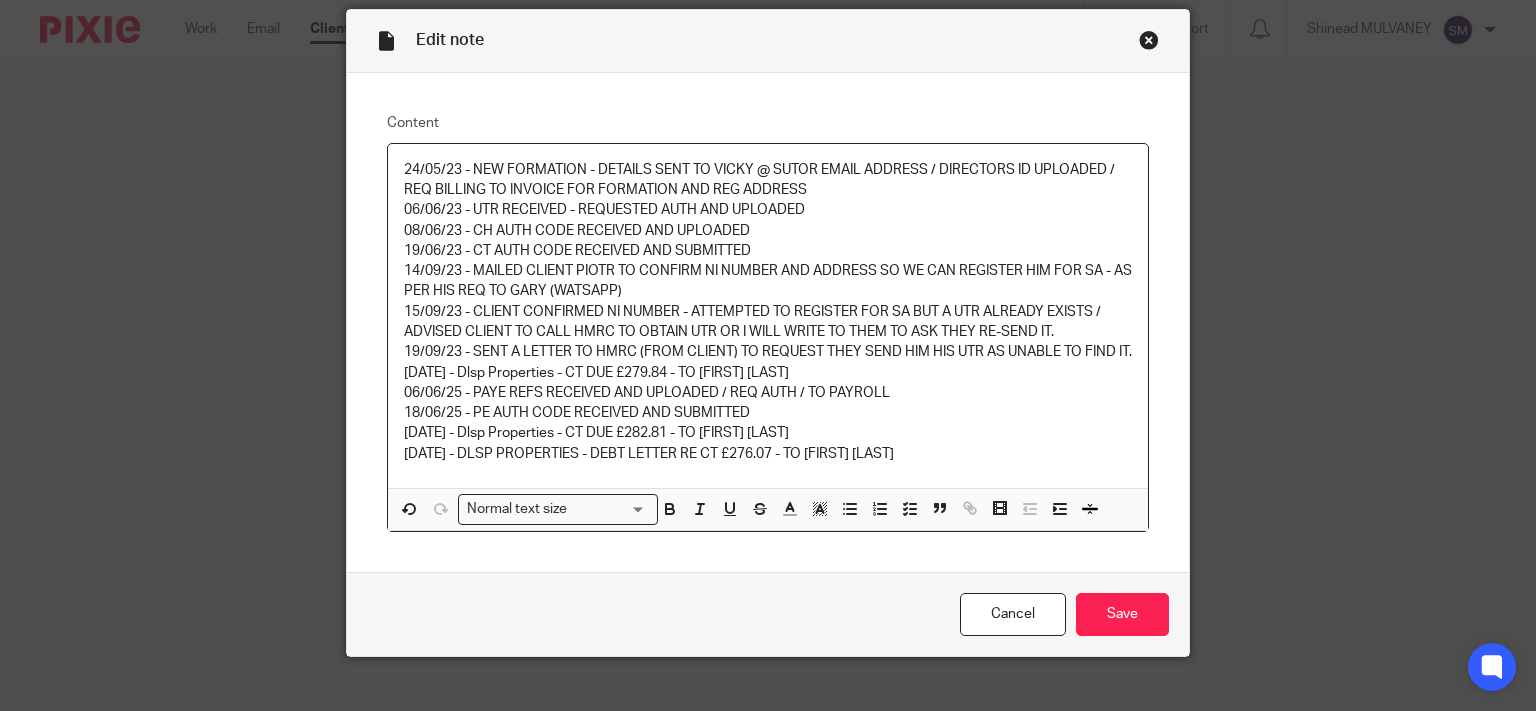 scroll, scrollTop: 115, scrollLeft: 0, axis: vertical 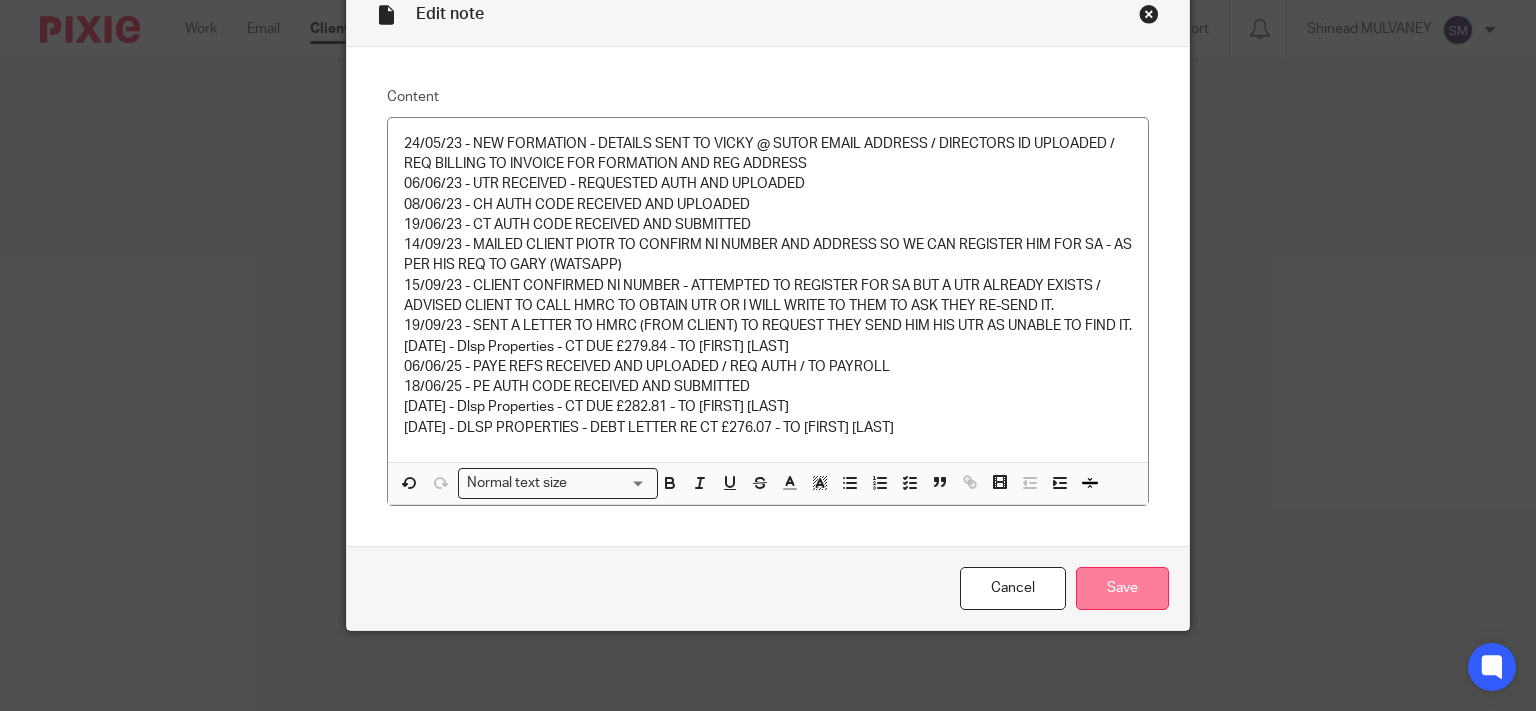 click on "Save" at bounding box center (1122, 588) 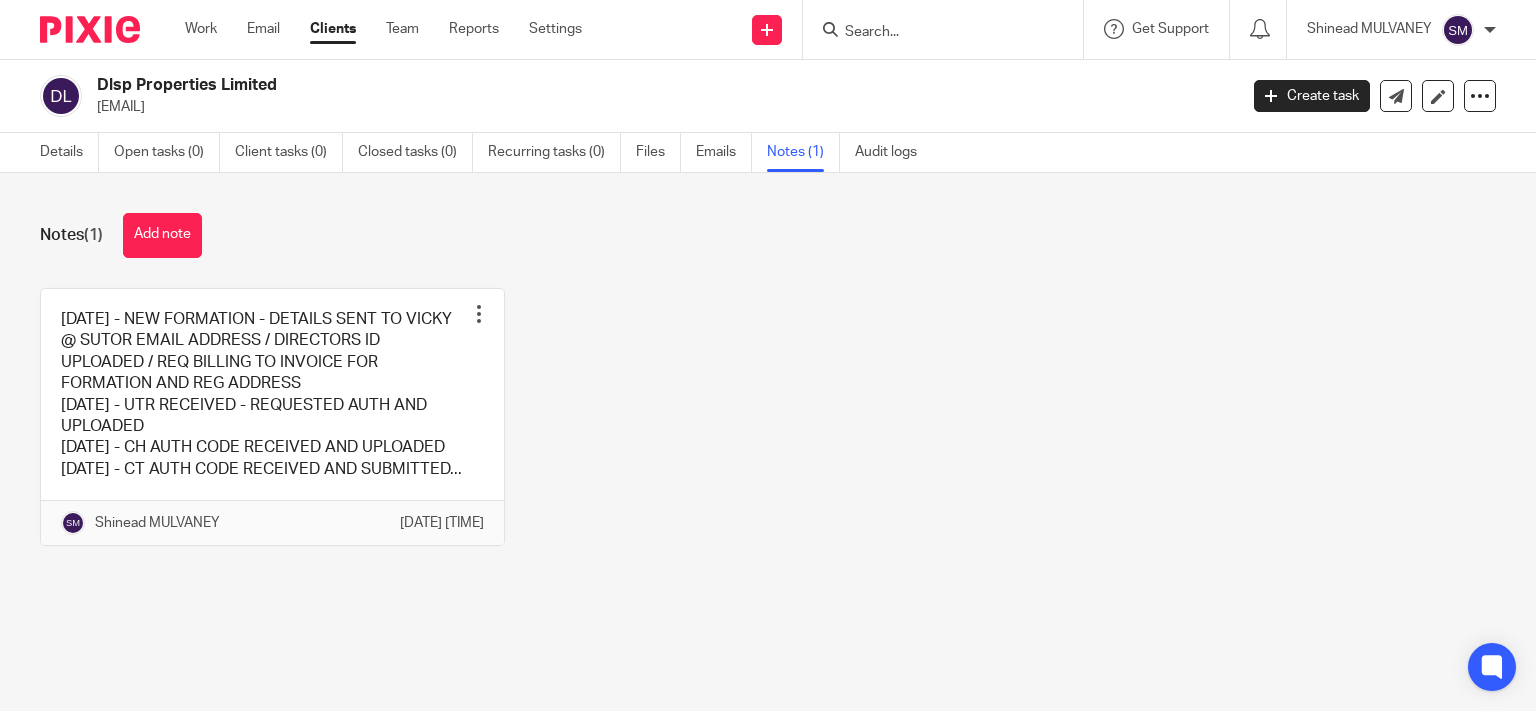 scroll, scrollTop: 0, scrollLeft: 0, axis: both 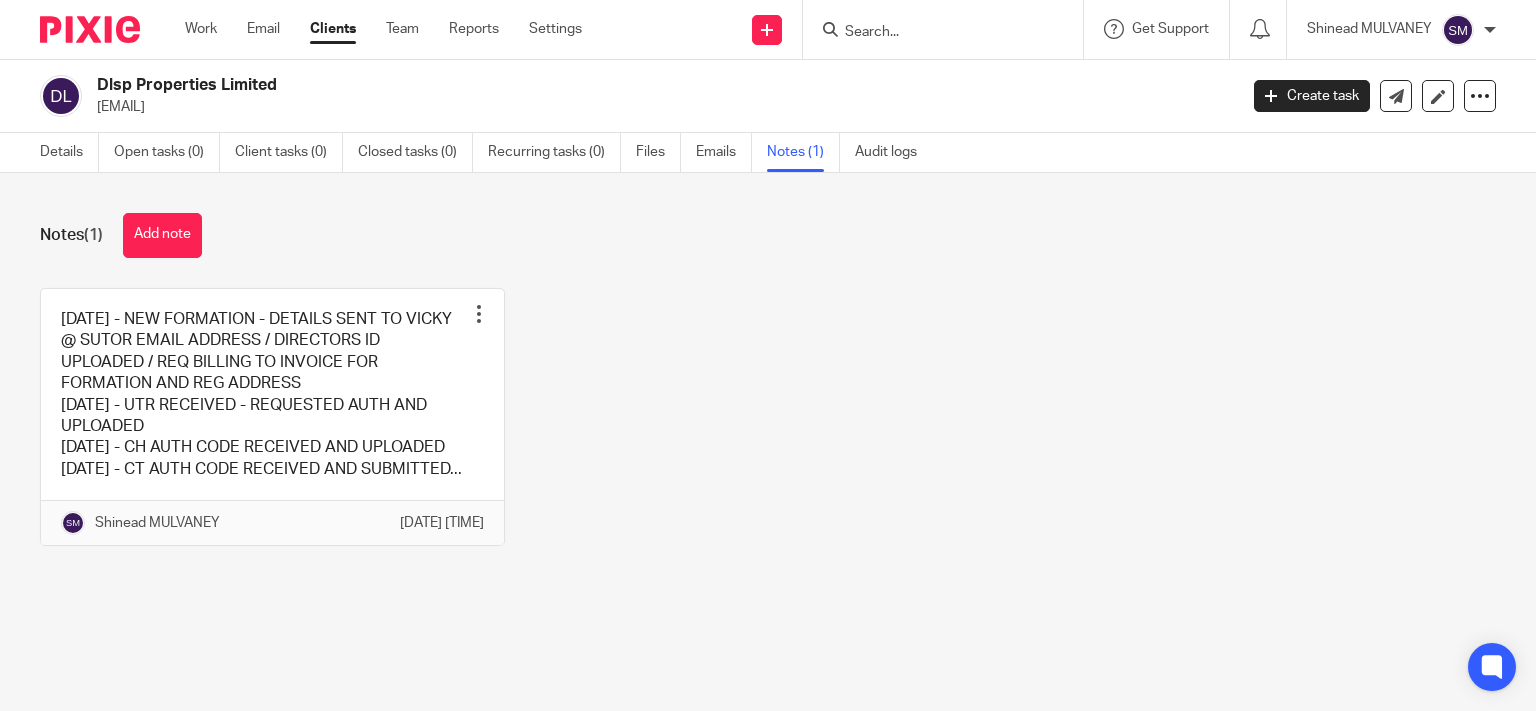 click at bounding box center (933, 33) 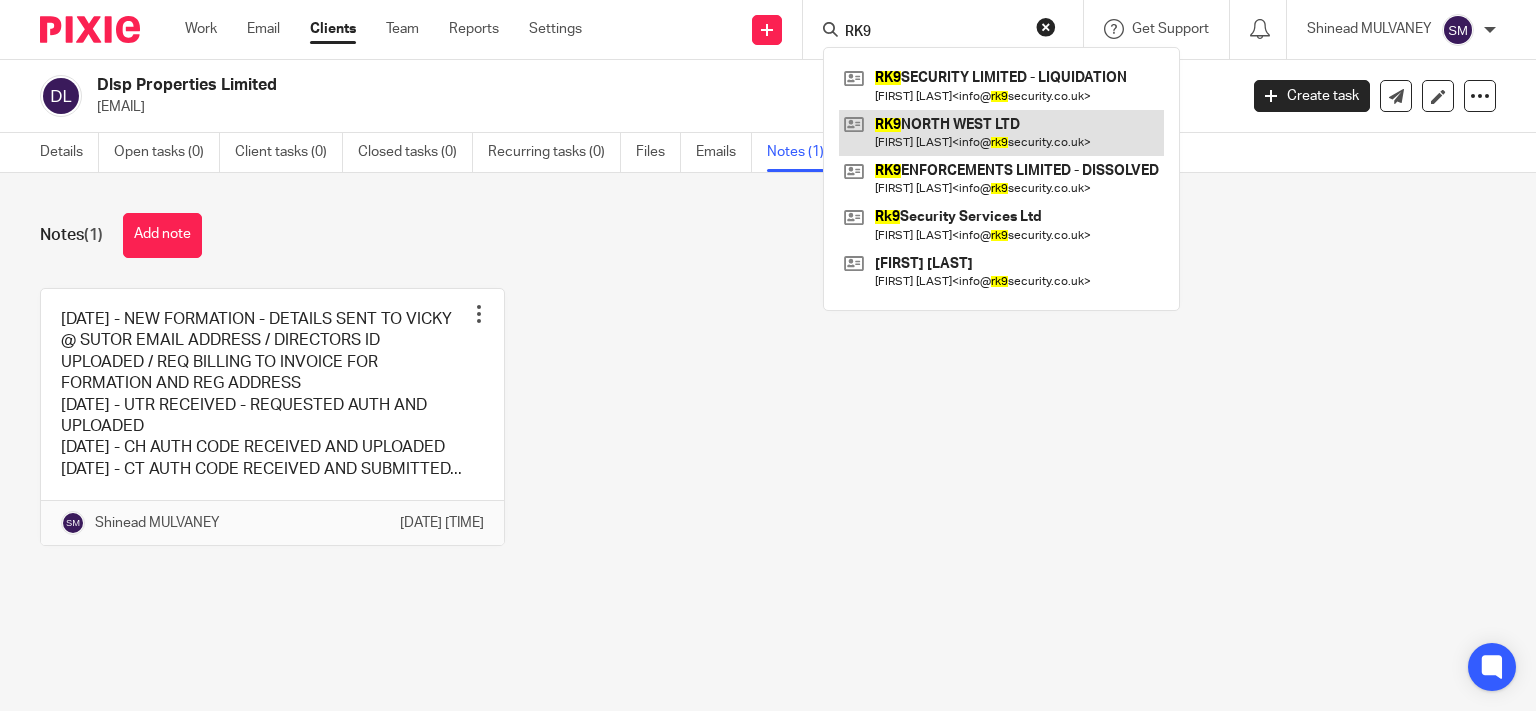 type on "RK9" 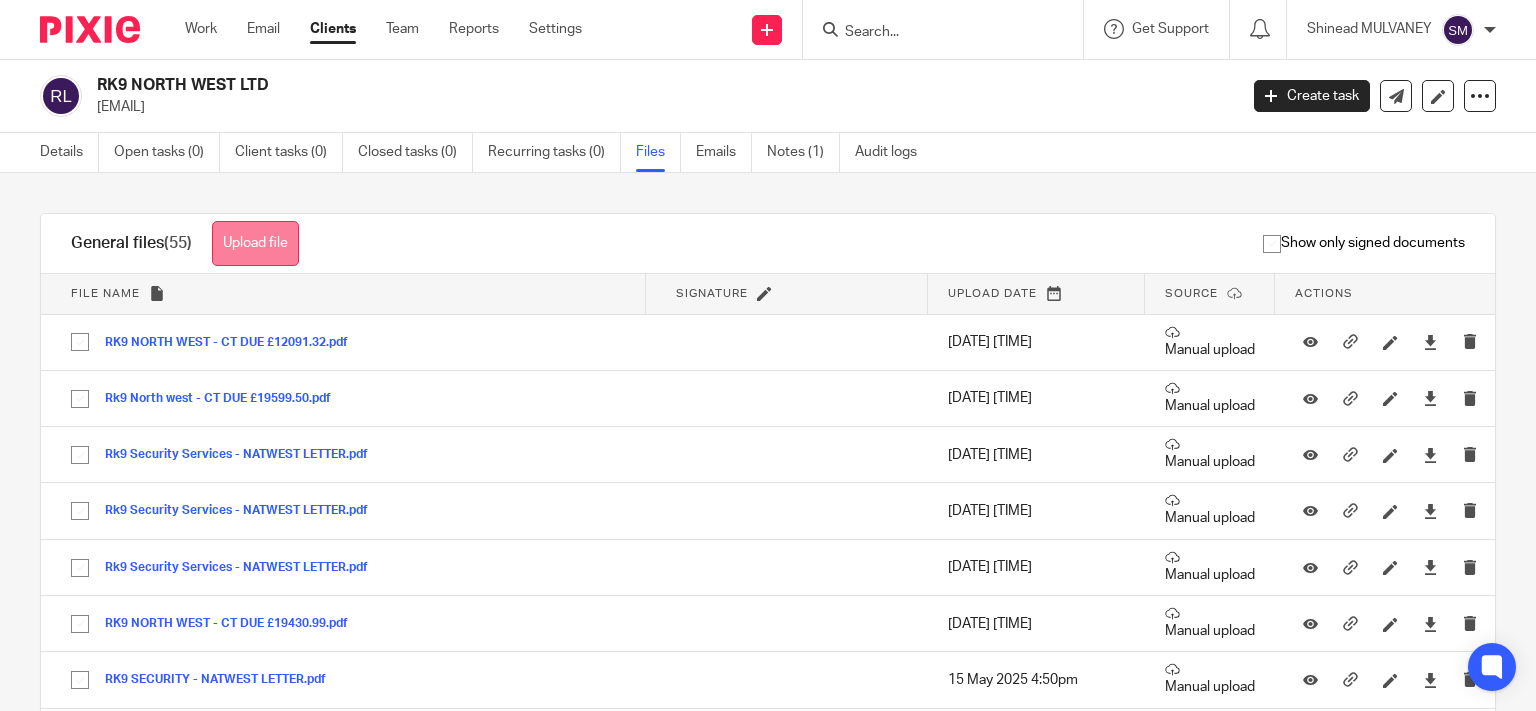 scroll, scrollTop: 0, scrollLeft: 0, axis: both 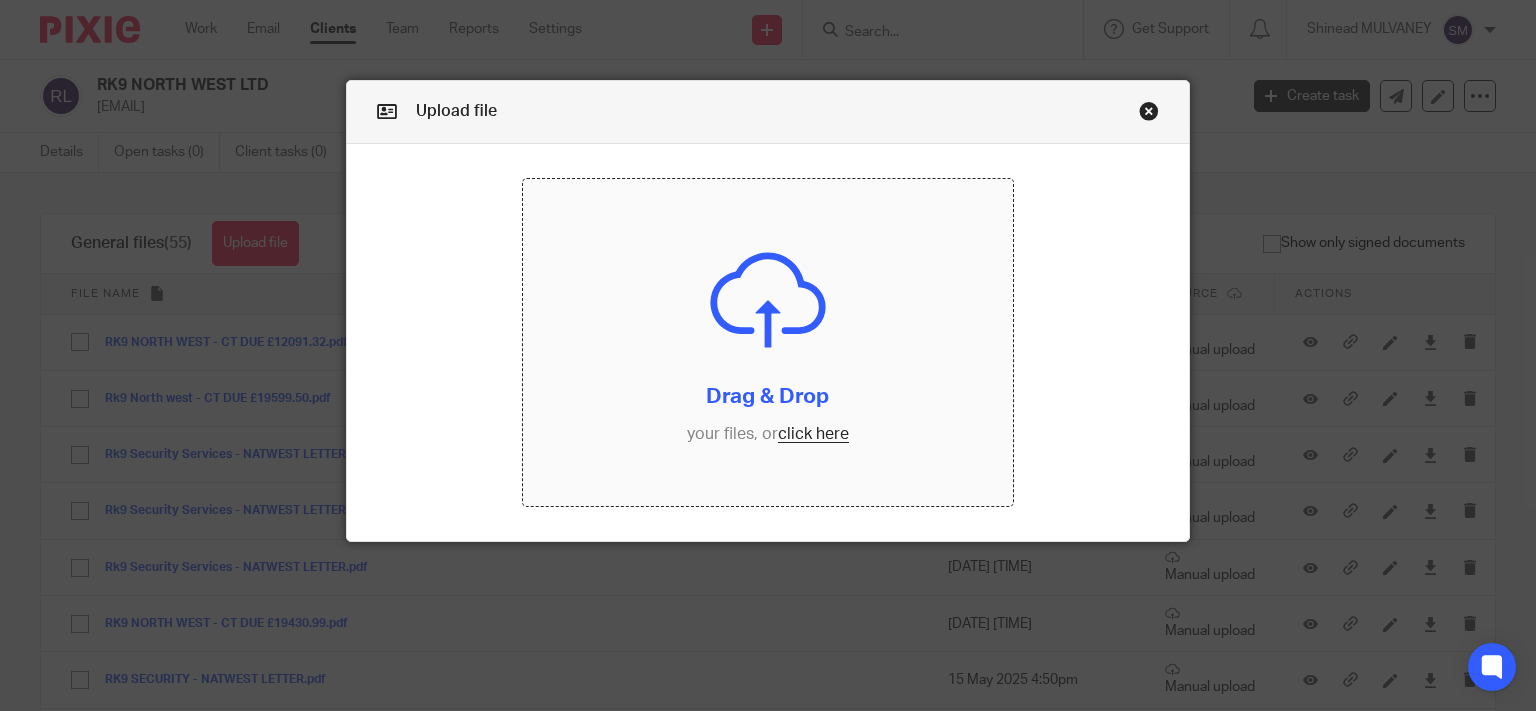 click at bounding box center (768, 342) 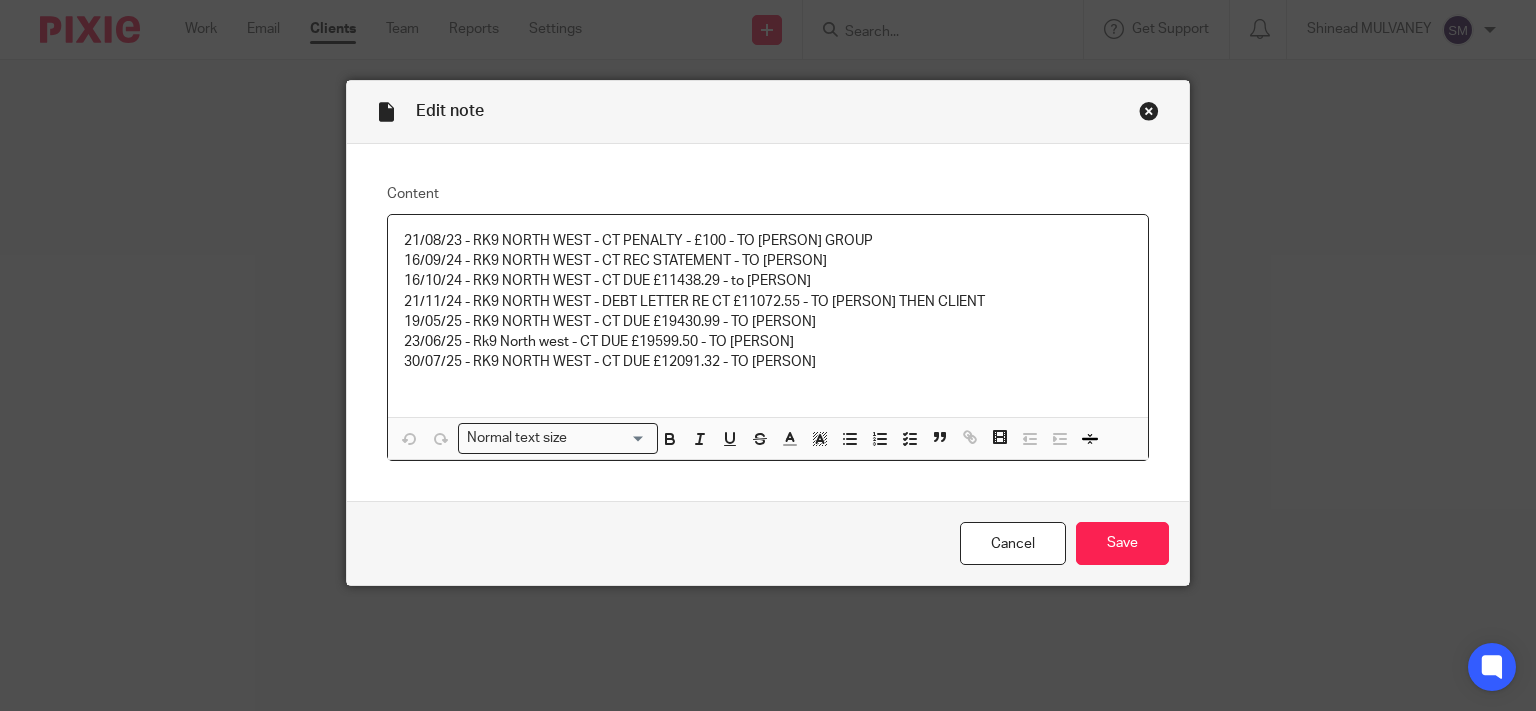 scroll, scrollTop: 0, scrollLeft: 0, axis: both 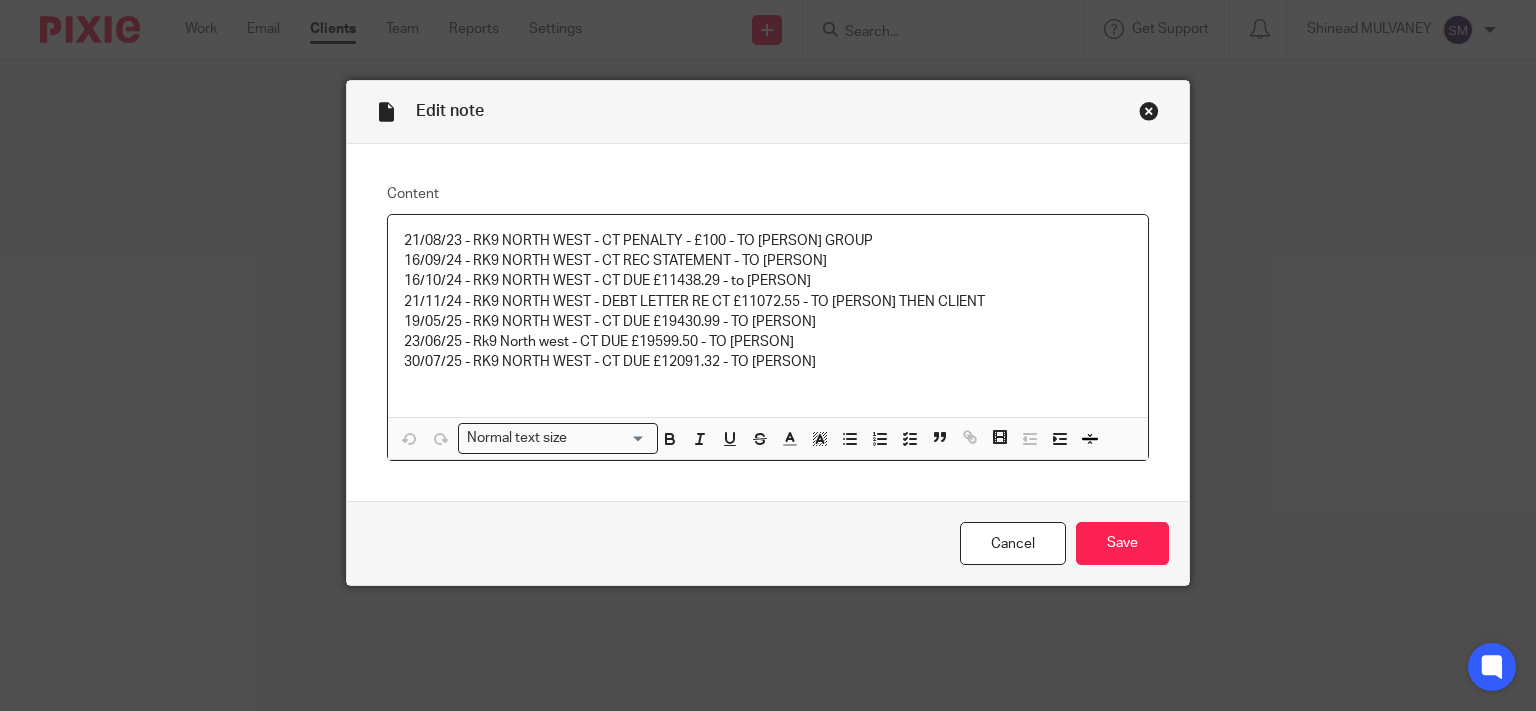 click on "30/07/25 - RK9 NORTH WEST - CT DUE £12091.32 - TO [PERSON]" at bounding box center (768, 362) 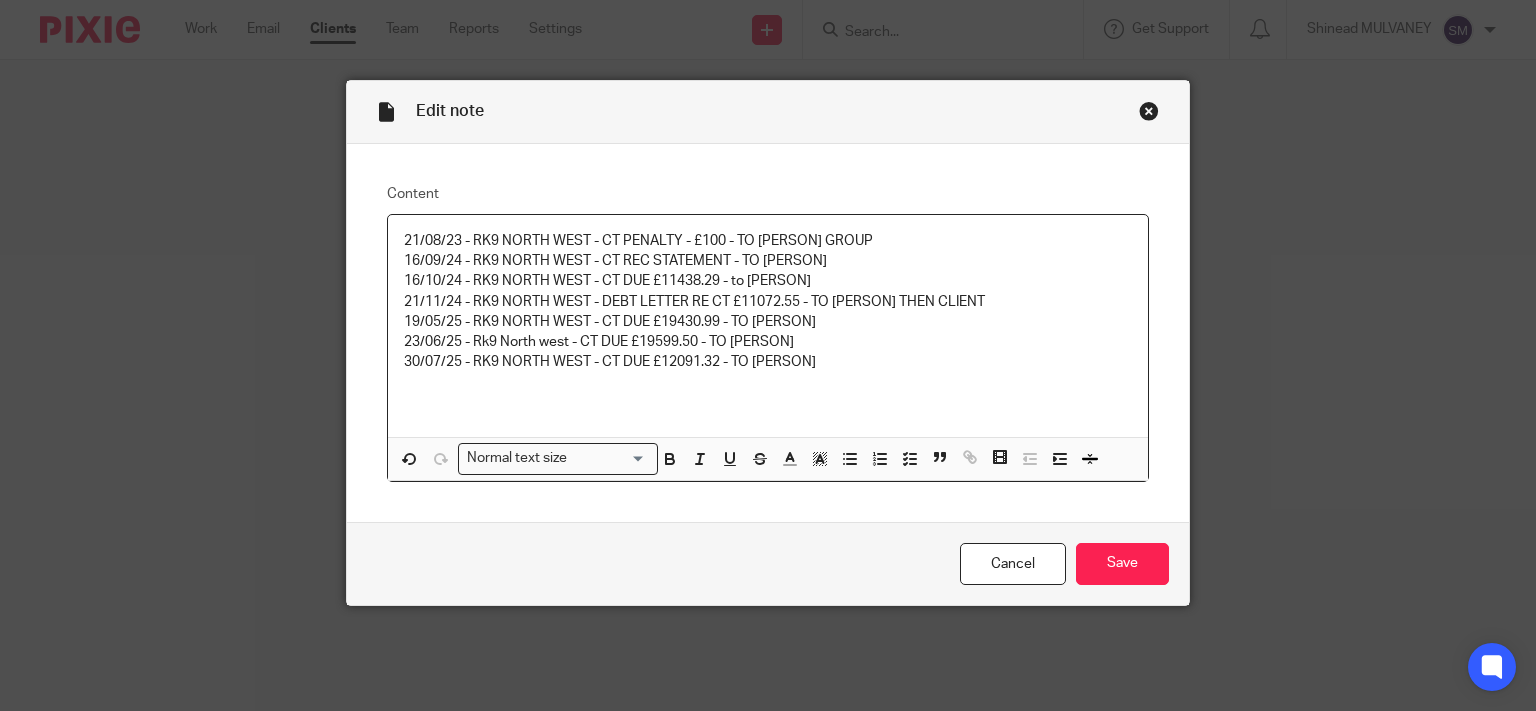 type 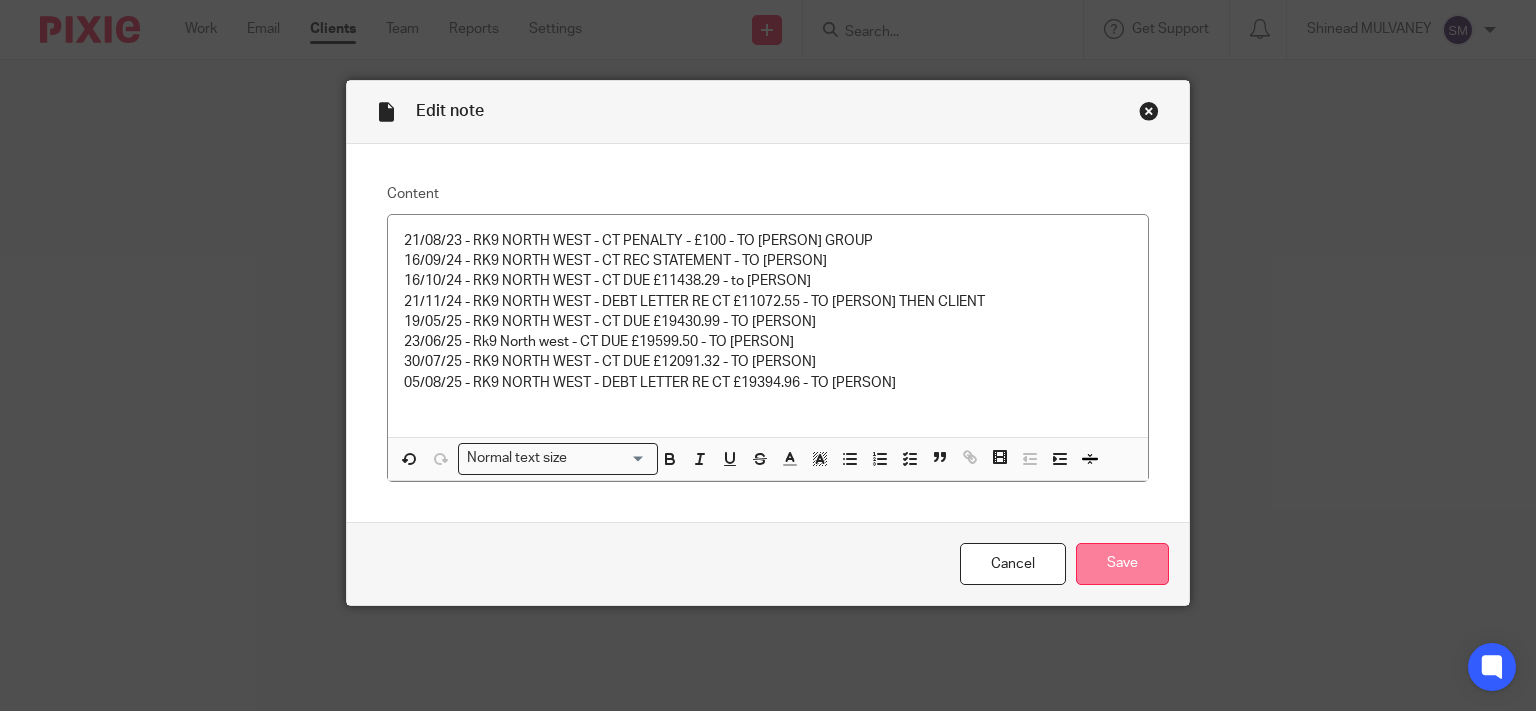 click on "Save" at bounding box center (1122, 564) 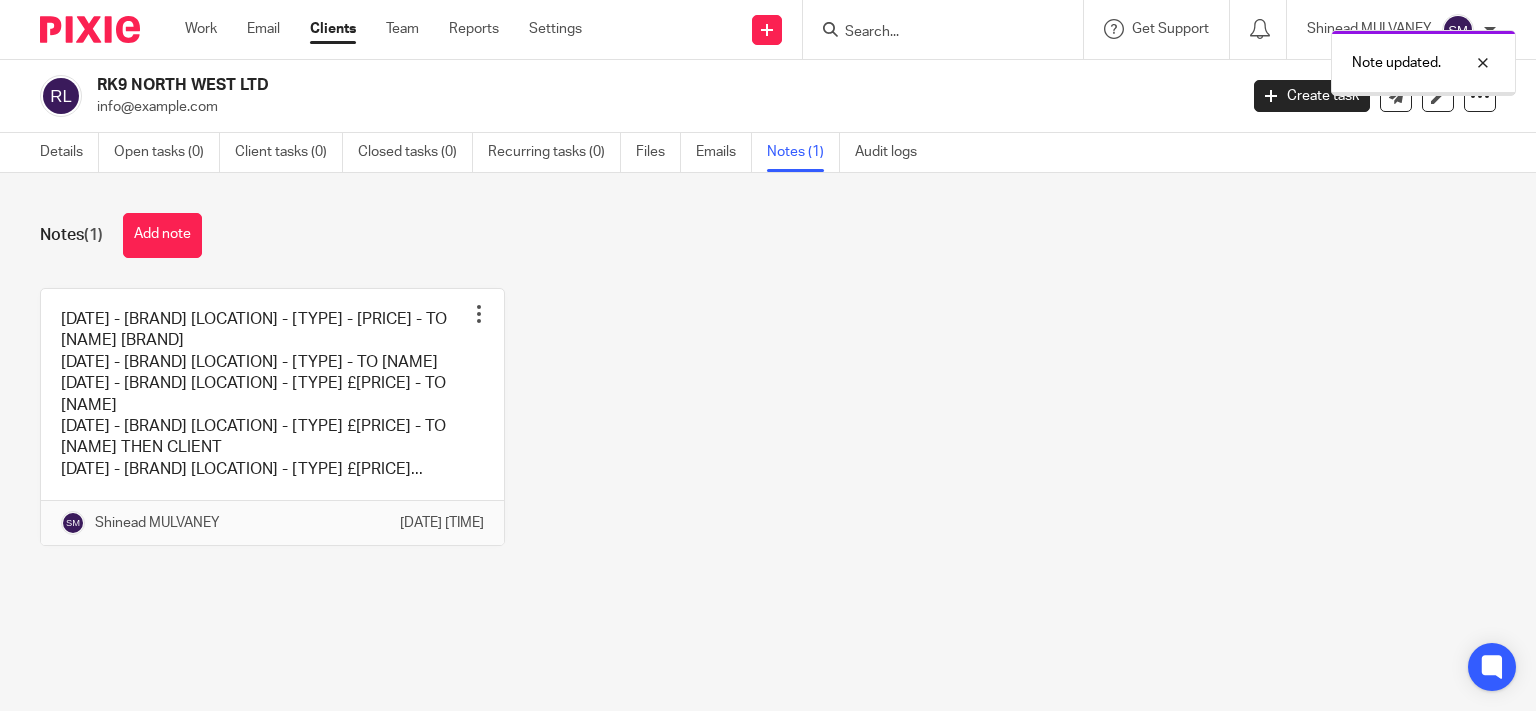 scroll, scrollTop: 0, scrollLeft: 0, axis: both 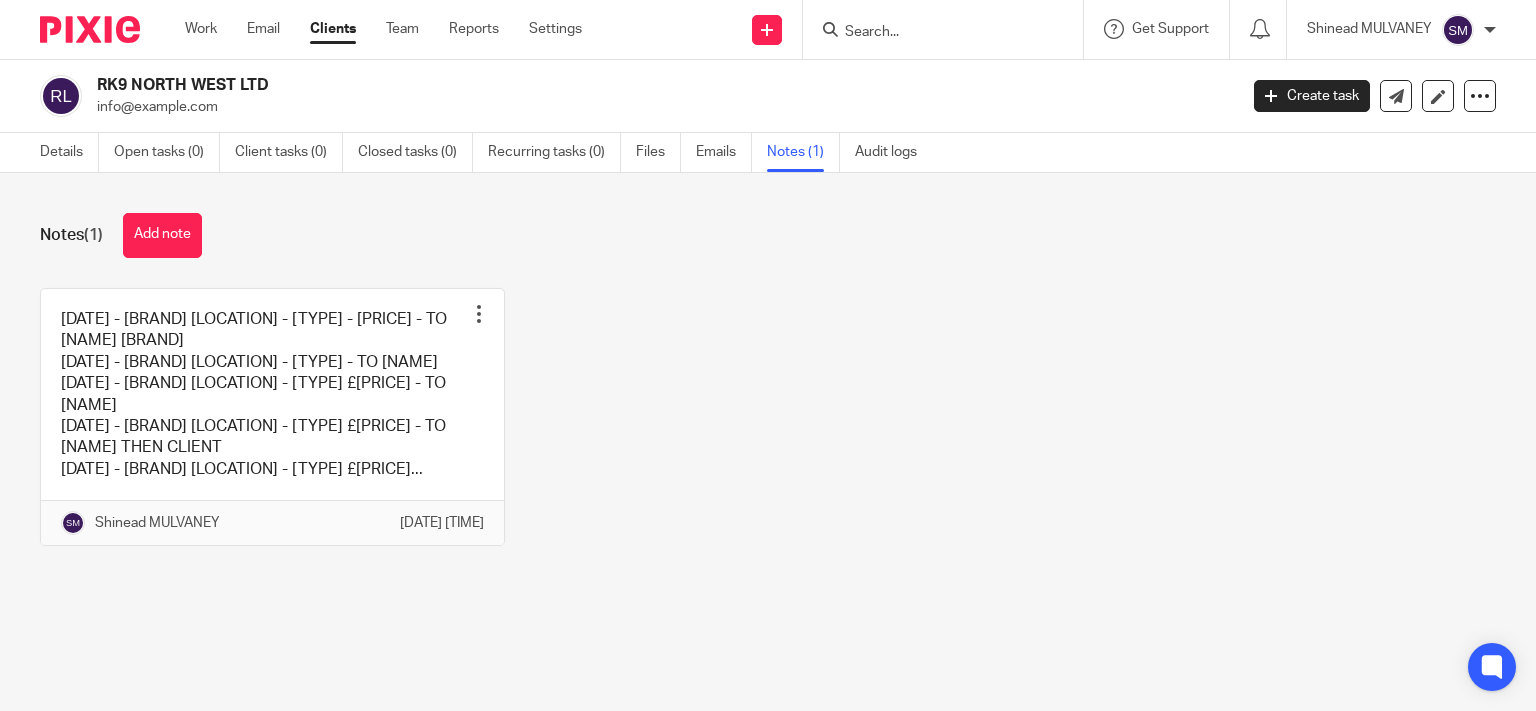 click at bounding box center (933, 33) 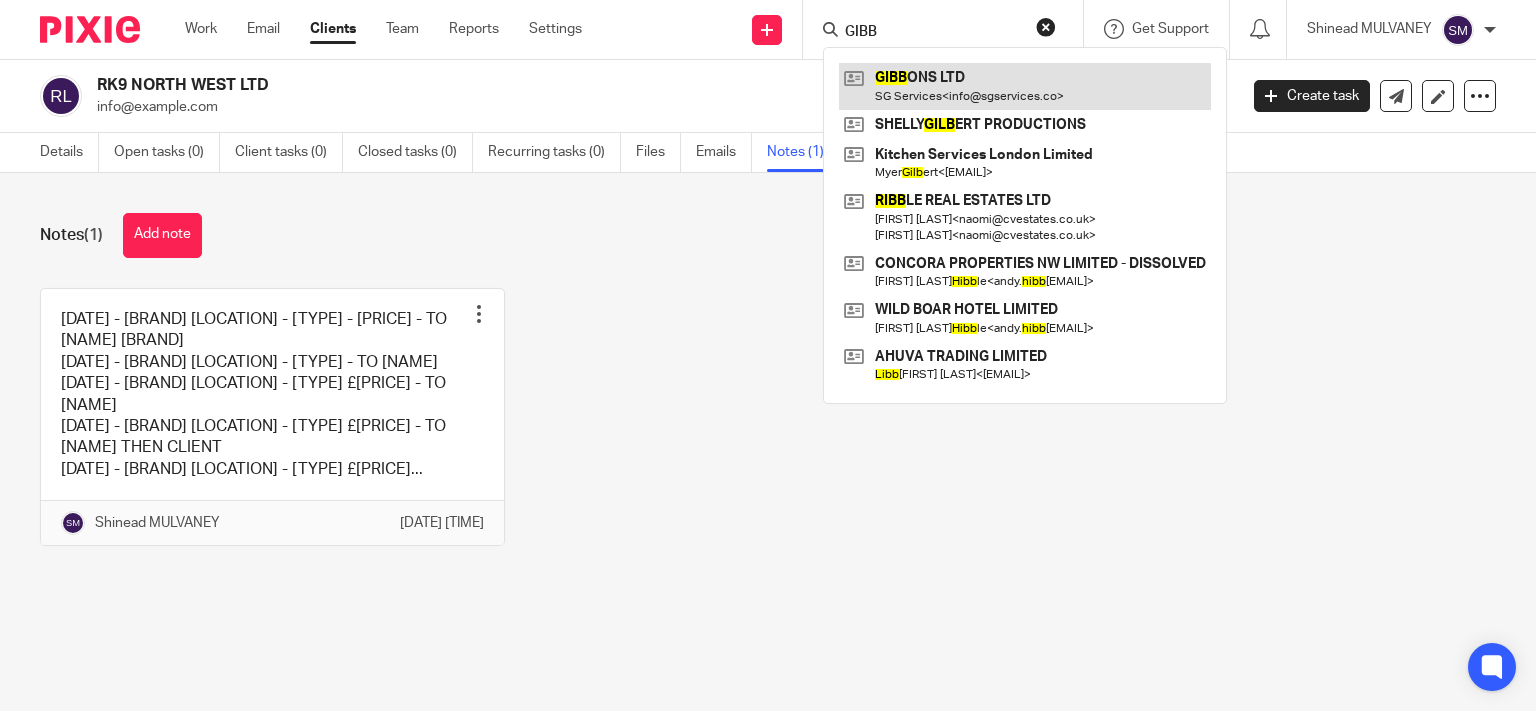 type on "GIBB" 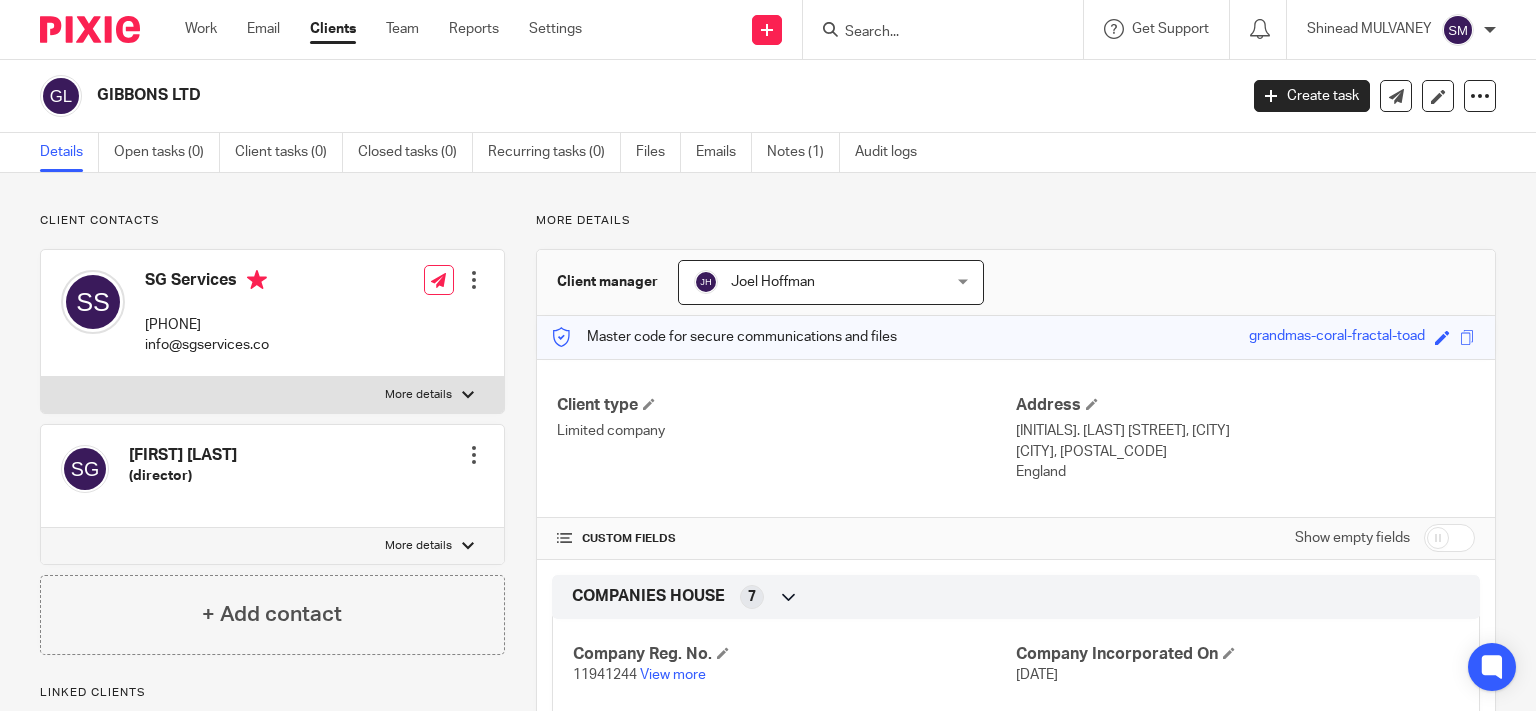 scroll, scrollTop: 0, scrollLeft: 0, axis: both 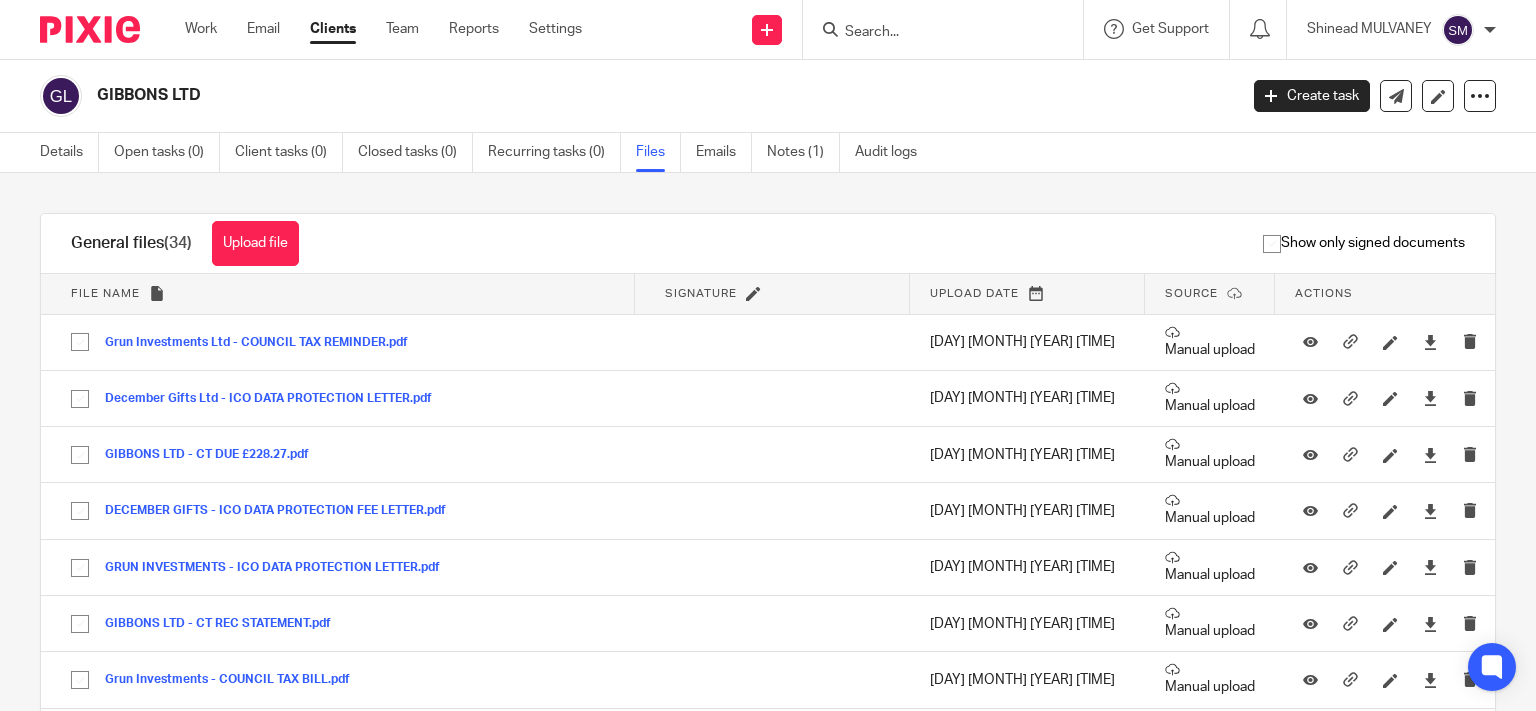 click on "Upload file" at bounding box center [255, 243] 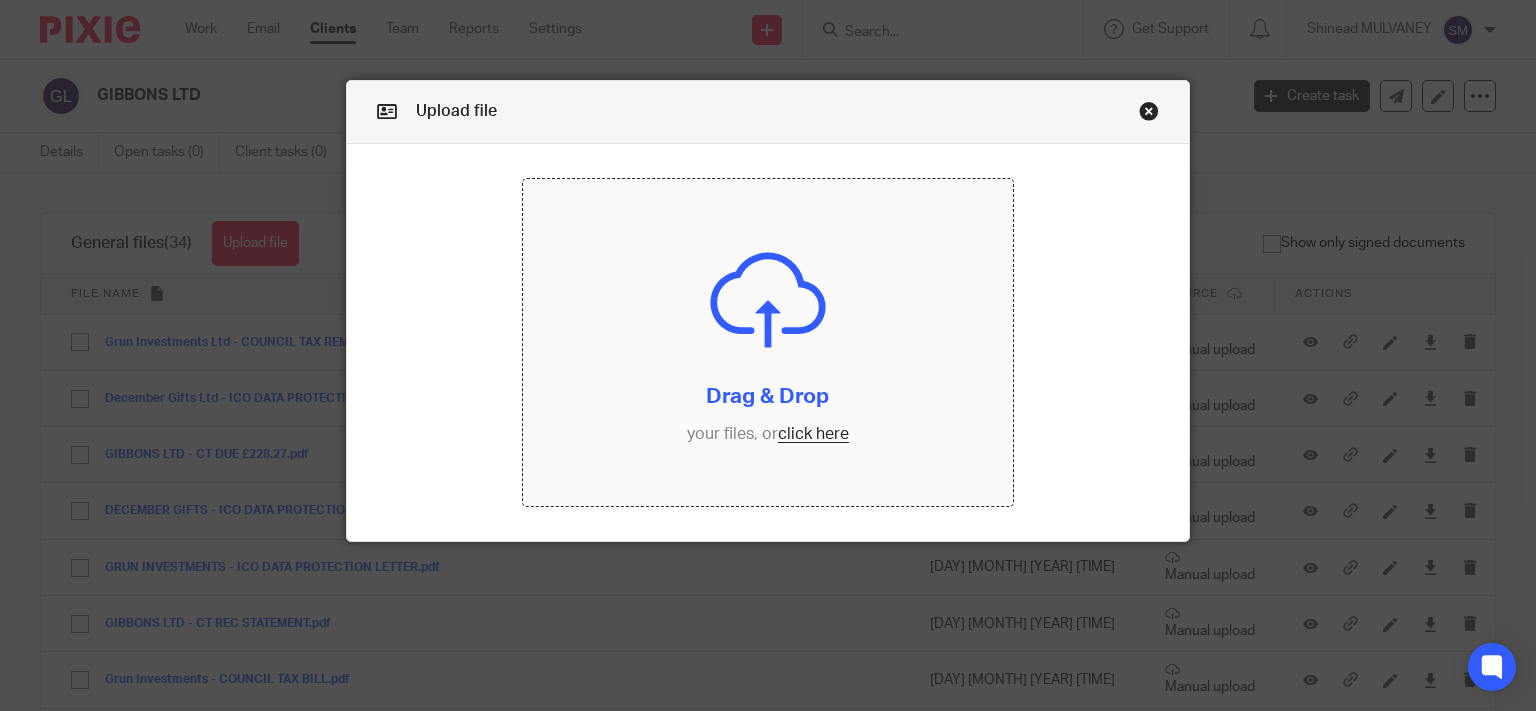 click at bounding box center (768, 342) 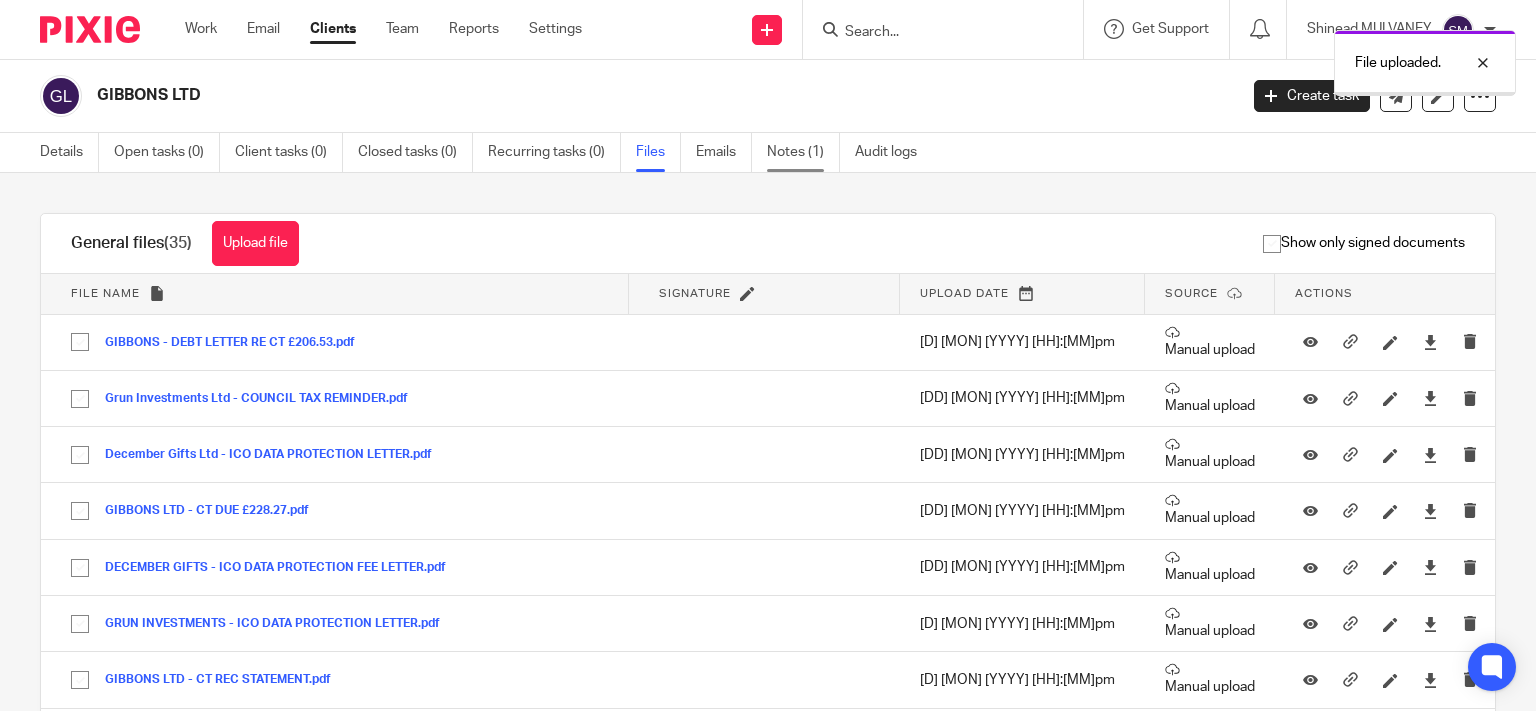 scroll, scrollTop: 0, scrollLeft: 0, axis: both 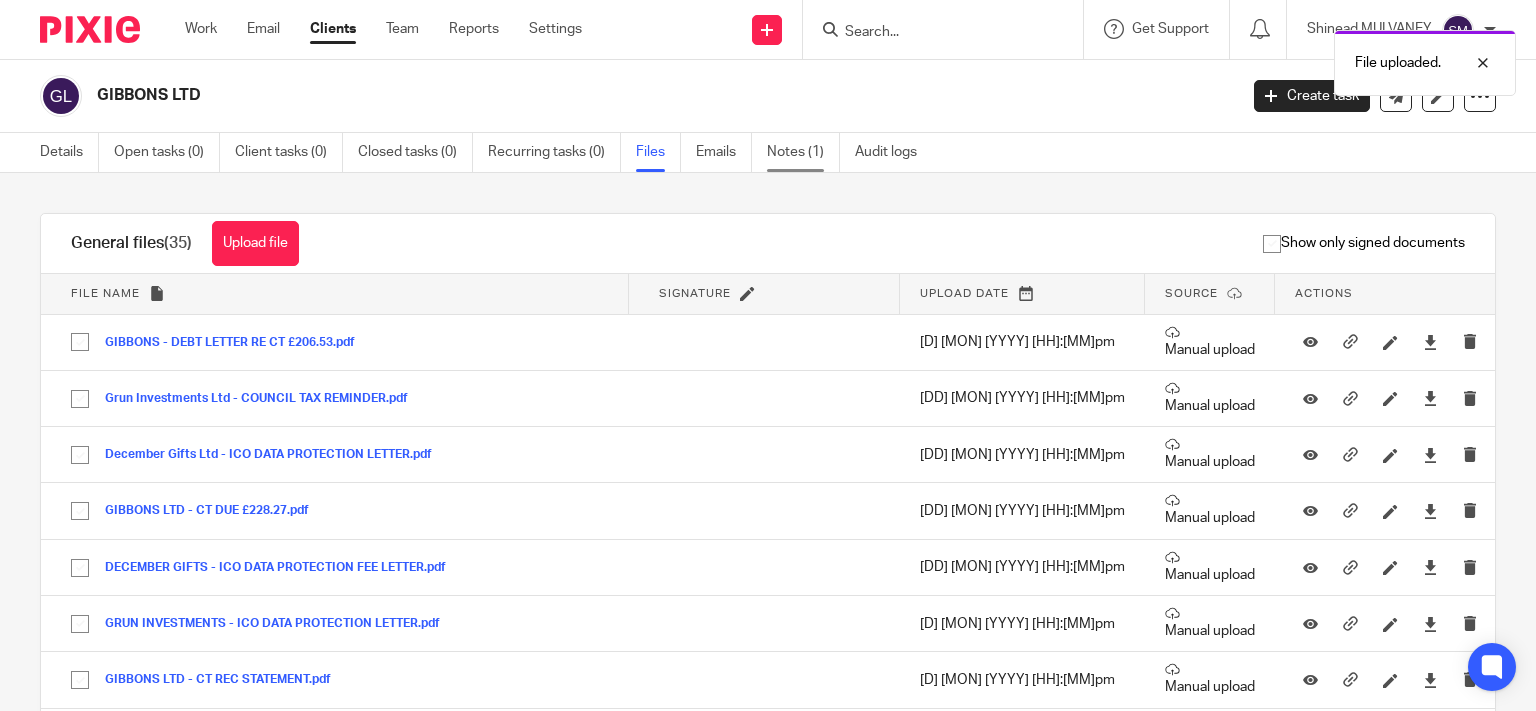 click on "Notes (1)" at bounding box center (803, 152) 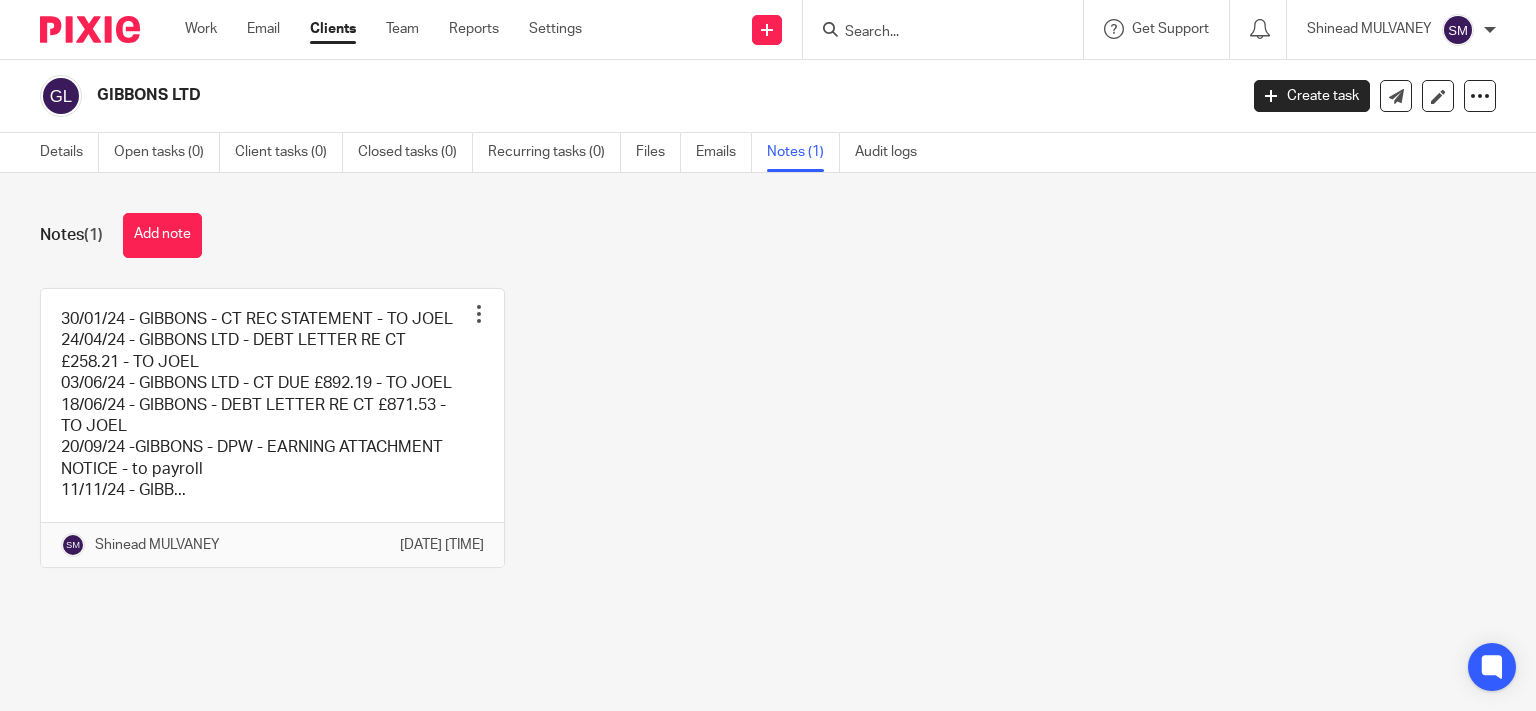 click at bounding box center [272, 428] 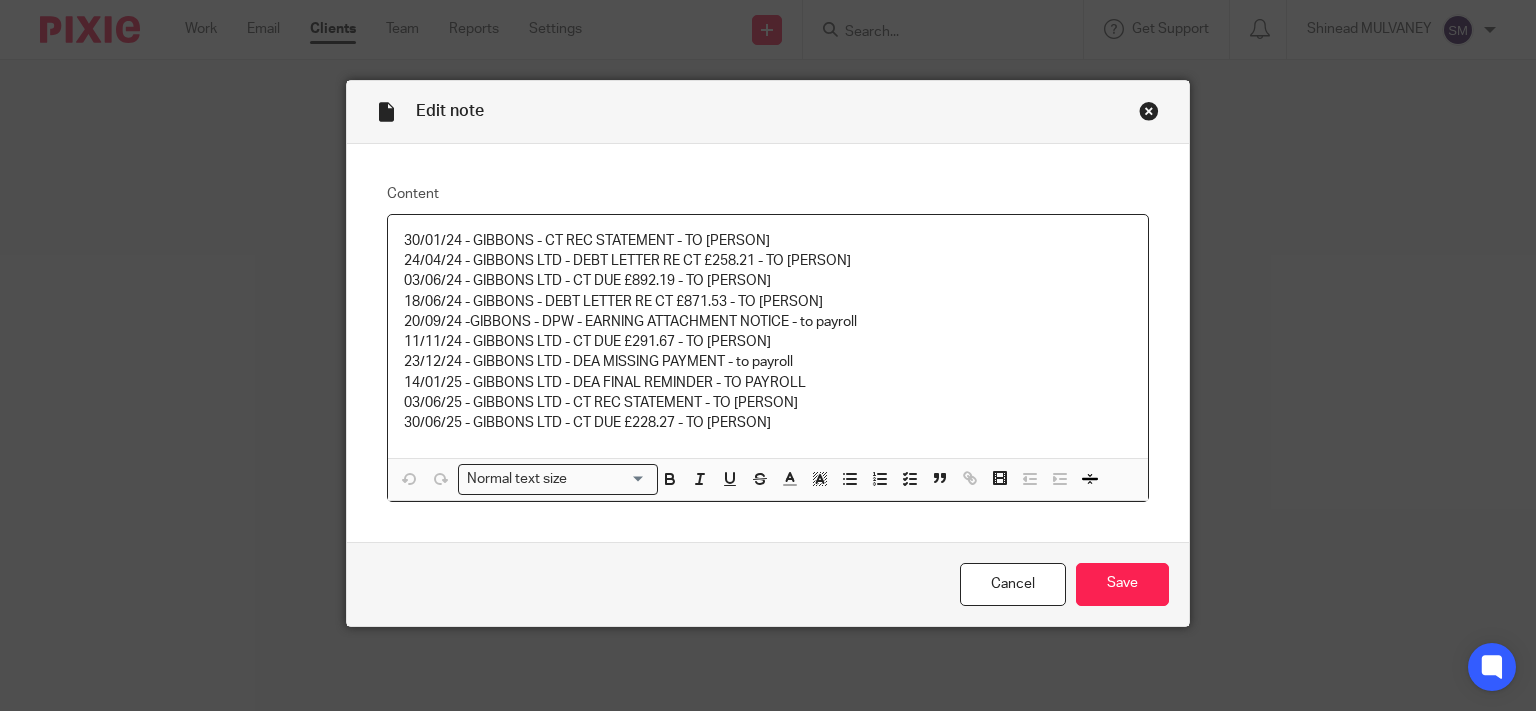 scroll, scrollTop: 0, scrollLeft: 0, axis: both 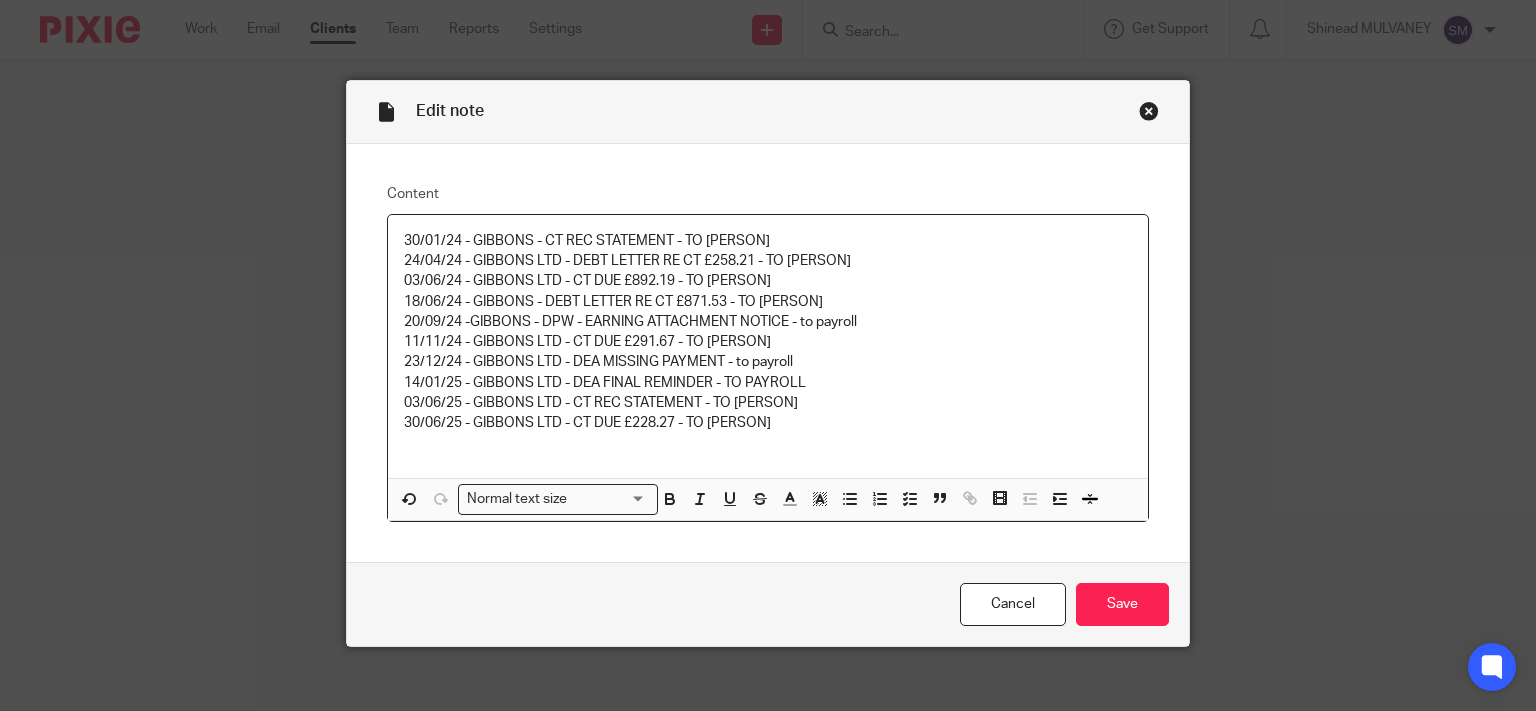 type 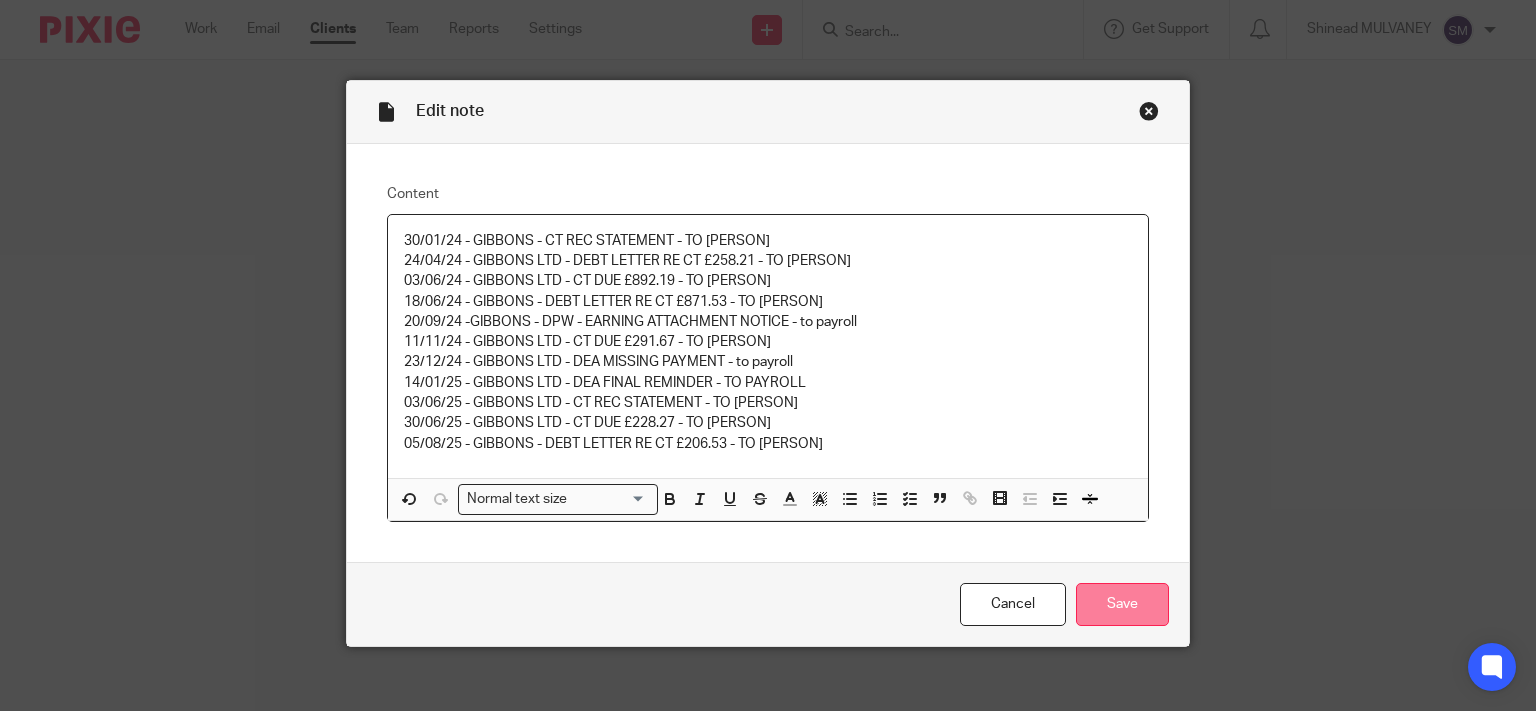 click on "Save" at bounding box center [1122, 604] 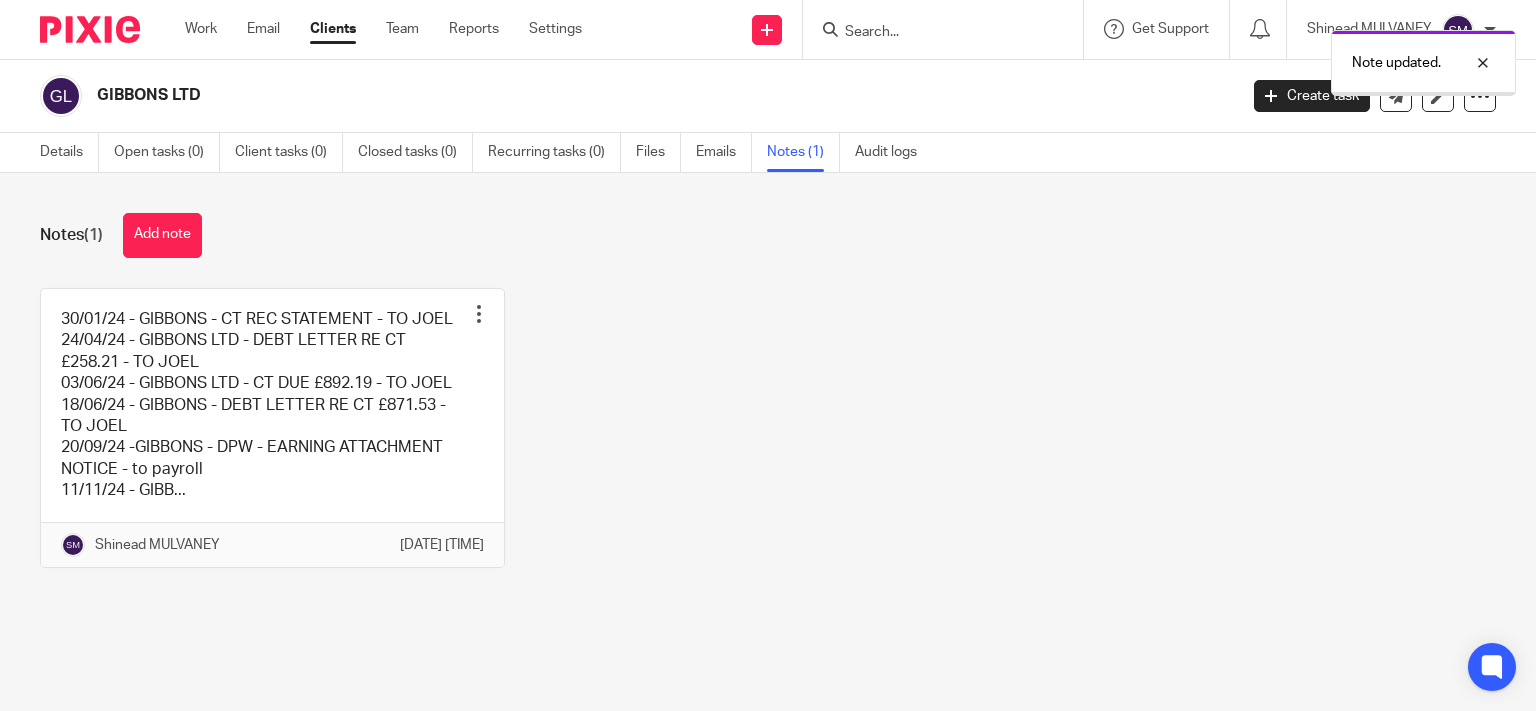 scroll, scrollTop: 0, scrollLeft: 0, axis: both 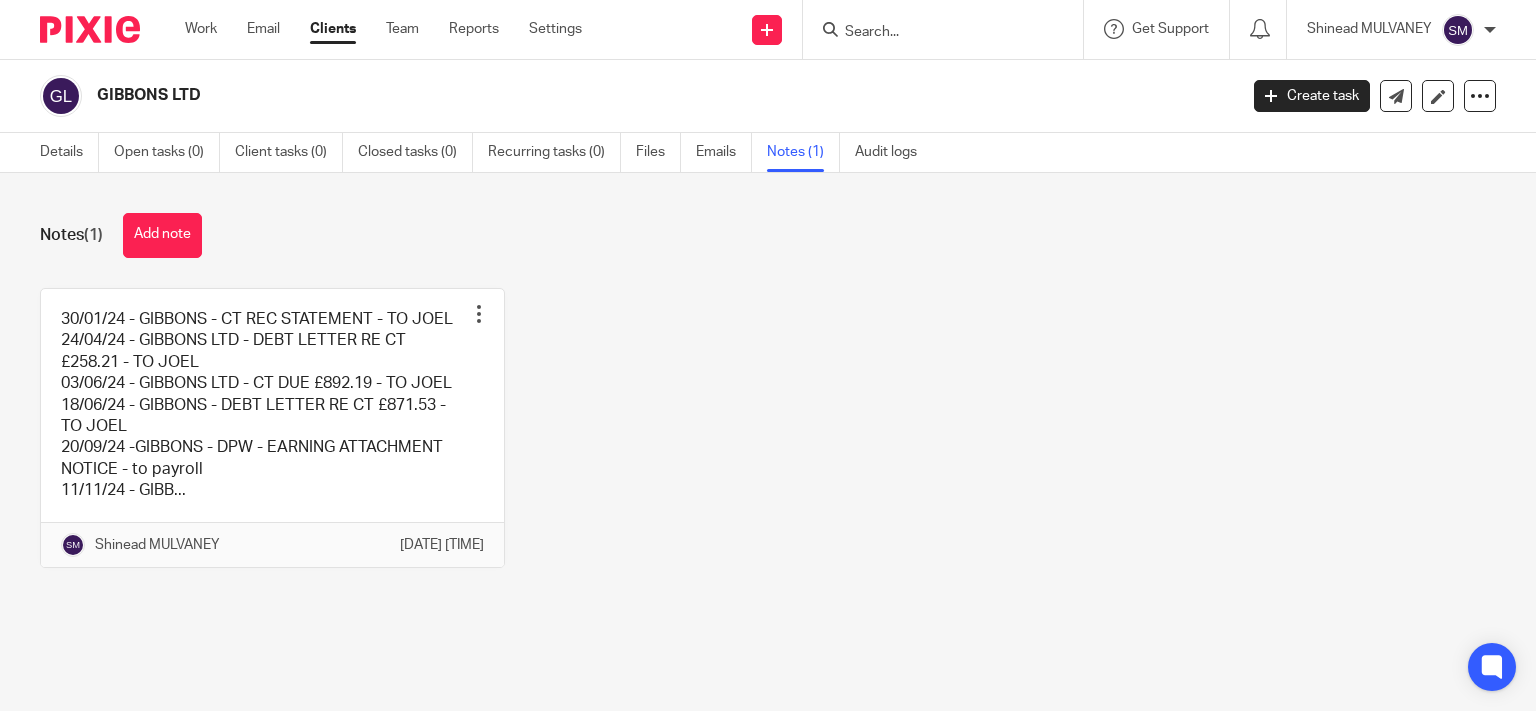click on "Notes
(1)
Add note" at bounding box center (768, 235) 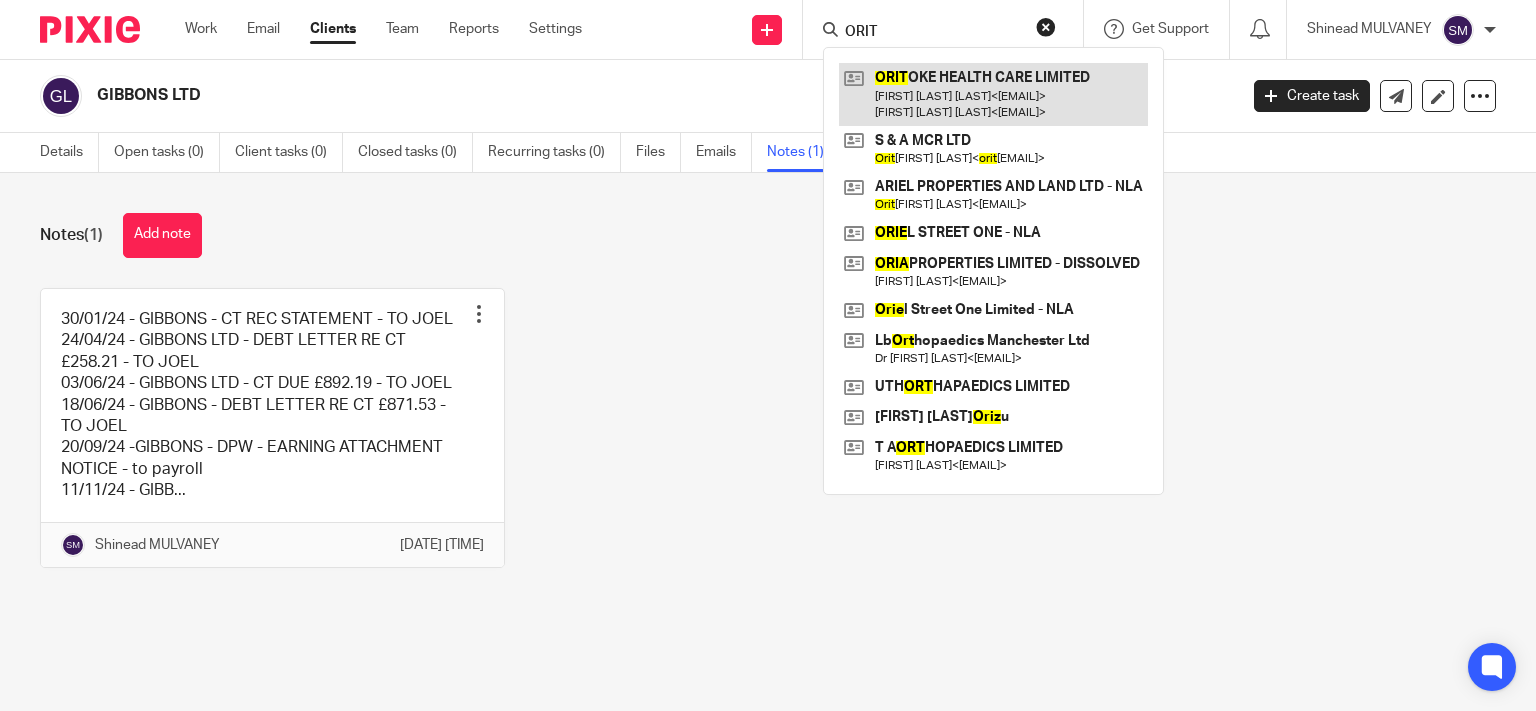 type on "ORIT" 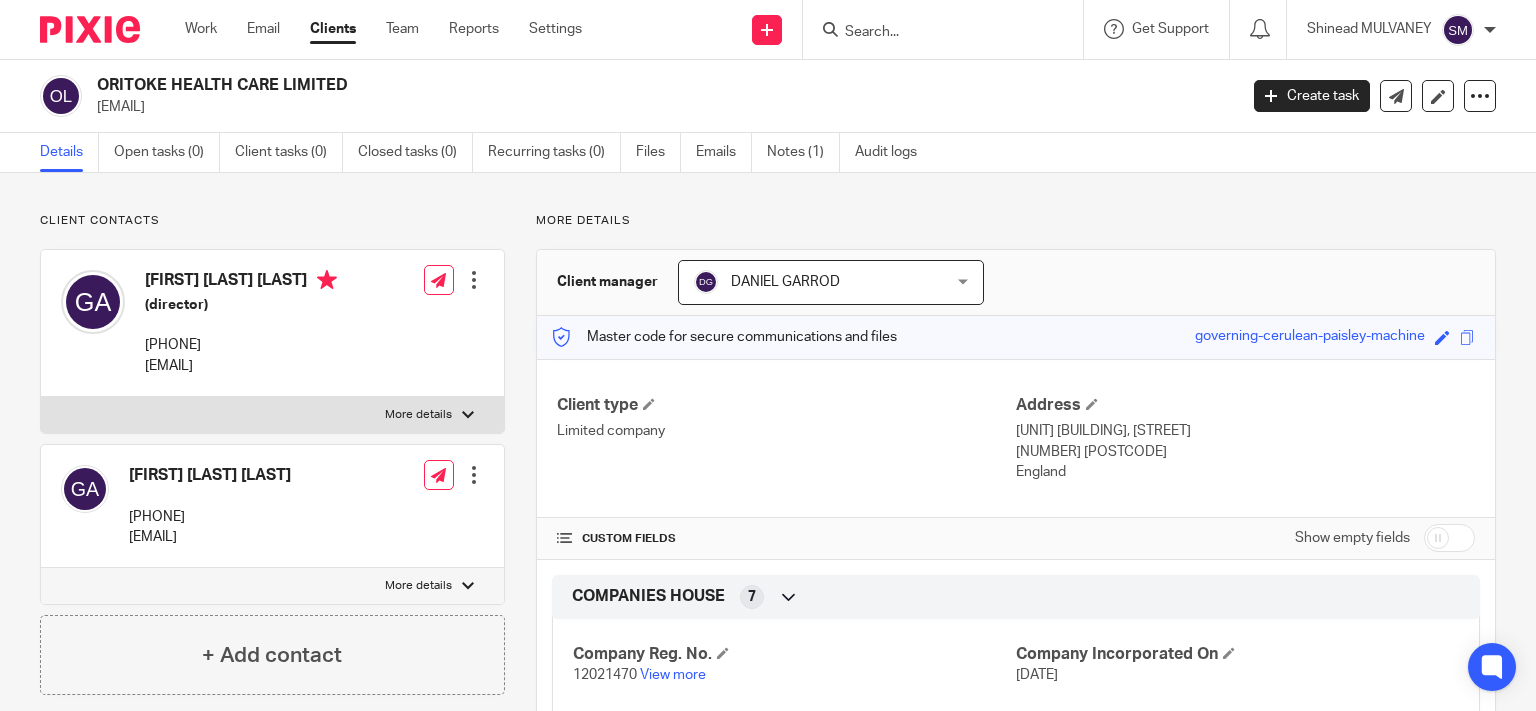 scroll, scrollTop: 0, scrollLeft: 0, axis: both 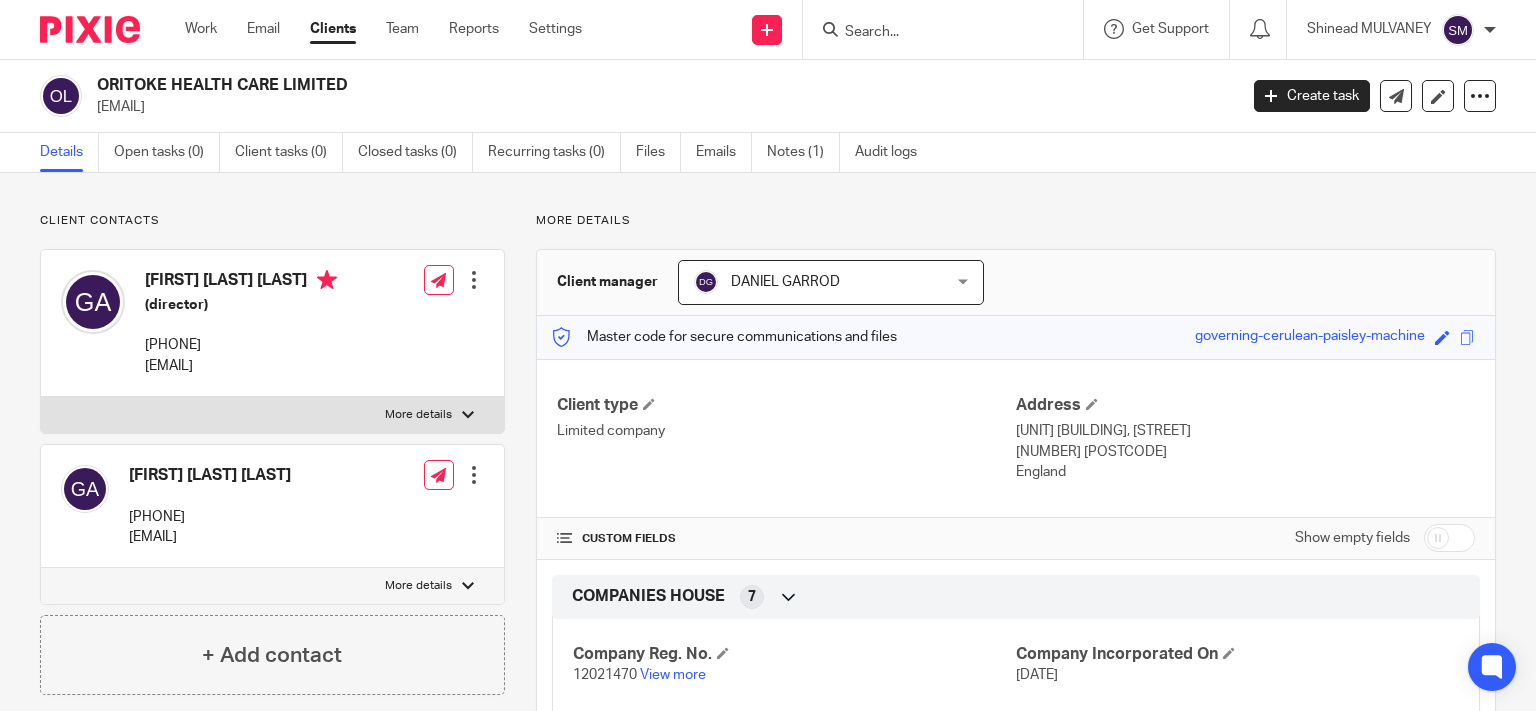 click on "[PHONE]" at bounding box center [241, 345] 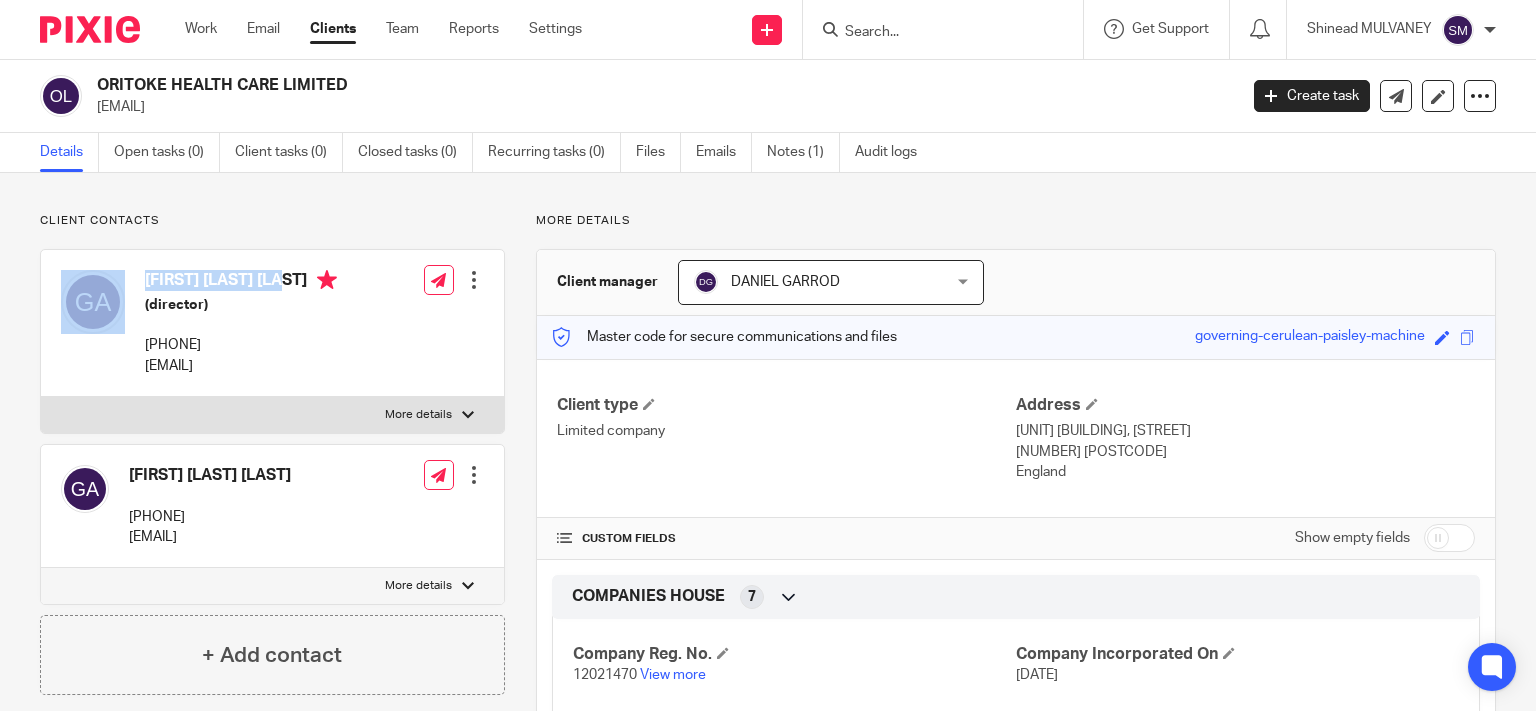 drag, startPoint x: 196, startPoint y: 276, endPoint x: 134, endPoint y: 277, distance: 62.008064 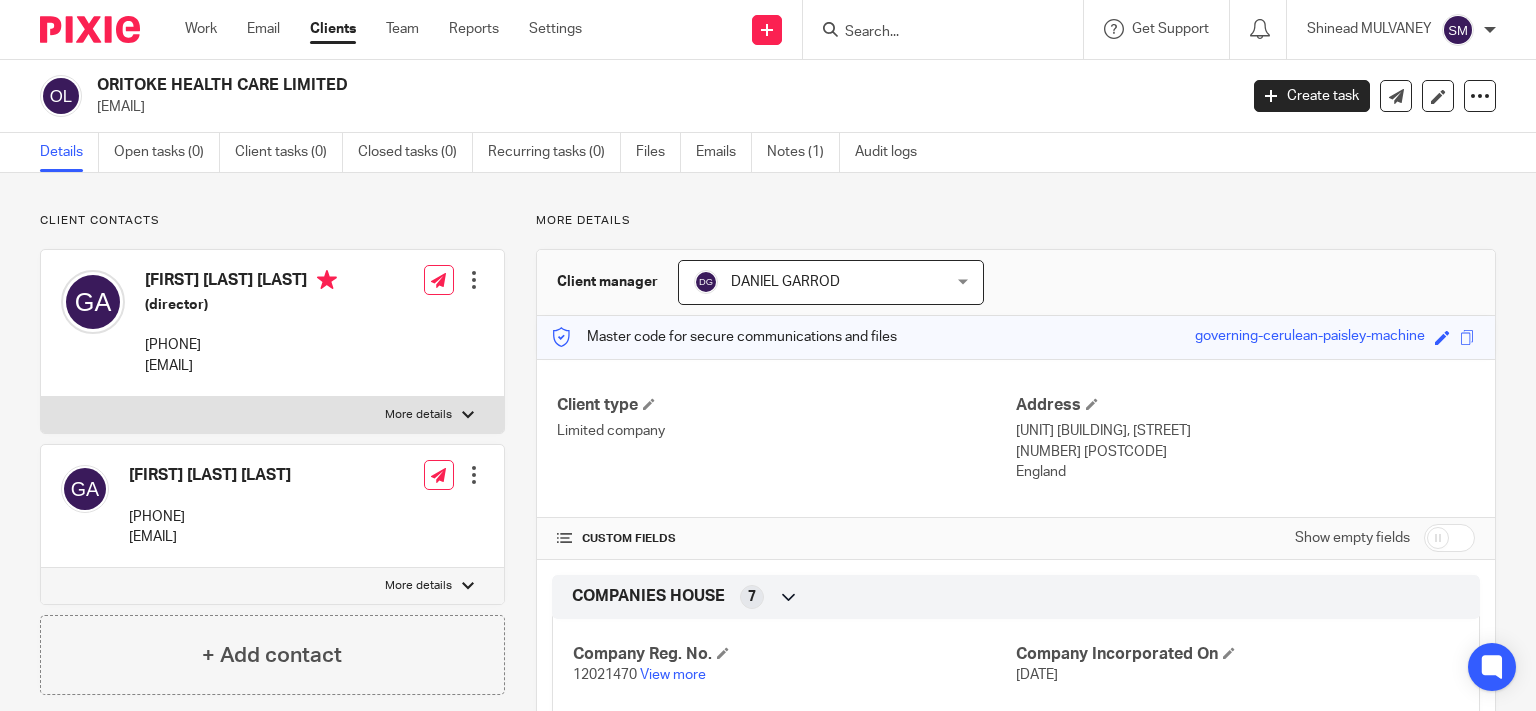 click on "[FIRST] [LAST] [LAST]
(director)
[PHONE]
[EMAIL]" at bounding box center [241, 323] 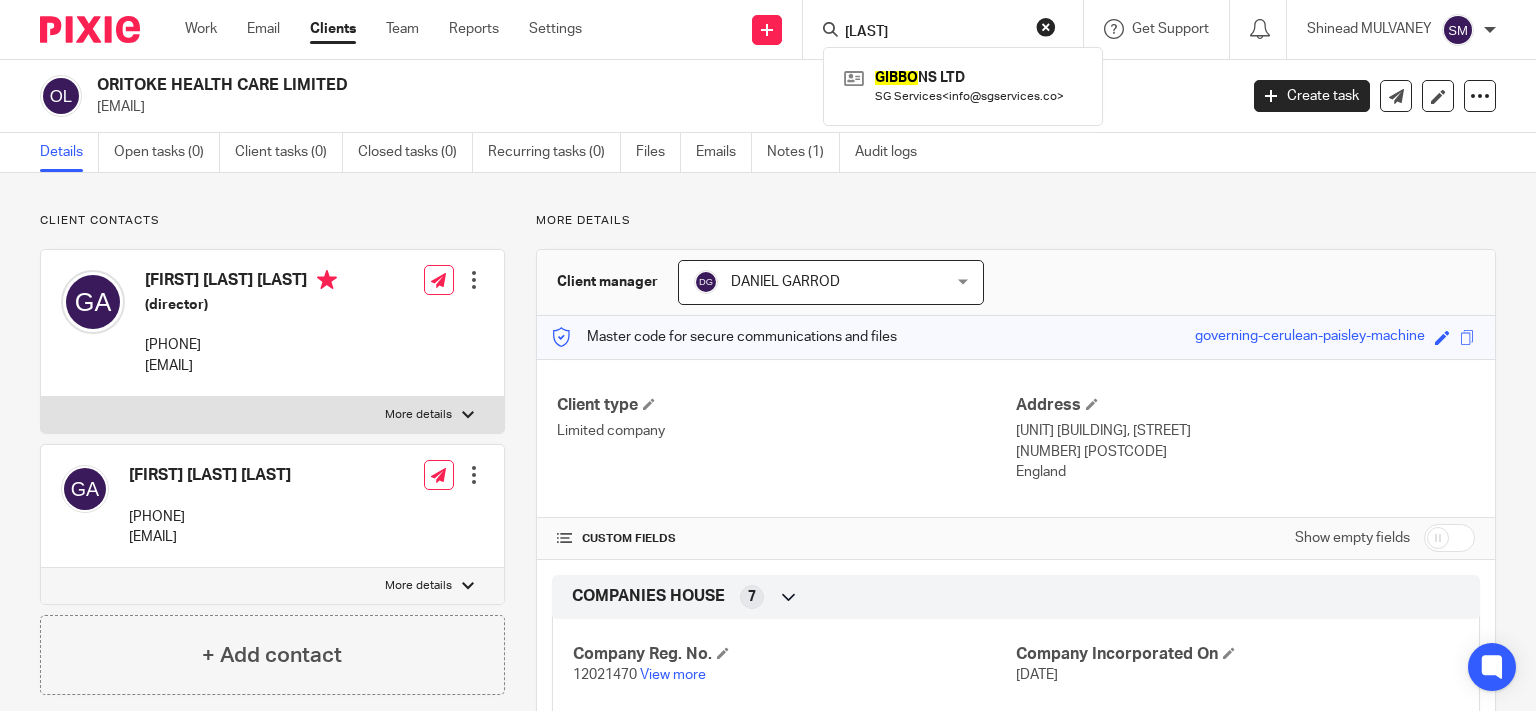 type on "gibbo" 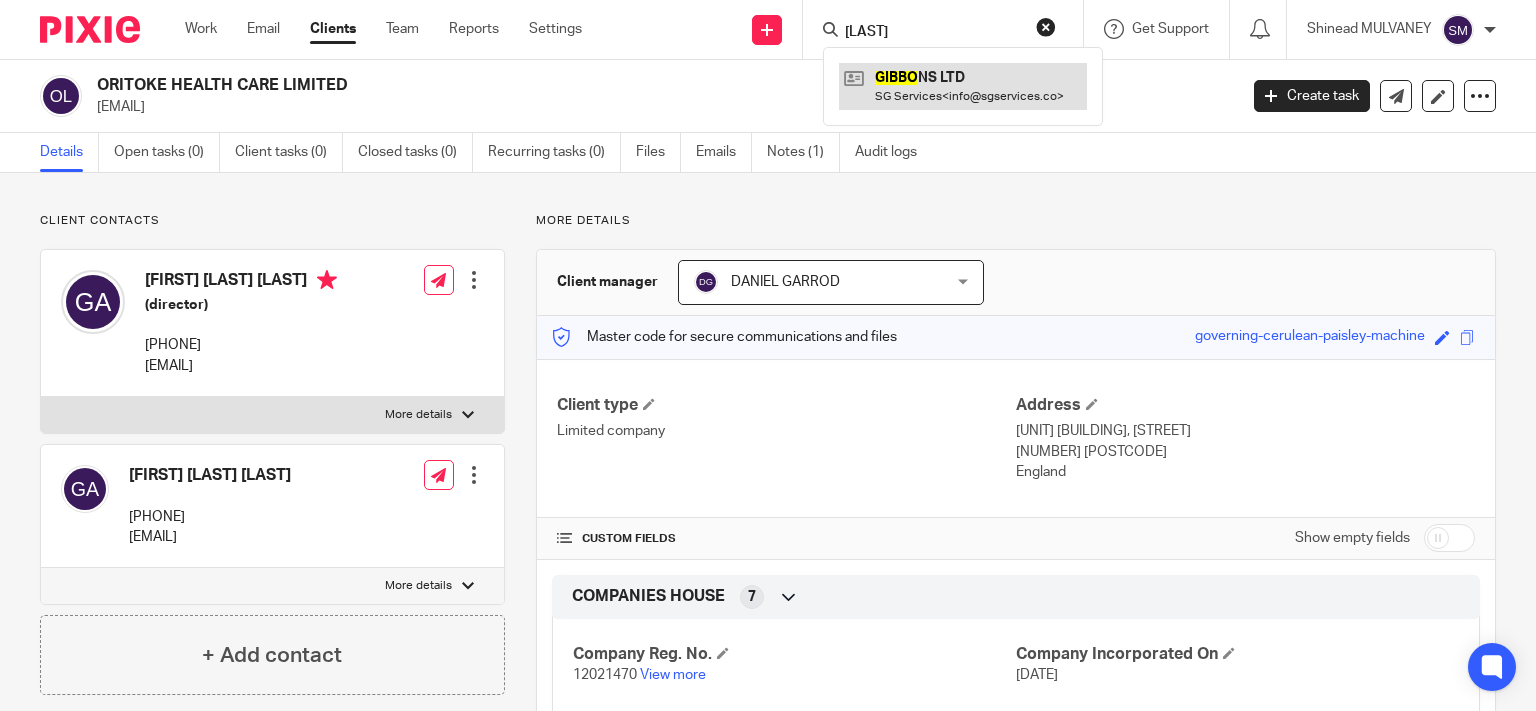 click at bounding box center [963, 86] 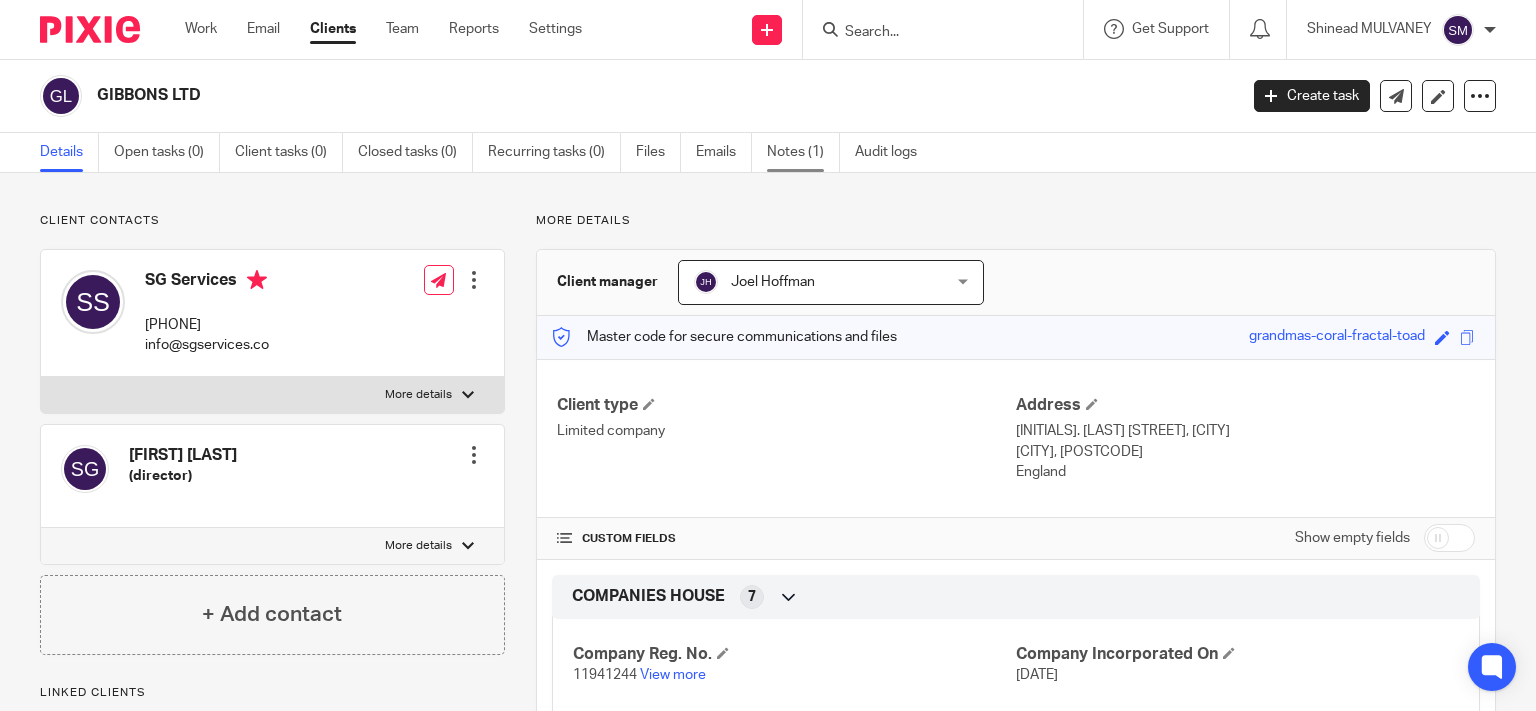 scroll, scrollTop: 0, scrollLeft: 0, axis: both 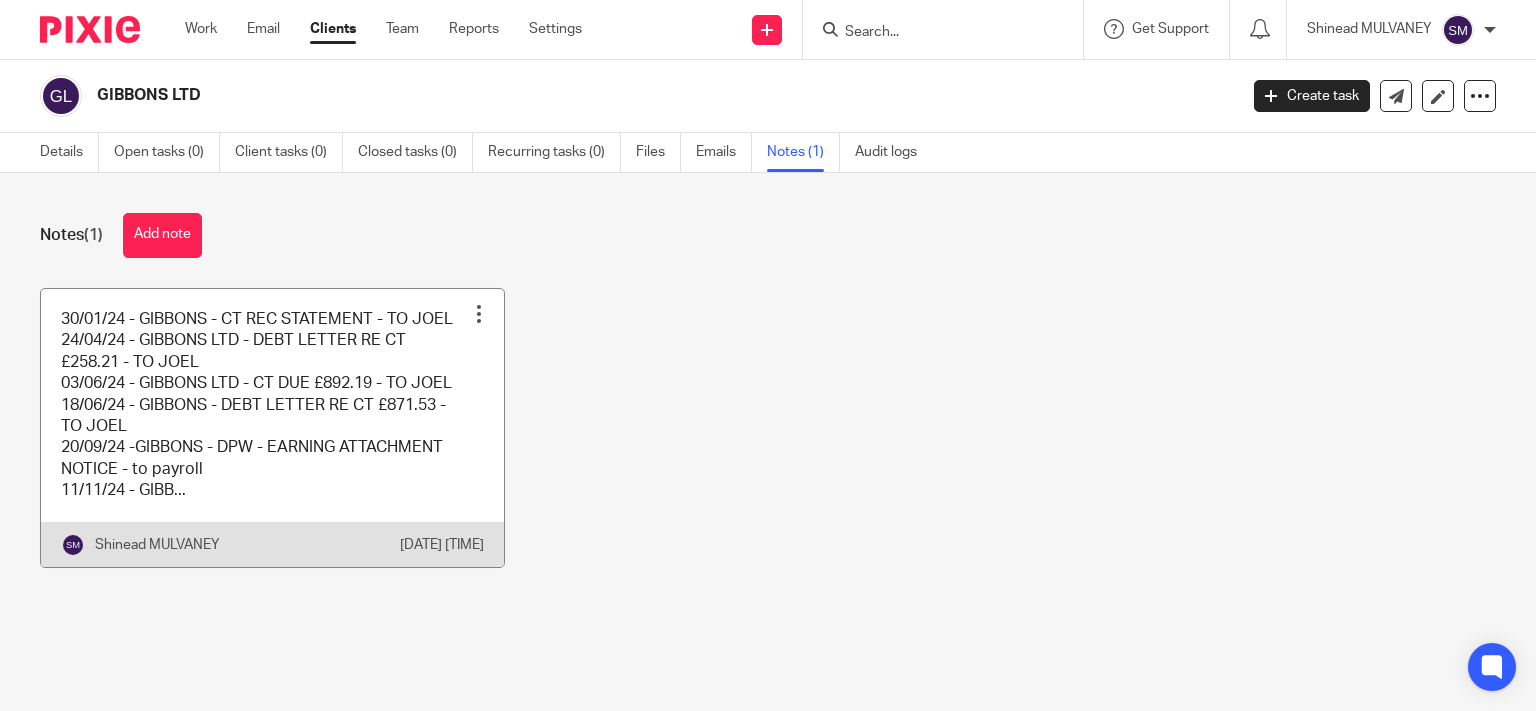 click at bounding box center (272, 428) 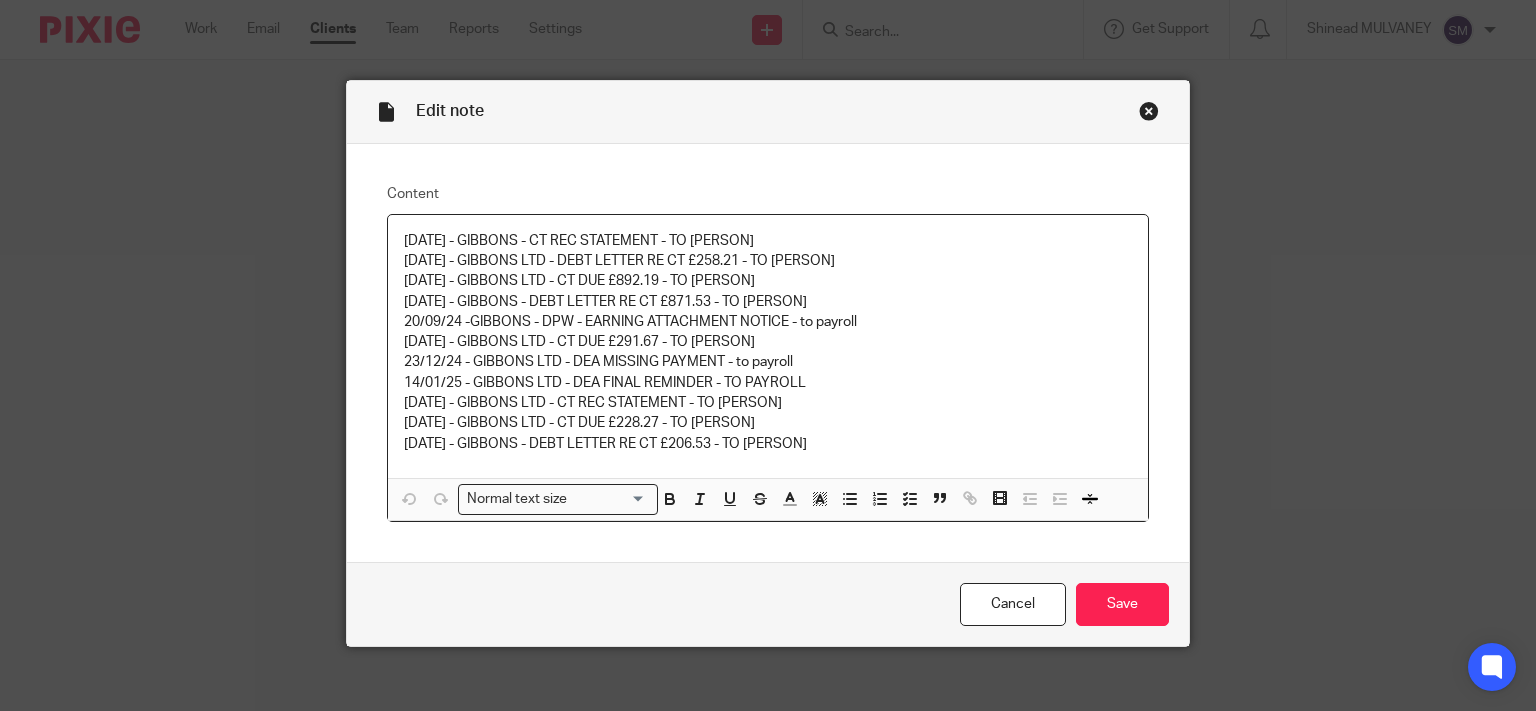 scroll, scrollTop: 0, scrollLeft: 0, axis: both 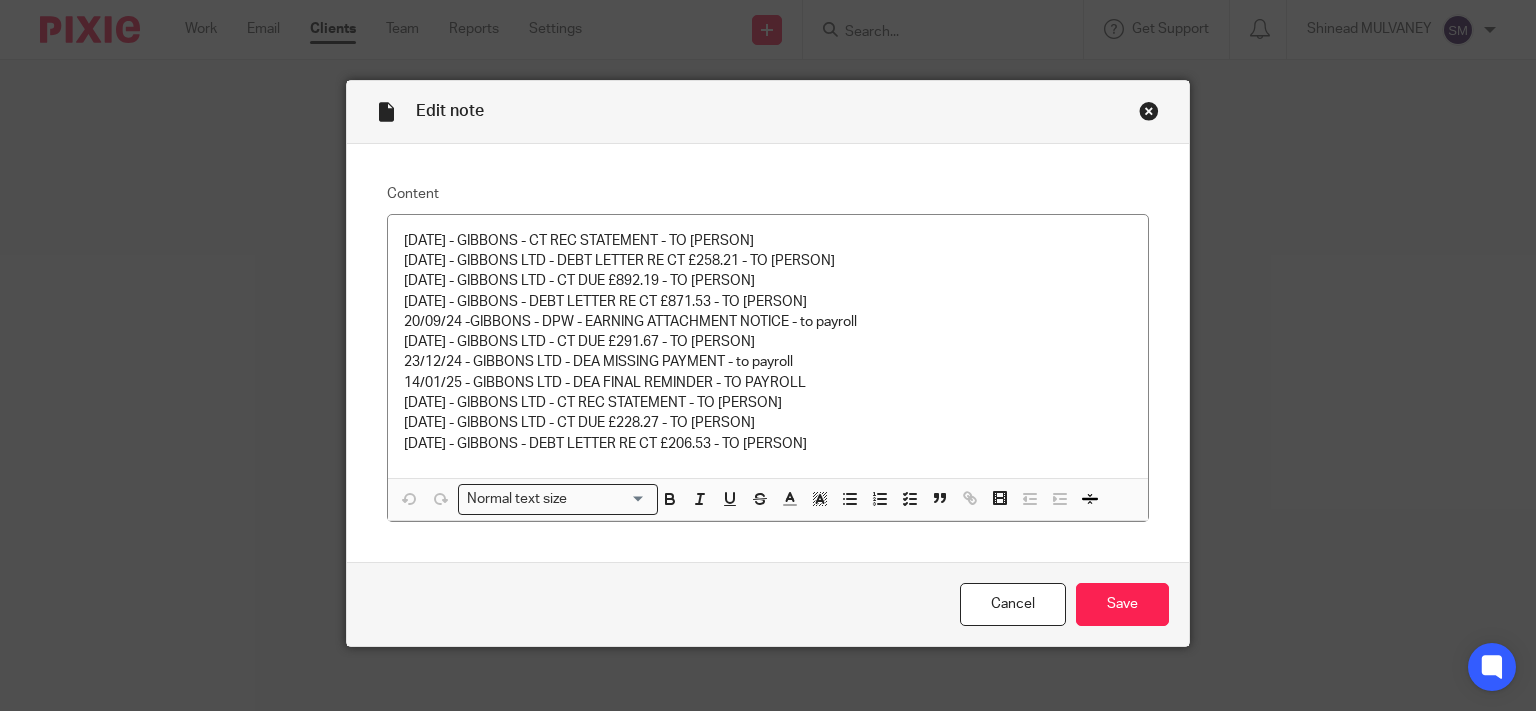 click at bounding box center (1149, 111) 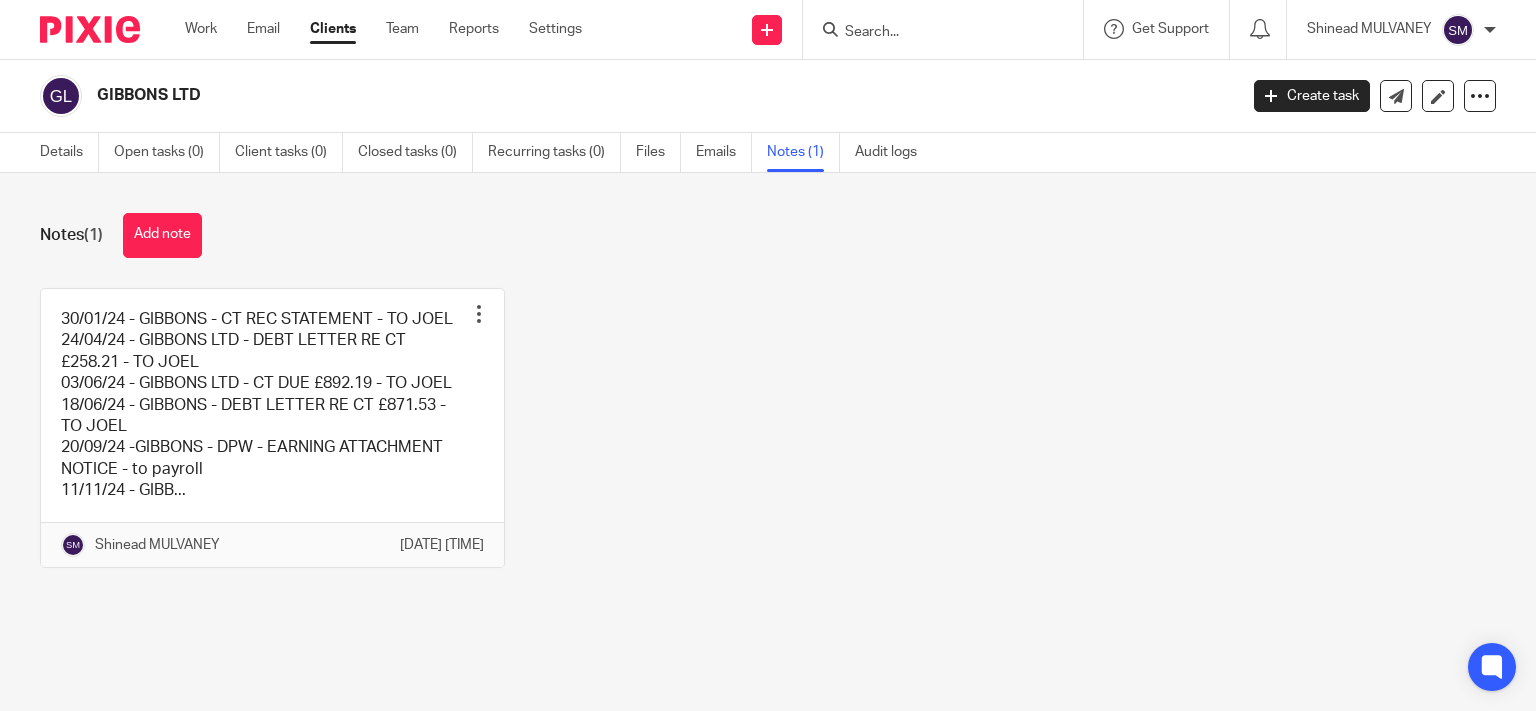 scroll, scrollTop: 0, scrollLeft: 0, axis: both 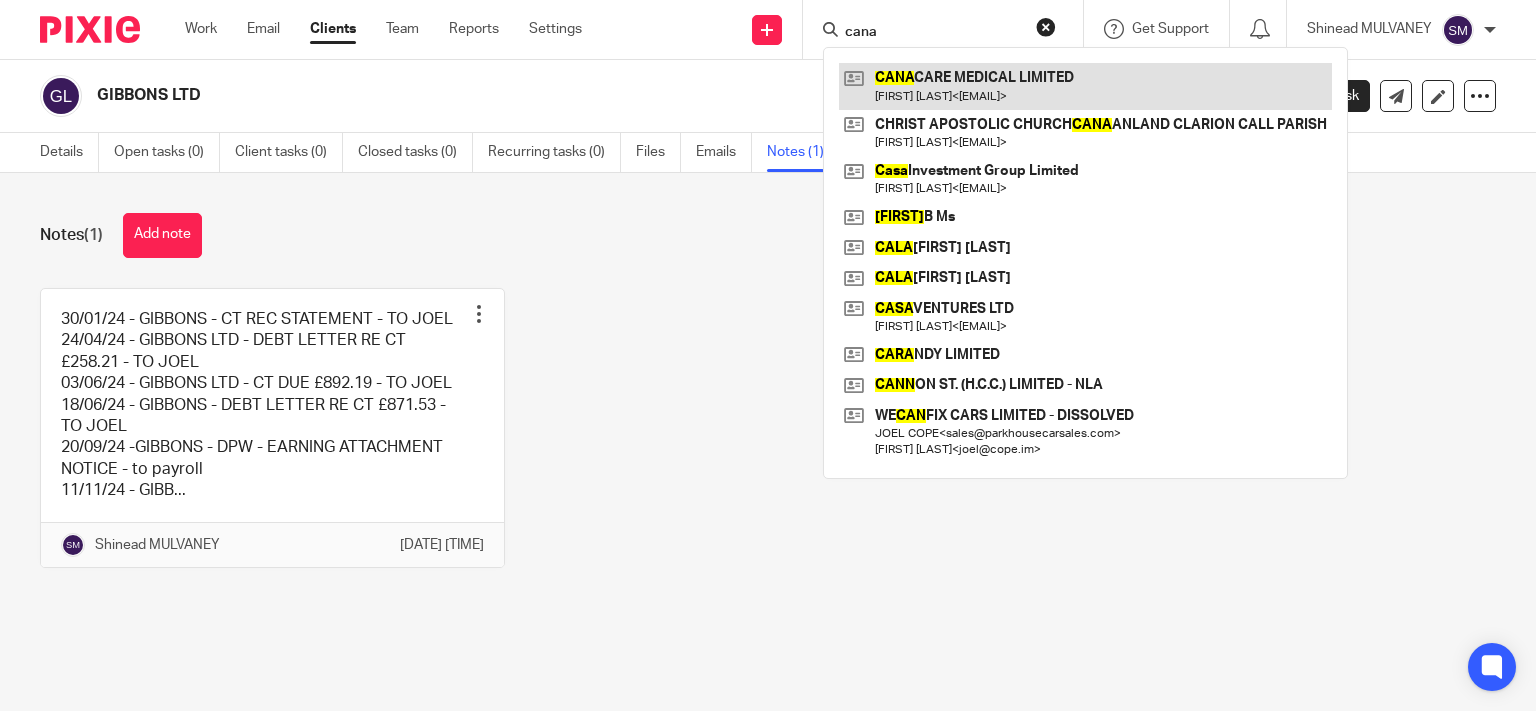 type on "cana" 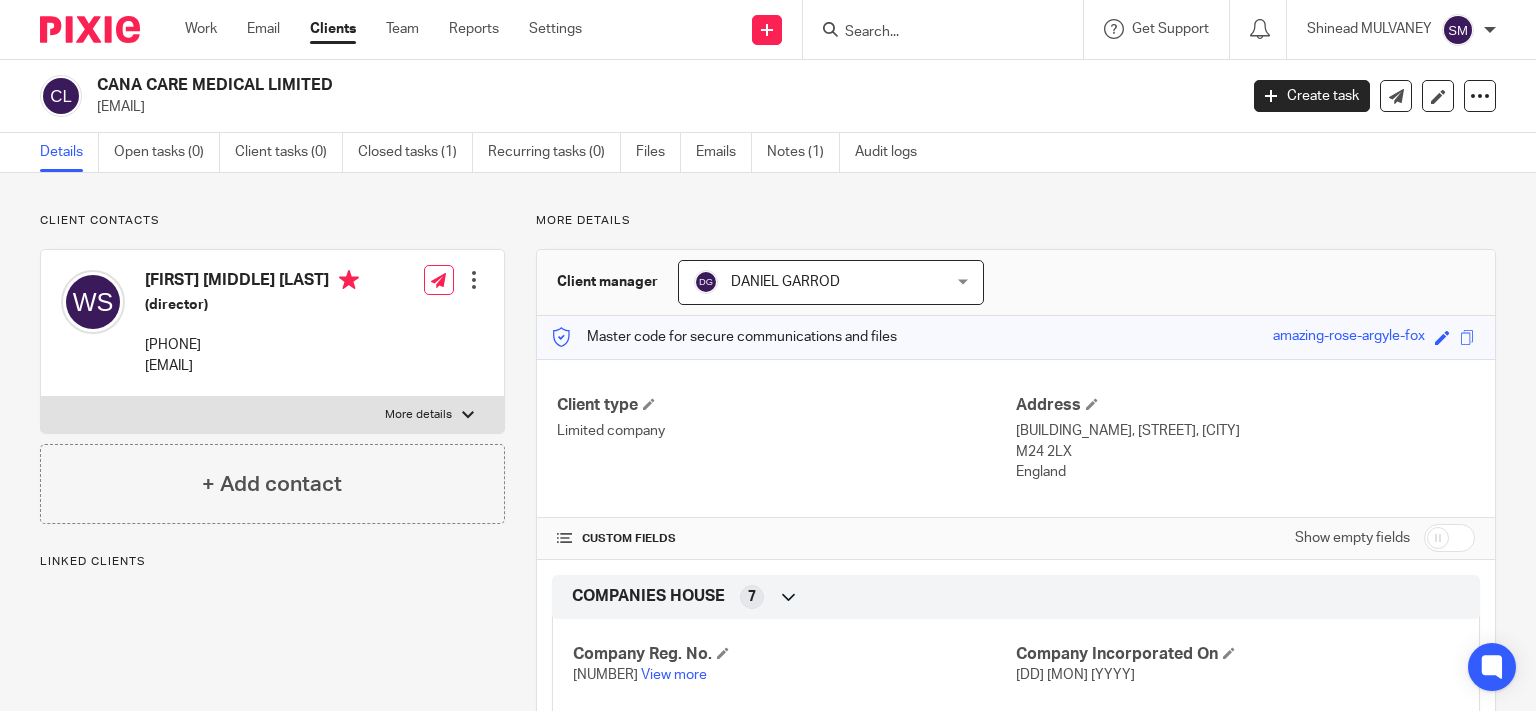 scroll, scrollTop: 0, scrollLeft: 0, axis: both 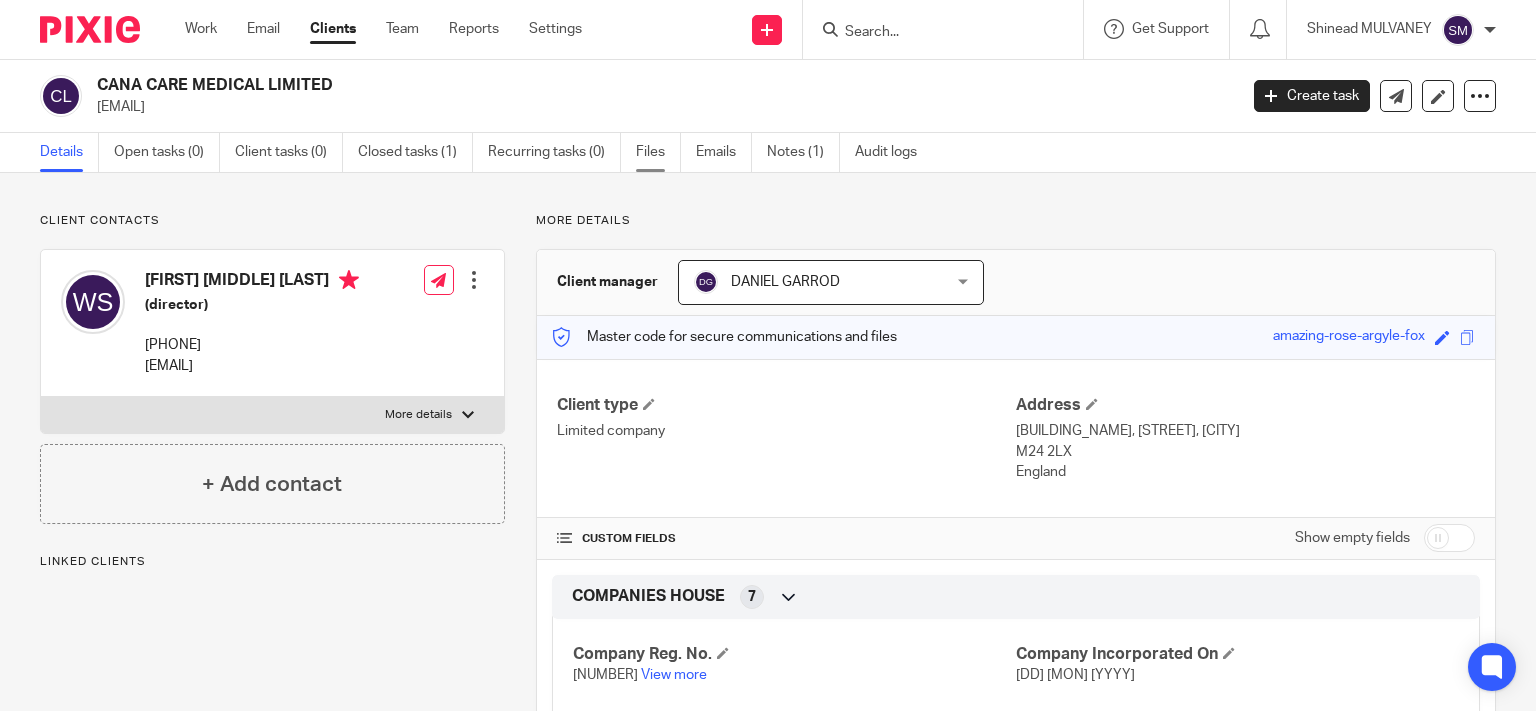 click on "Files" at bounding box center (658, 152) 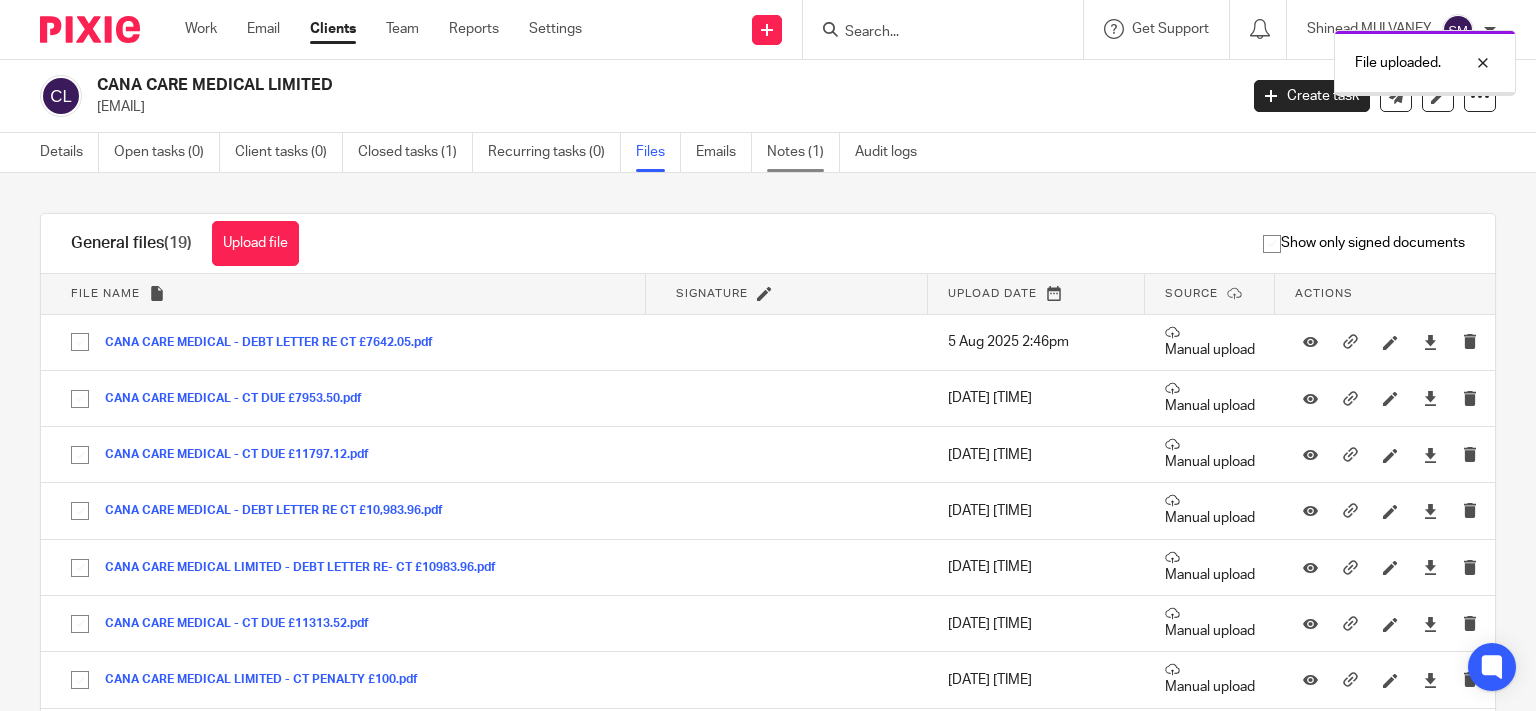scroll, scrollTop: 0, scrollLeft: 0, axis: both 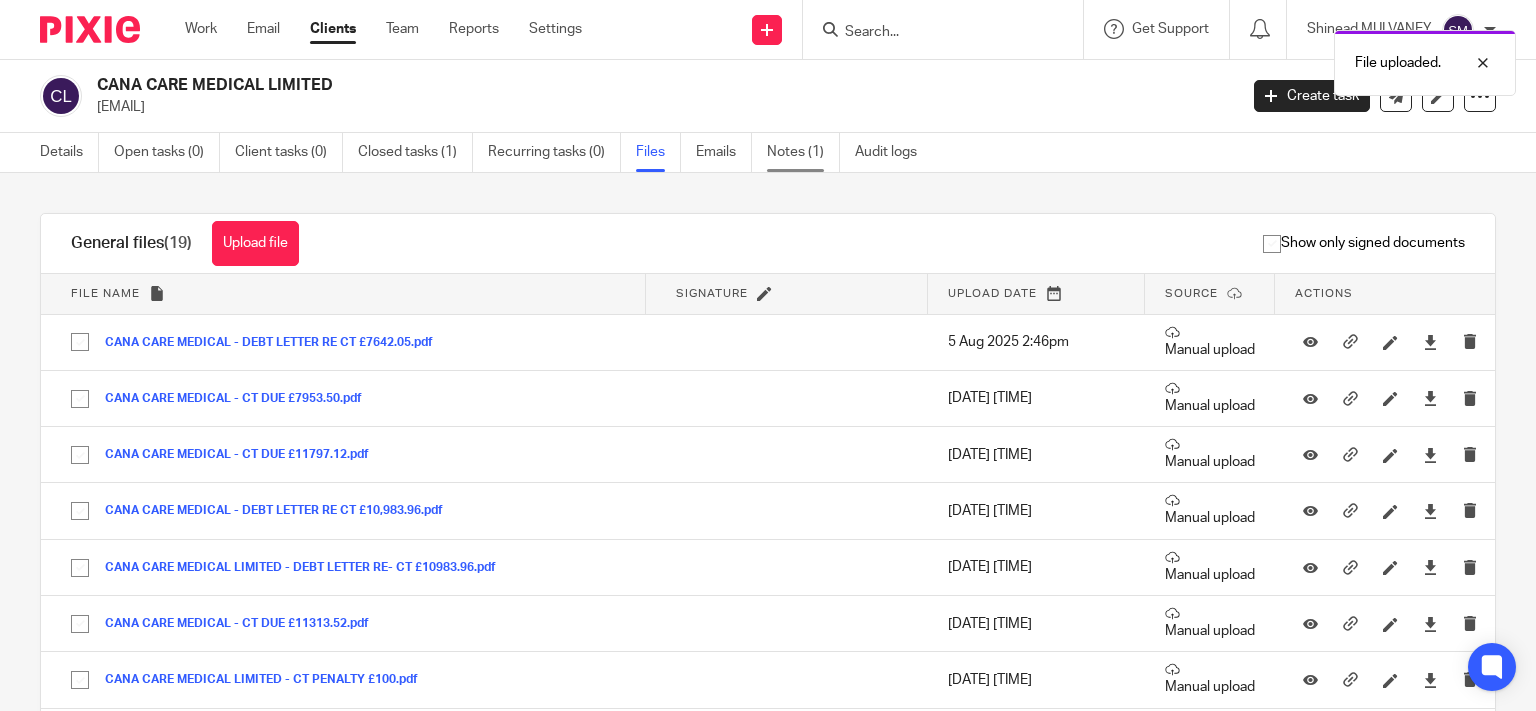 click on "Notes (1)" at bounding box center [803, 152] 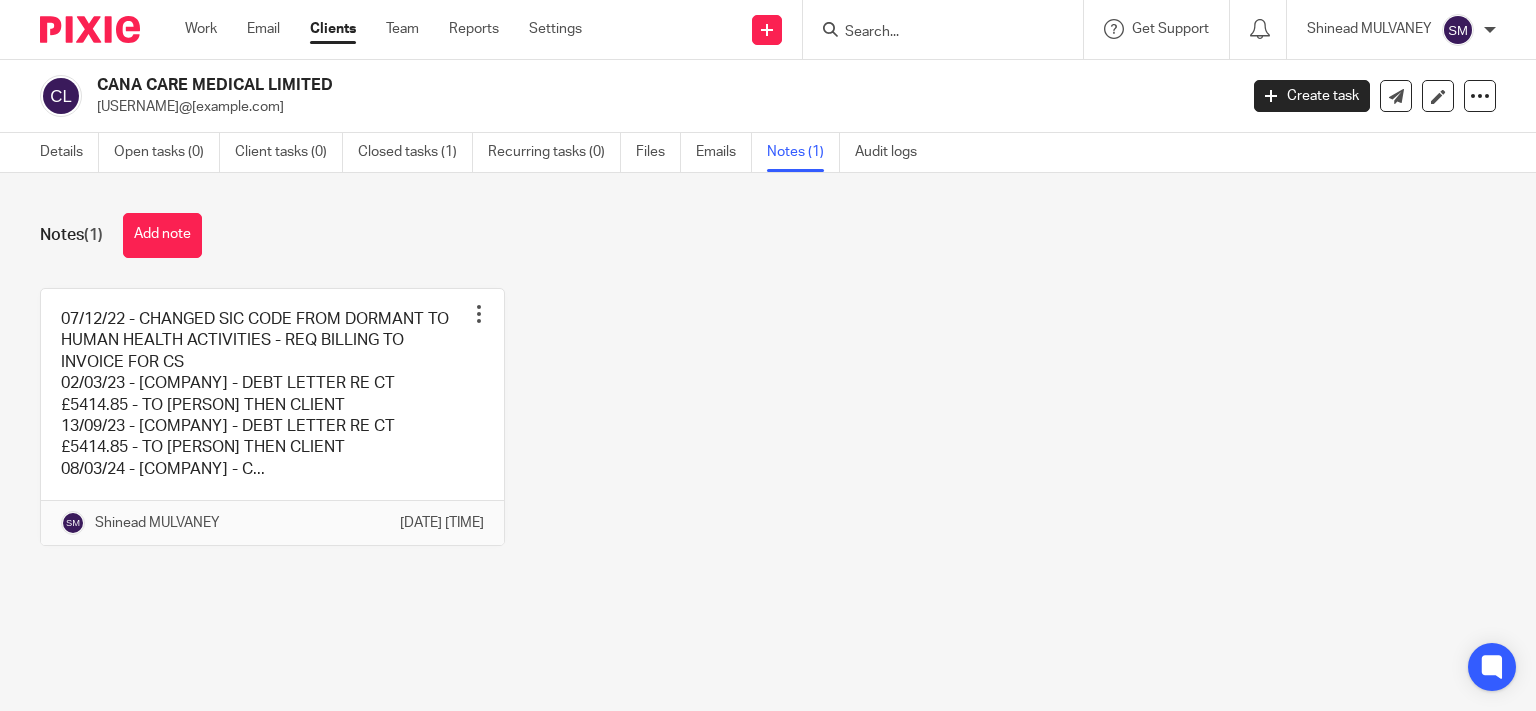 scroll, scrollTop: 0, scrollLeft: 0, axis: both 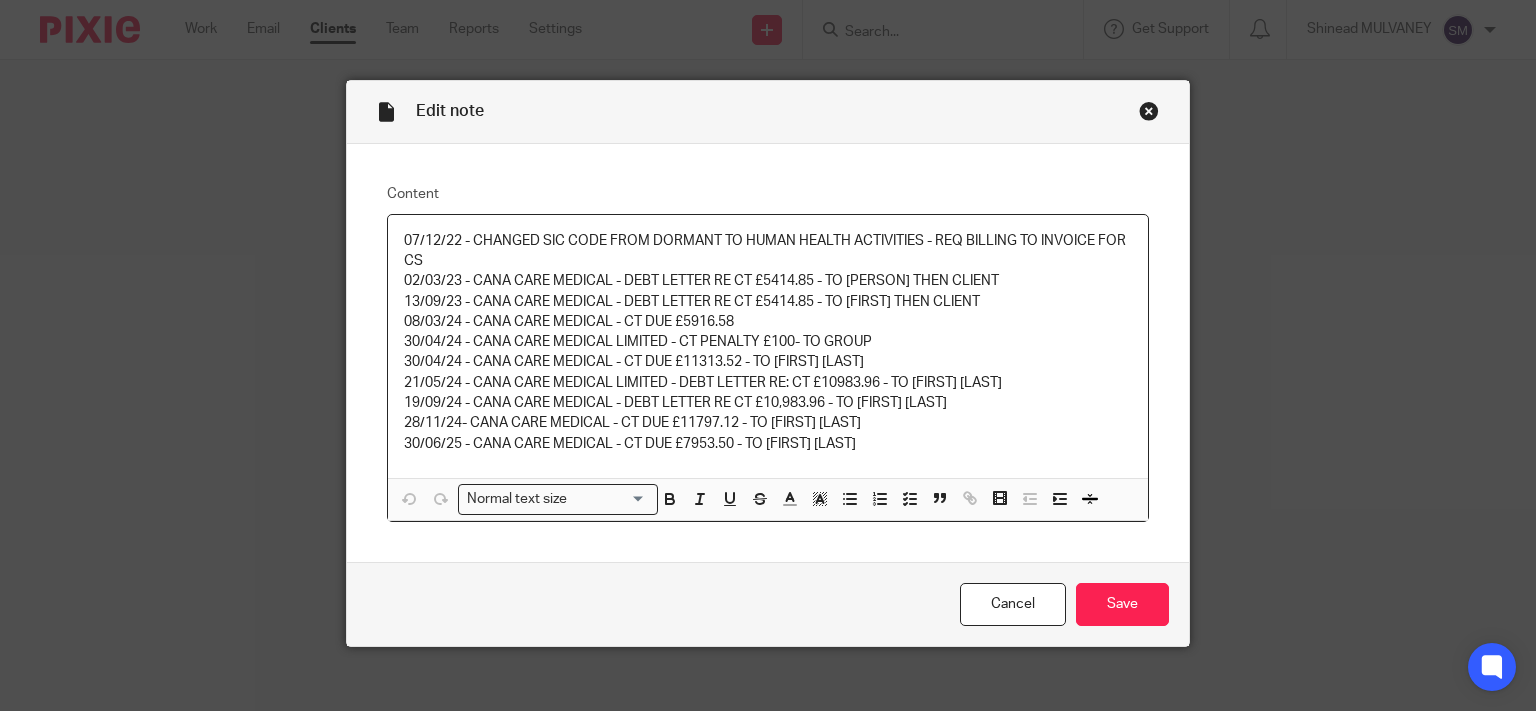 click on "07/12/22 - CHANGED SIC CODE FROM DORMANT TO HUMAN HEALTH ACTIVITIES - REQ BILLING TO INVOICE FOR CS 02/03/23 - CANA CARE MEDICAL - DEBT LETTER RE CT £5414.85 - TO [PERSON] THEN CLIENT 13/09/23 - CANA CARE MEDICAL - DEBT LETTER RE CT £5414.85 - TO [PERSON] THEN CLIENT 08/03/24 - CANA CARE MEDICAL - CT DUE £5916.58 30/04/24 - CANA CARE MEDICAL LIMITED - CT PENALTY £100- TO GROUP 30/04/24 - CANA CARE MEDICAL - CT DUE £11313.52 - TO [PERSON] 21/05/24 - CANA CARE MEDICAL LIMITED - DEBT LETTER RE: CT £10983.96 - TO [PERSON] 19/09/24 - CANA CARE MEDICAL - DEBT LETTER RE CT £10,983.96 - TO [PERSON] 28/11/24- CANA CARE MEDICAL - CT DUE £11797.12 - TO [PERSON] 30/06/25 - CANA CARE MEDICAL - CT DUE £7953.50 - TO [PERSON]" at bounding box center [768, 346] 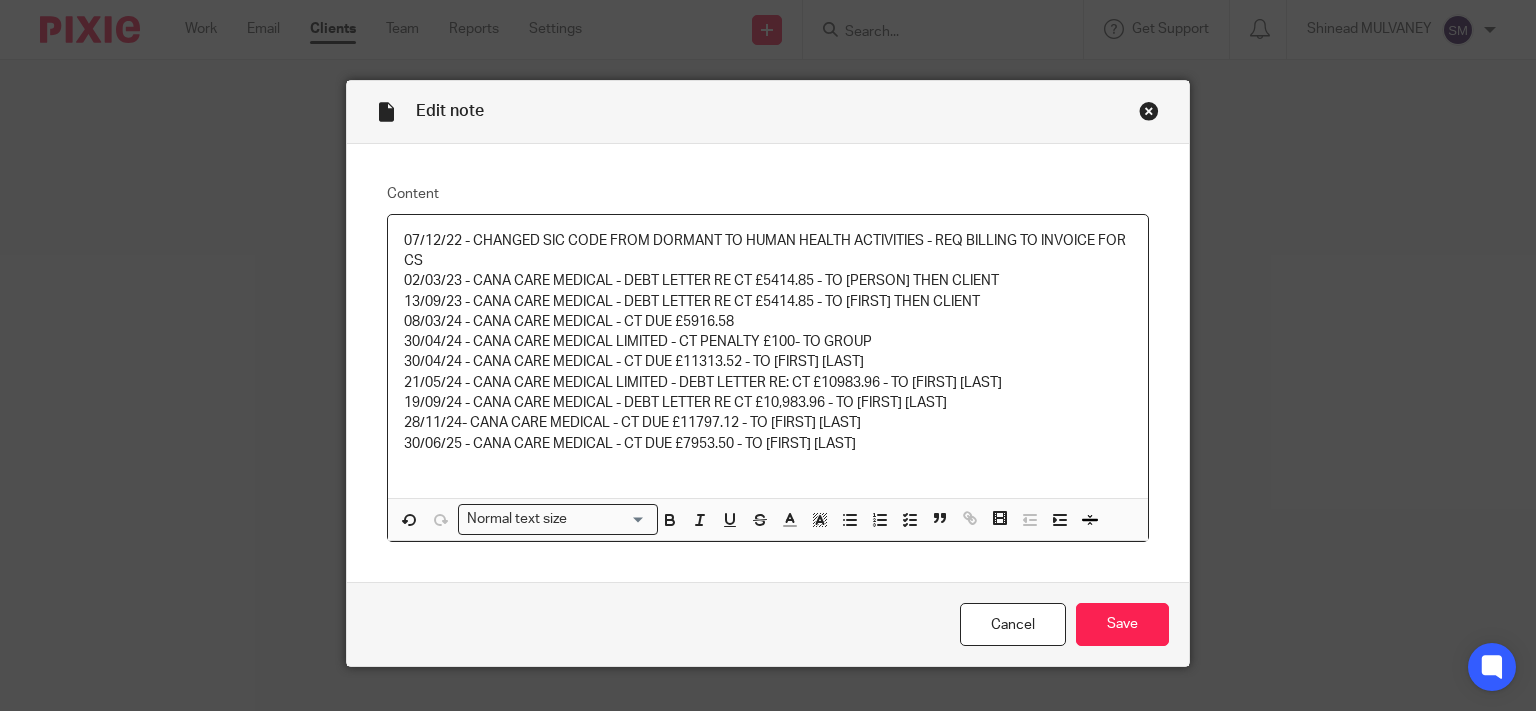 type 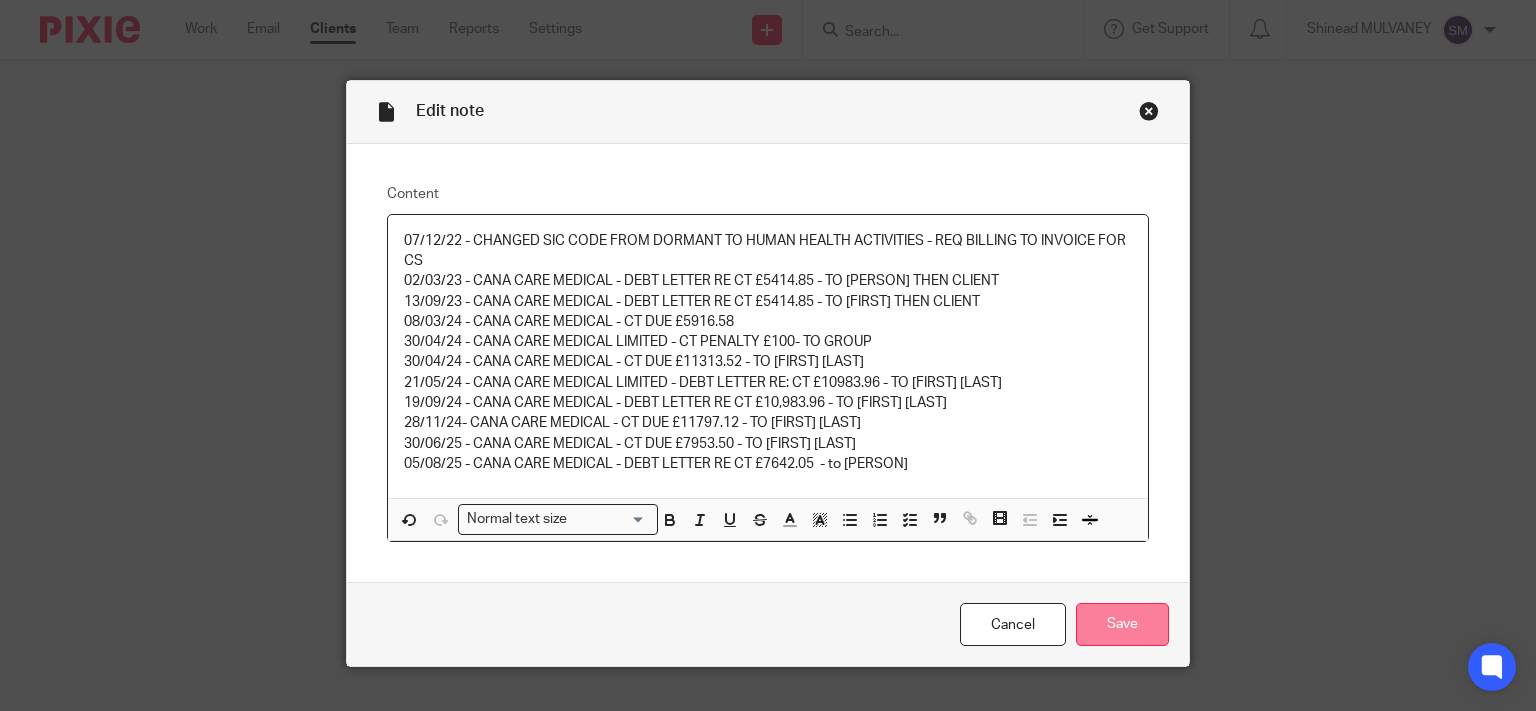 click on "Save" at bounding box center [1122, 624] 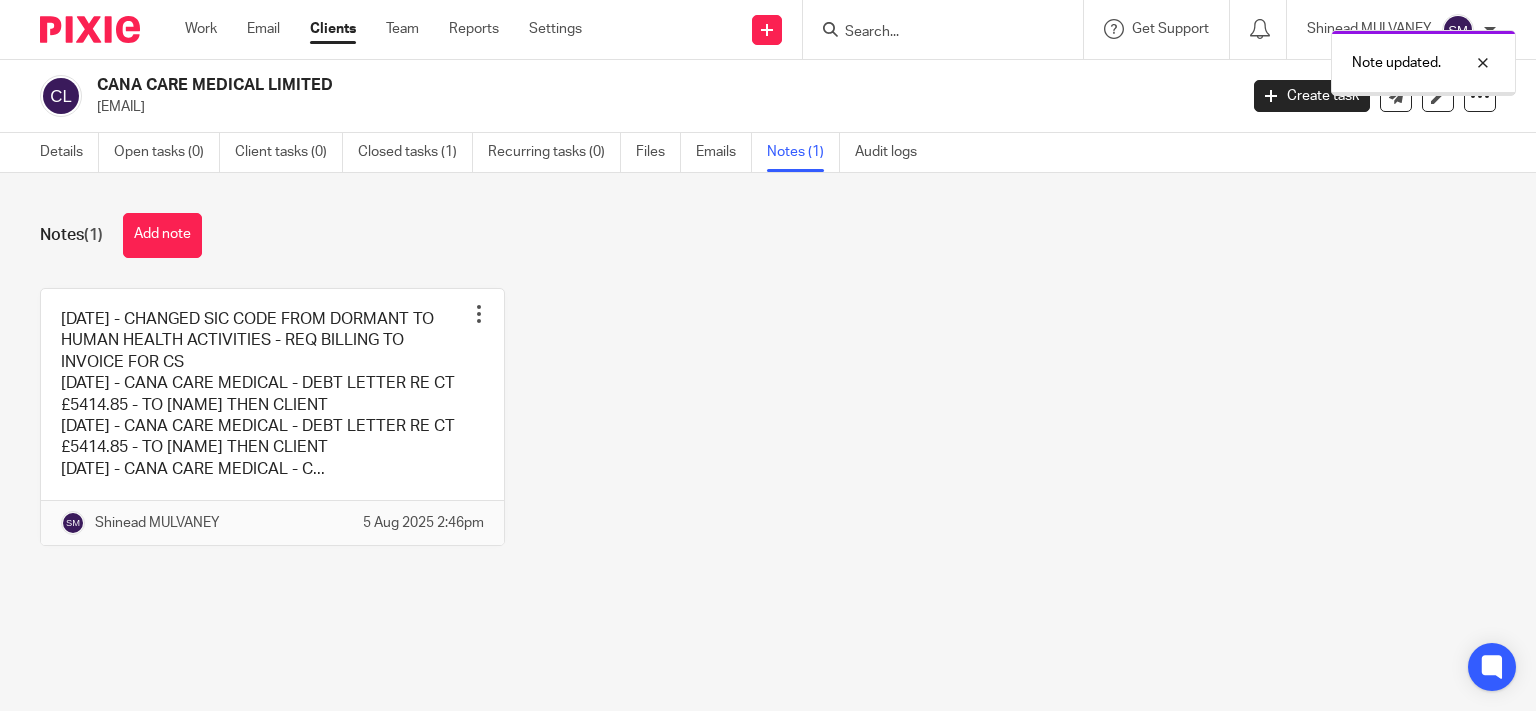 scroll, scrollTop: 0, scrollLeft: 0, axis: both 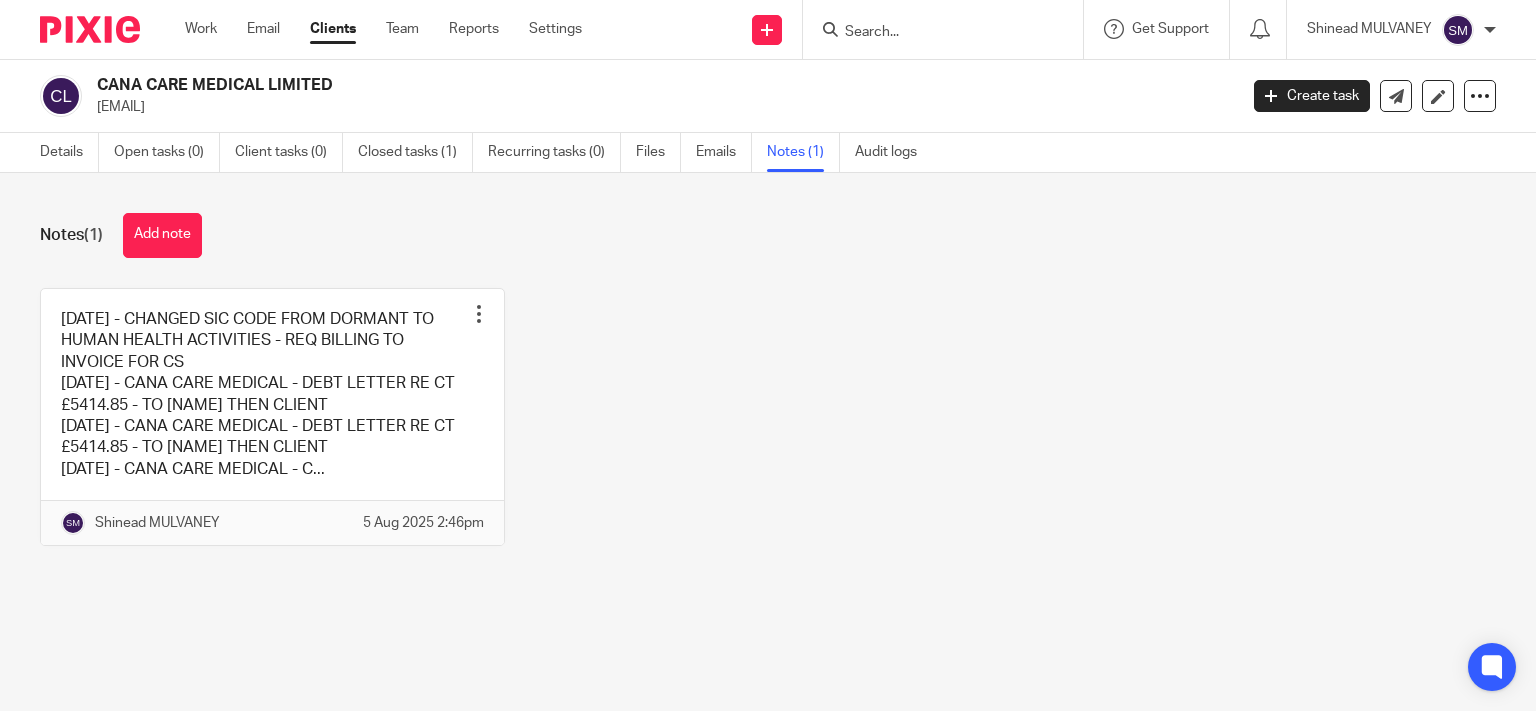 click at bounding box center [949, 29] 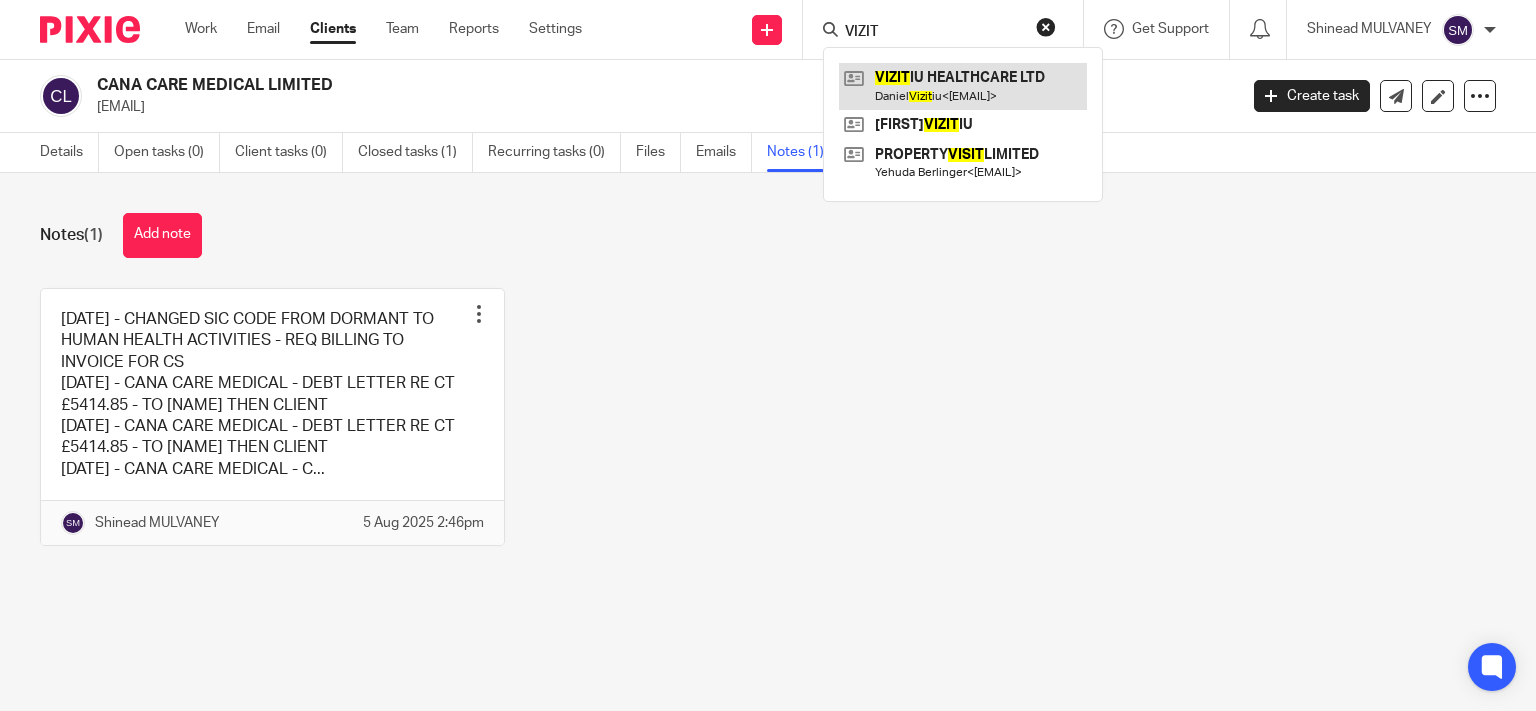 type on "VIZIT" 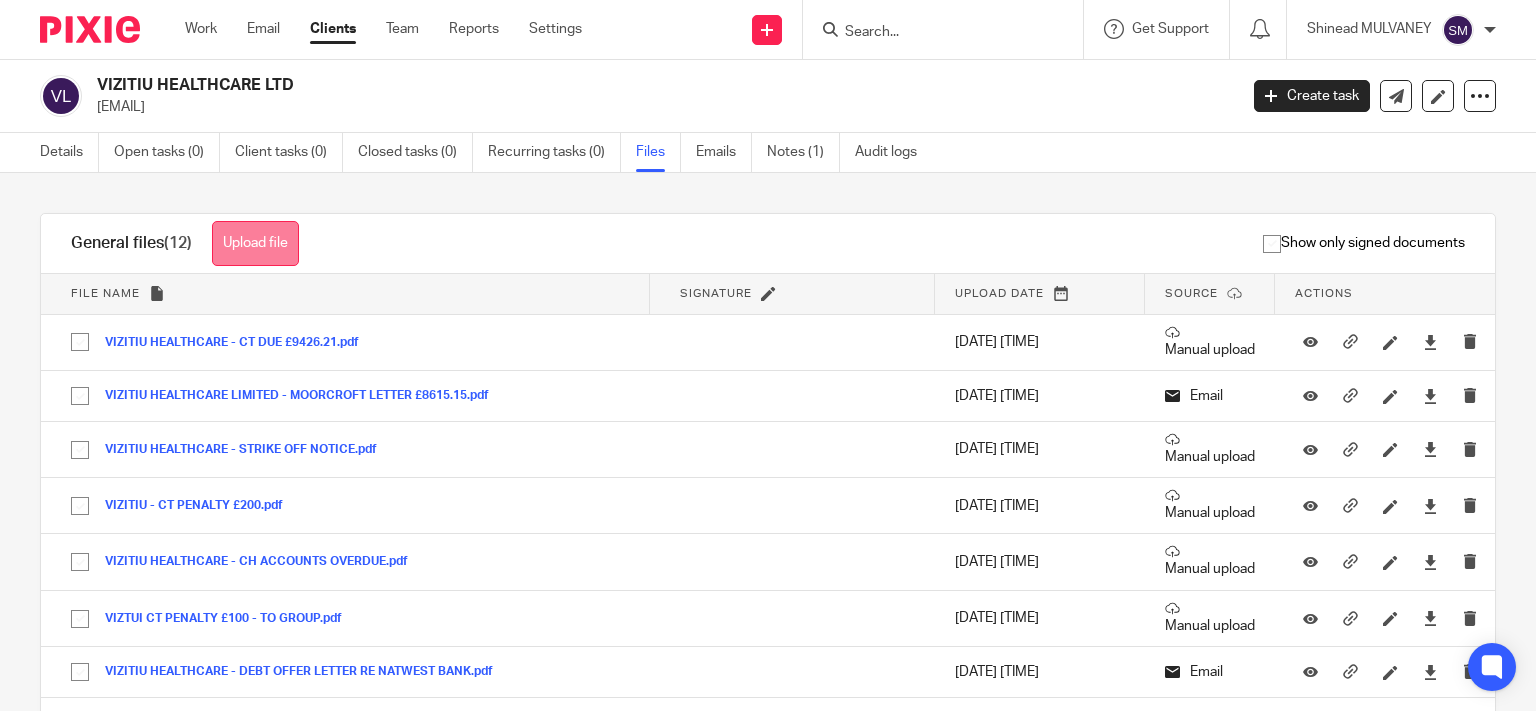 scroll, scrollTop: 0, scrollLeft: 0, axis: both 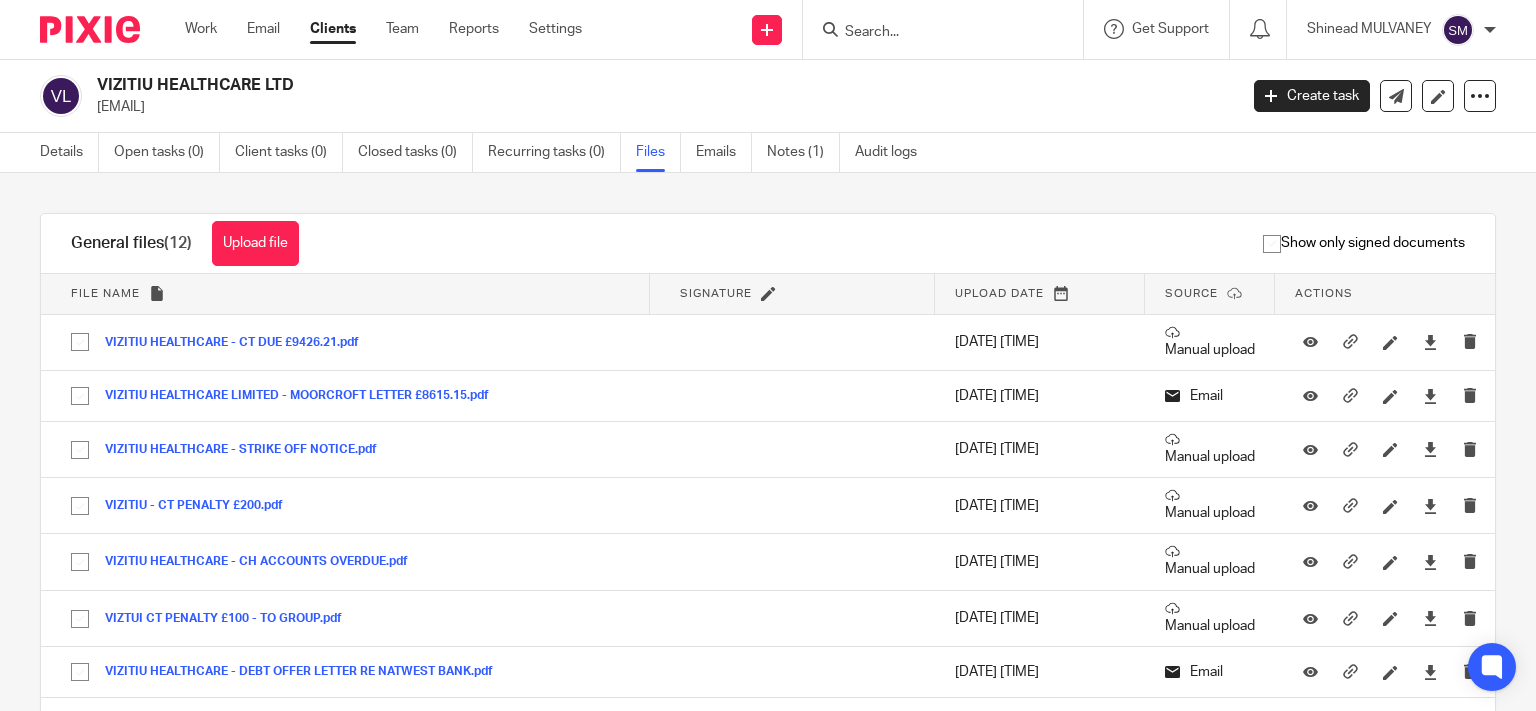 click on "Upload file" at bounding box center [255, 243] 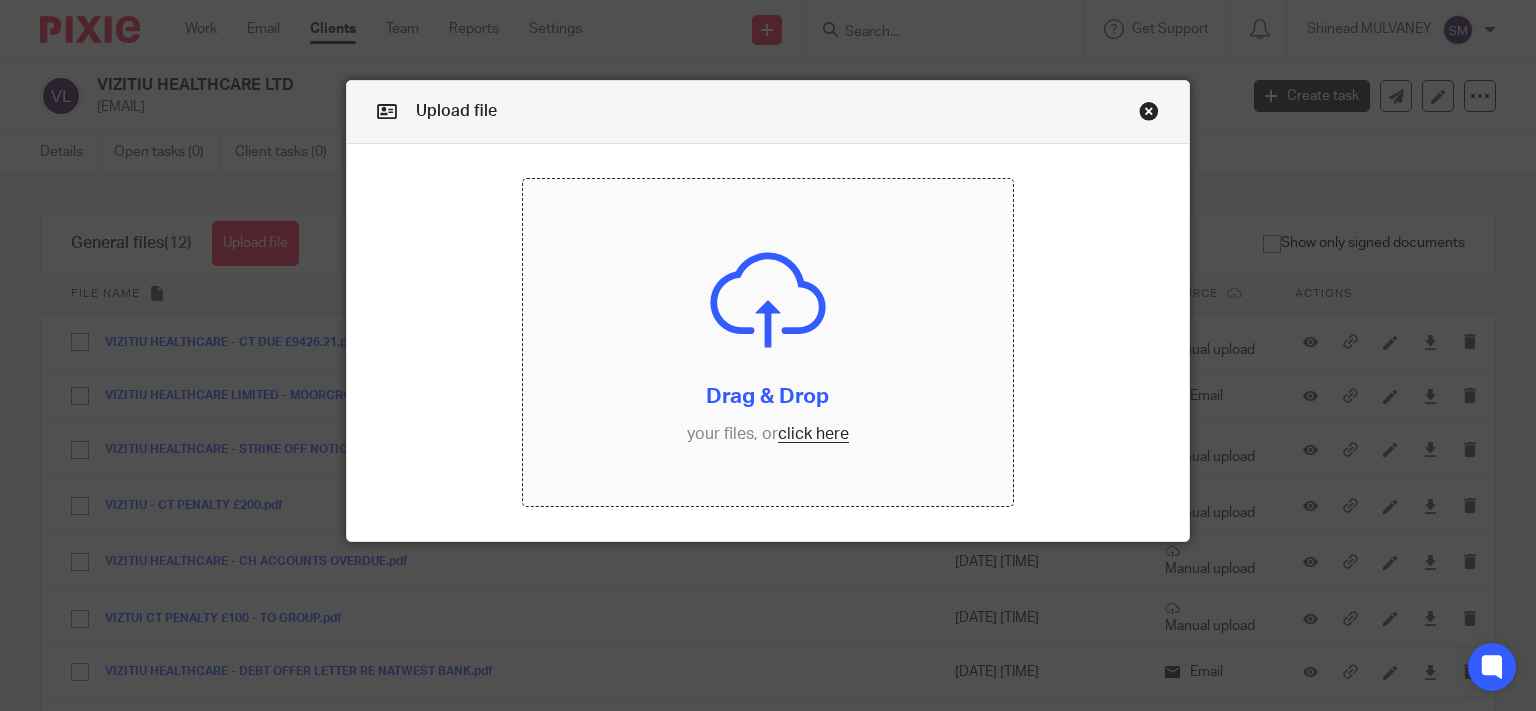 click at bounding box center (768, 342) 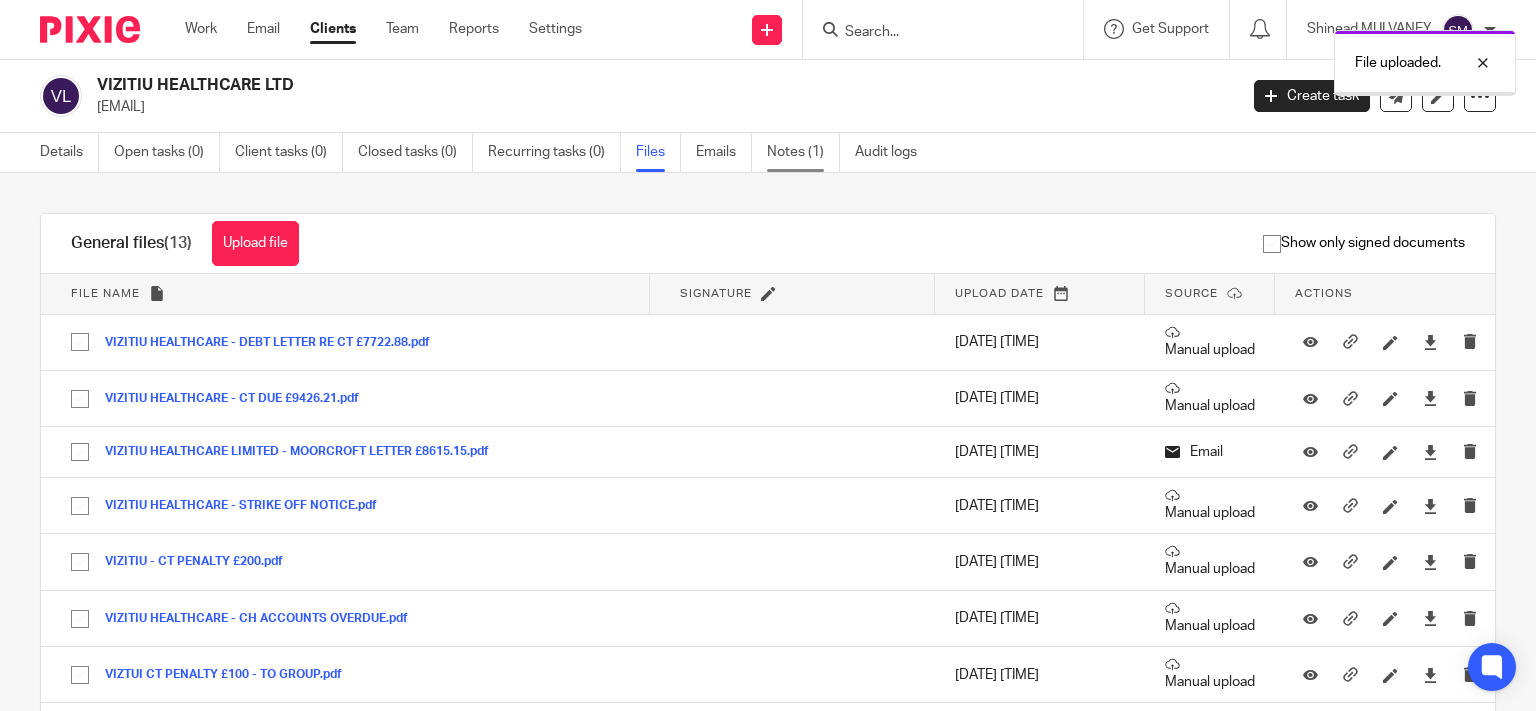 scroll, scrollTop: 0, scrollLeft: 0, axis: both 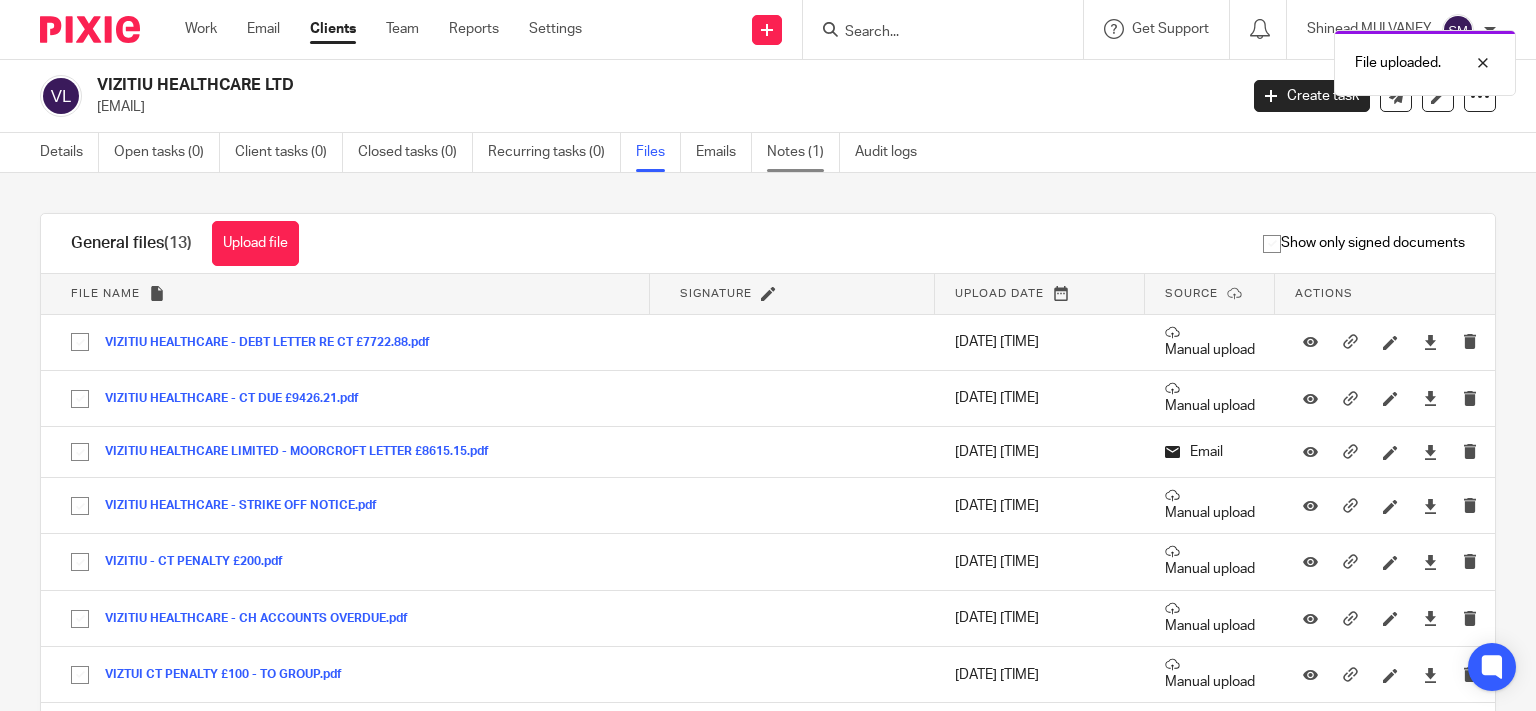 click on "Notes (1)" at bounding box center [803, 152] 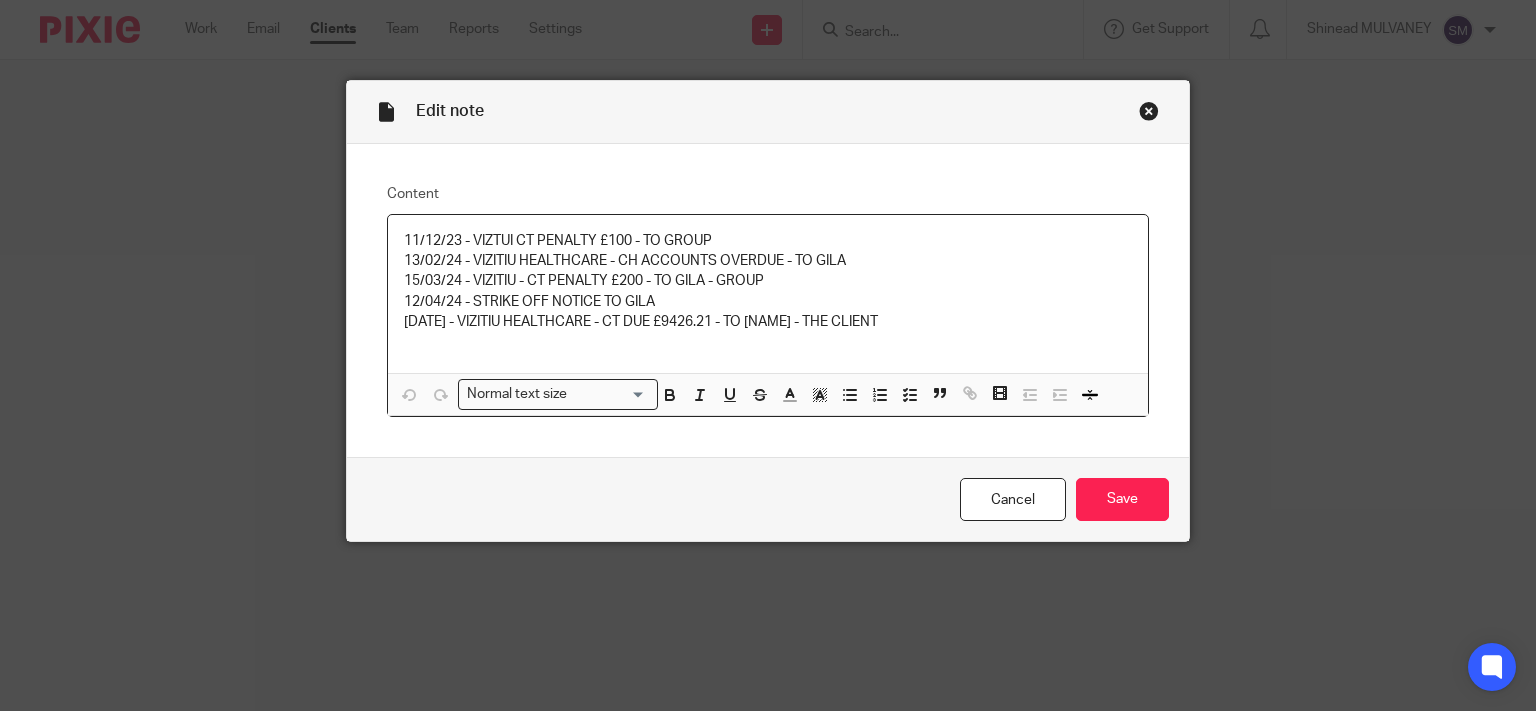 scroll, scrollTop: 0, scrollLeft: 0, axis: both 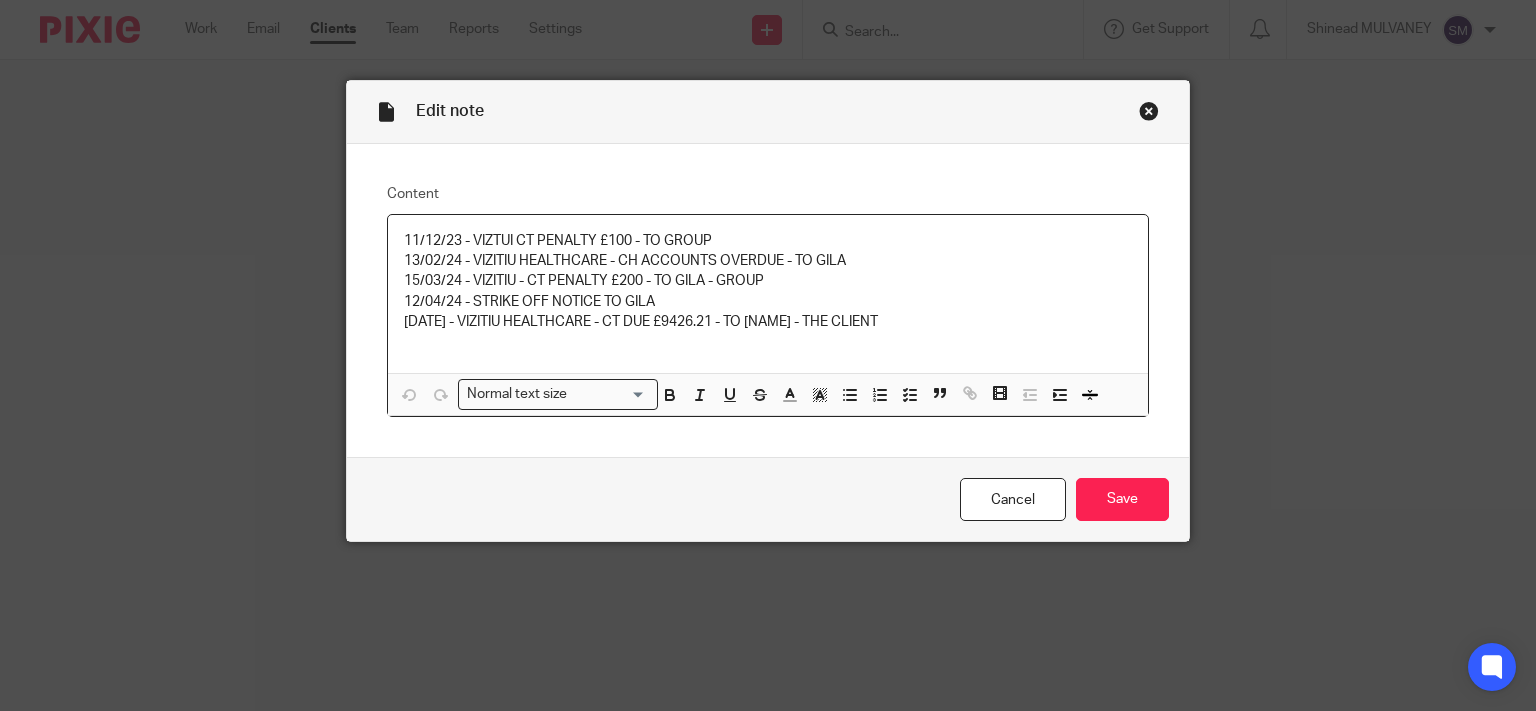 click on "[DATE] - VIZITIU HEALTHCARE - CT DUE £9426.21 - TO [NAME] - THE CLIENT" at bounding box center (768, 322) 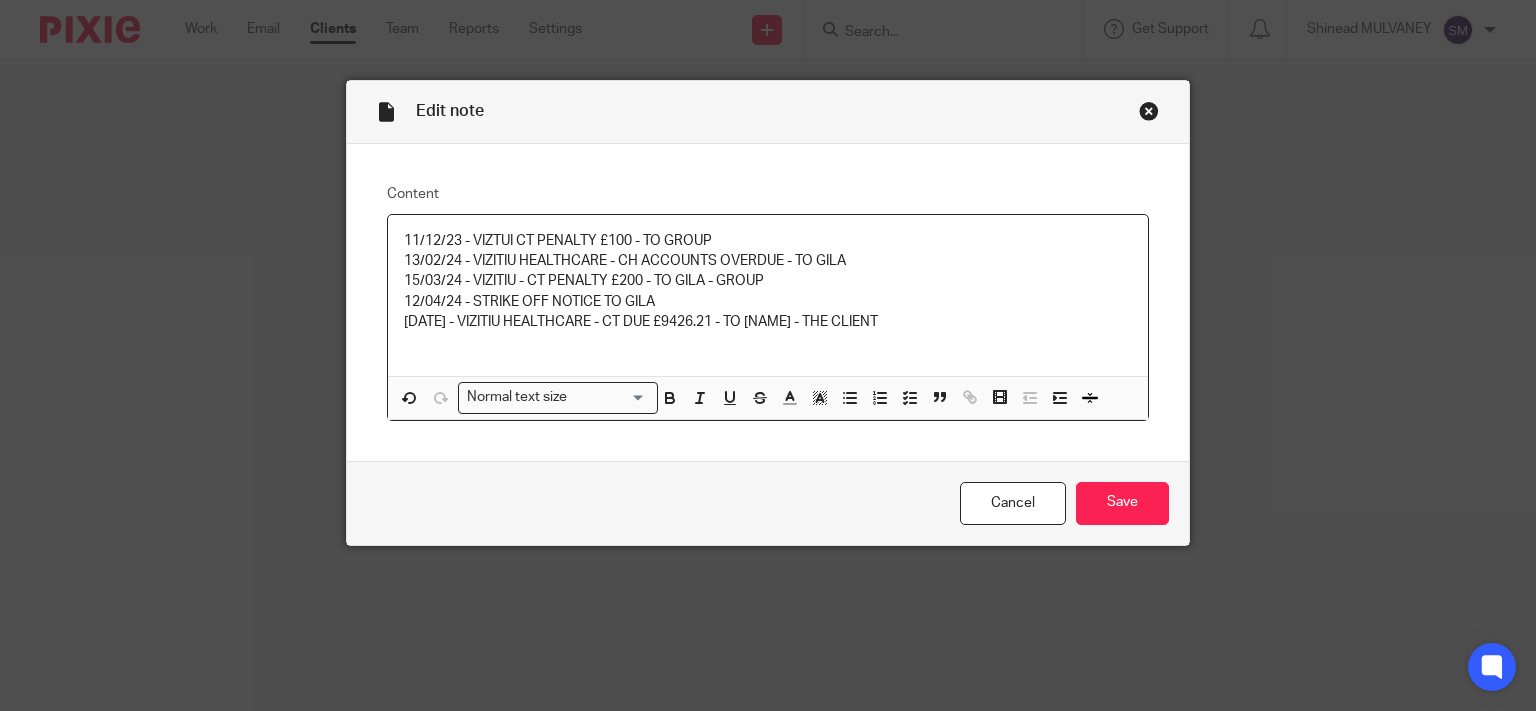 type 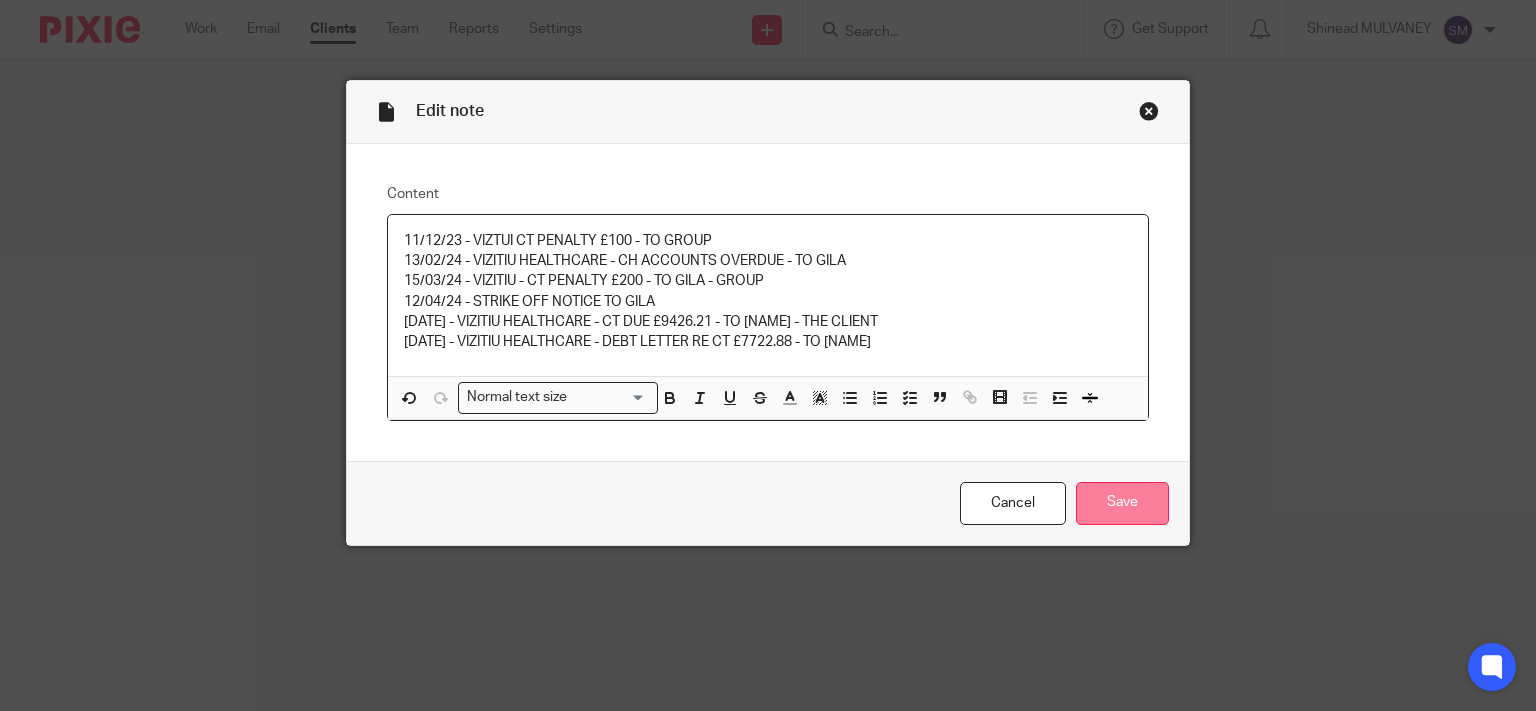 click on "Save" at bounding box center (1122, 503) 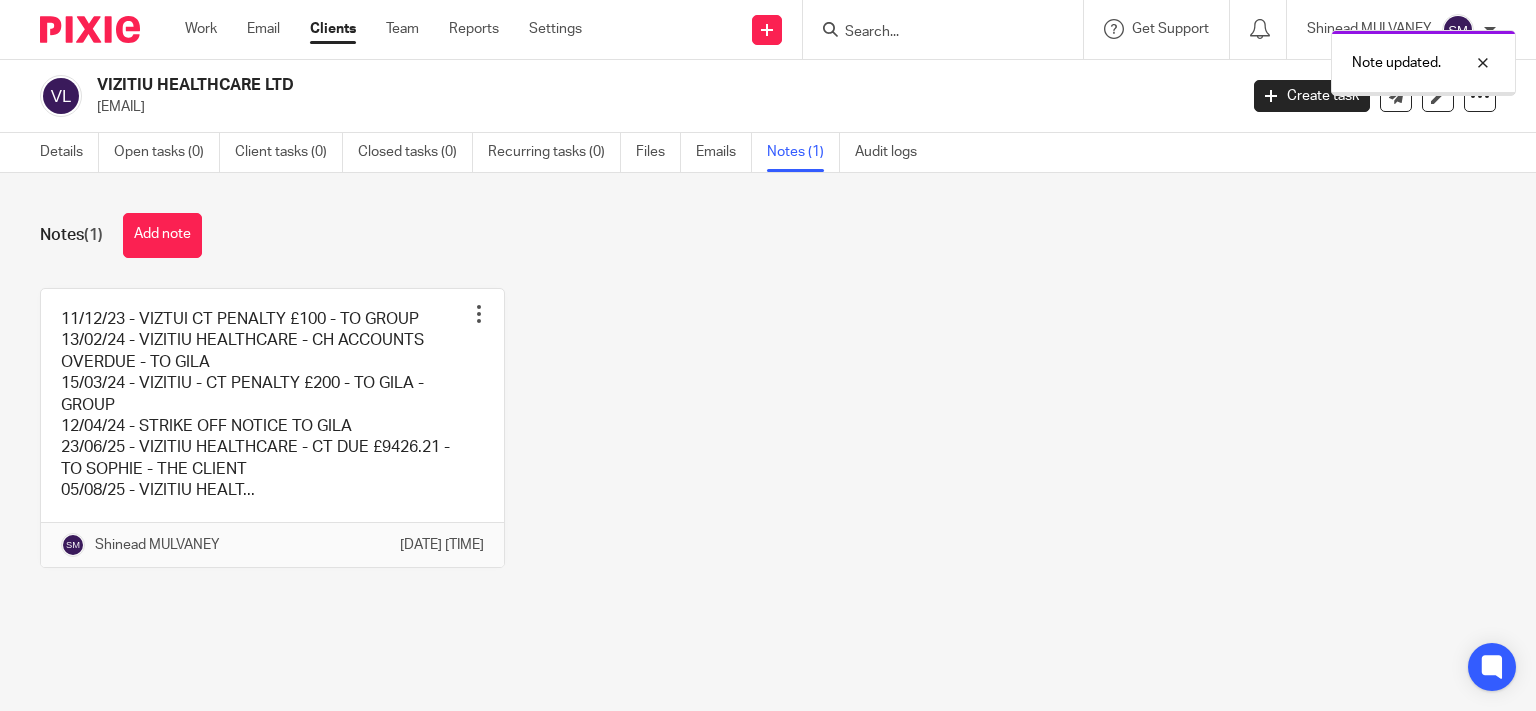 scroll, scrollTop: 0, scrollLeft: 0, axis: both 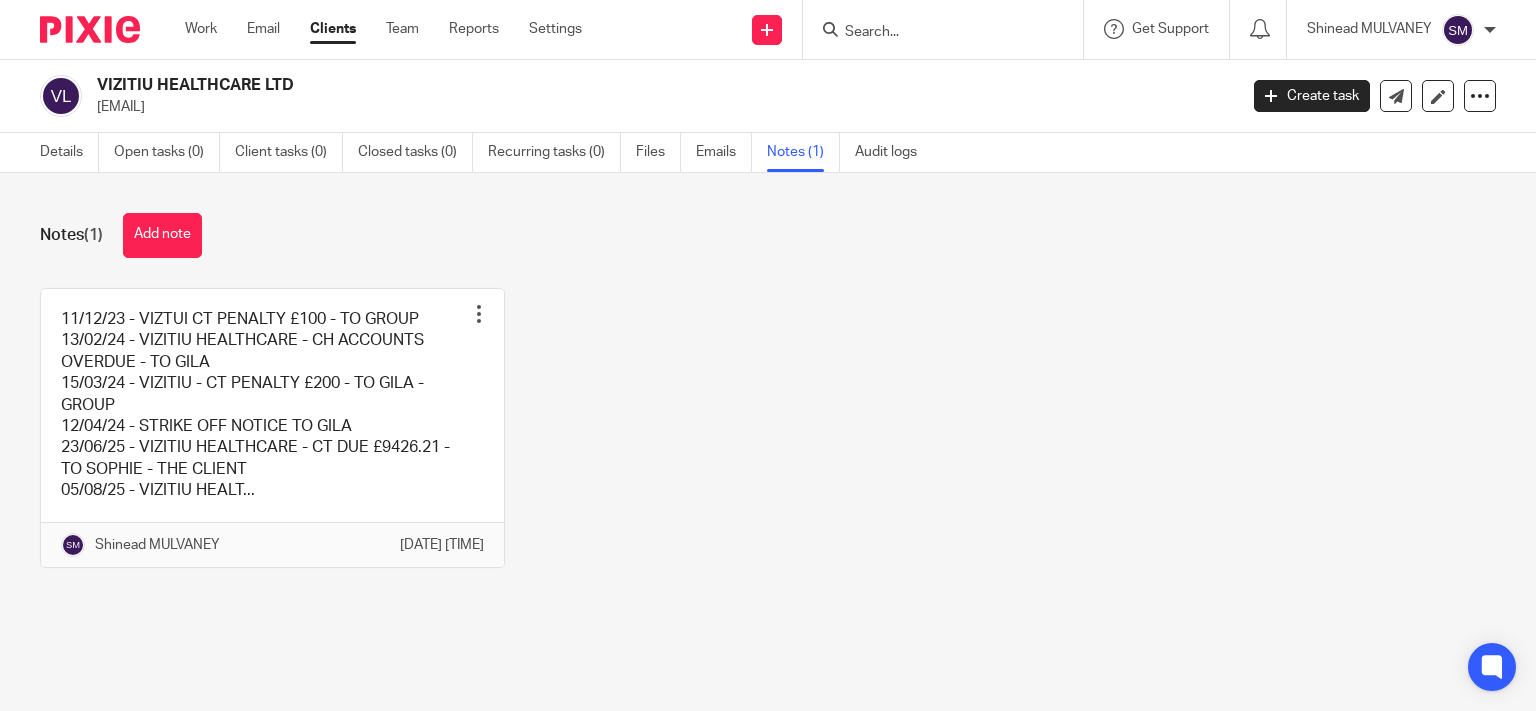 click on "11/12/23 - VIZTUI CT PENALTY £100 - TO GROUP
13/02/24 - VIZITIU HEALTHCARE - CH ACCOUNTS OVERDUE - TO GILA
15/03/24 - VIZITIU - CT PENALTY £200 - TO GILA - GROUP
12/04/24 - STRIKE OFF NOTICE TO GILA
23/06/25 - VIZITIU HEALTHCARE - CT DUE £9426.21 - TO SOPHIE - THE CLIENT
05/08/25 - VIZITIU HEALT...
Pin note
Edit note
Delete note
Shinead MULVANEY
5 Aug 2025  2:47pm" at bounding box center (752, 443) 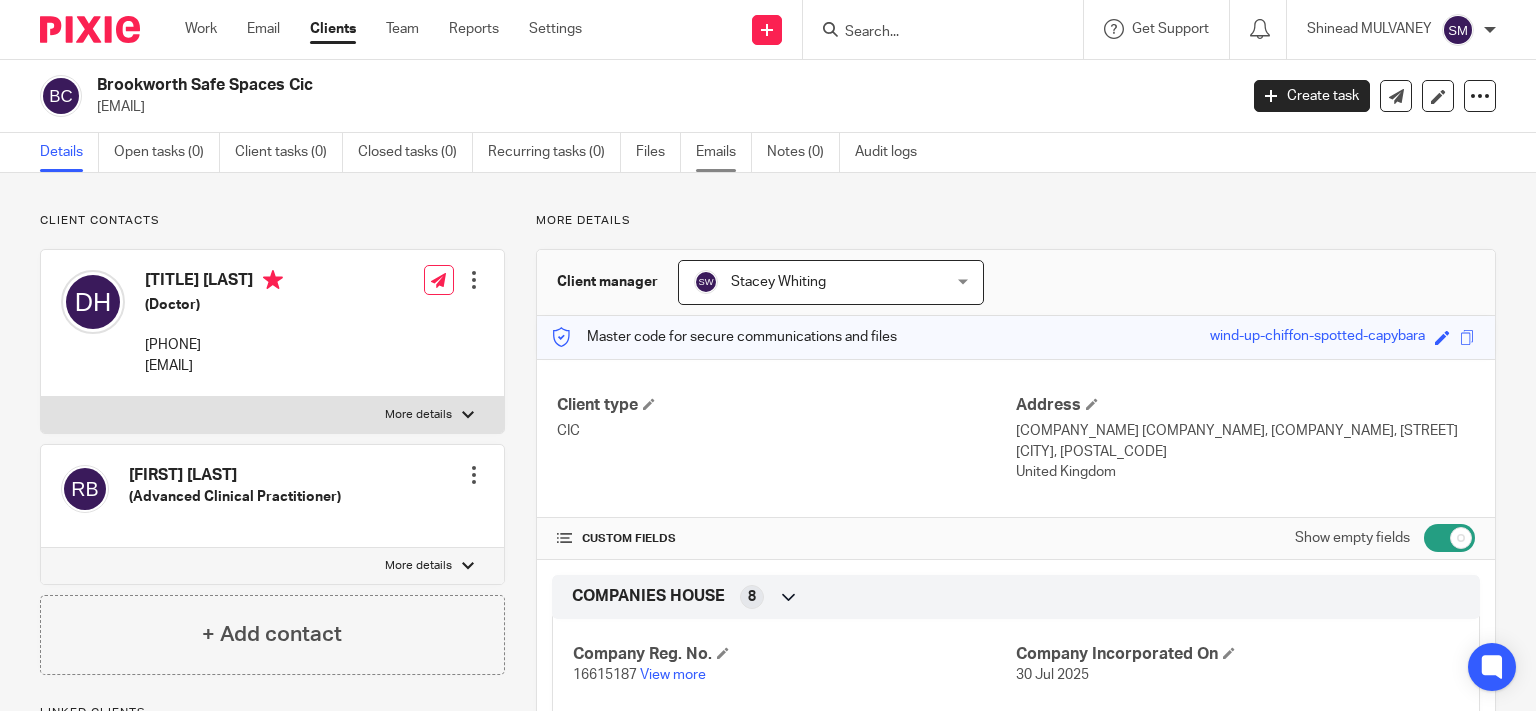 scroll, scrollTop: 0, scrollLeft: 0, axis: both 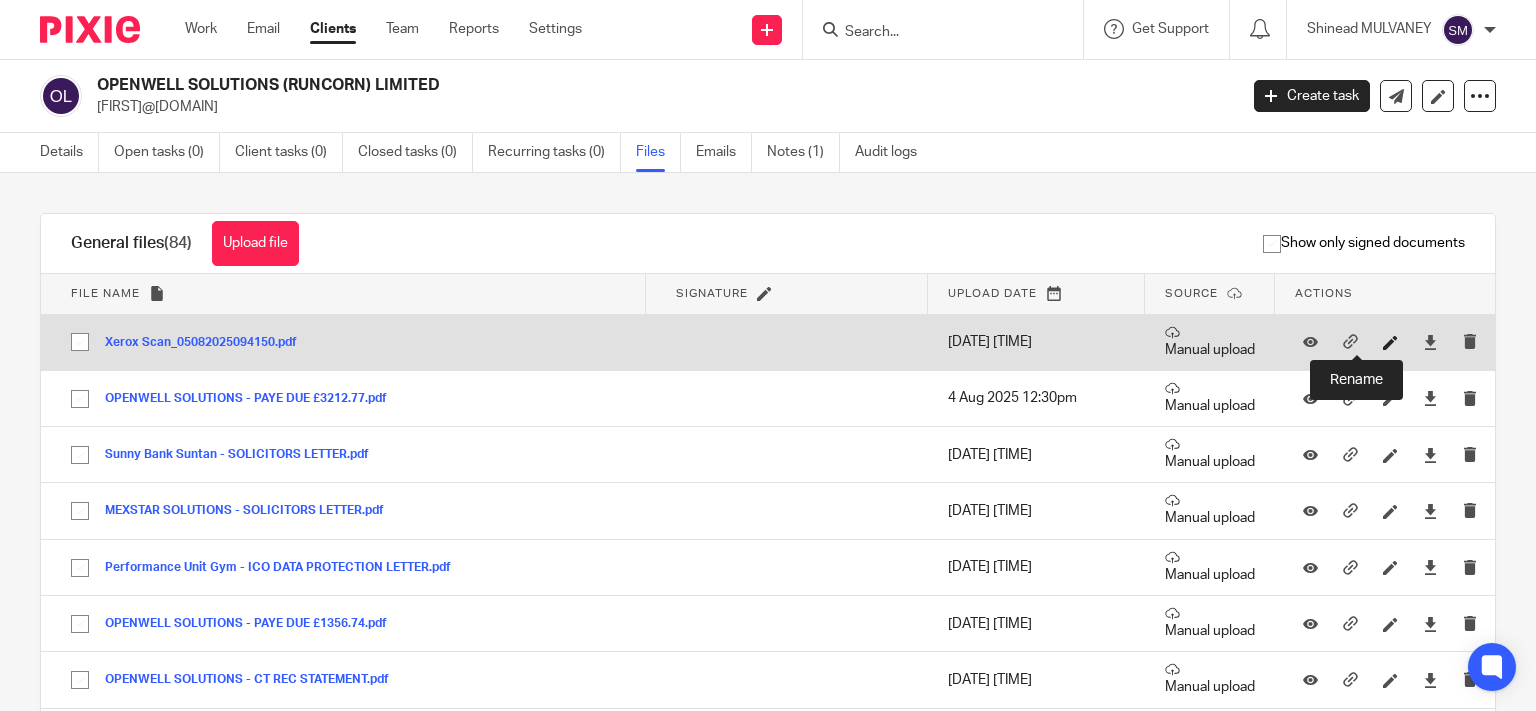 click at bounding box center (1390, 342) 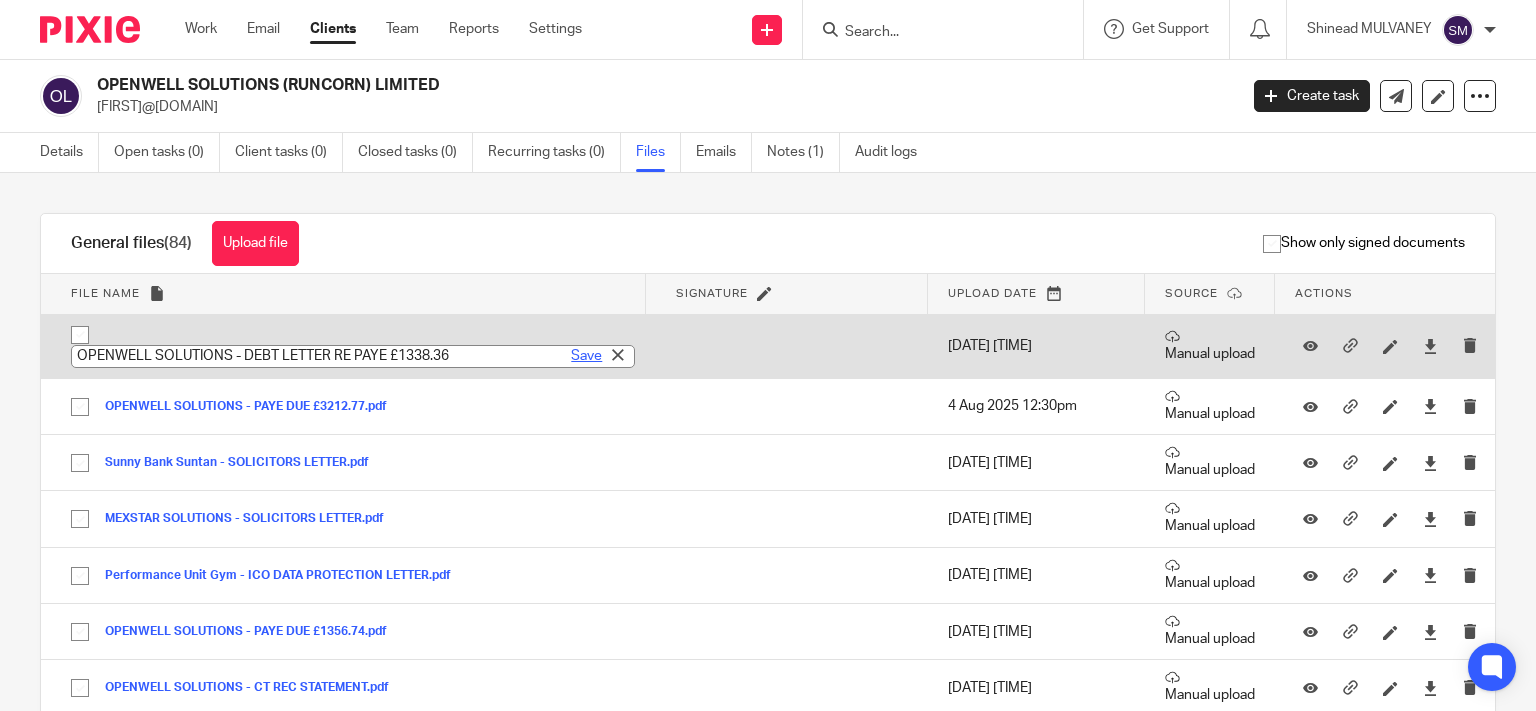 type on "OPENWELL SOLUTIONS - DEBT LETTER RE PAYE £1338.36" 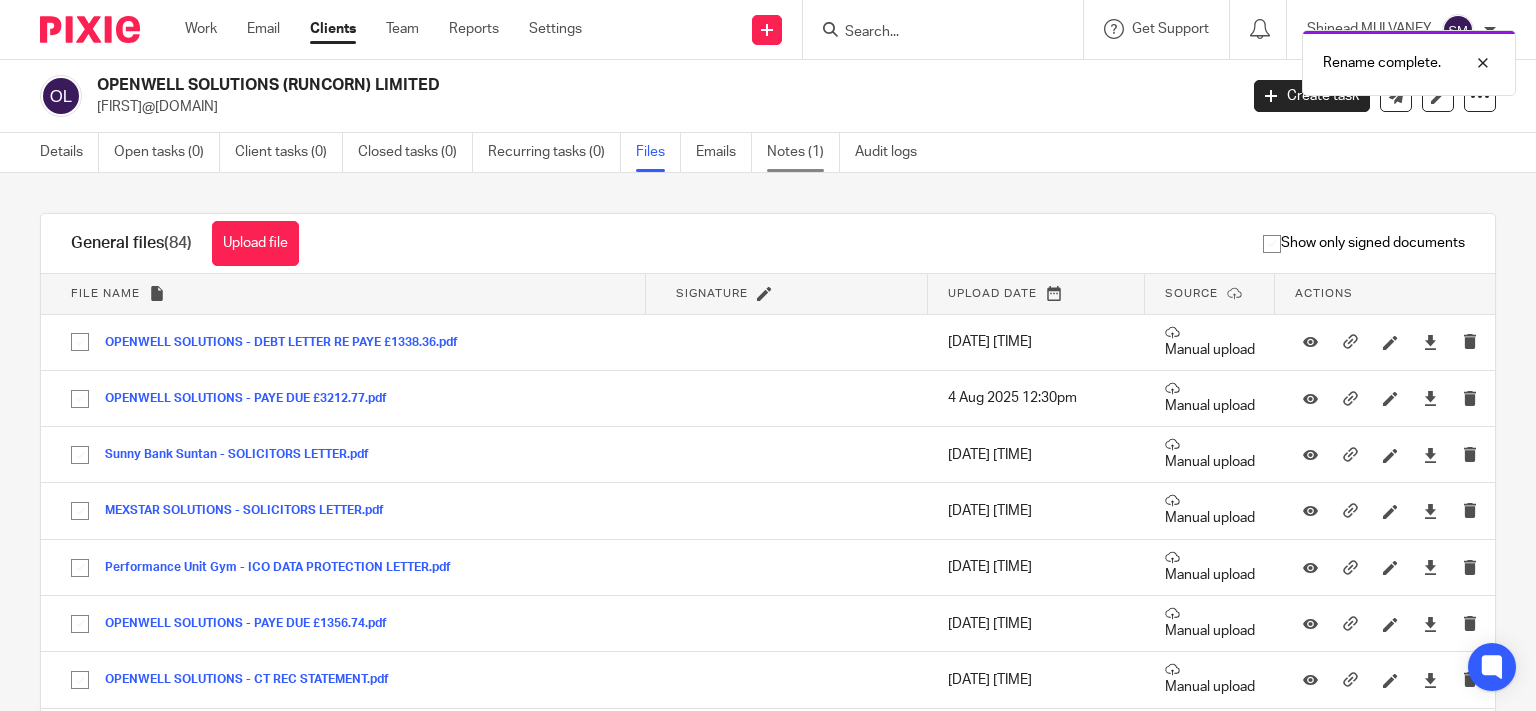 click on "Notes (1)" at bounding box center (803, 152) 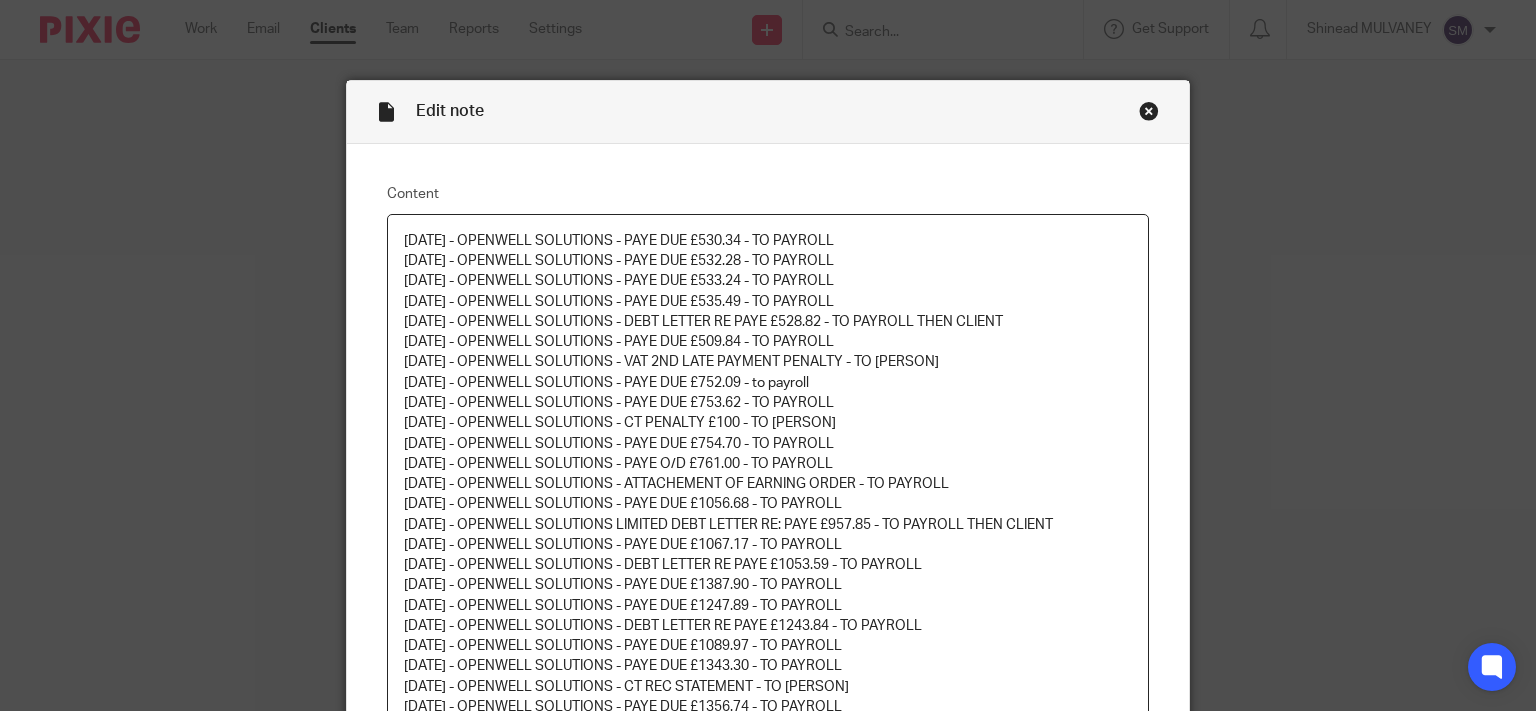 scroll, scrollTop: 0, scrollLeft: 0, axis: both 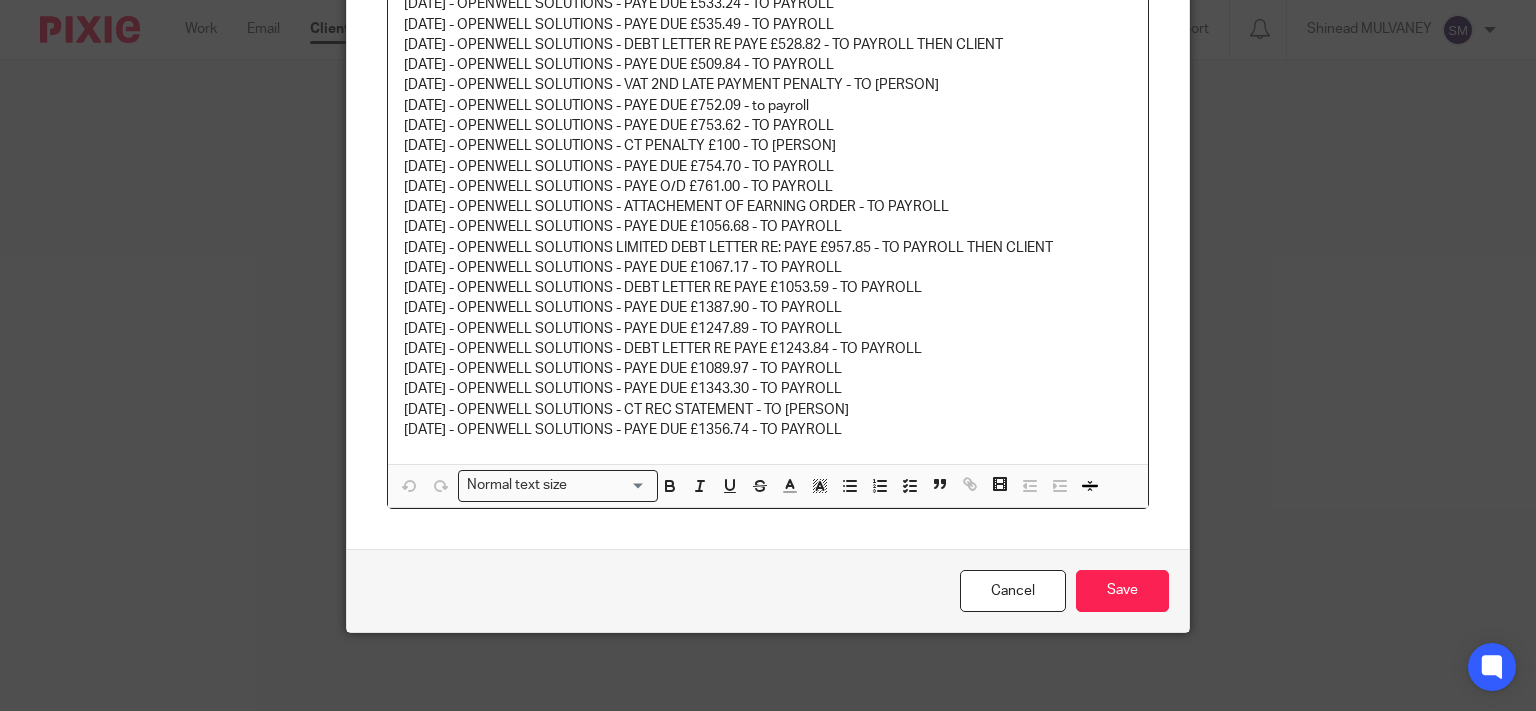 click on "[DATE] - OPENWELL SOLUTIONS - PAYE DUE £530.34 - TO PAYROLL [DATE] - OPENWELL SOLUTIONS - PAYE DUE £532.28 - TO PAYROLL [DATE] - OPENWELL SOLUTIONS - PAYE DUE £533.24 - TO PAYROLL [DATE] - OPENWELL SOLUTIONS - PAYE DUE £535.49 - TO PAYROLL [DATE] - OPENWELL SOLUTIONS - DEBT LETTER RE PAYE £528.82 - TO PAYROLL THEN CLIENT [DATE] - OPENWELL SOLUTIONS - PAYE DUE £509.84 - TO PAYROLL [DATE] - OPENWELL SOLUTIONS - VAT 2ND LATE PAYMENT PENALTY - TO [PERSON] [DATE] - OPENWELL SOLUTIONS - PAYE DUE £752.09 - to payroll [DATE] - OPENWELL SOLUTIONS - PAYE DUE £753.62 - TO PAYROLL [DATE] - OPENWELL SOLUTIONS - CT PENALTY £100 - TO [PERSON] [DATE] - OPENWELL SOLUTIONS - PAYE DUE £754.70 - TO PAYROLL [DATE] - OPENWELL SOLUTIONS - PAYE O/D £761.00 - TO PAYROLL [DATE] - OPENWELL SOLUTIONS - ATTACHEMENT OF EARNING ORDER - TO PAYROLL [DATE] - OPENWELL SOLUTIONS - PAYE DUE £1056.68 - TO PAYROLL [DATE] - OPENWELL SOLUTIONS - PAYE DUE £1067.17 - TO PAYROLL" at bounding box center [768, 201] 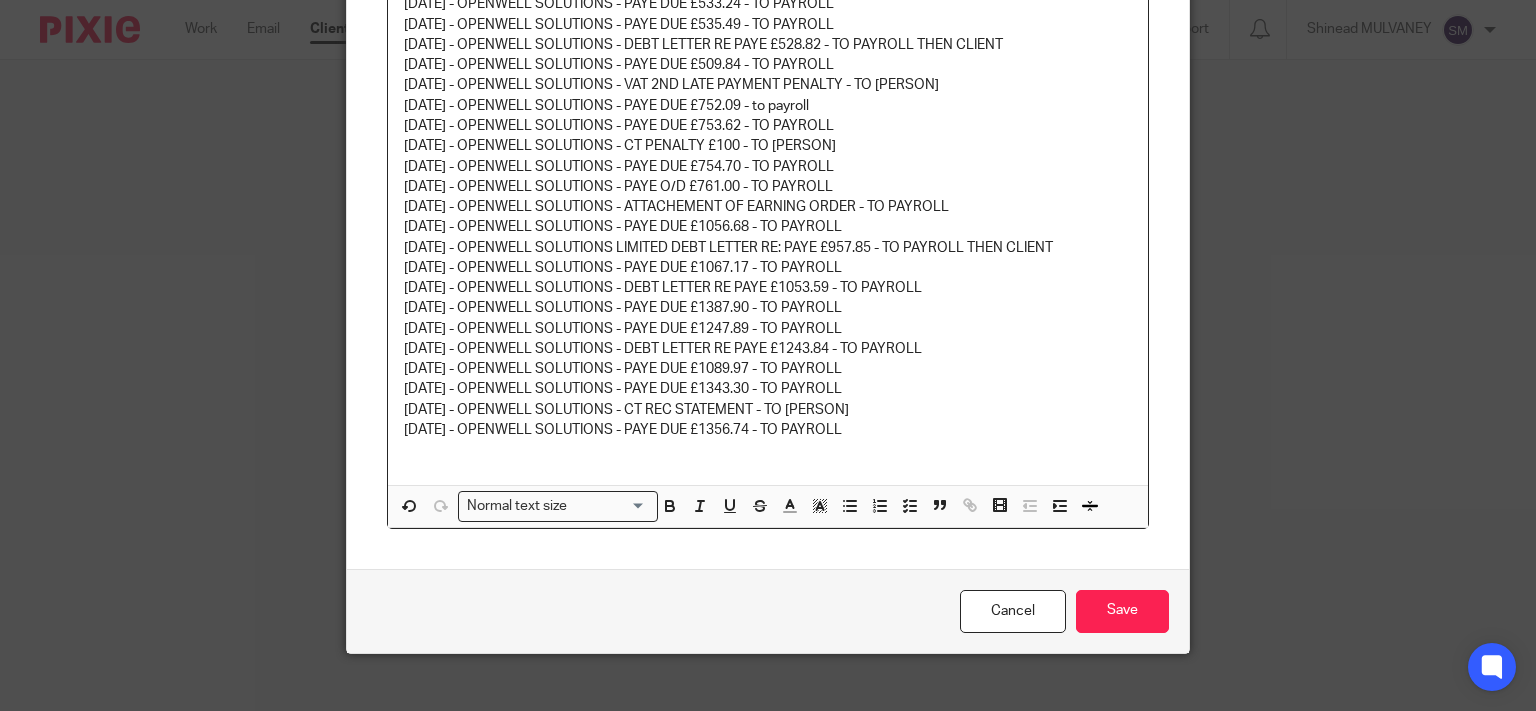 type 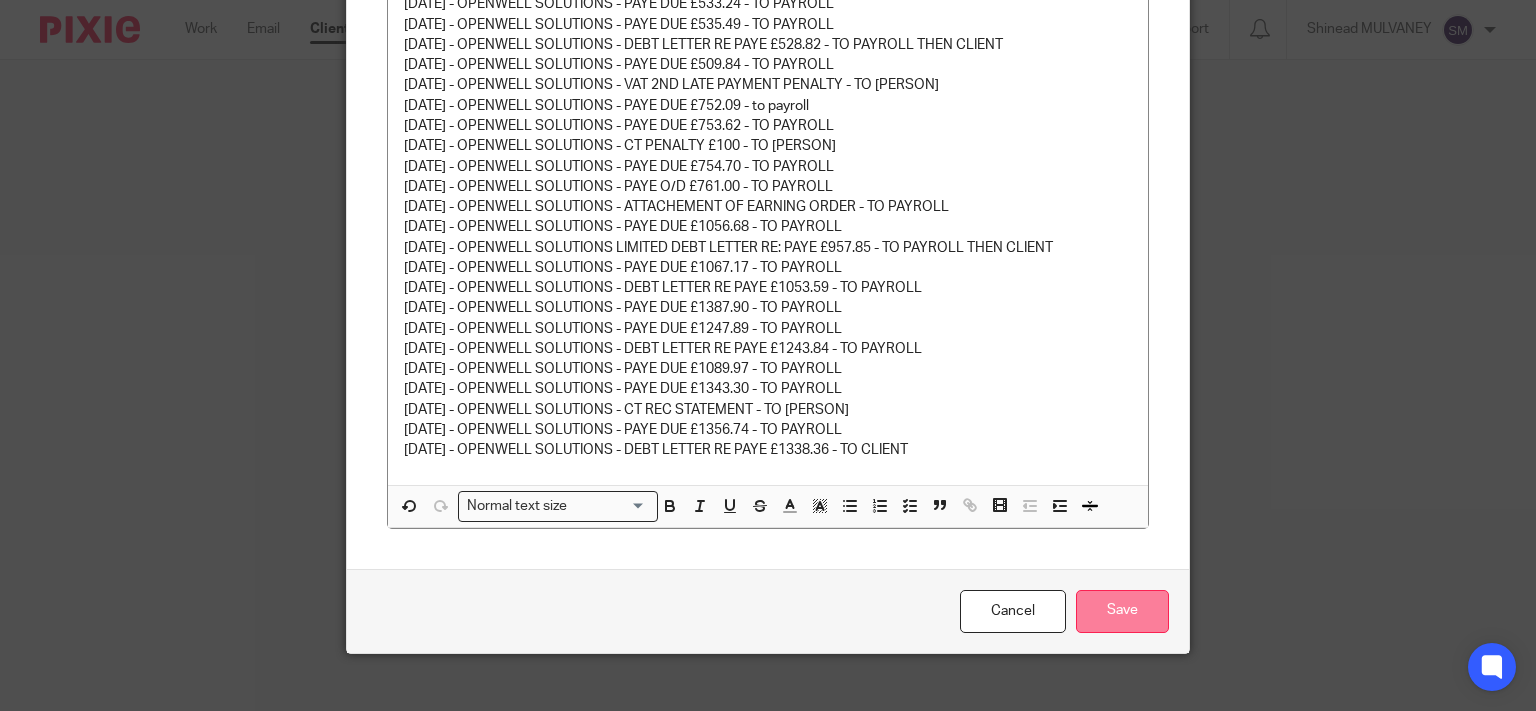 click on "Save" at bounding box center (1122, 611) 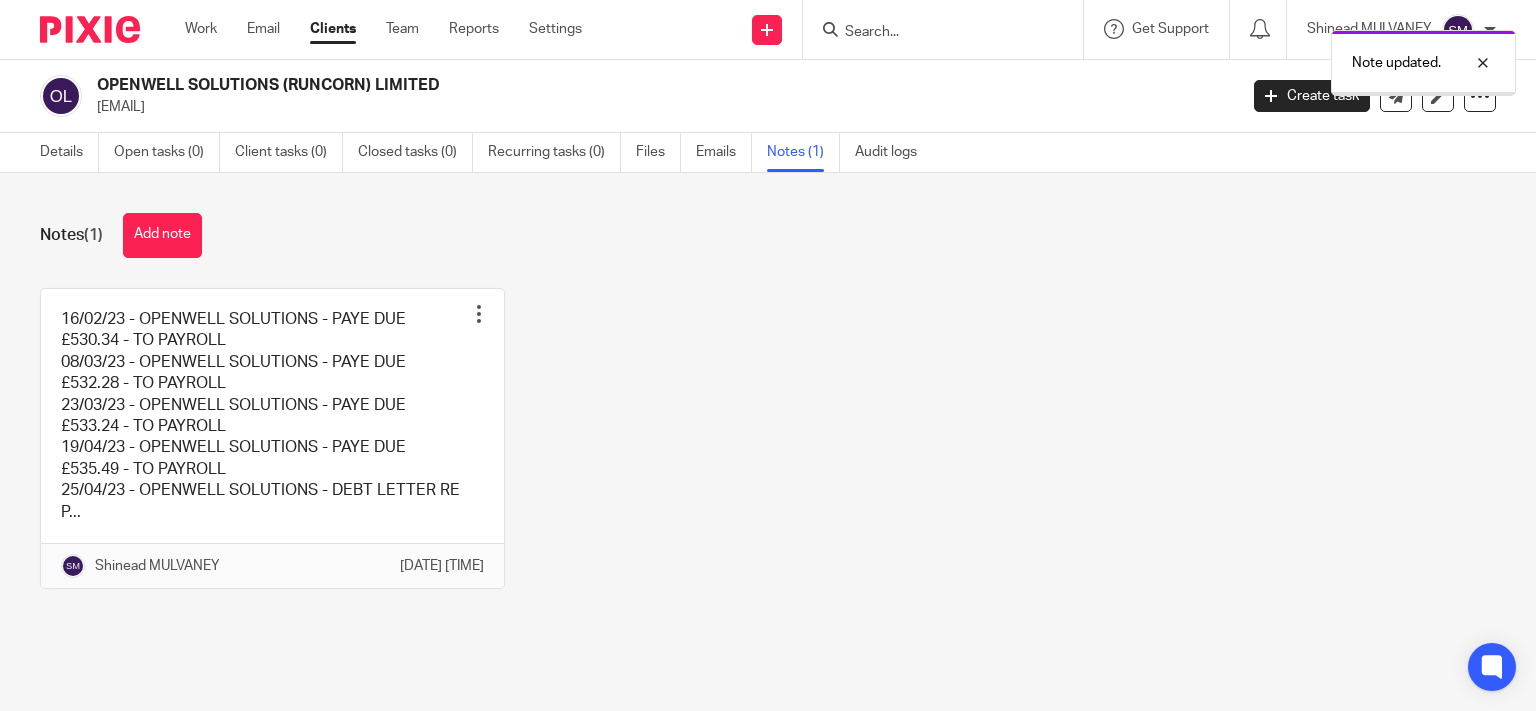 scroll, scrollTop: 0, scrollLeft: 0, axis: both 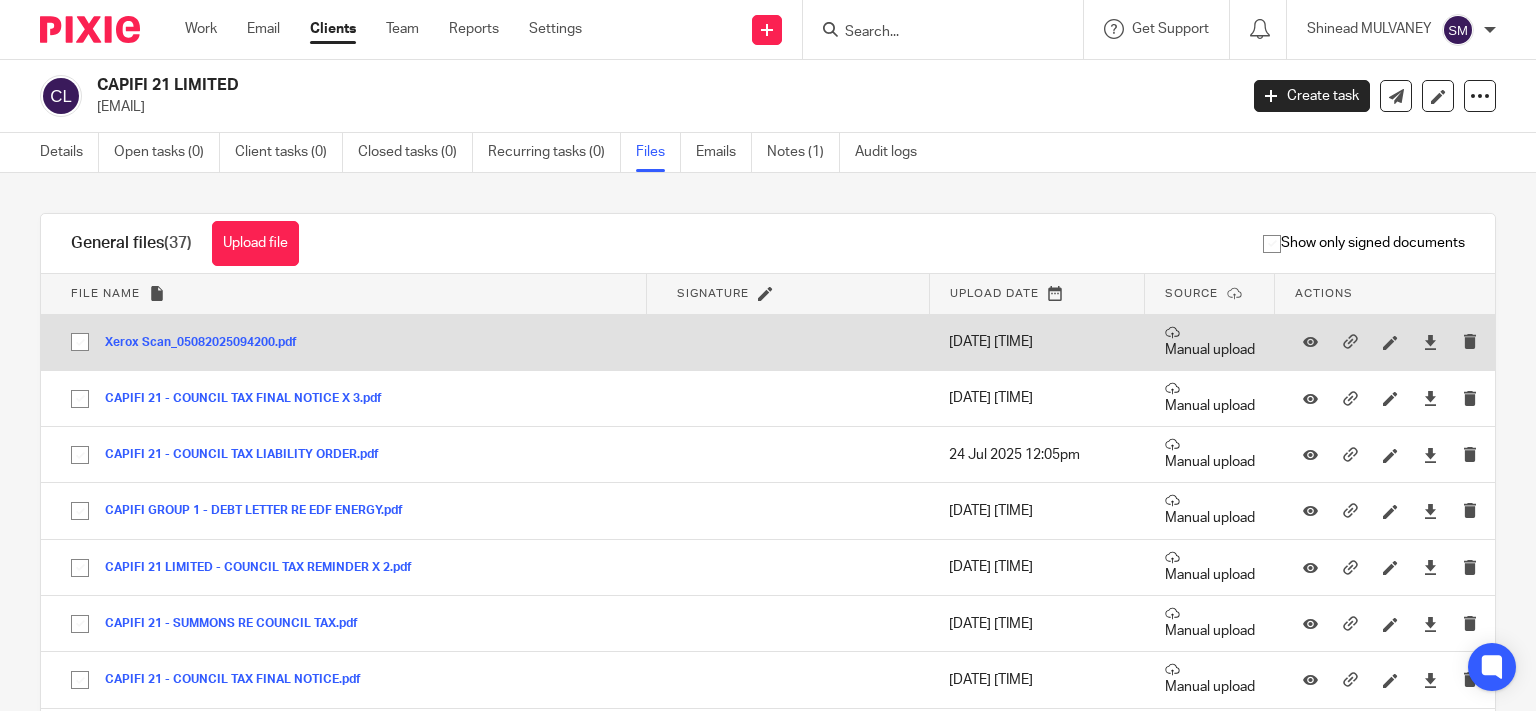 click at bounding box center (1390, 342) 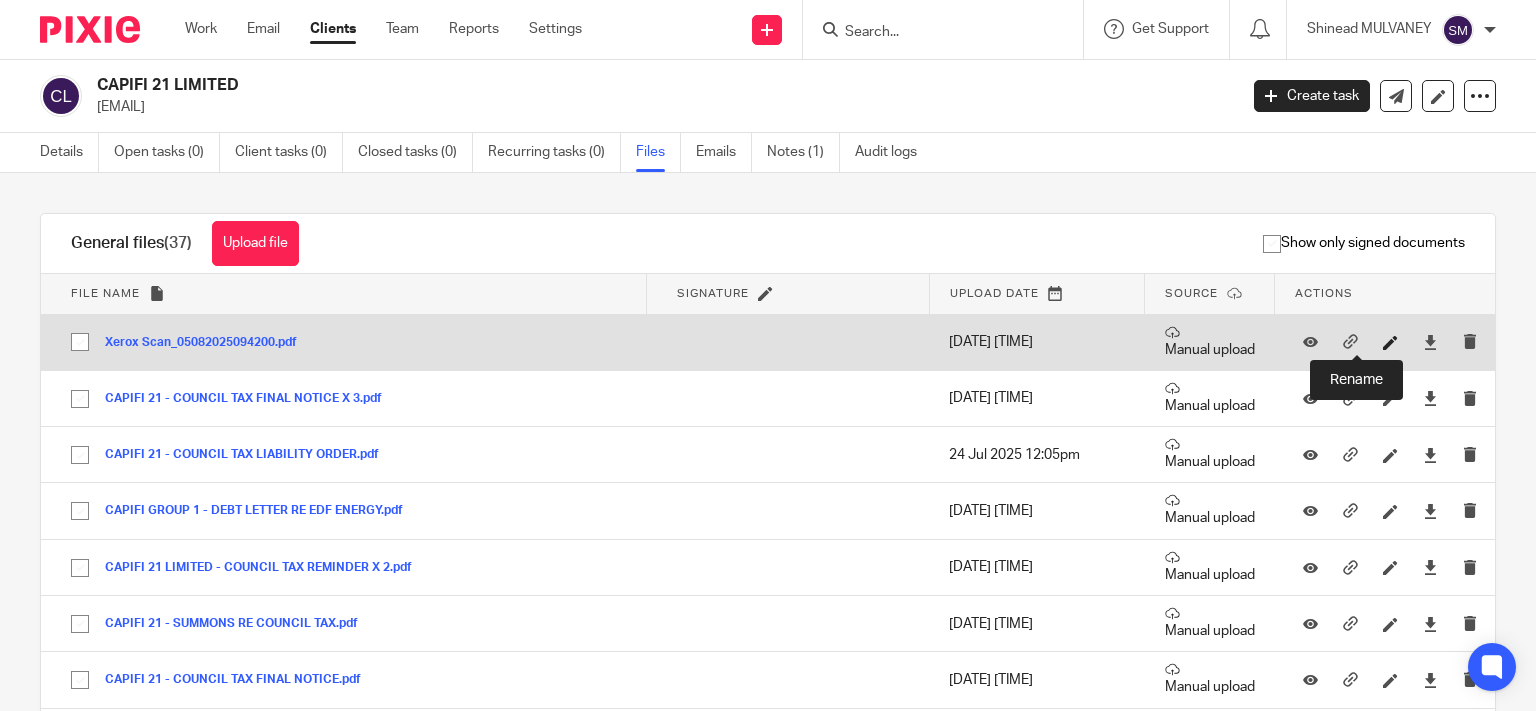 click at bounding box center [1390, 342] 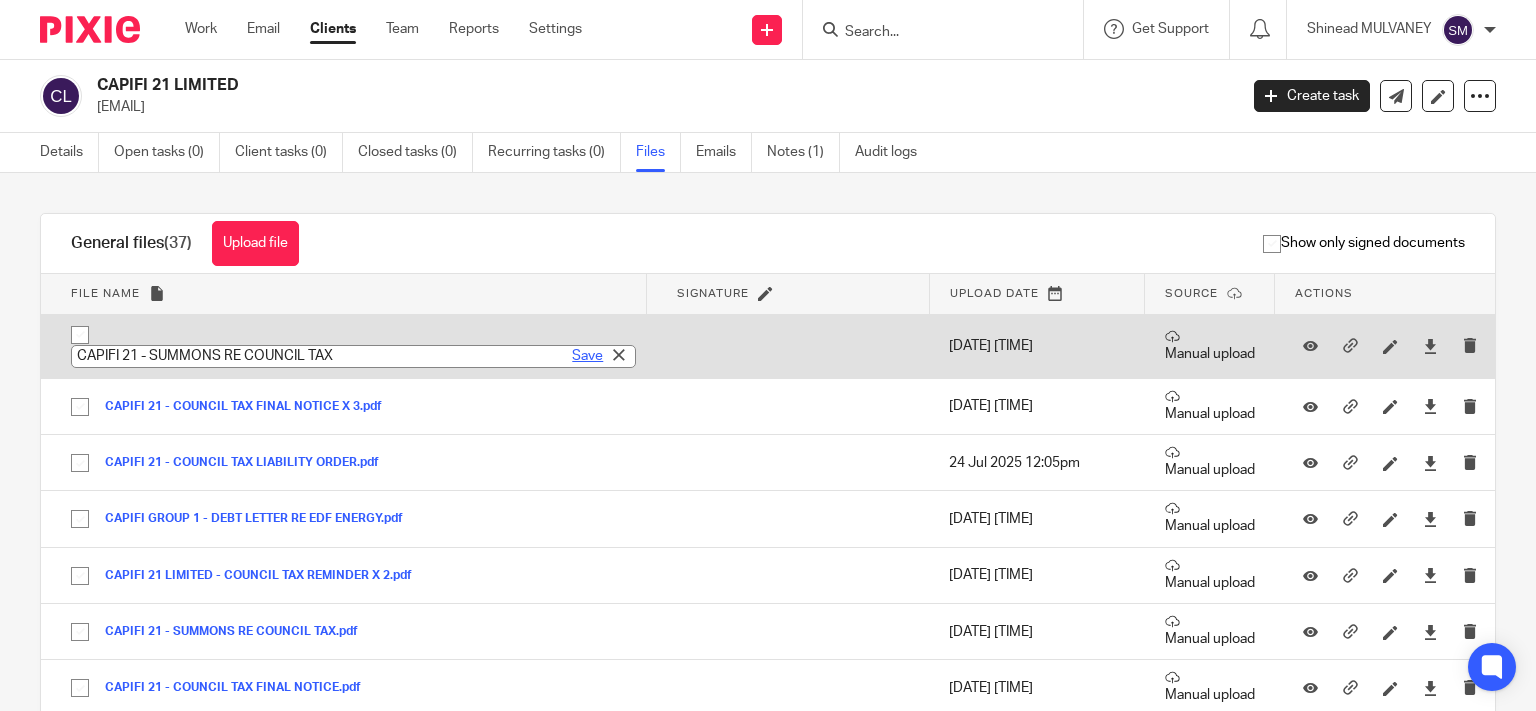 type on "CAPIFI 21 - SUMMONS RE COUNCIL TAX" 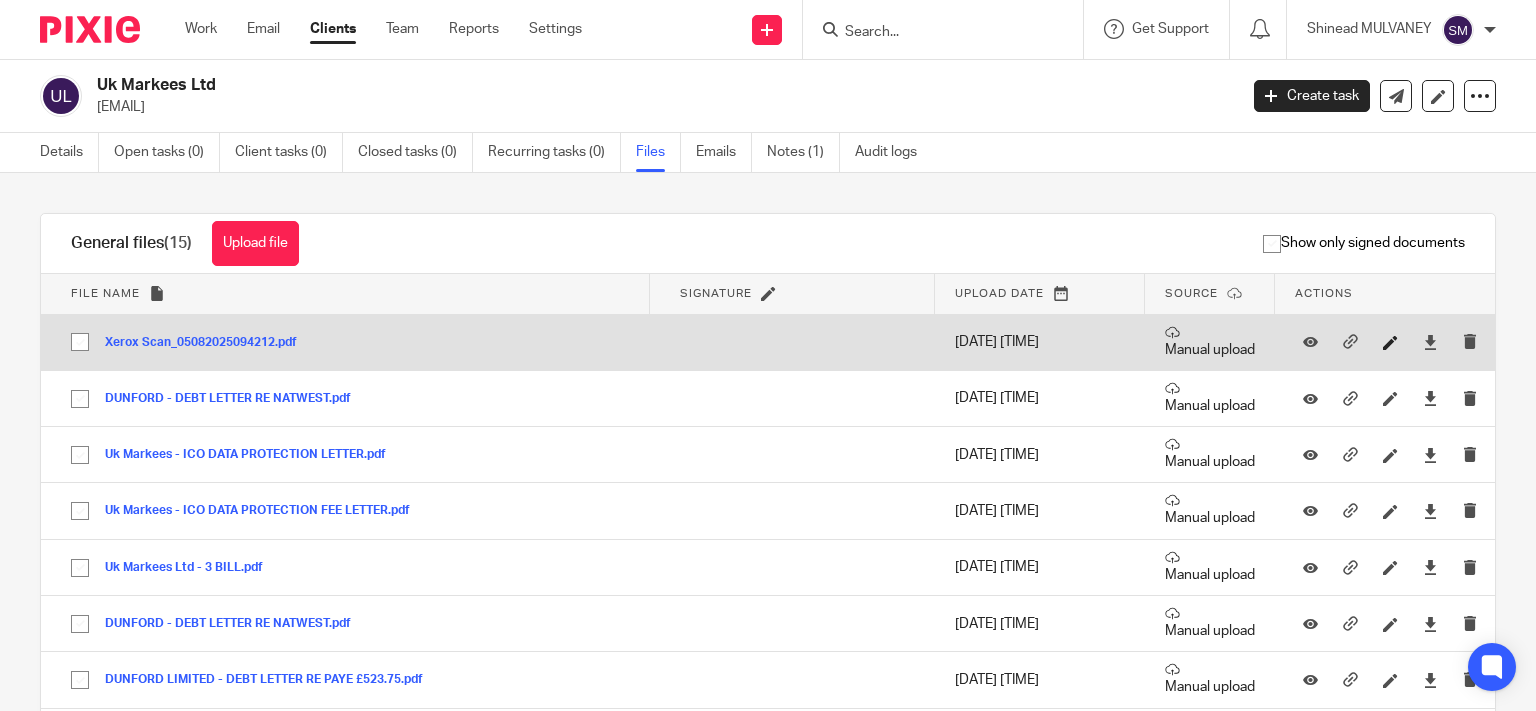 scroll, scrollTop: 0, scrollLeft: 0, axis: both 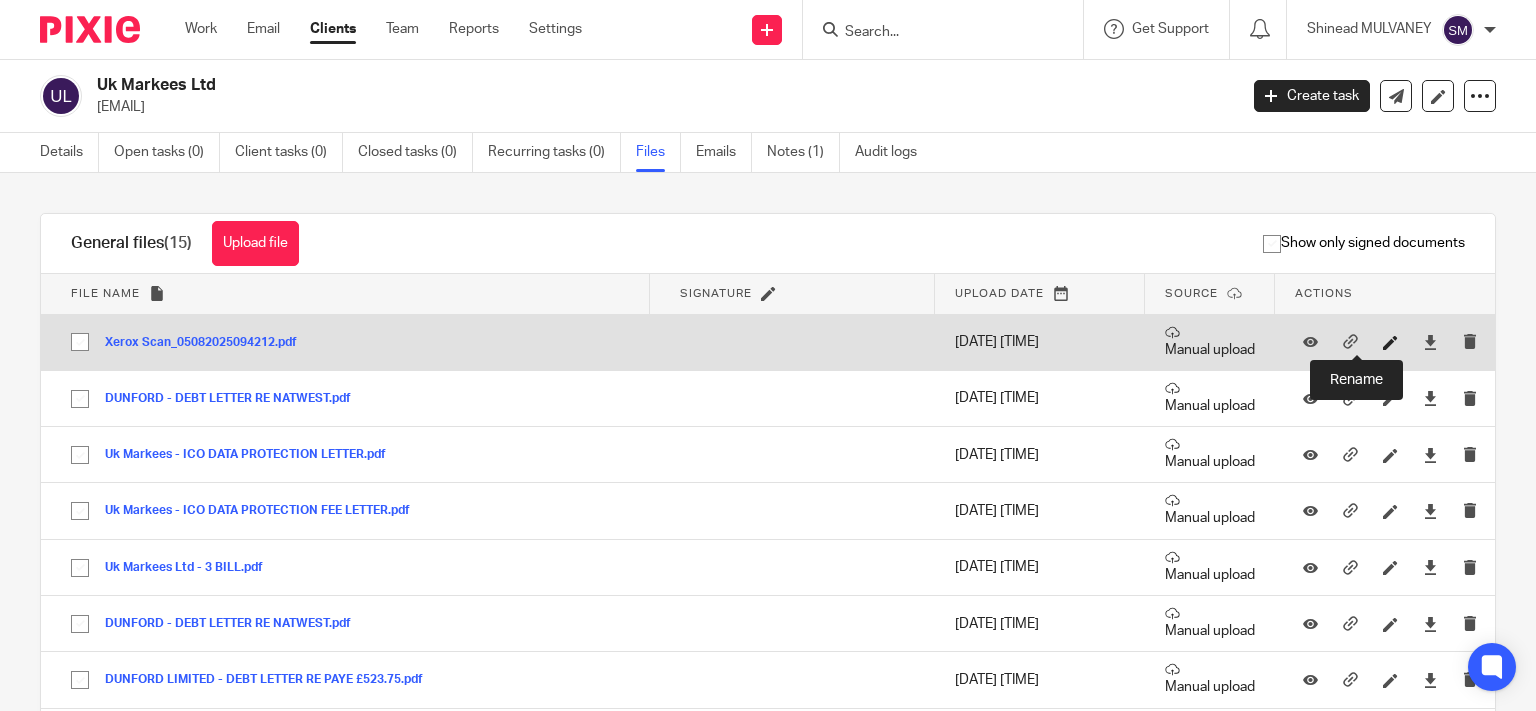 click at bounding box center [1390, 342] 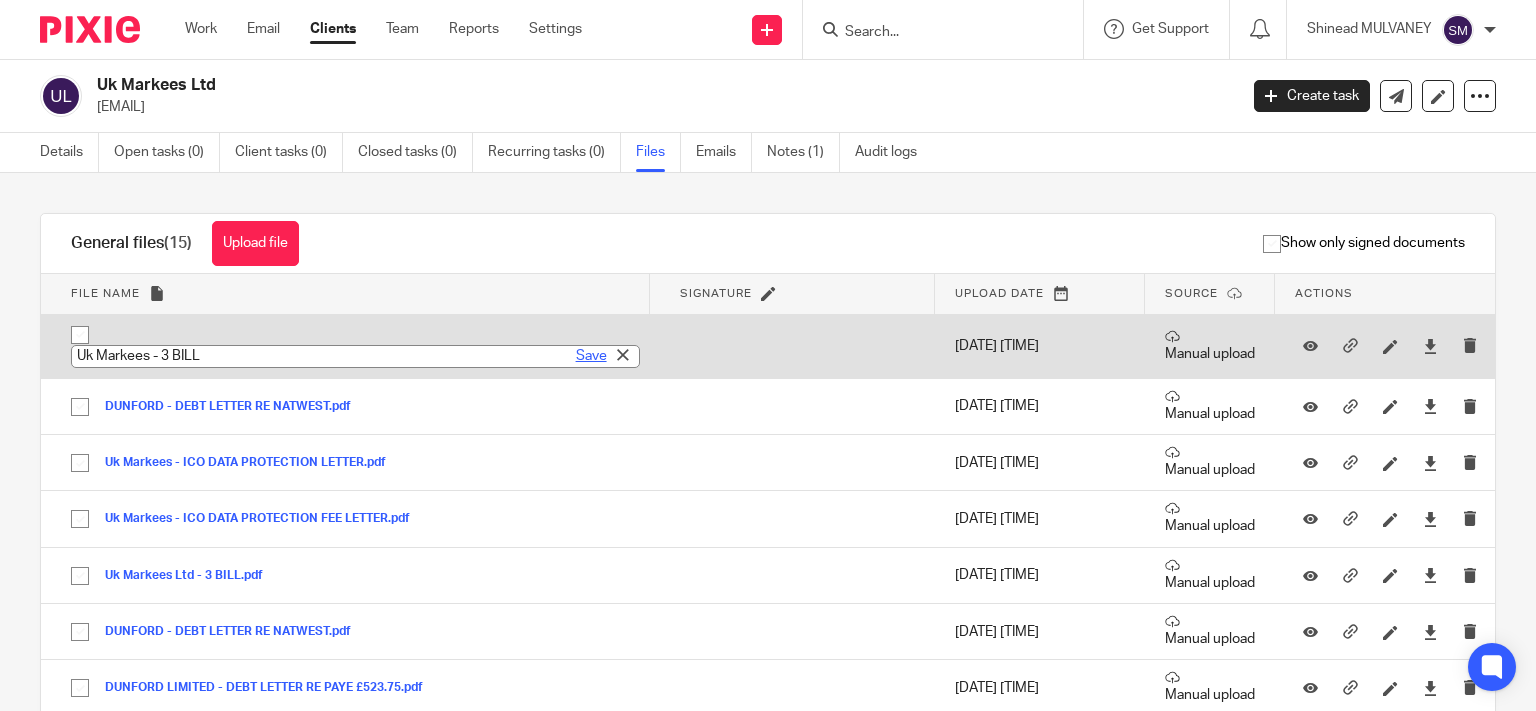 type on "Uk Markees - 3 BILL" 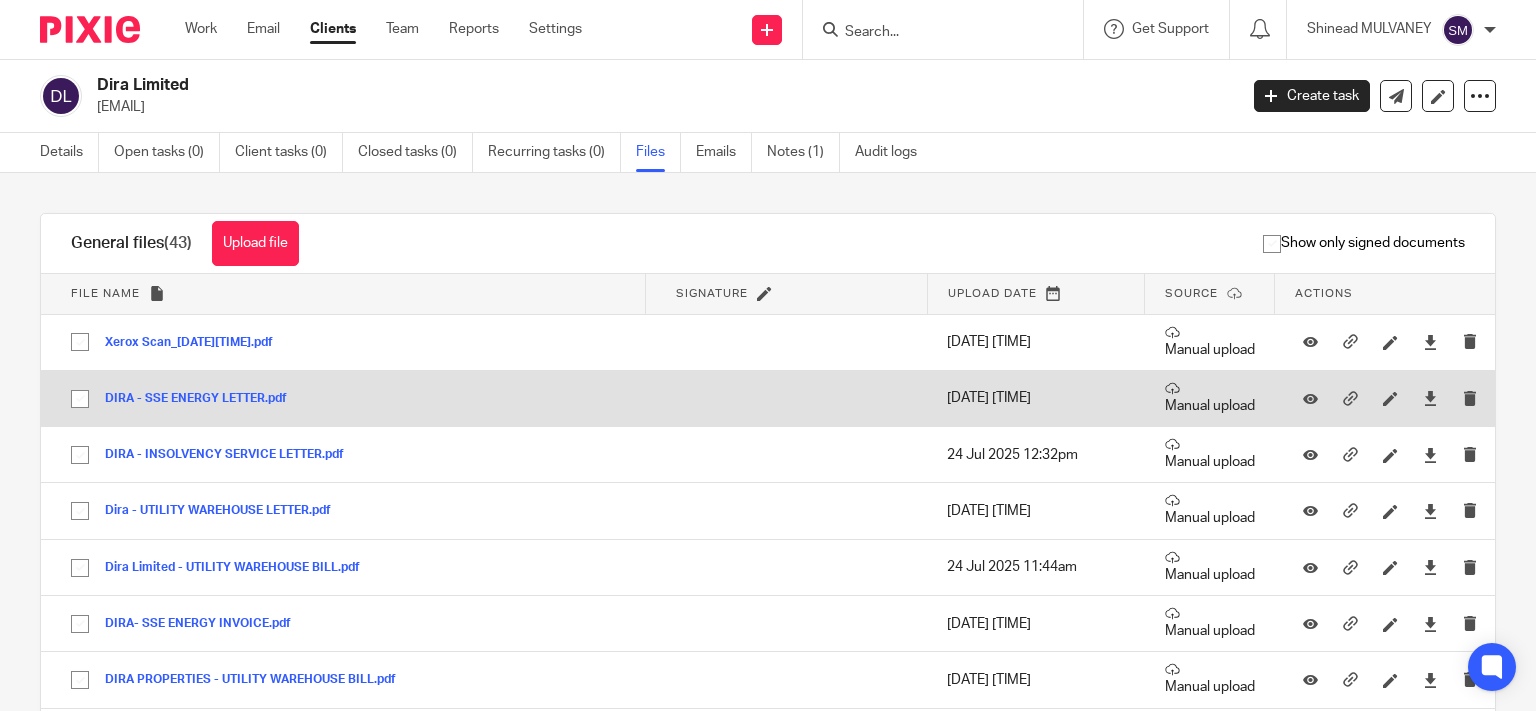 scroll, scrollTop: 0, scrollLeft: 0, axis: both 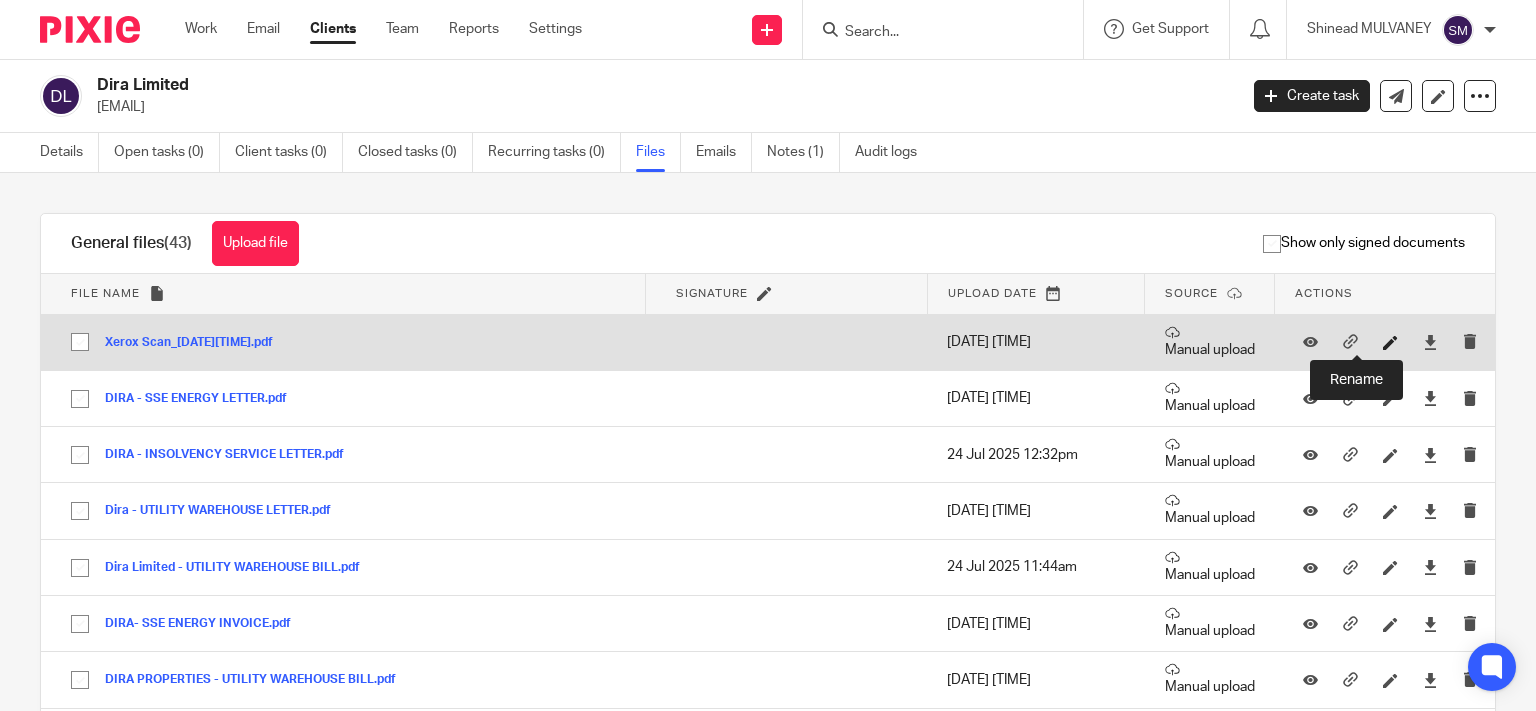 click at bounding box center (1390, 342) 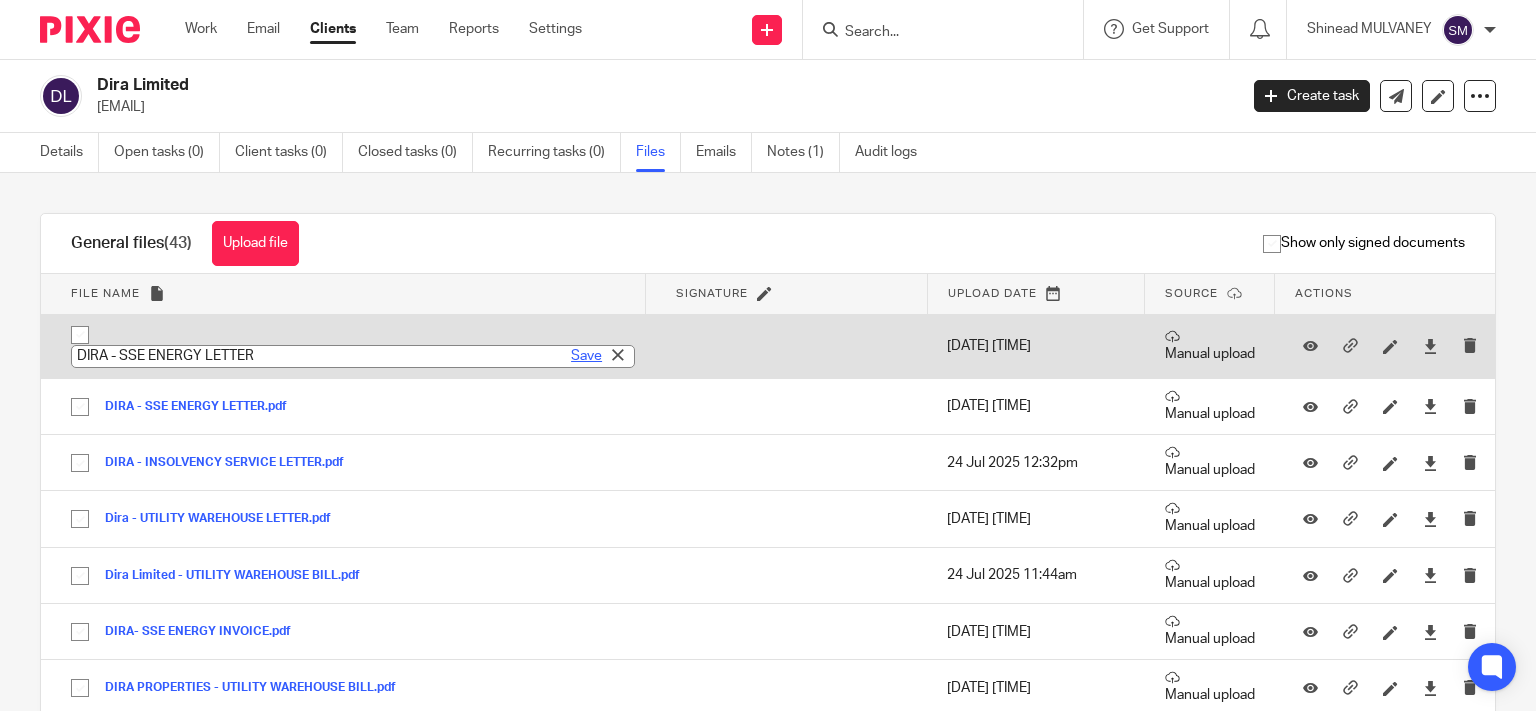 type on "DIRA - SSE ENERGY LETTER" 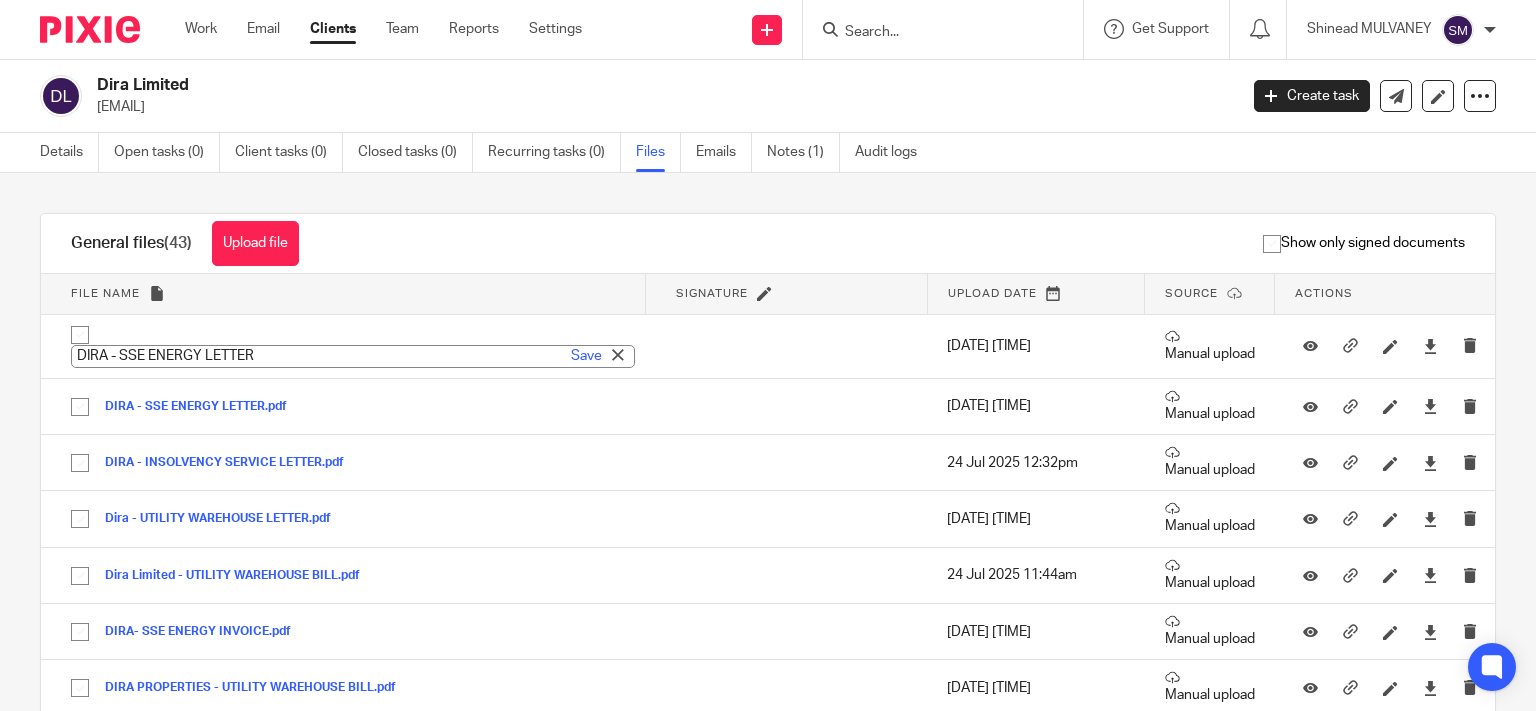 drag, startPoint x: 558, startPoint y: 353, endPoint x: 498, endPoint y: 73, distance: 286.3564 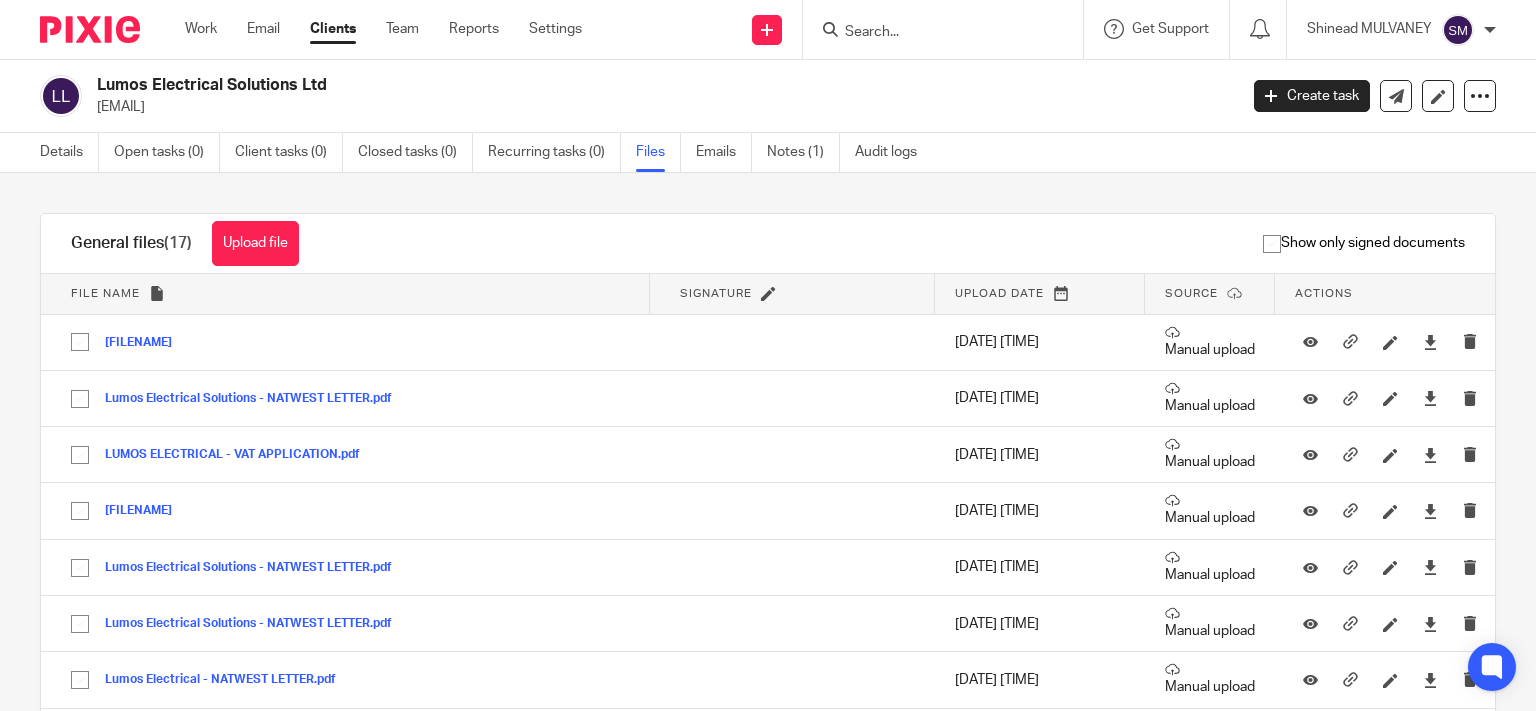 scroll, scrollTop: 0, scrollLeft: 0, axis: both 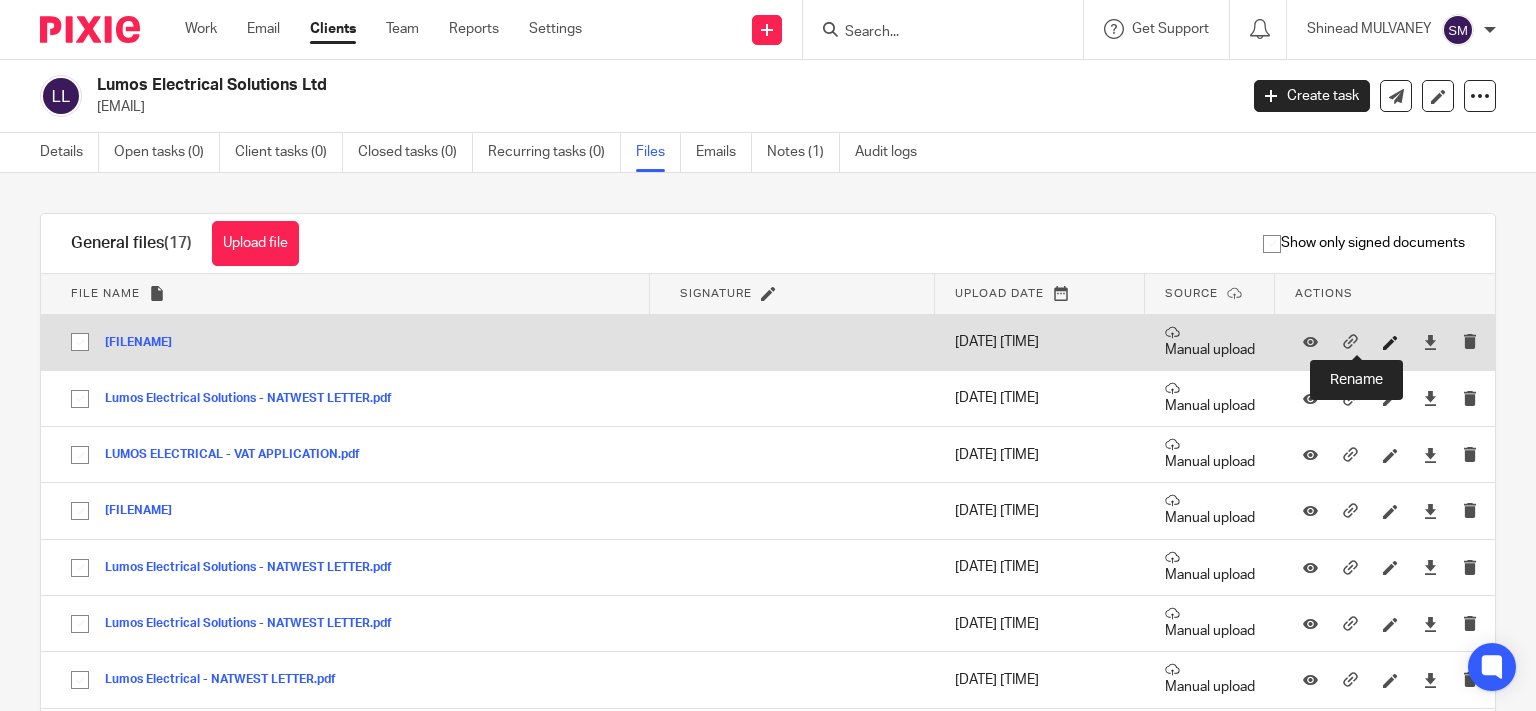 click at bounding box center (1390, 342) 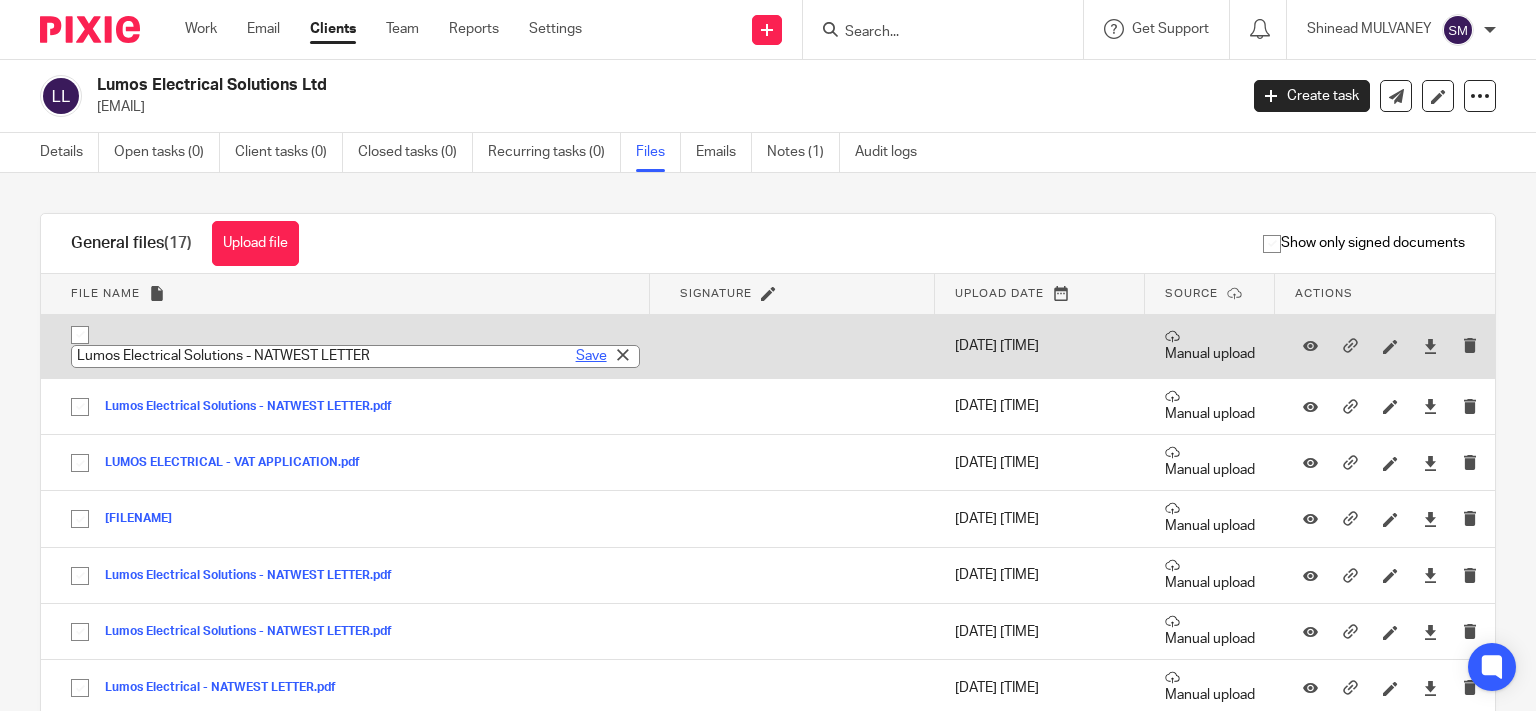 type on "Lumos Electrical Solutions - NATWEST LETTER" 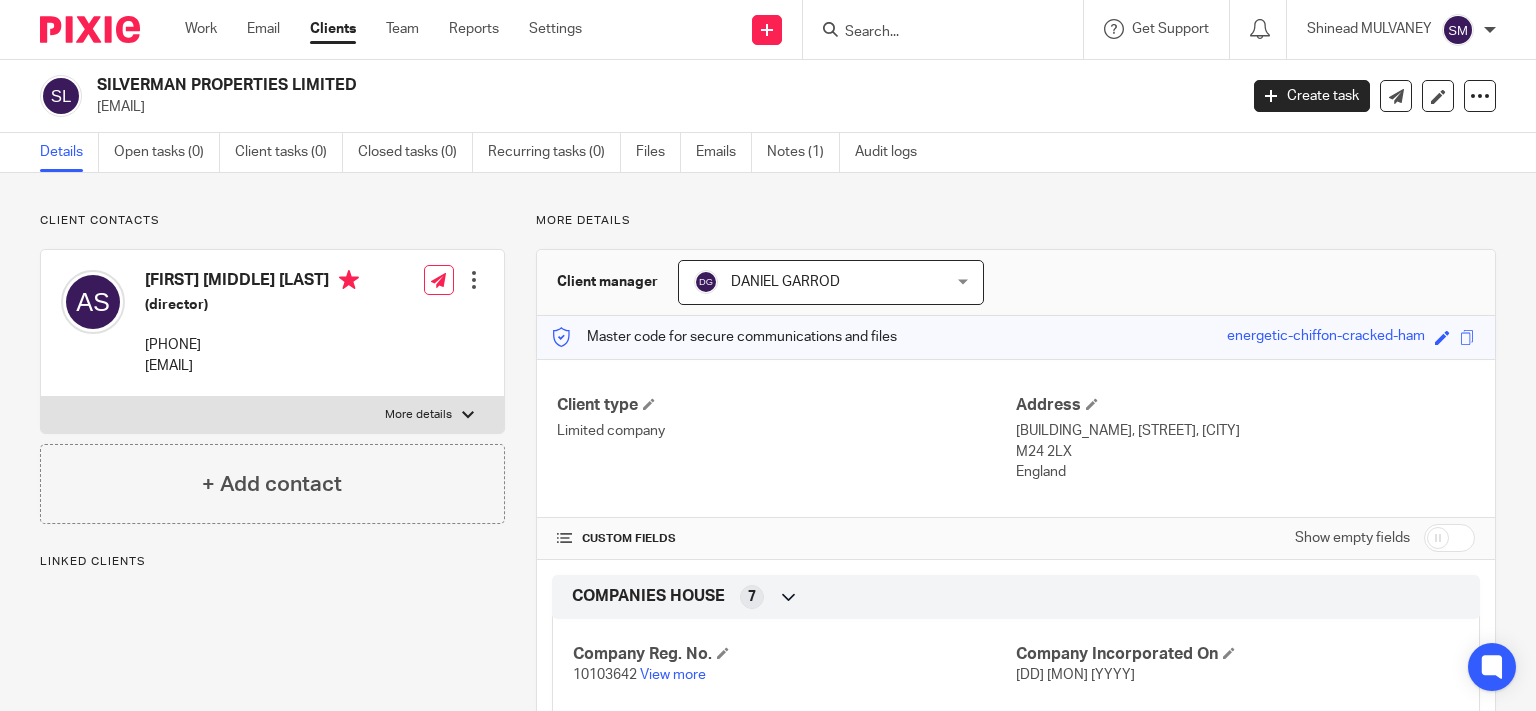 scroll, scrollTop: 0, scrollLeft: 0, axis: both 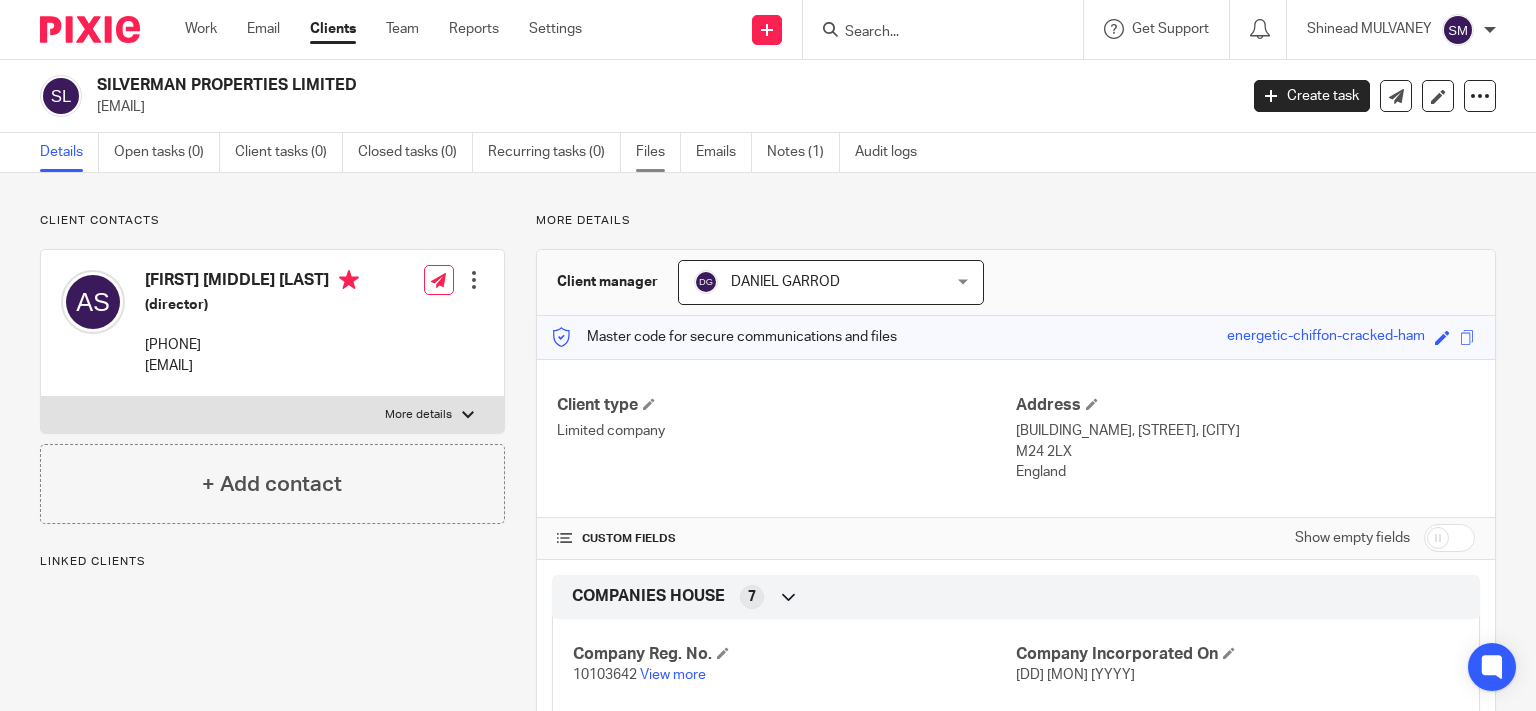 click on "Files" at bounding box center (658, 152) 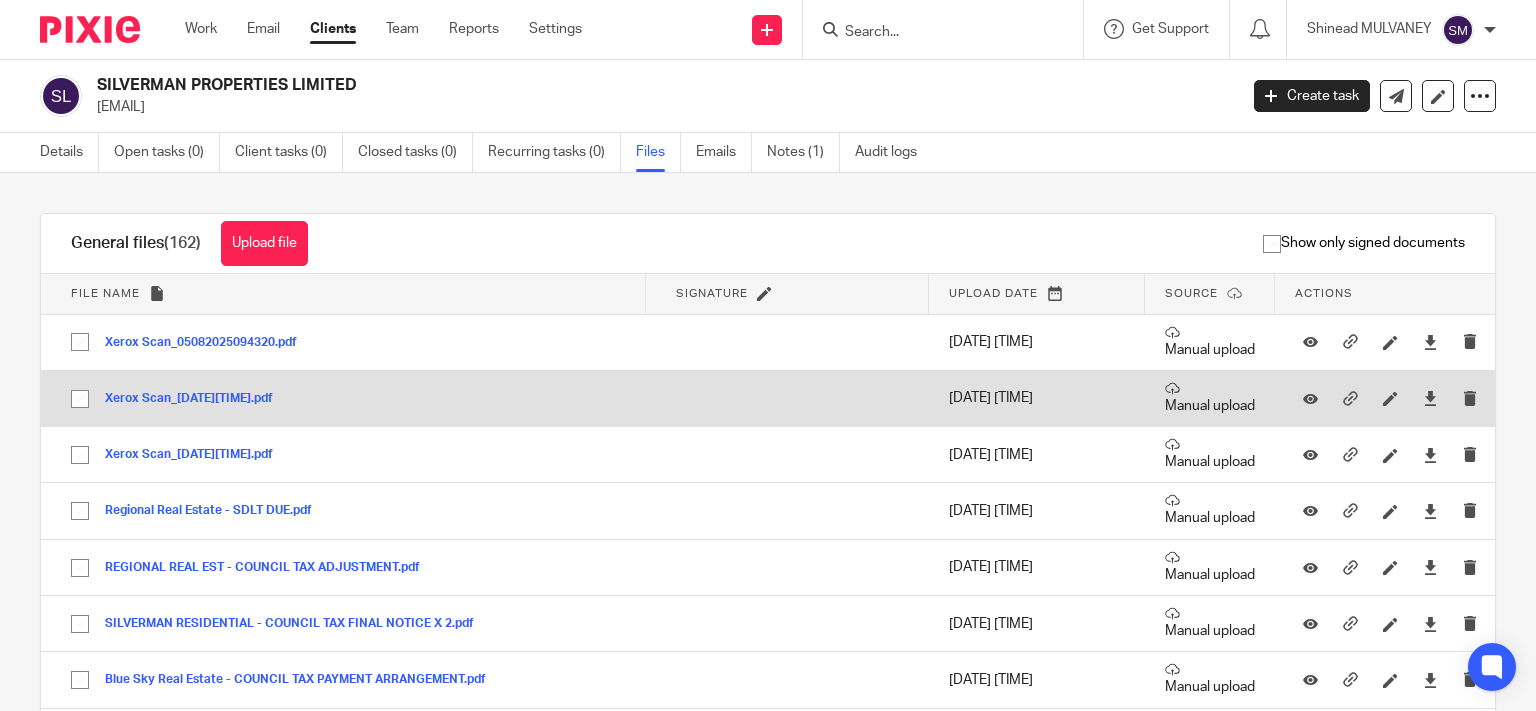 scroll, scrollTop: 0, scrollLeft: 0, axis: both 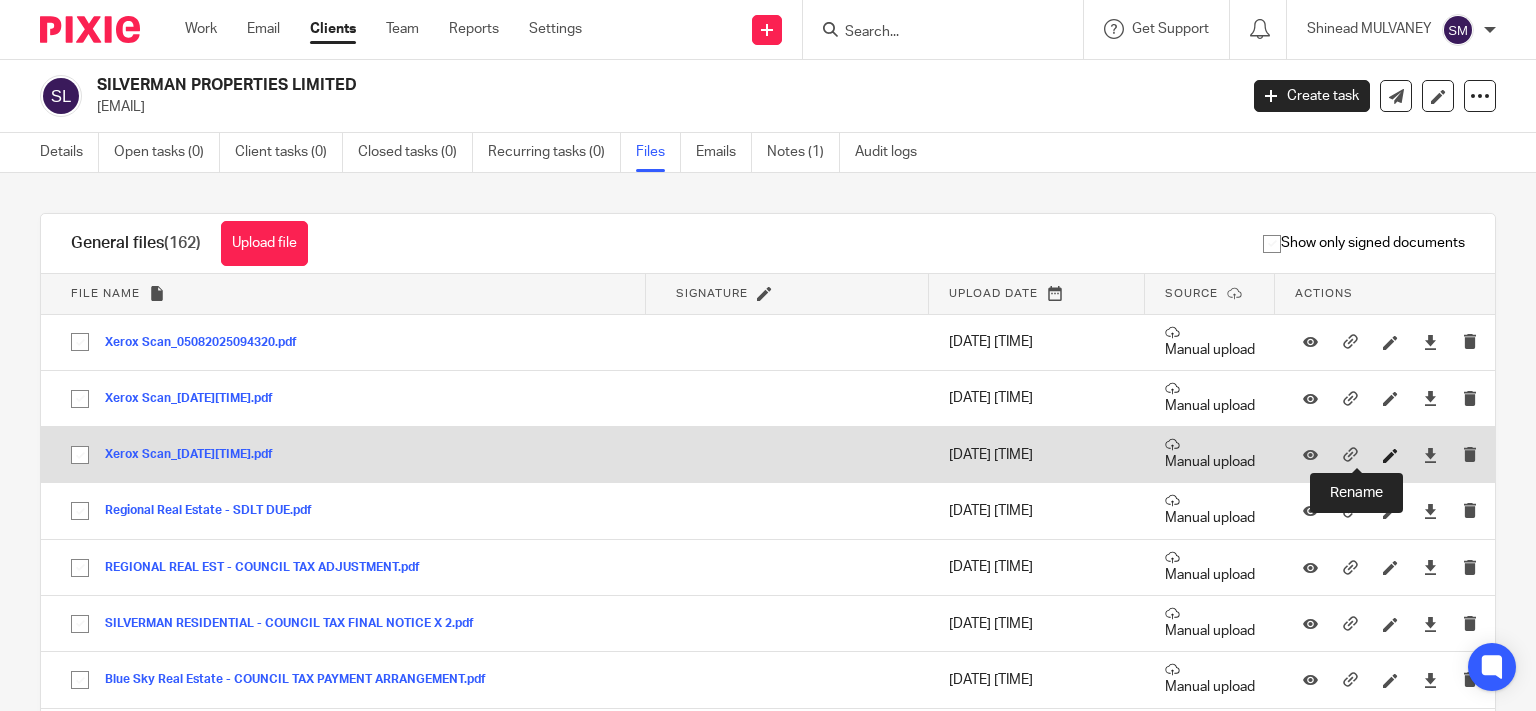 click at bounding box center [1390, 455] 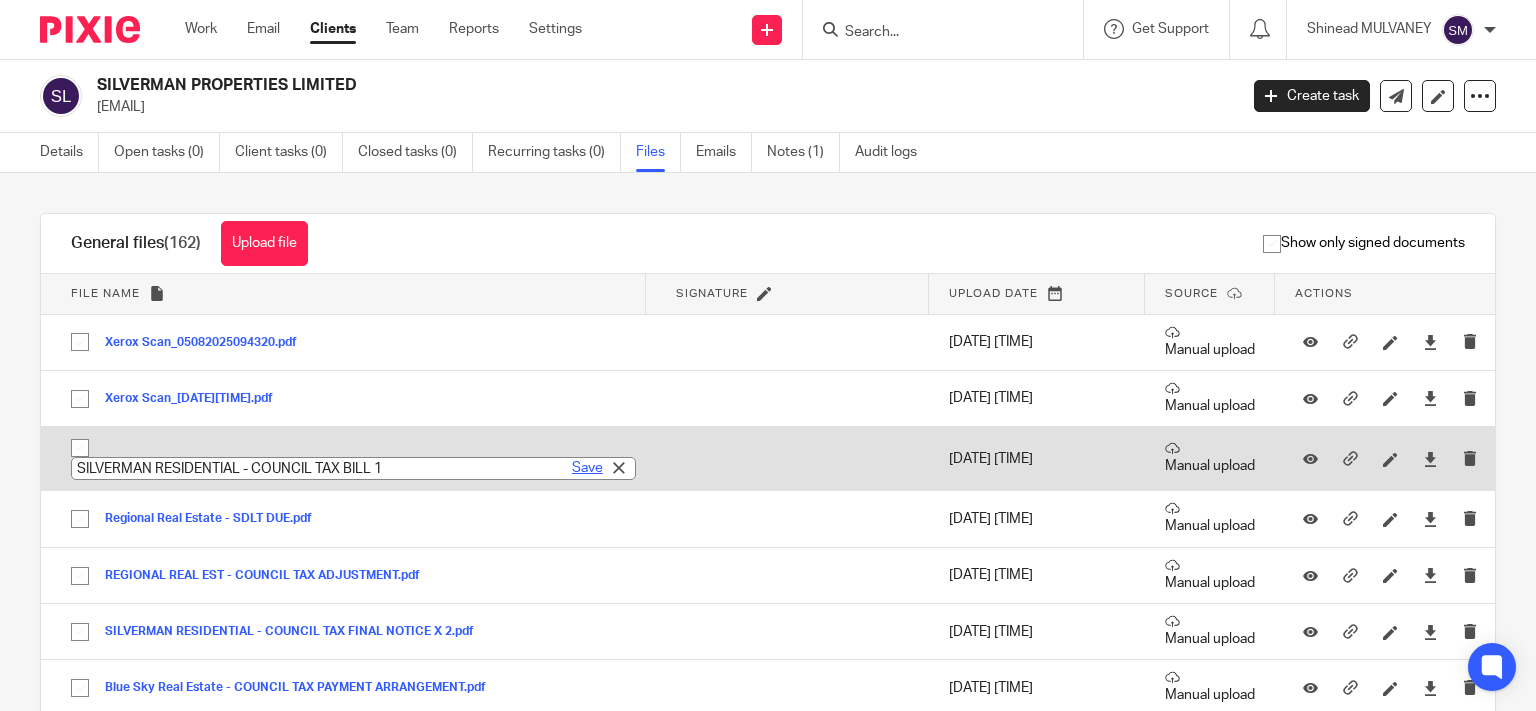 type on "SILVERMAN RESIDENTIAL - COUNCIL TAX BILL 1" 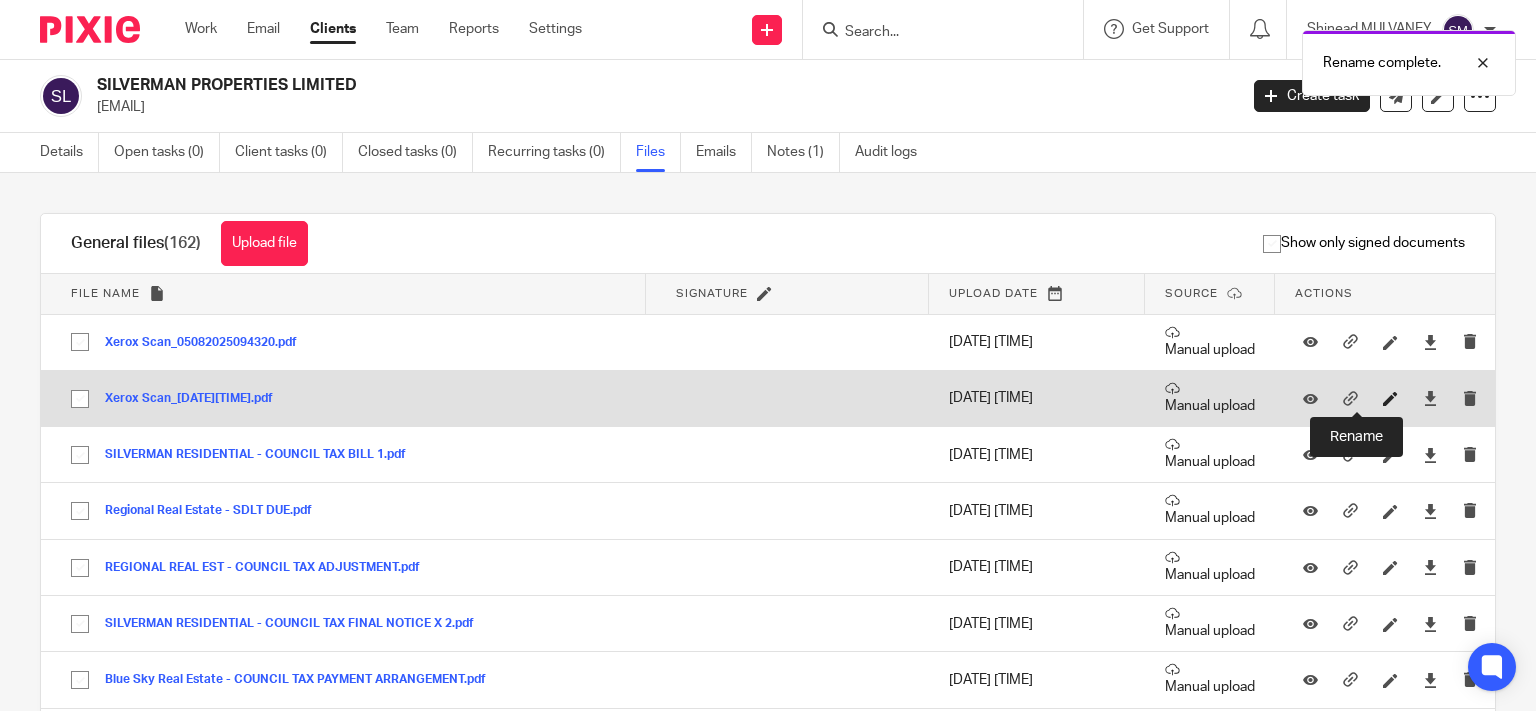 click at bounding box center (1390, 398) 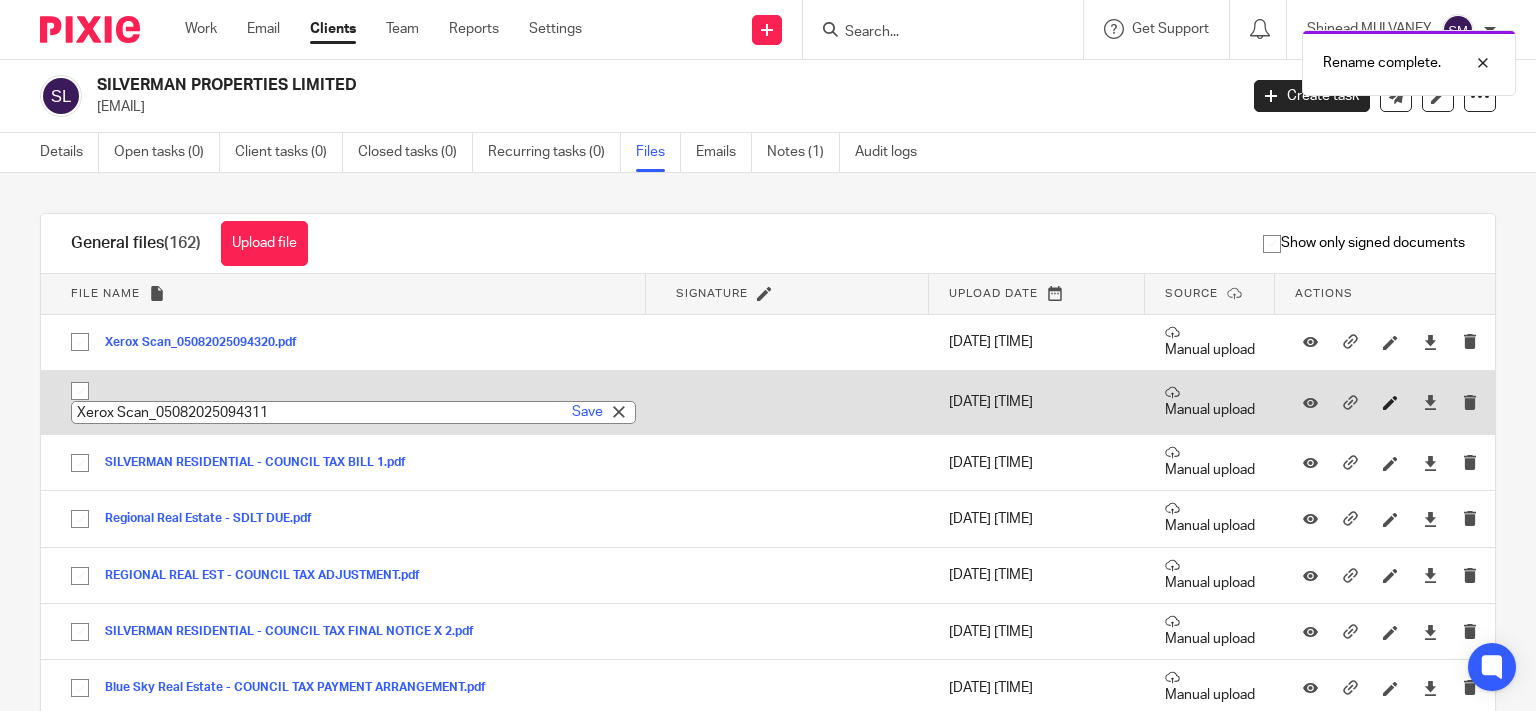 paste on "SILVERMAN RESIDENTIAL - COUNCIL TAX BILL X 3" 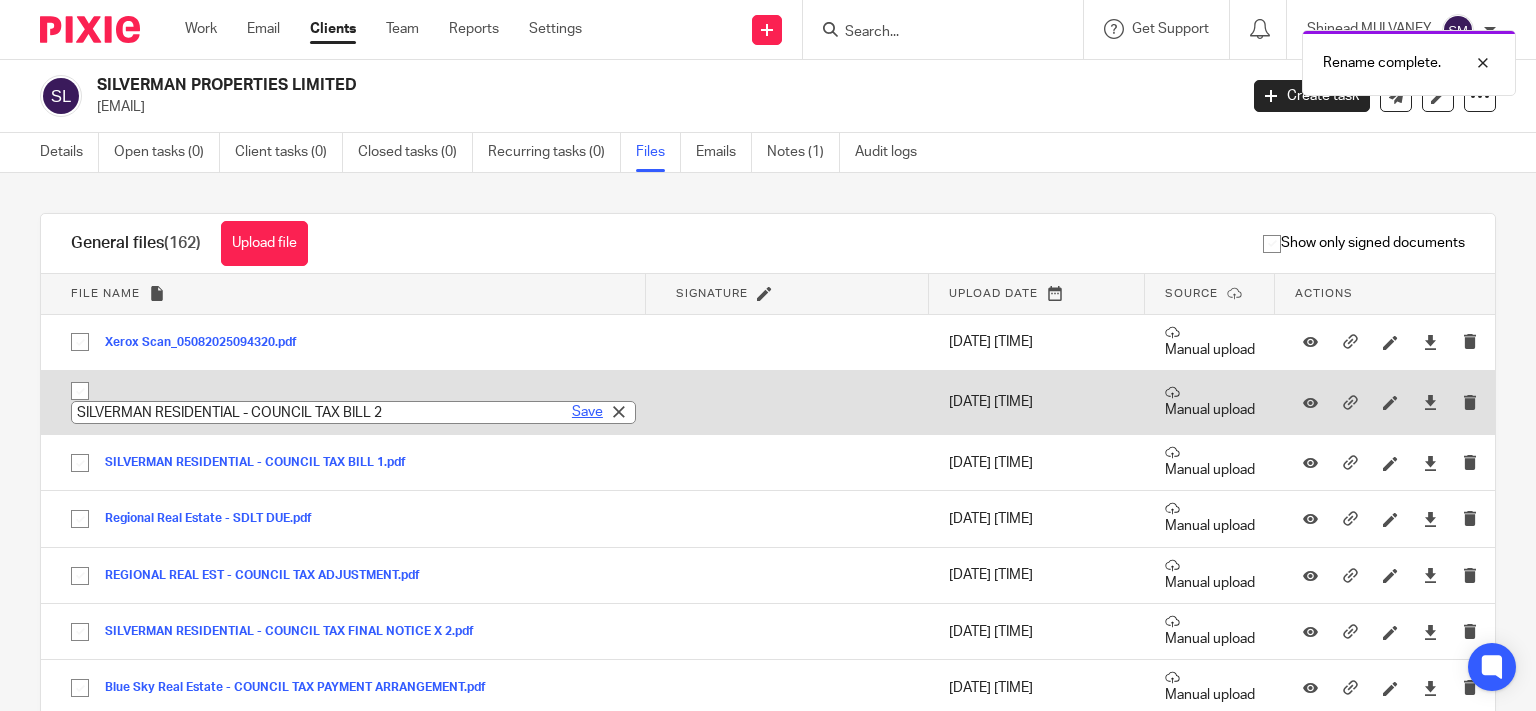 type on "SILVERMAN RESIDENTIAL - COUNCIL TAX BILL 2" 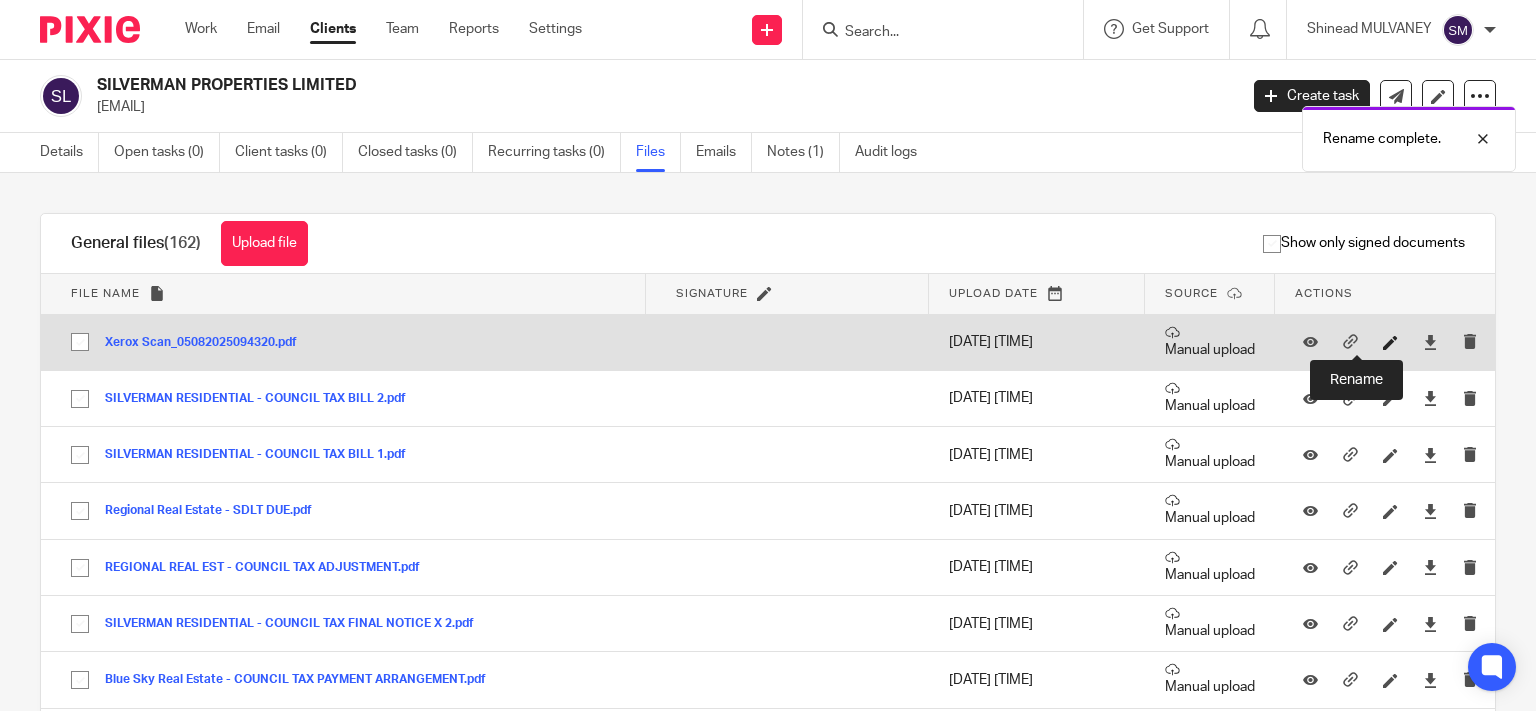 click at bounding box center [1390, 342] 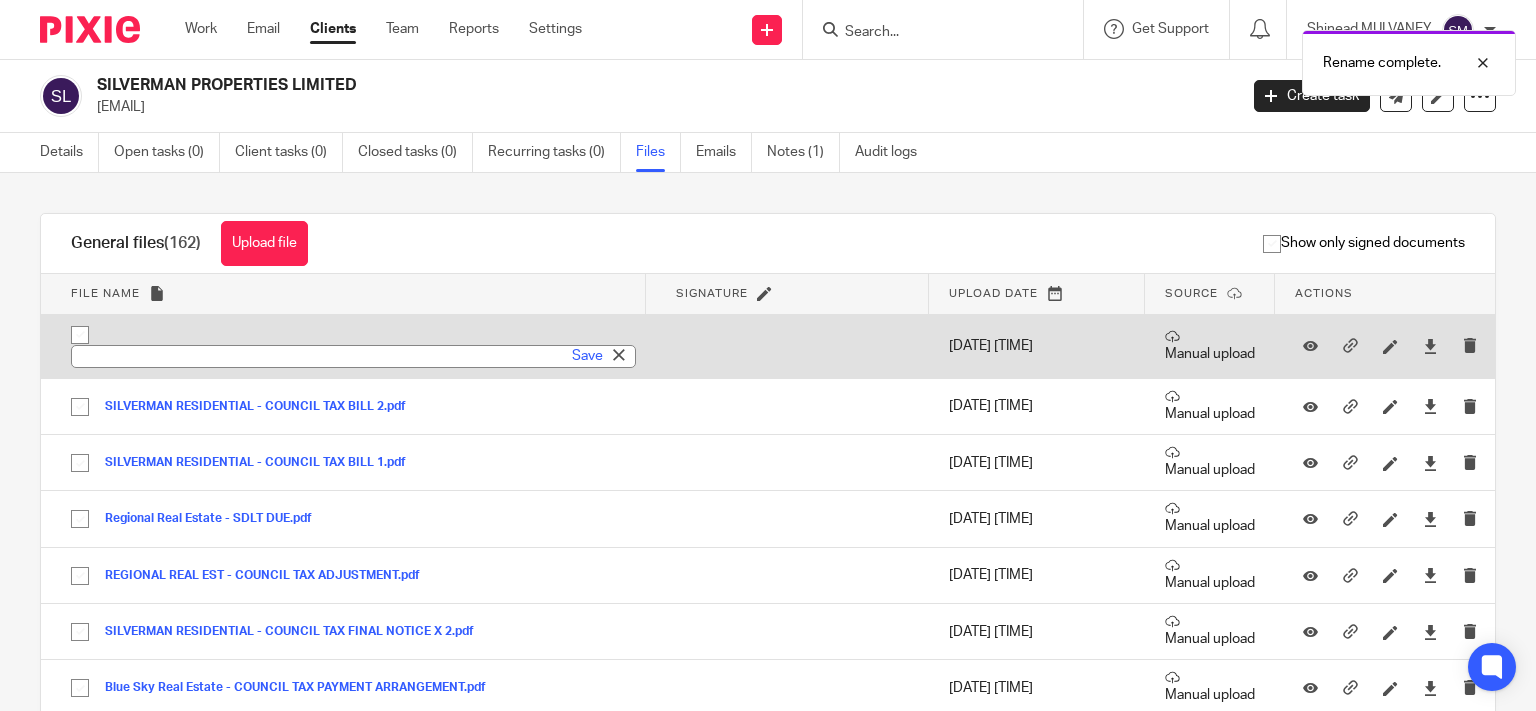 paste on "SILVERMAN RESIDENTIAL - COUNCIL TAX BILL X 3" 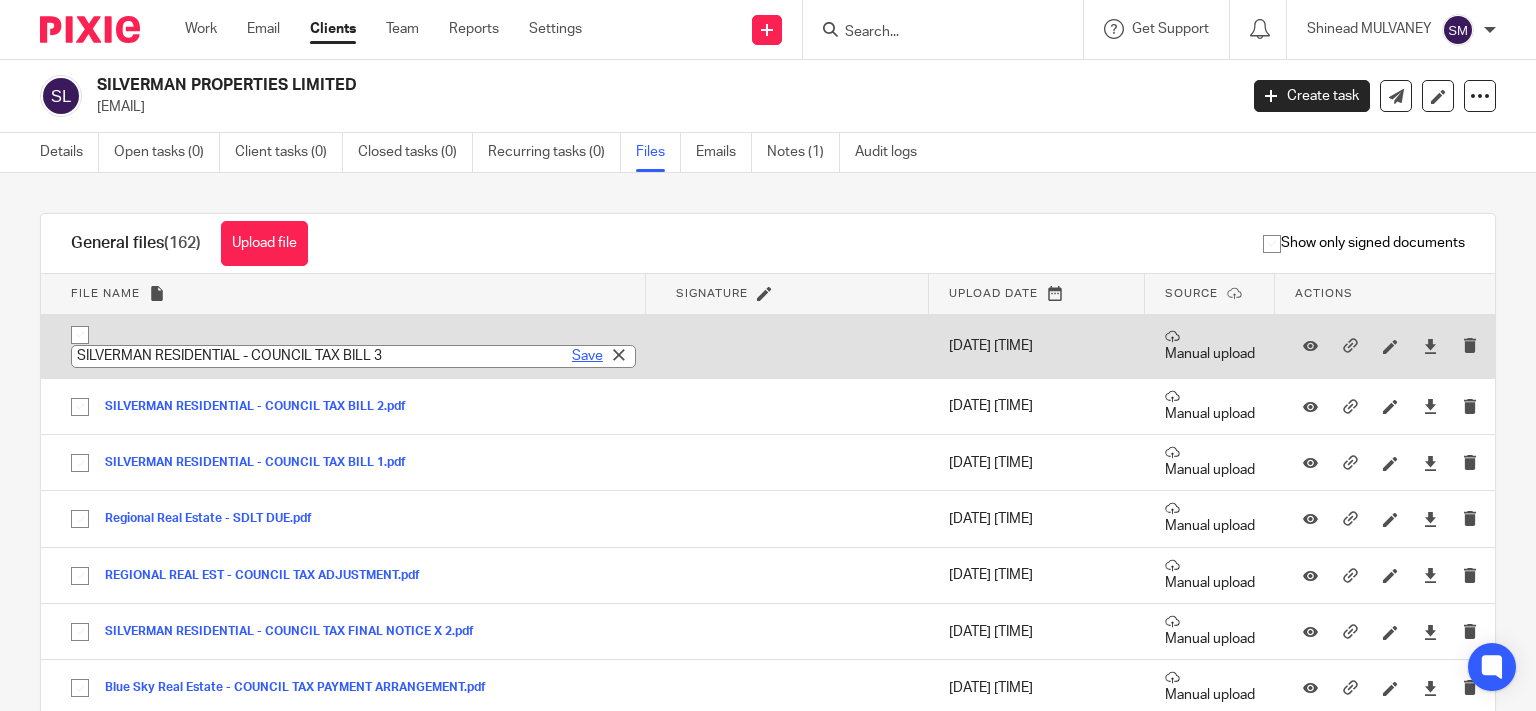 type on "SILVERMAN RESIDENTIAL - COUNCIL TAX BILL 3" 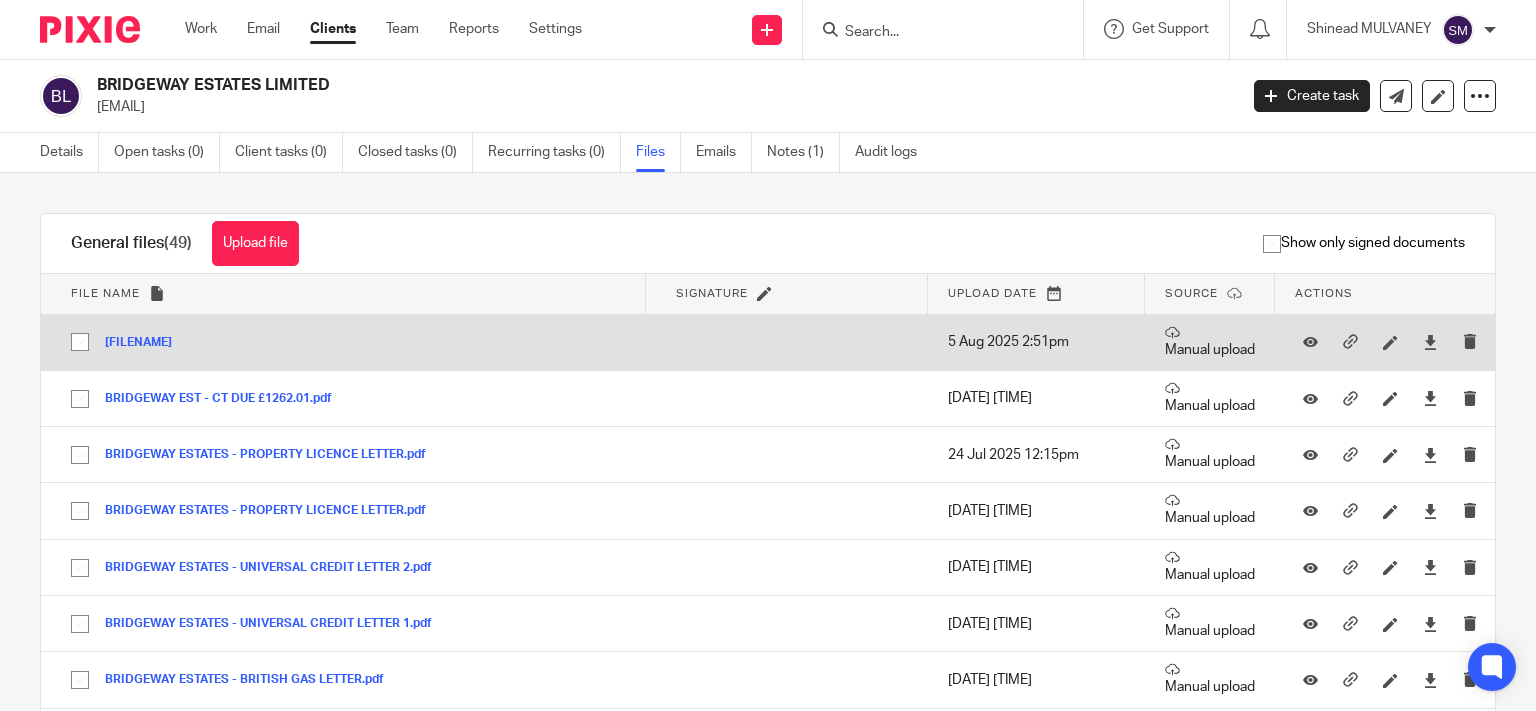 scroll, scrollTop: 0, scrollLeft: 0, axis: both 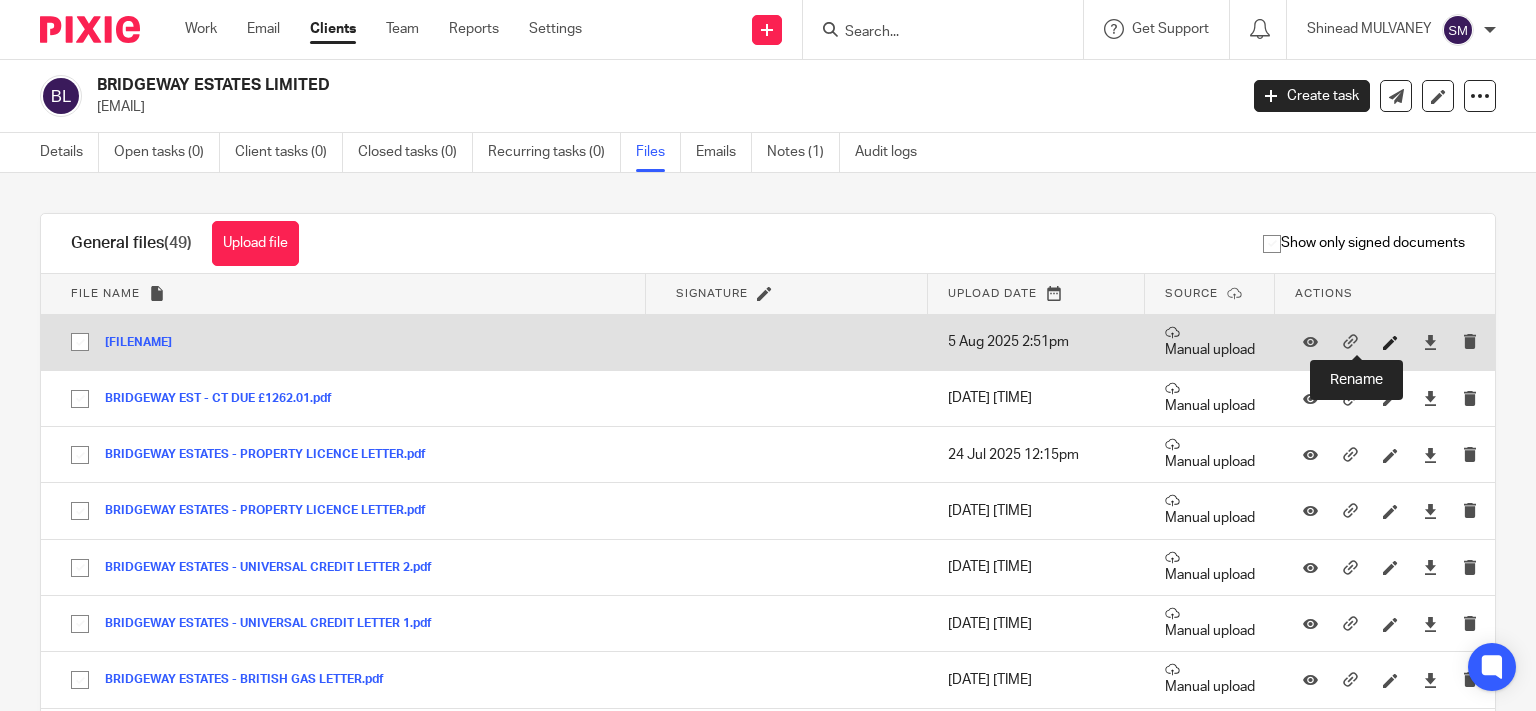 click at bounding box center [1390, 342] 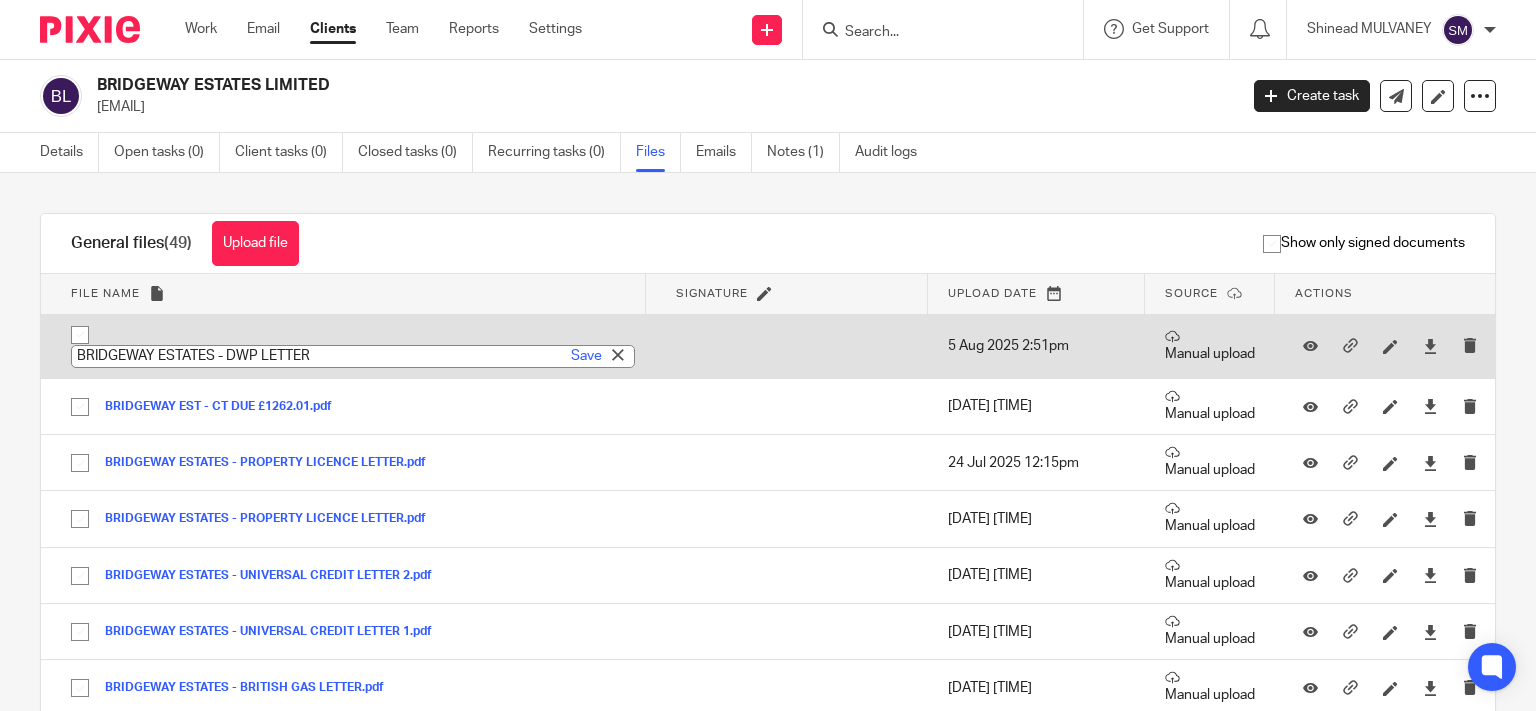 type on "BRIDGEWAY ESTATES - DWP LETTER" 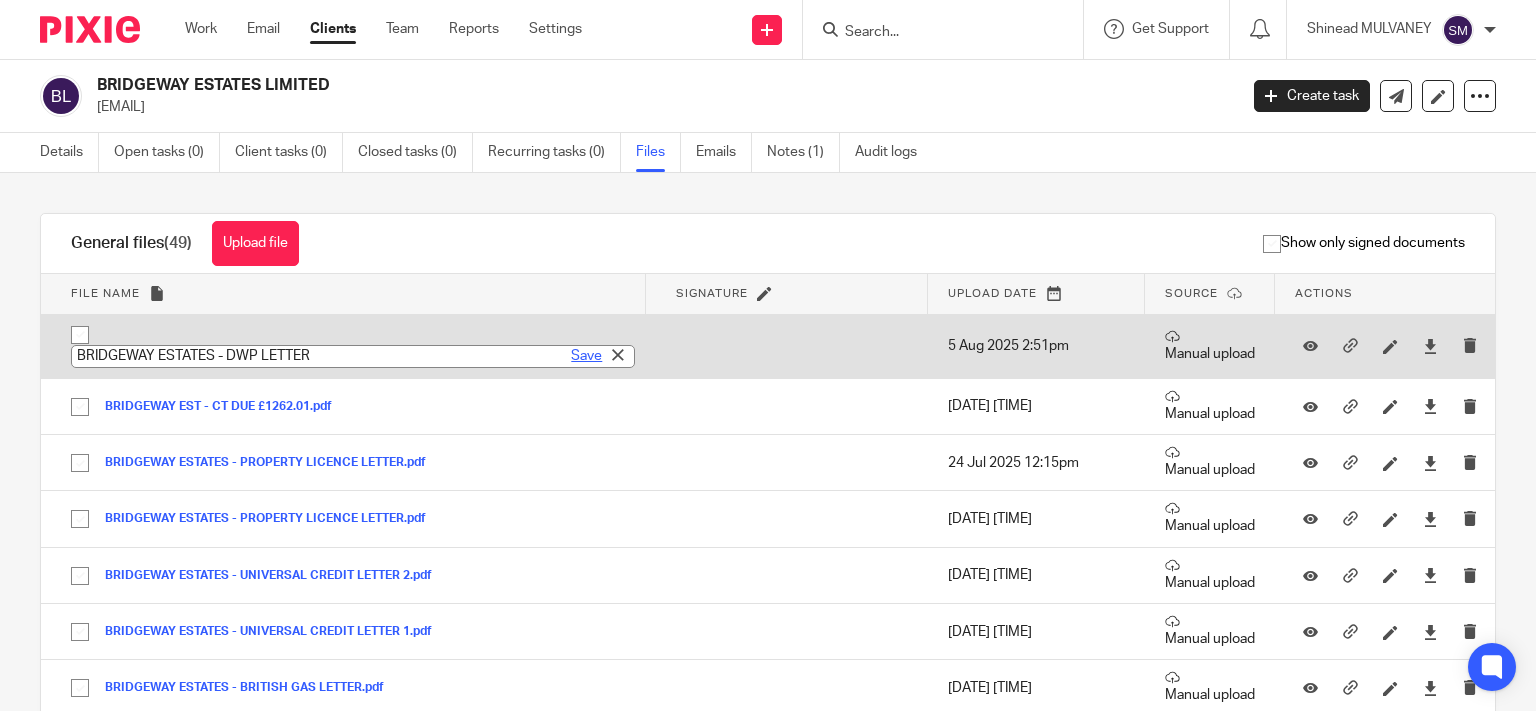 click on "Save" at bounding box center [586, 356] 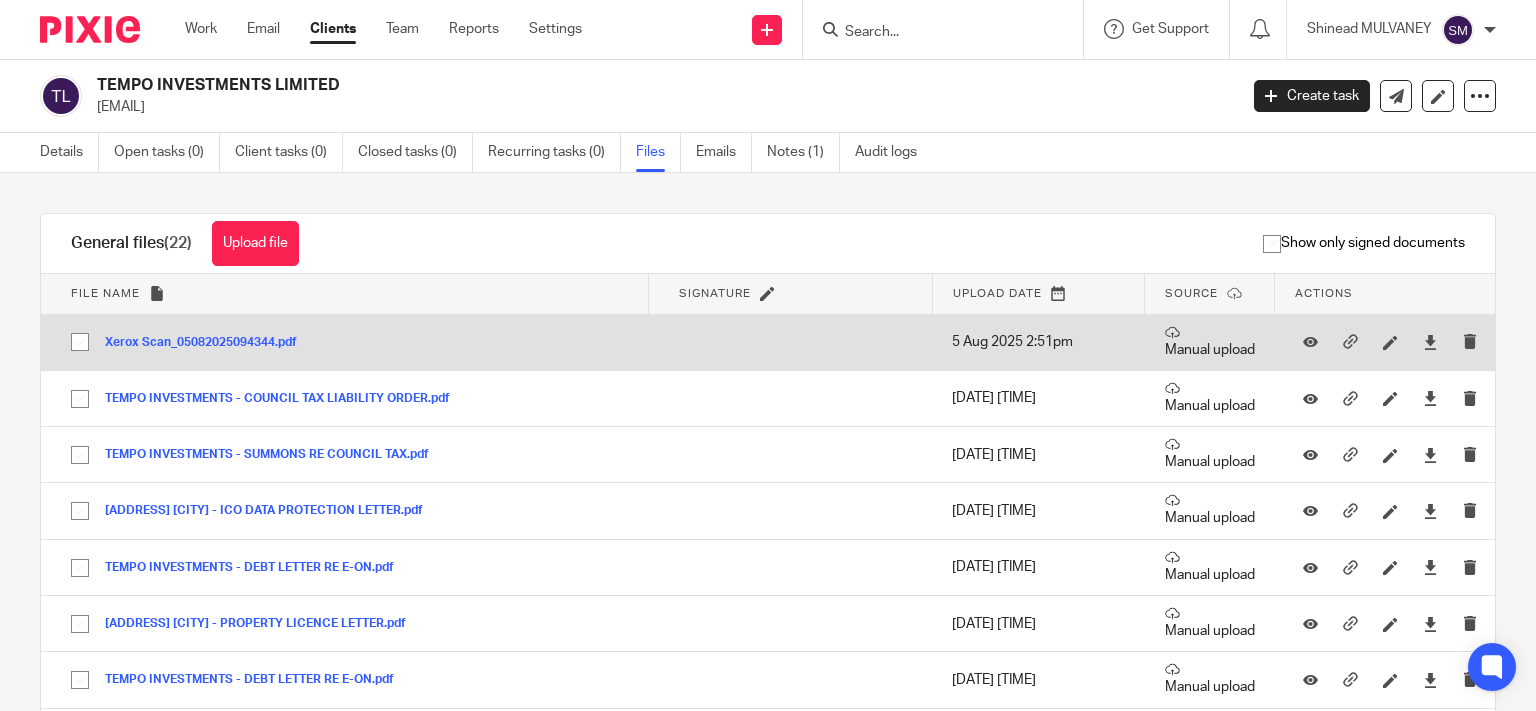 scroll, scrollTop: 0, scrollLeft: 0, axis: both 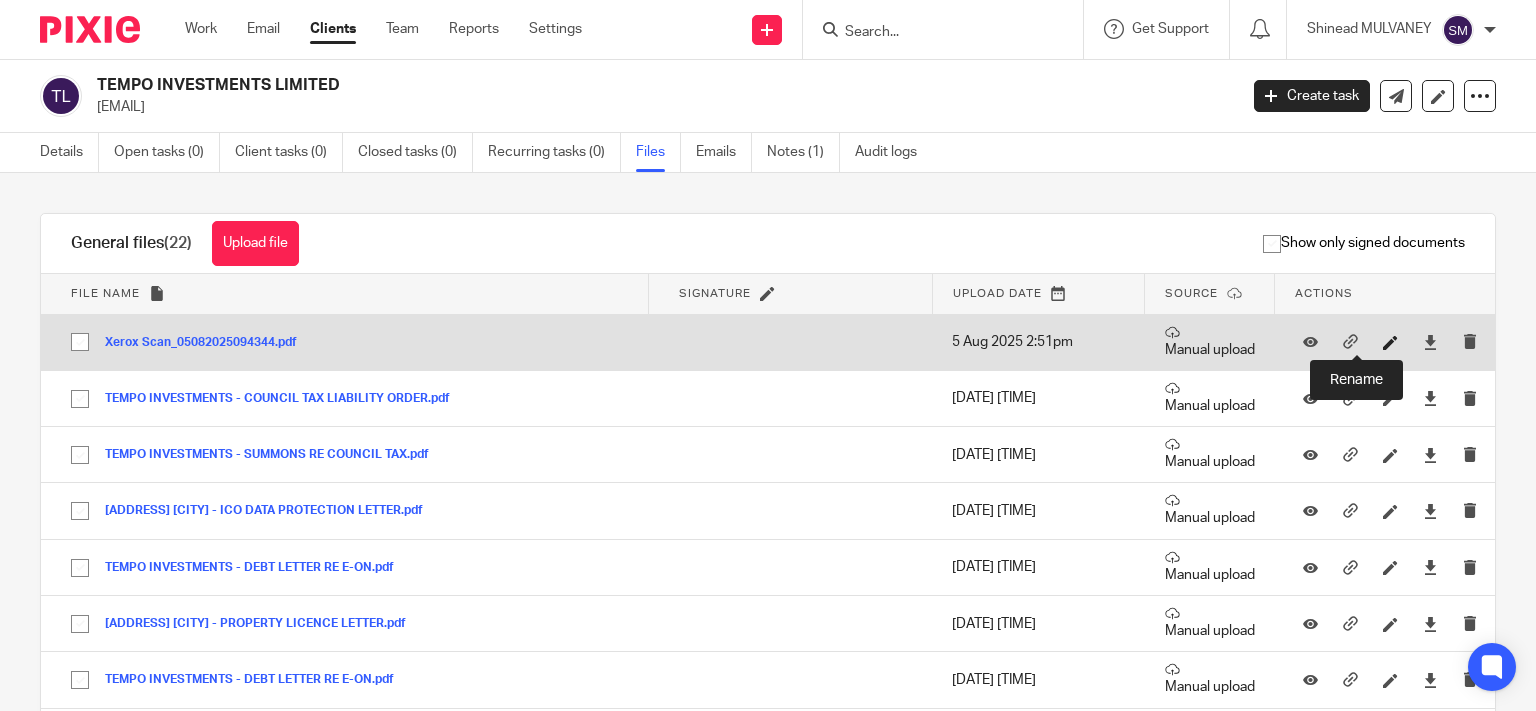 click at bounding box center [1390, 342] 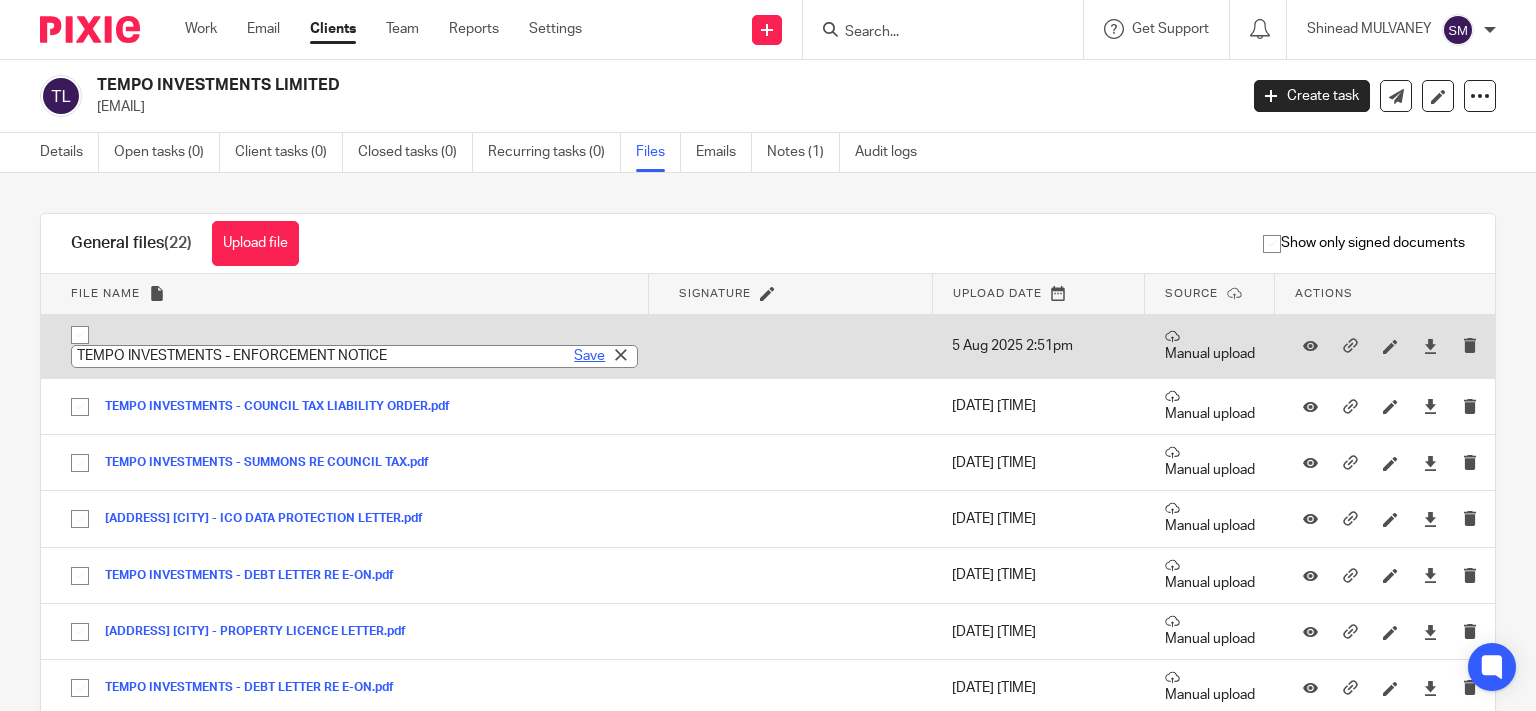 type on "TEMPO INVESTMENTS - ENFORCEMENT NOTICE" 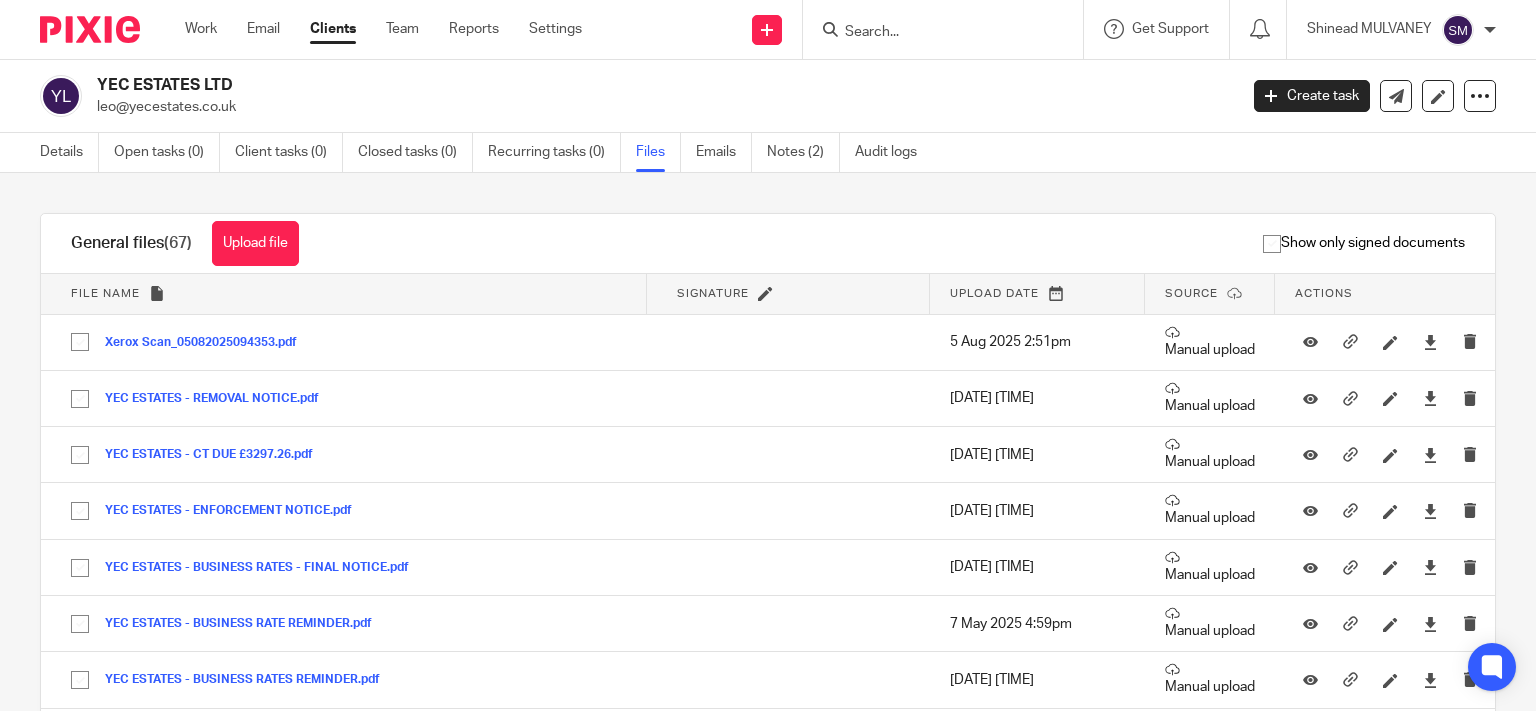 scroll, scrollTop: 0, scrollLeft: 0, axis: both 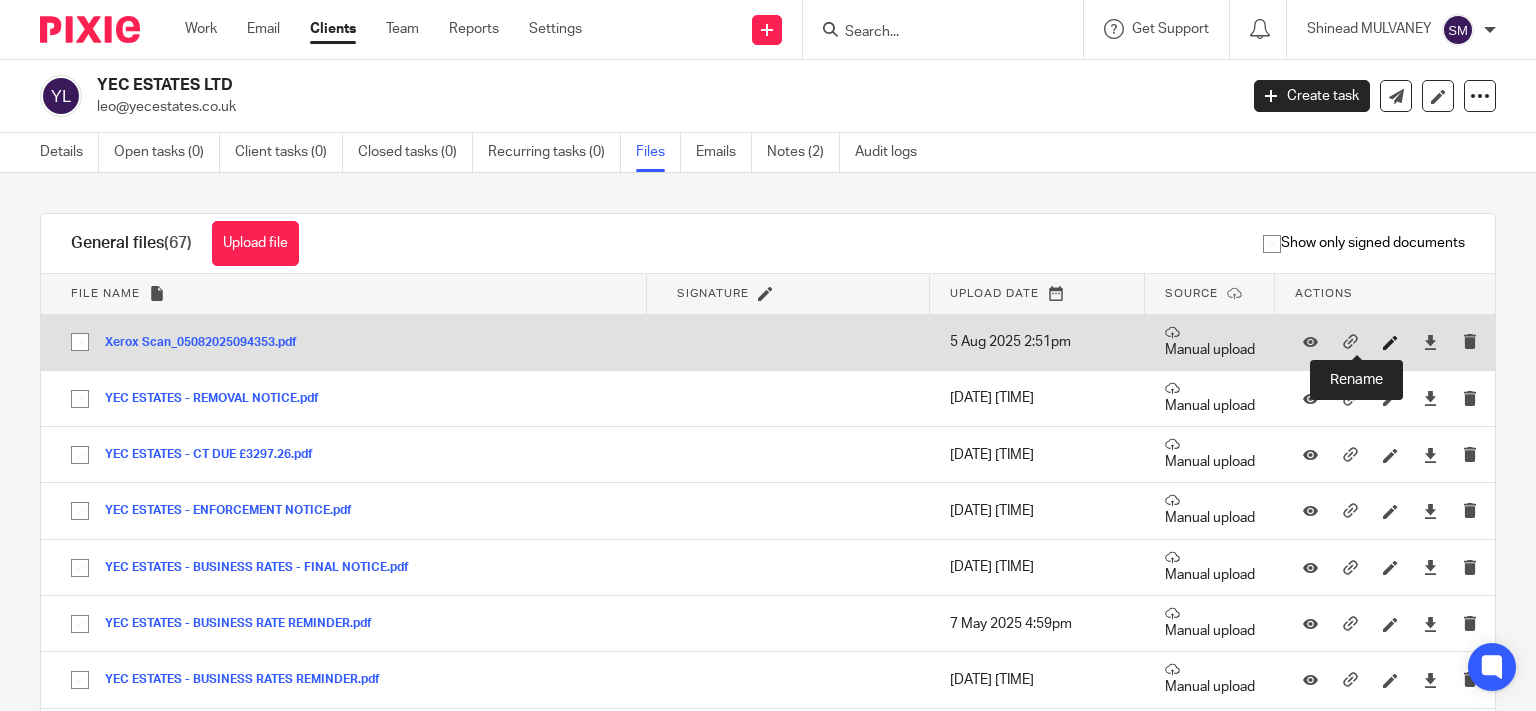 click at bounding box center [1390, 342] 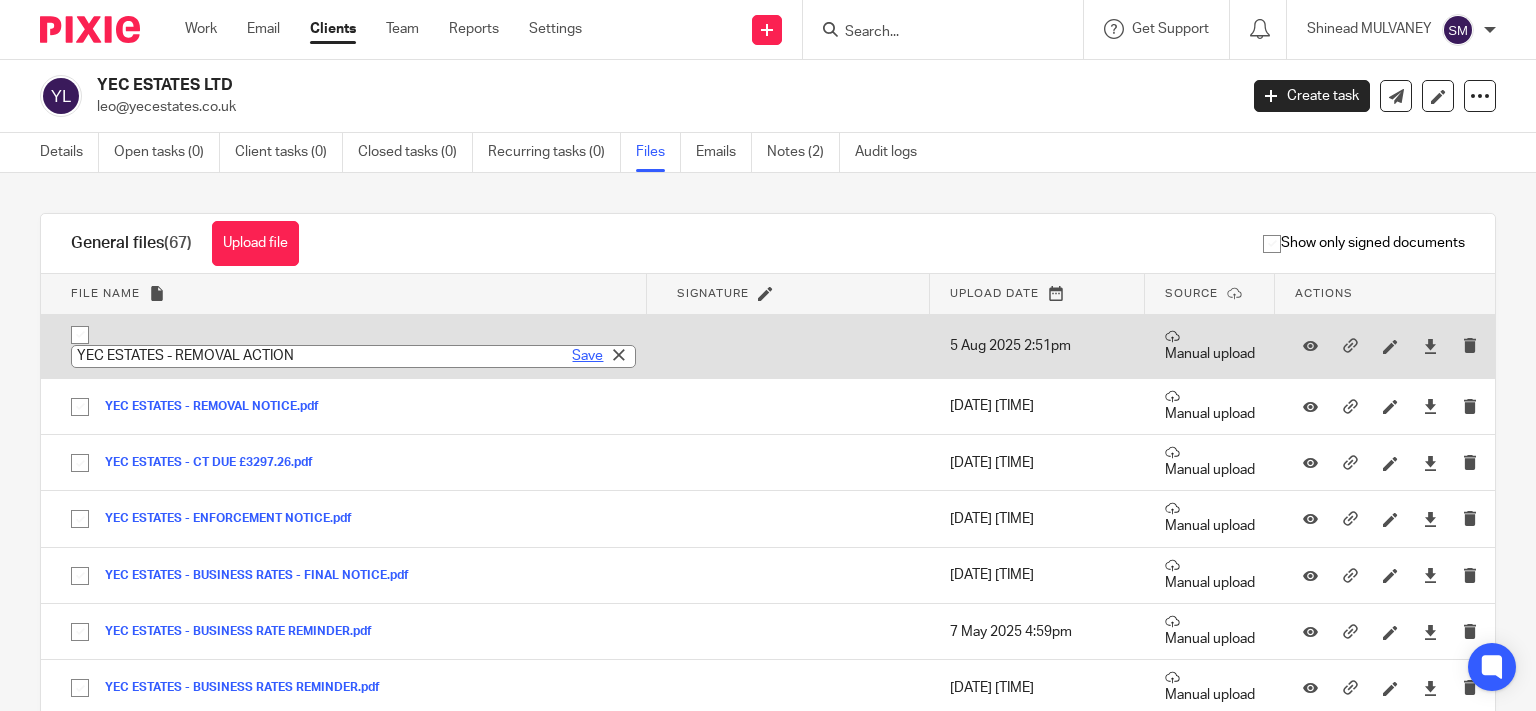 type on "YEC ESTATES - REMOVAL ACTION" 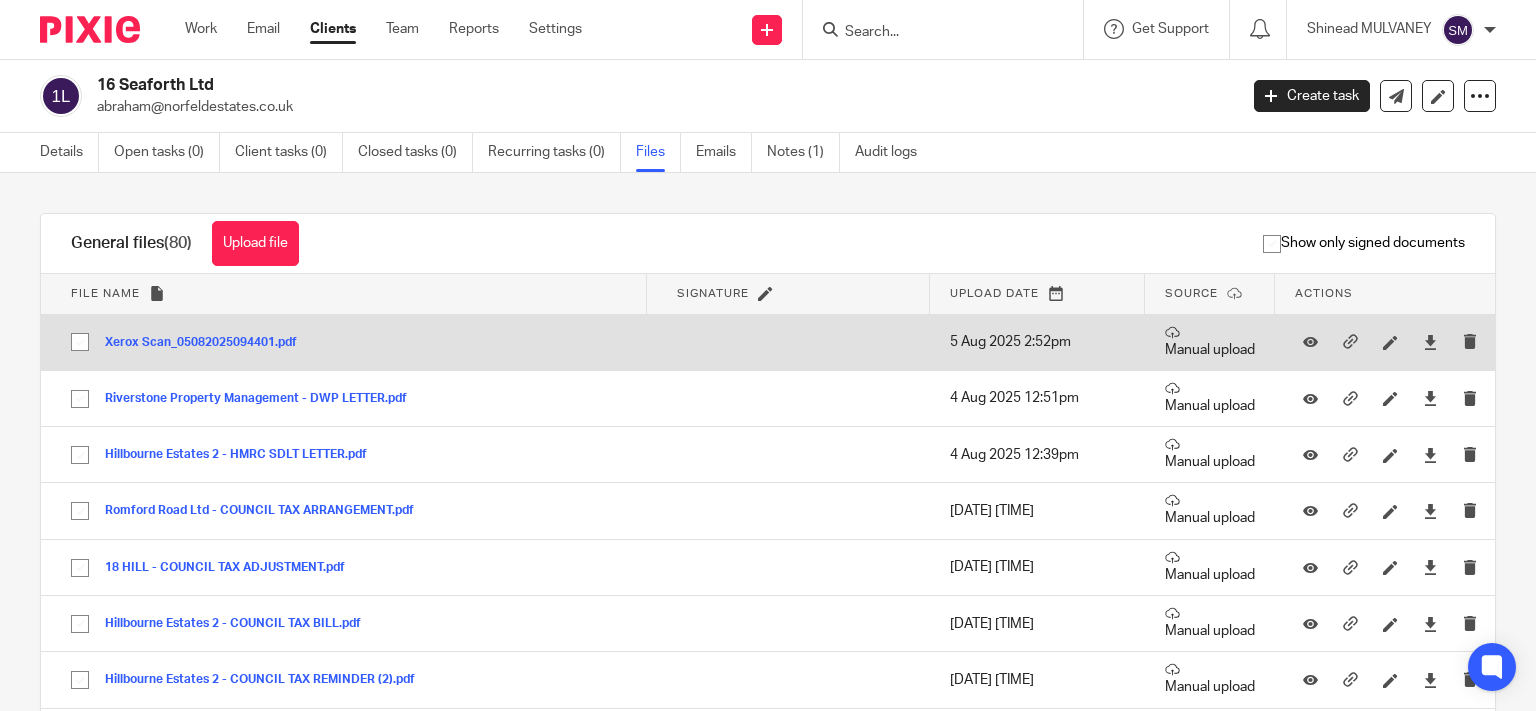 scroll, scrollTop: 0, scrollLeft: 0, axis: both 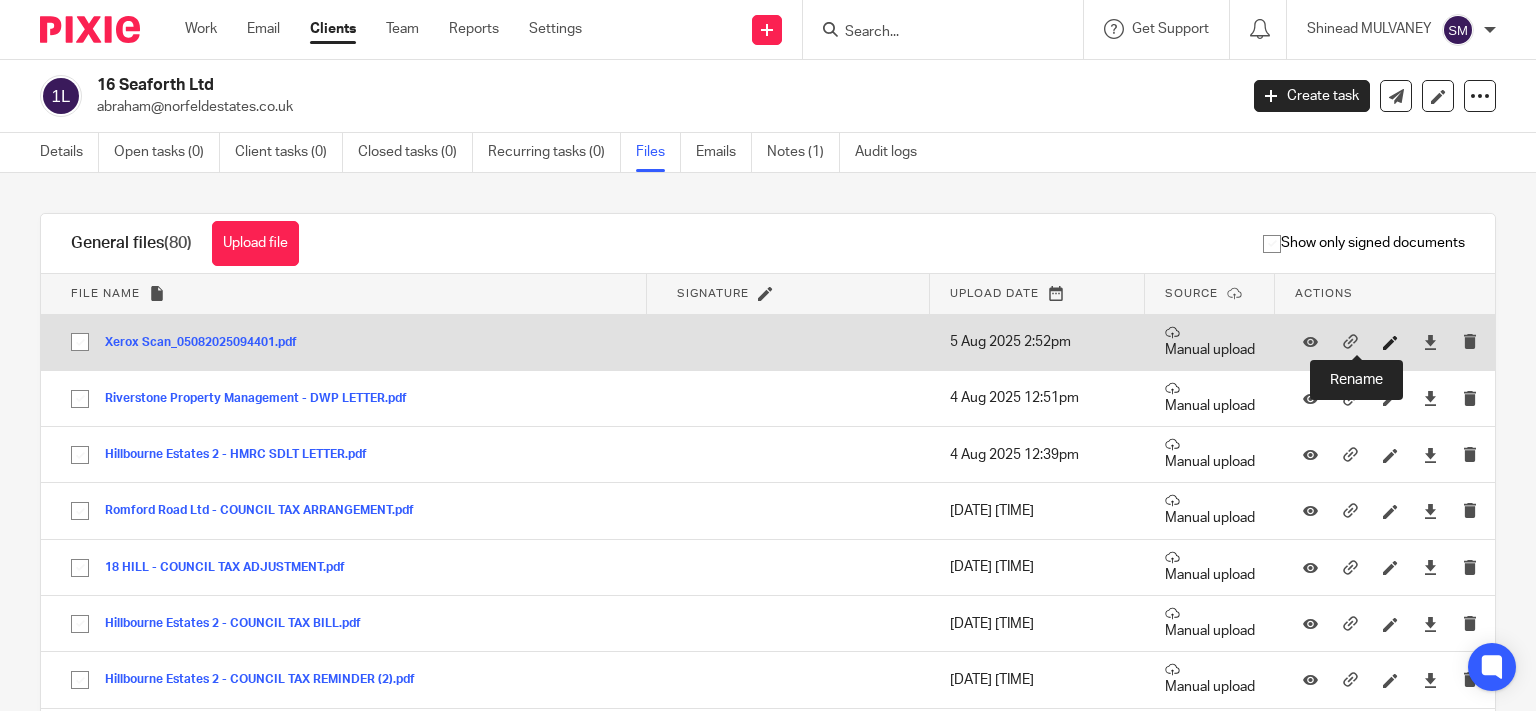 click at bounding box center (1390, 342) 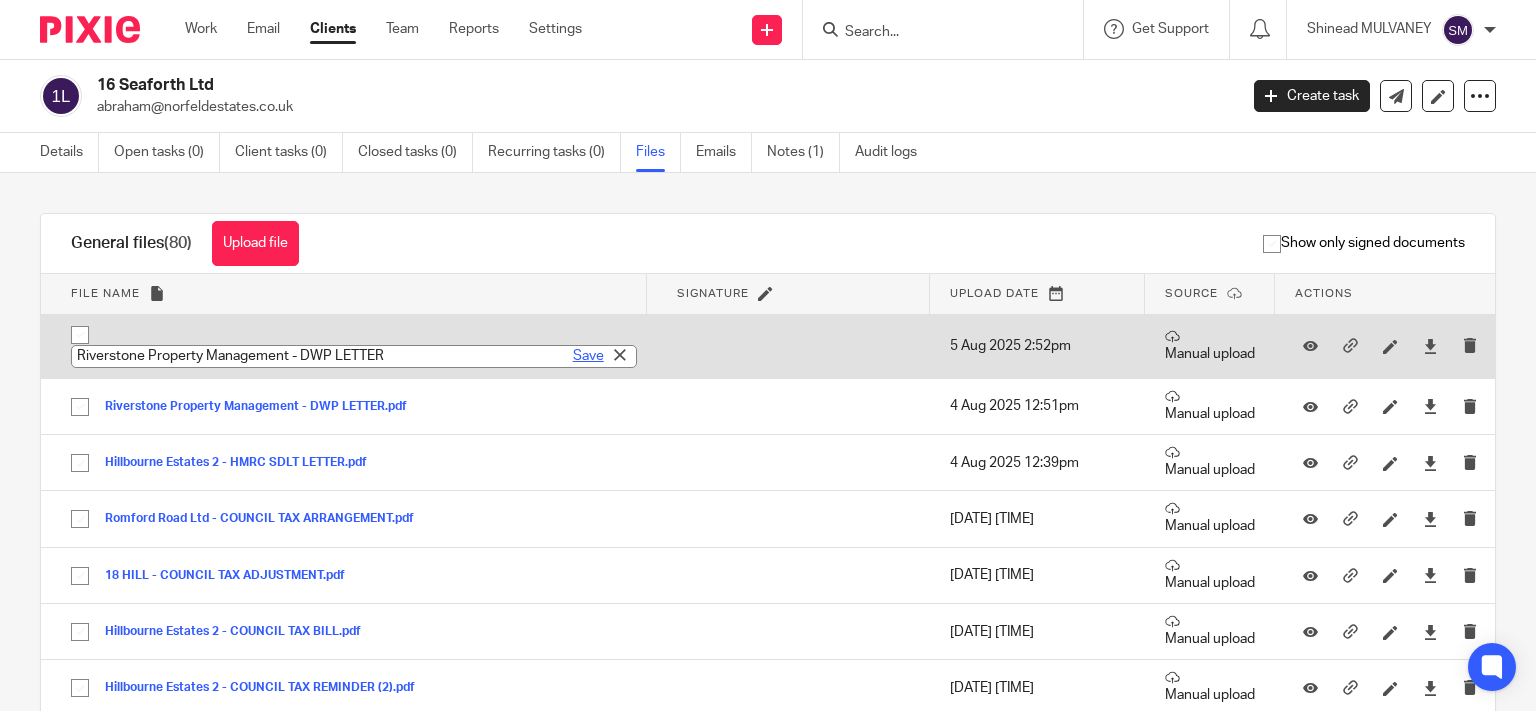 type on "Riverstone Property Management - DWP LETTER" 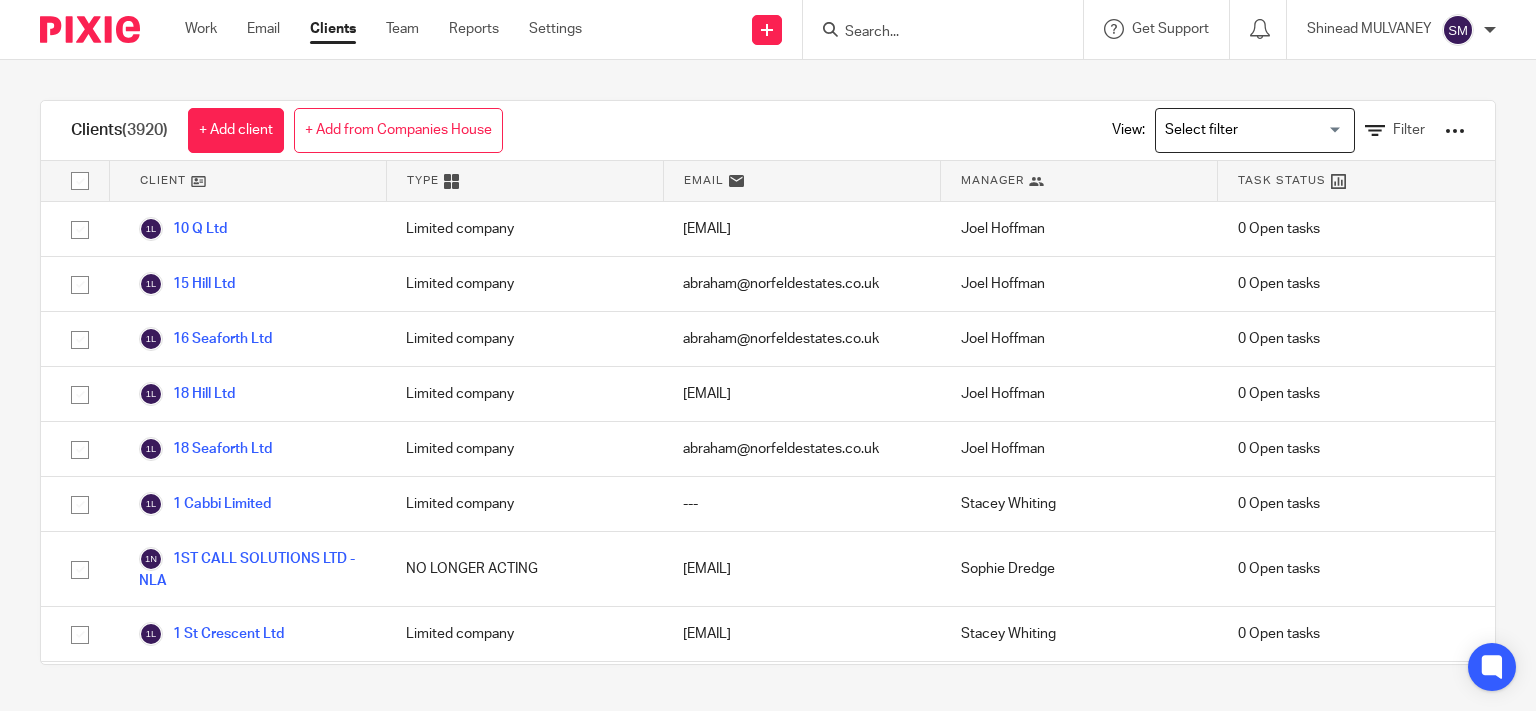 scroll, scrollTop: 0, scrollLeft: 0, axis: both 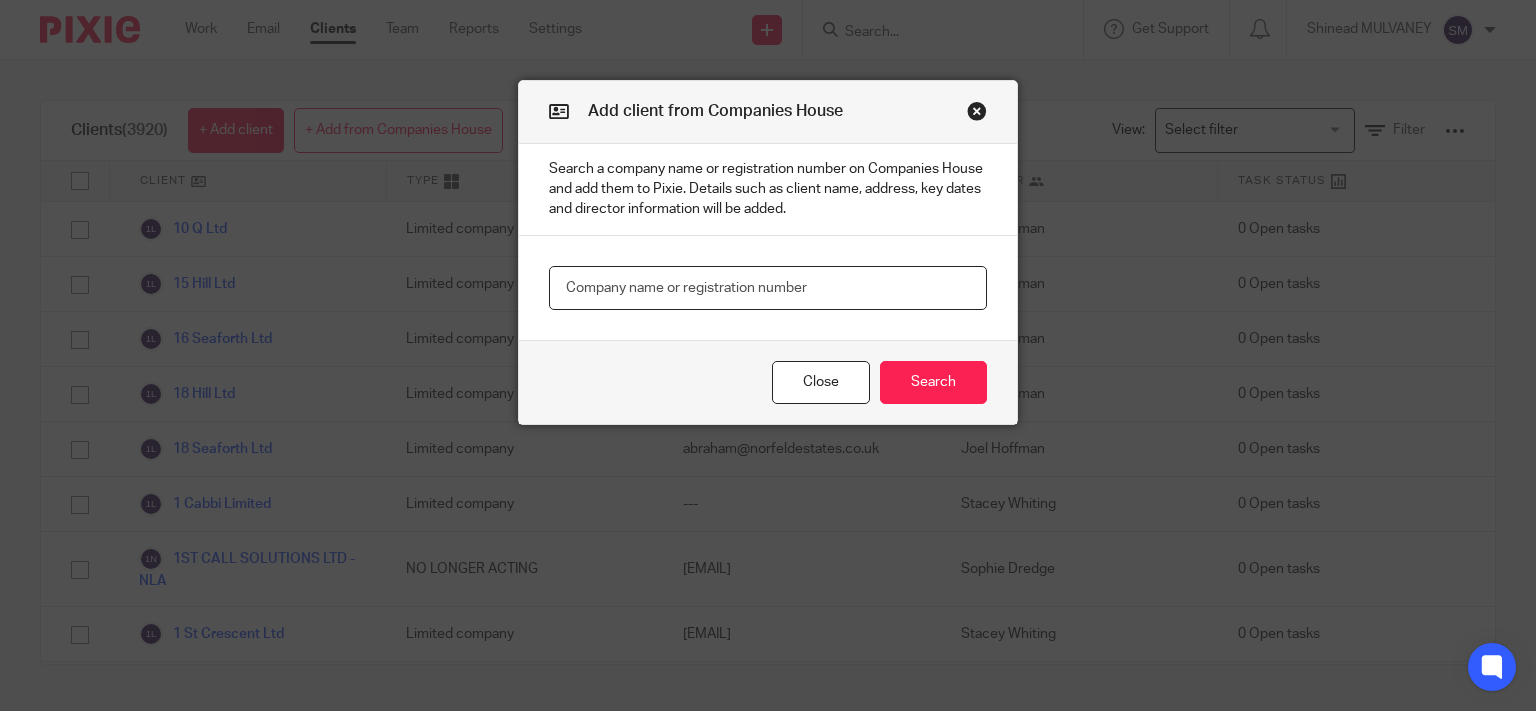 paste on "16627516" 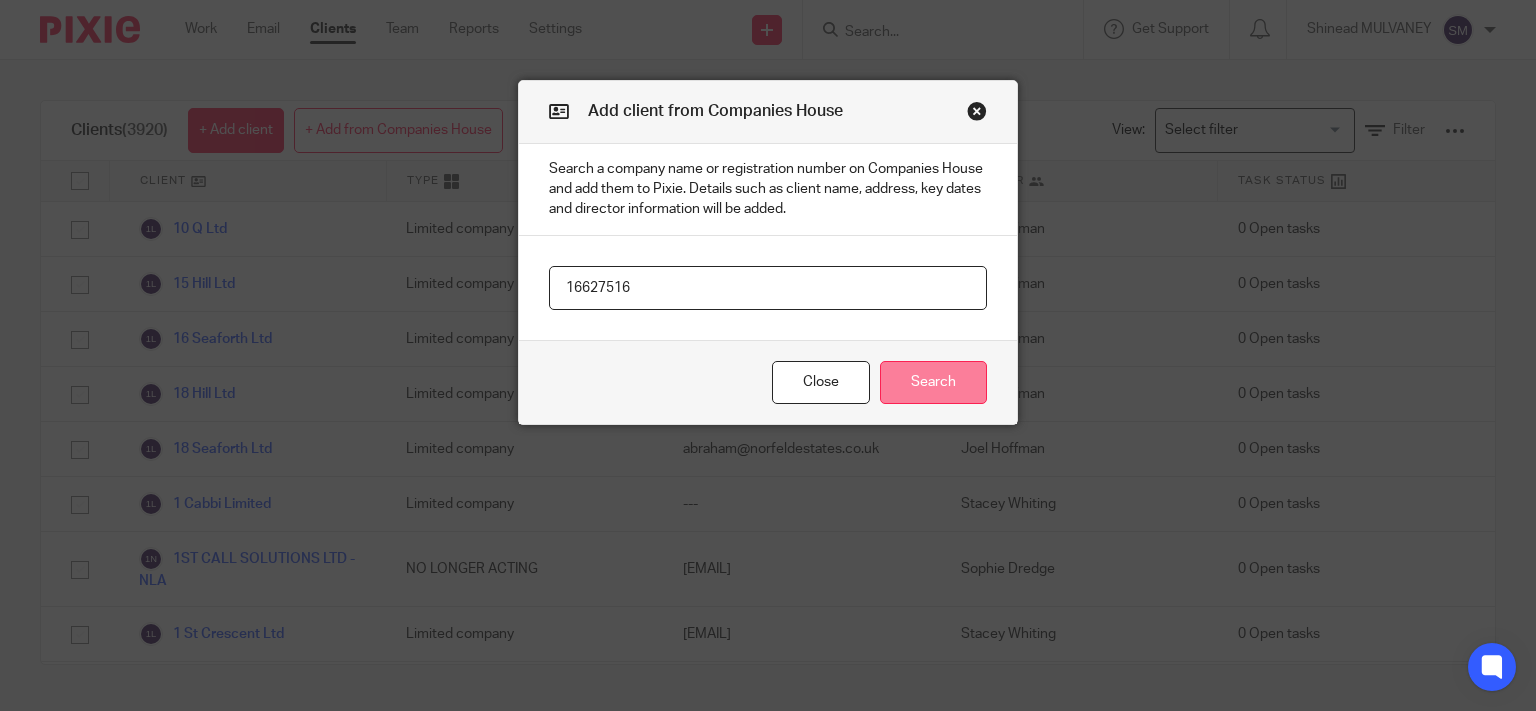 type on "16627516" 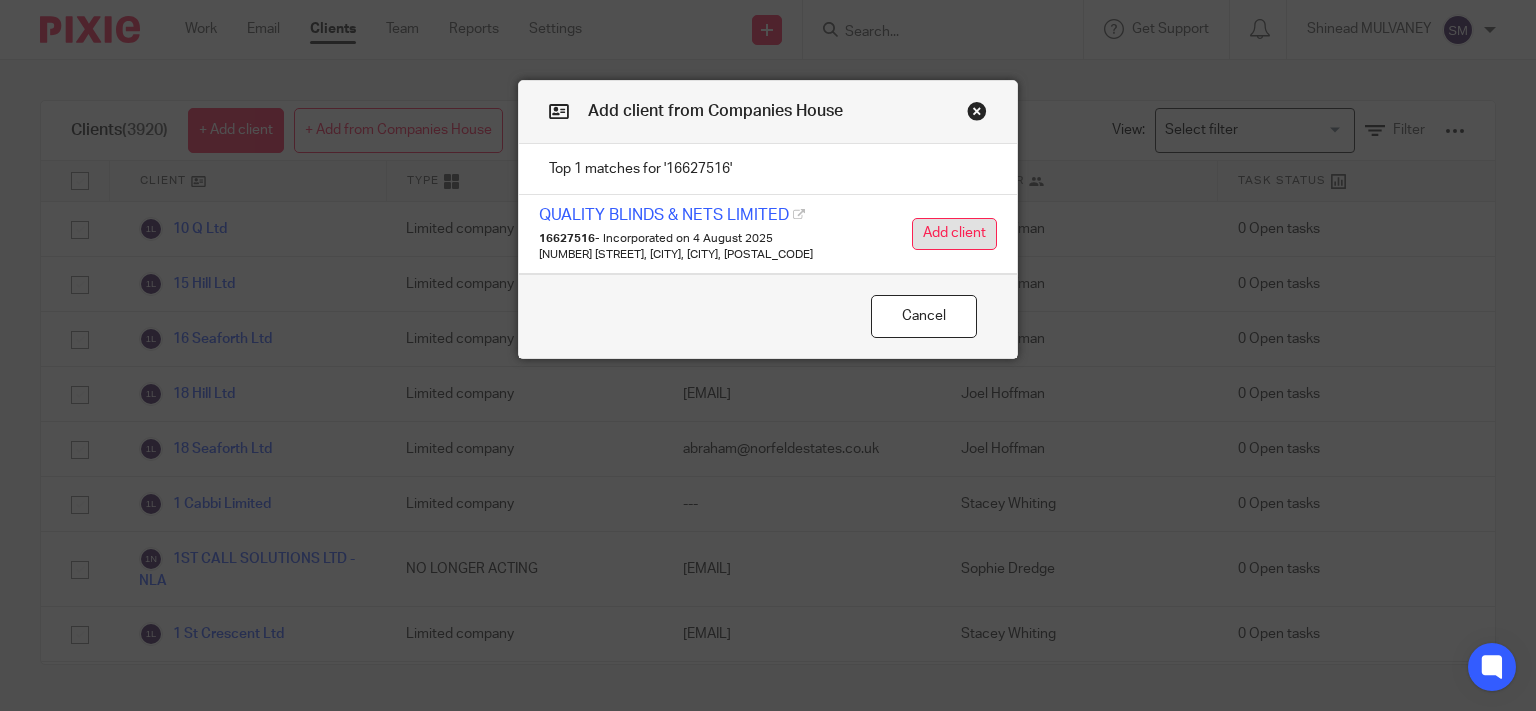 click on "Add client" at bounding box center [954, 234] 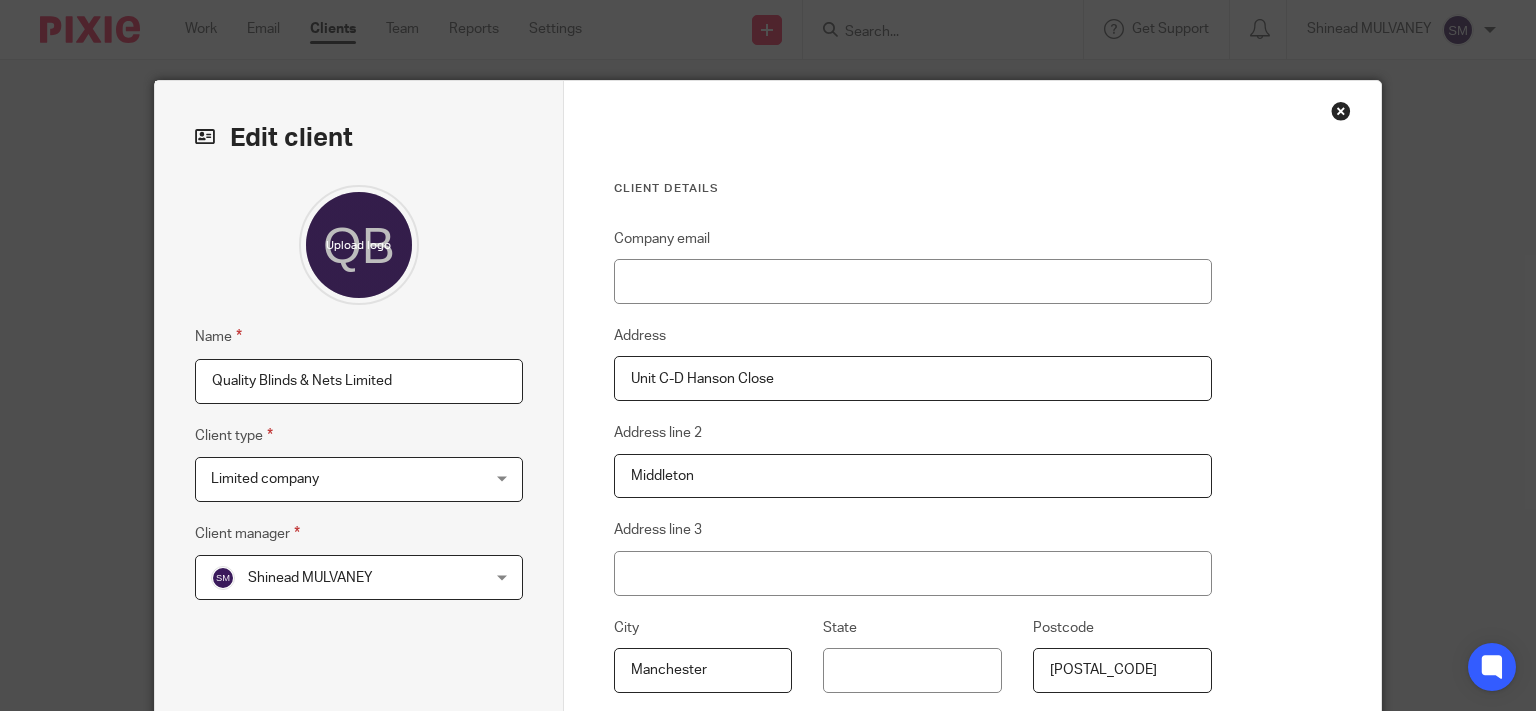 scroll, scrollTop: 0, scrollLeft: 0, axis: both 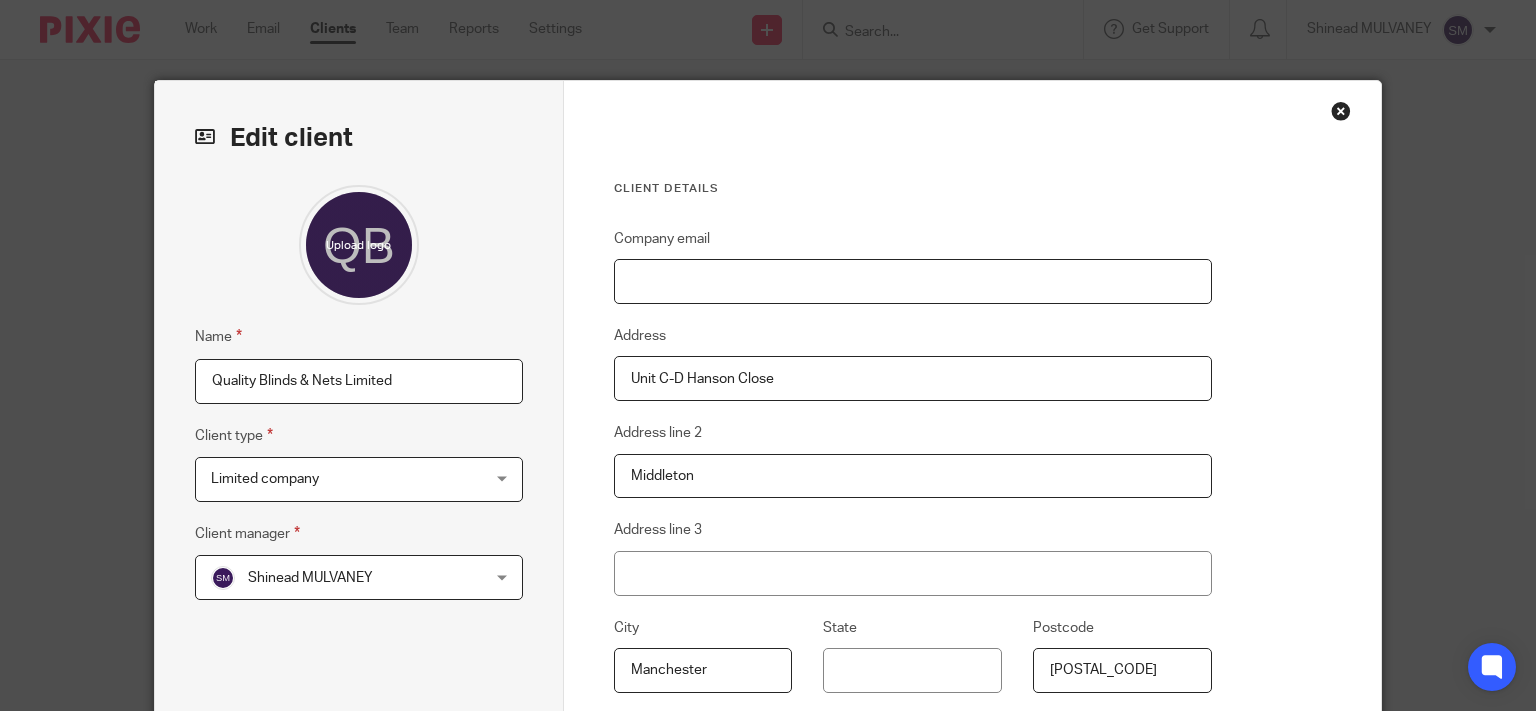 click on "Company email" at bounding box center [913, 281] 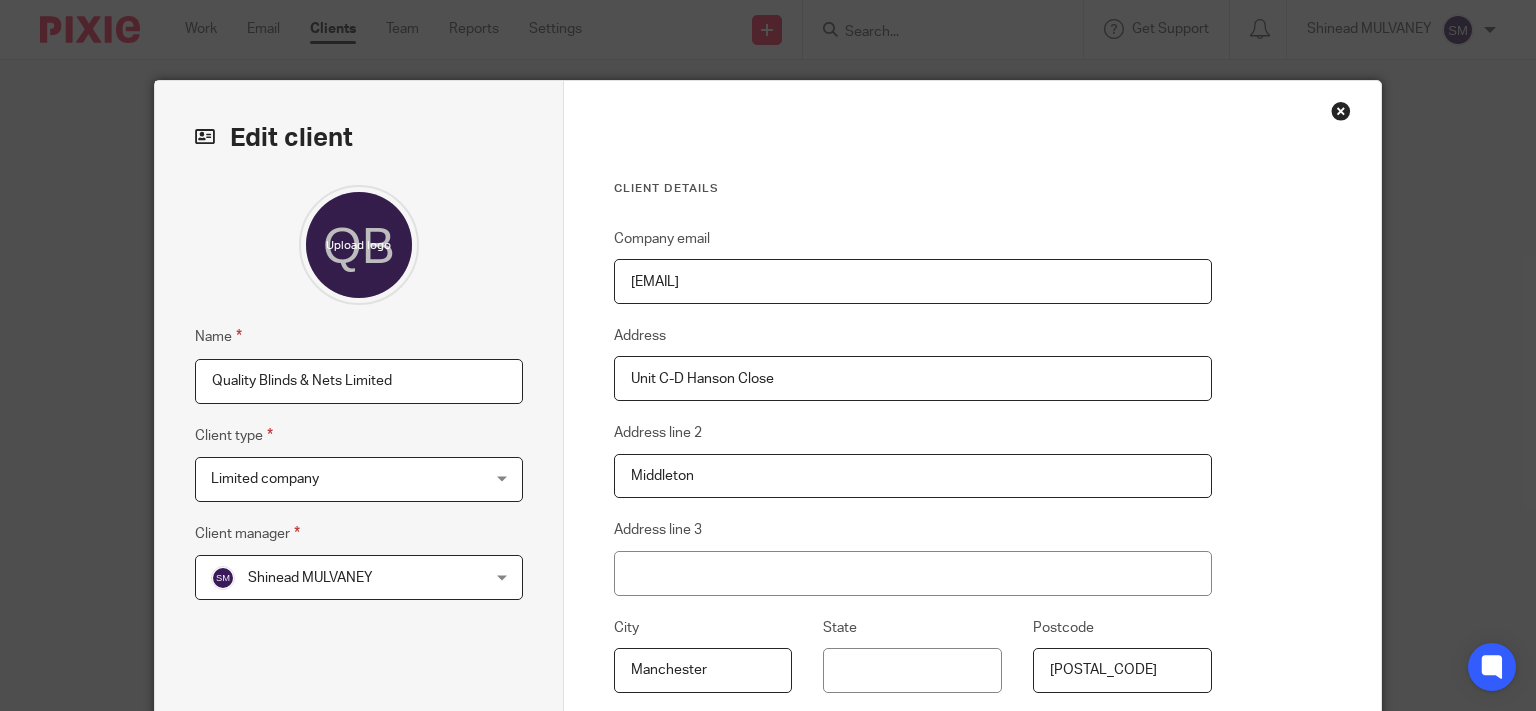 type on "[EMAIL]" 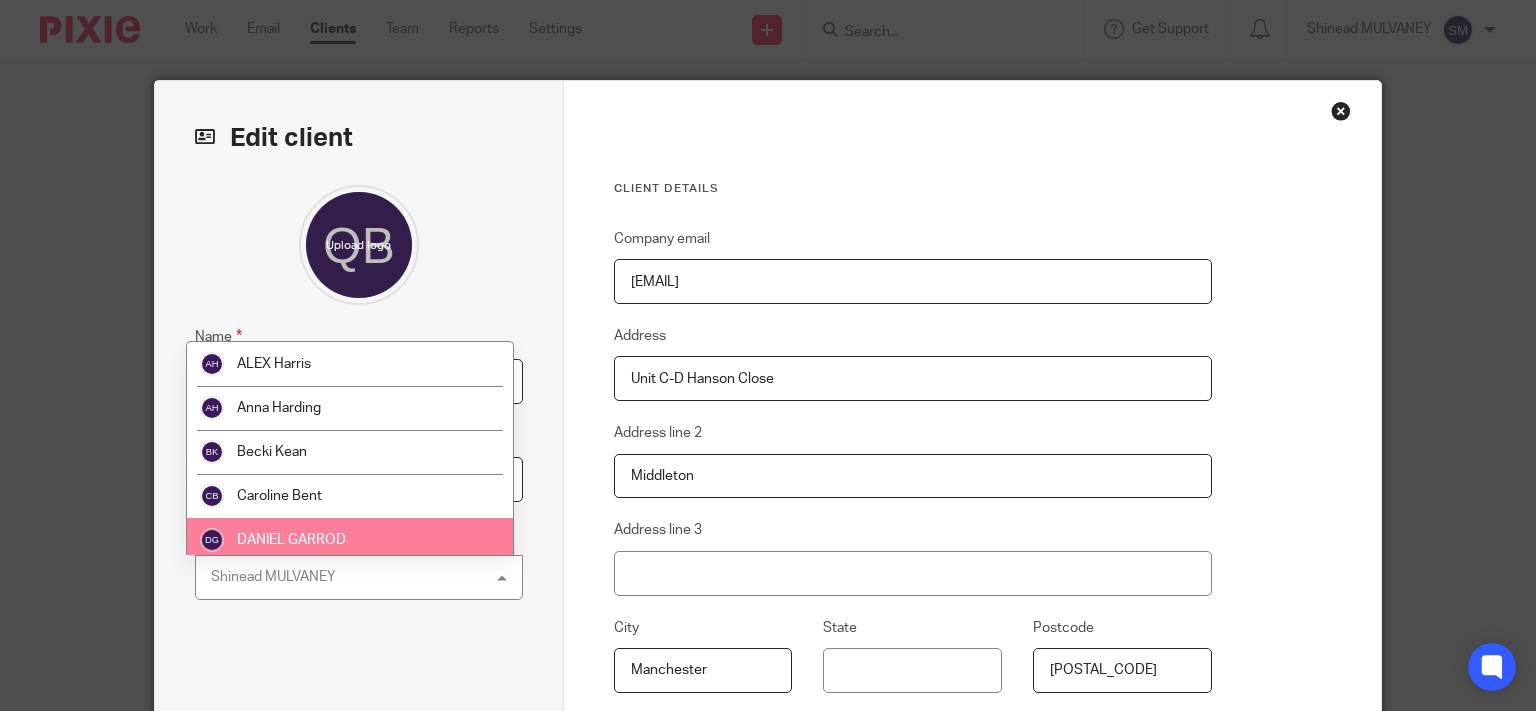 click on "DANIEL GARROD" at bounding box center (350, 540) 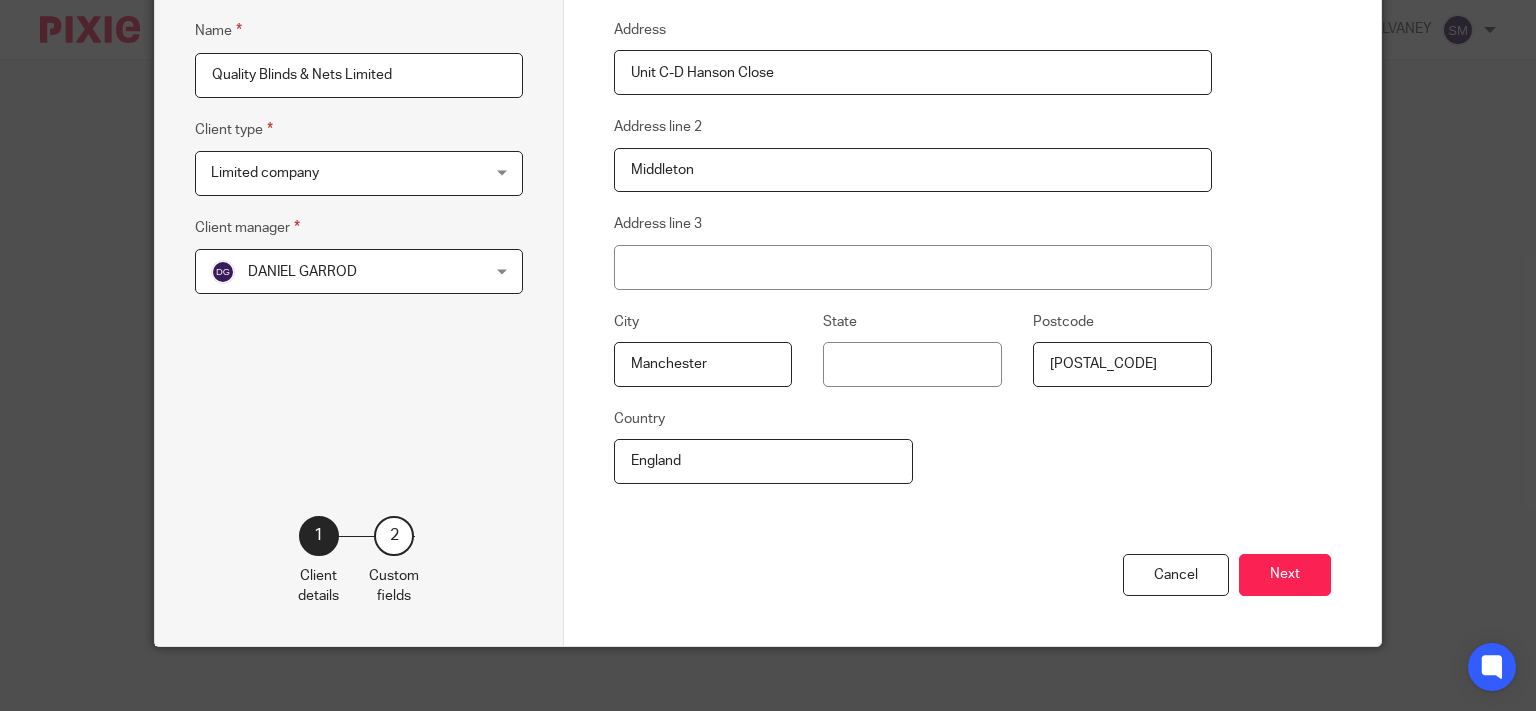 scroll, scrollTop: 321, scrollLeft: 0, axis: vertical 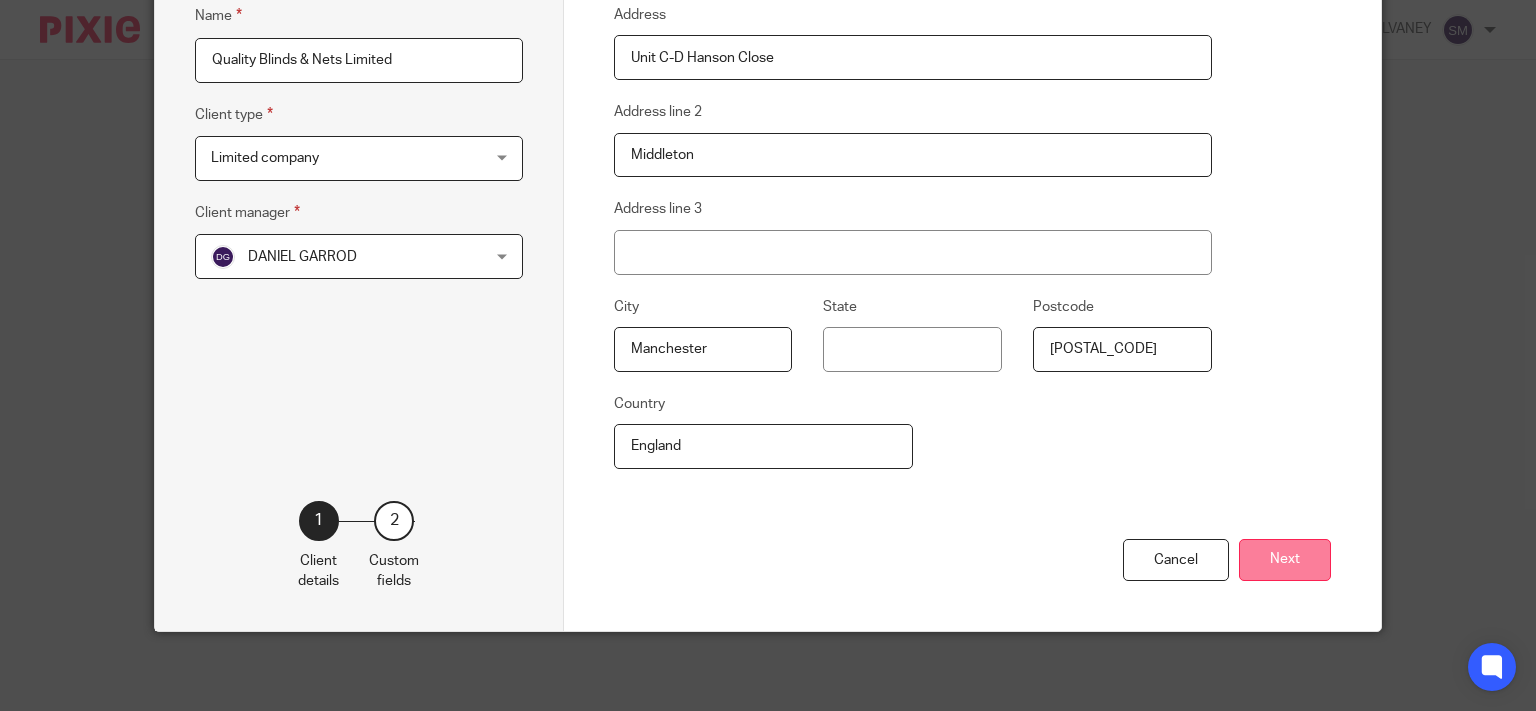 click on "Next" at bounding box center [1285, 560] 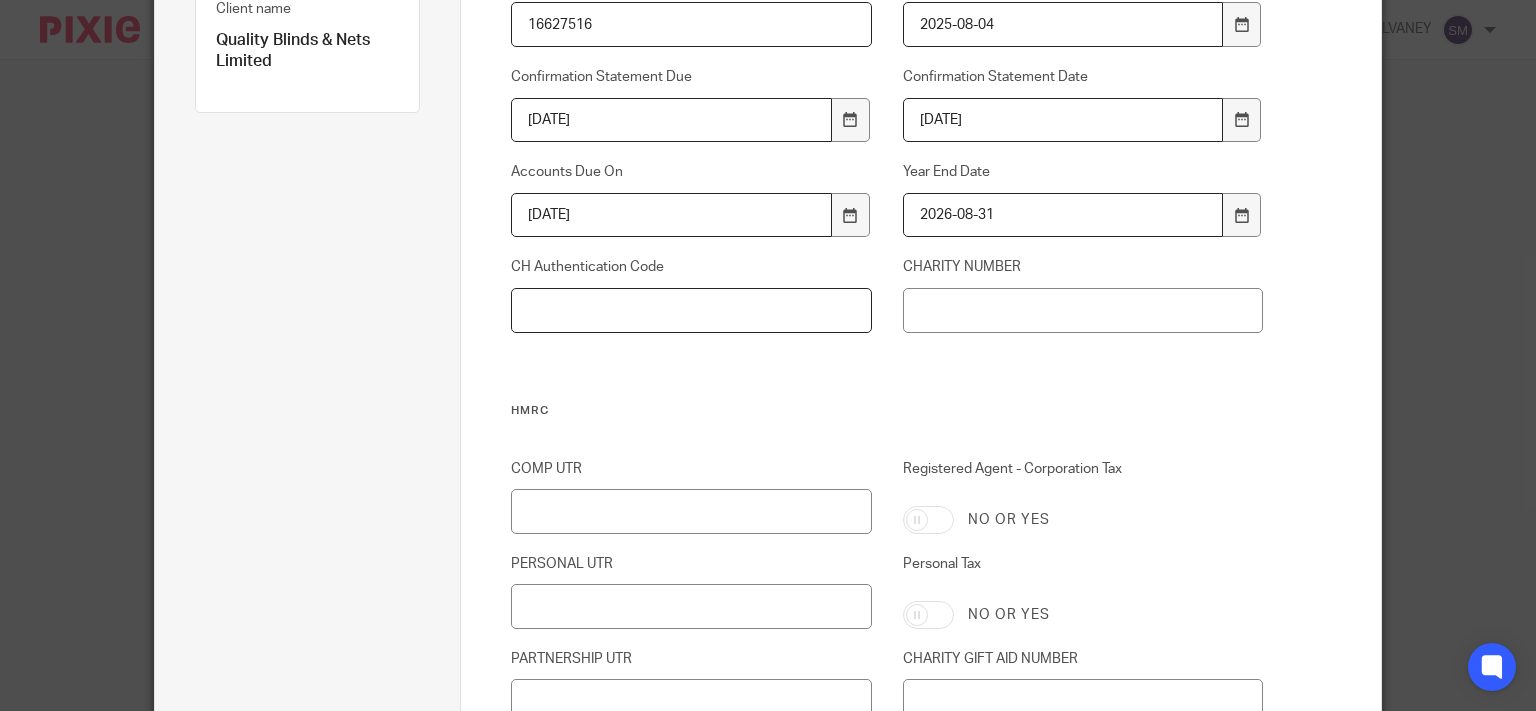 click on "CH Authentication Code" at bounding box center [691, 310] 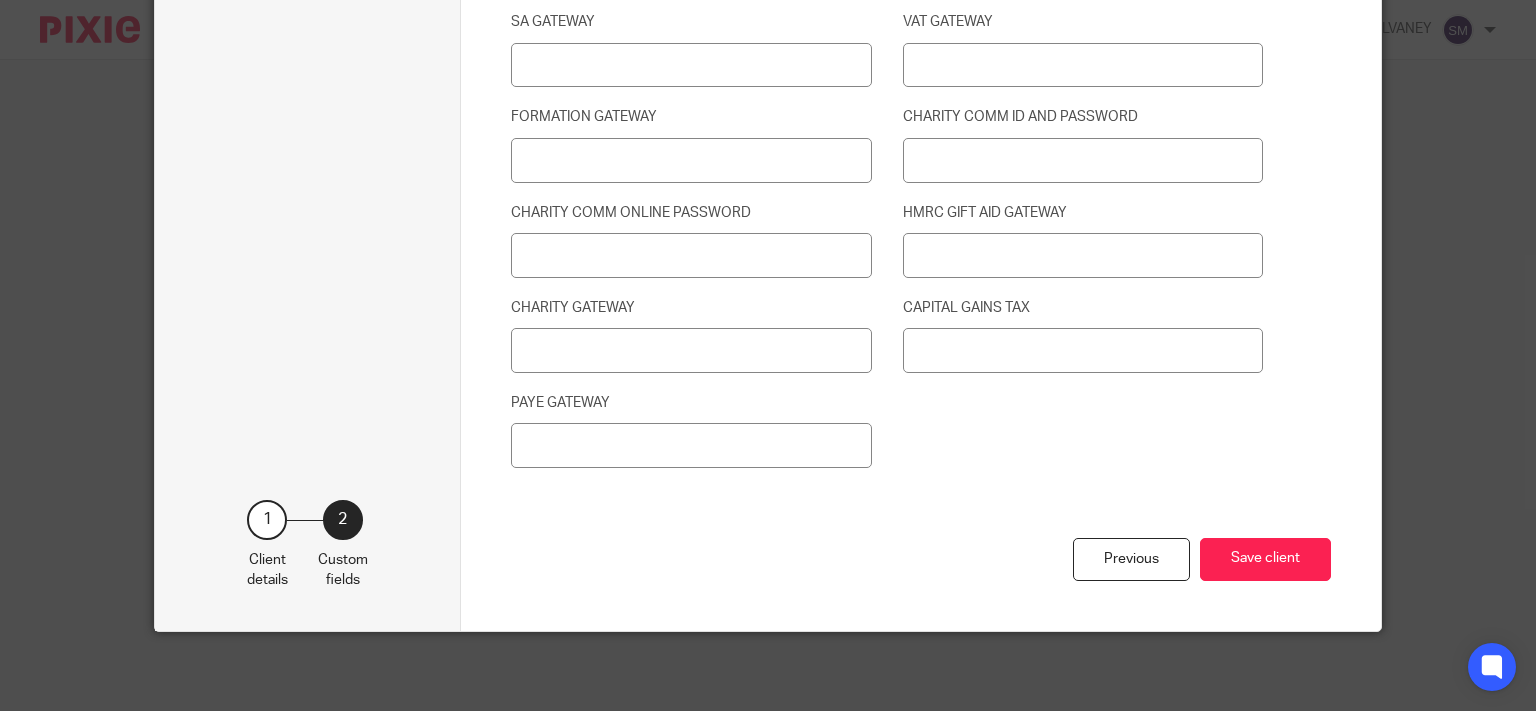 scroll, scrollTop: 2342, scrollLeft: 0, axis: vertical 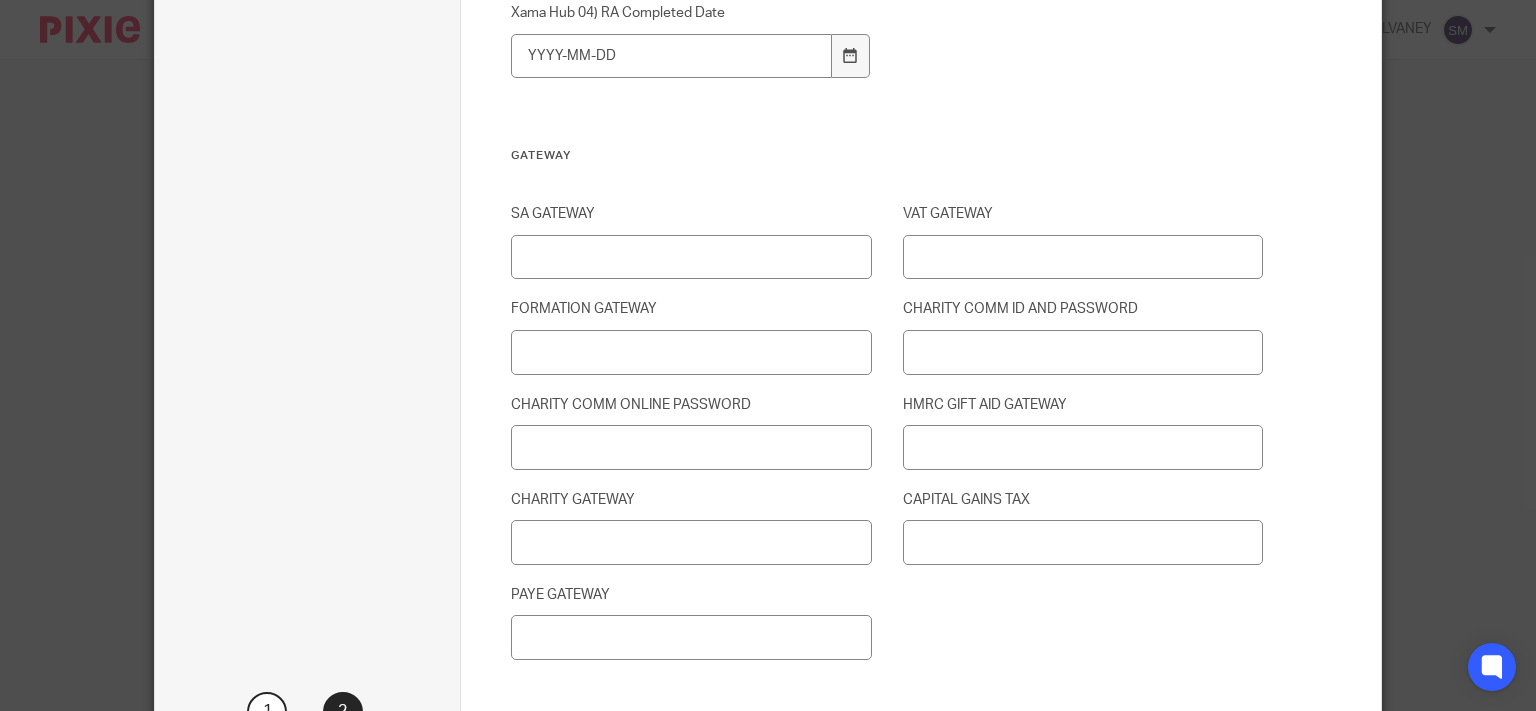 type on "CHANGE TO BRULIMAR" 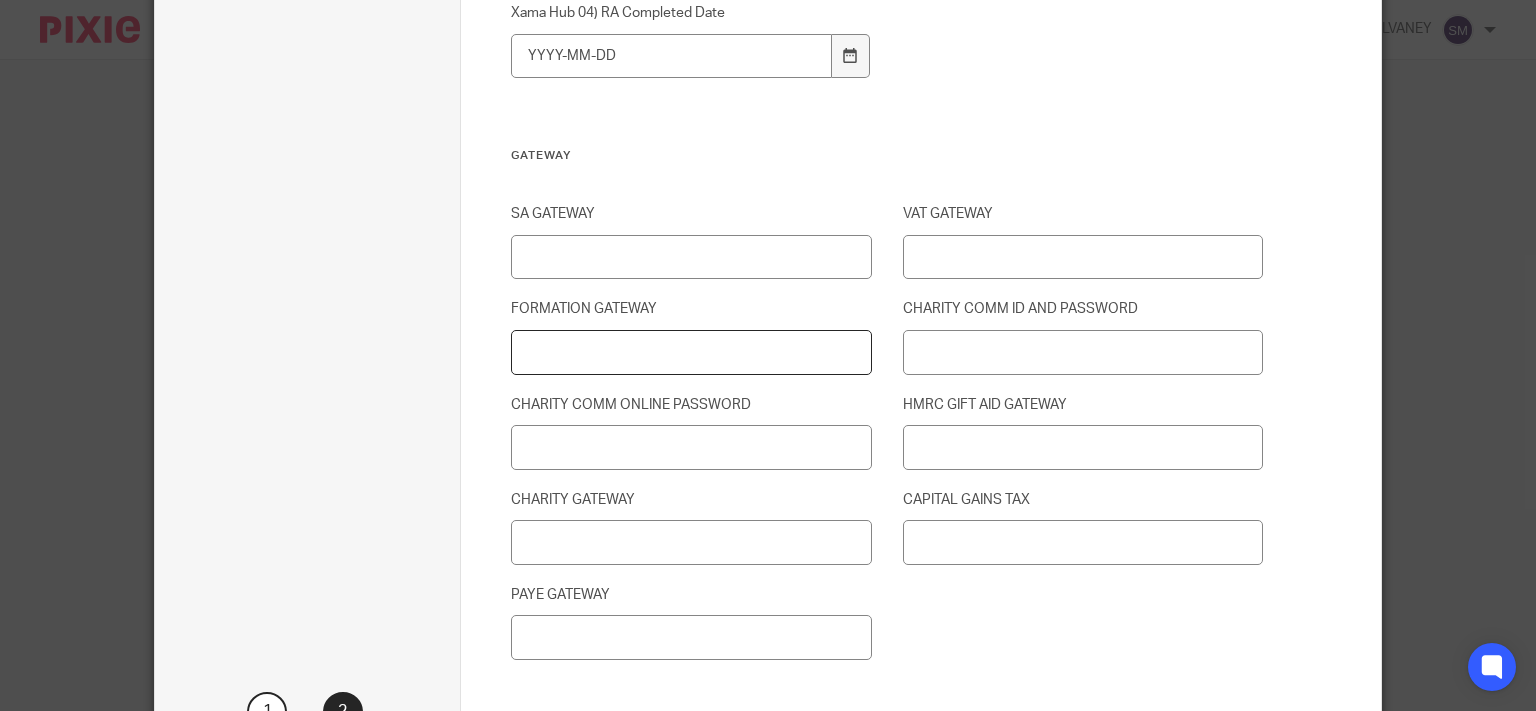 click on "FORMATION GATEWAY" at bounding box center (691, 352) 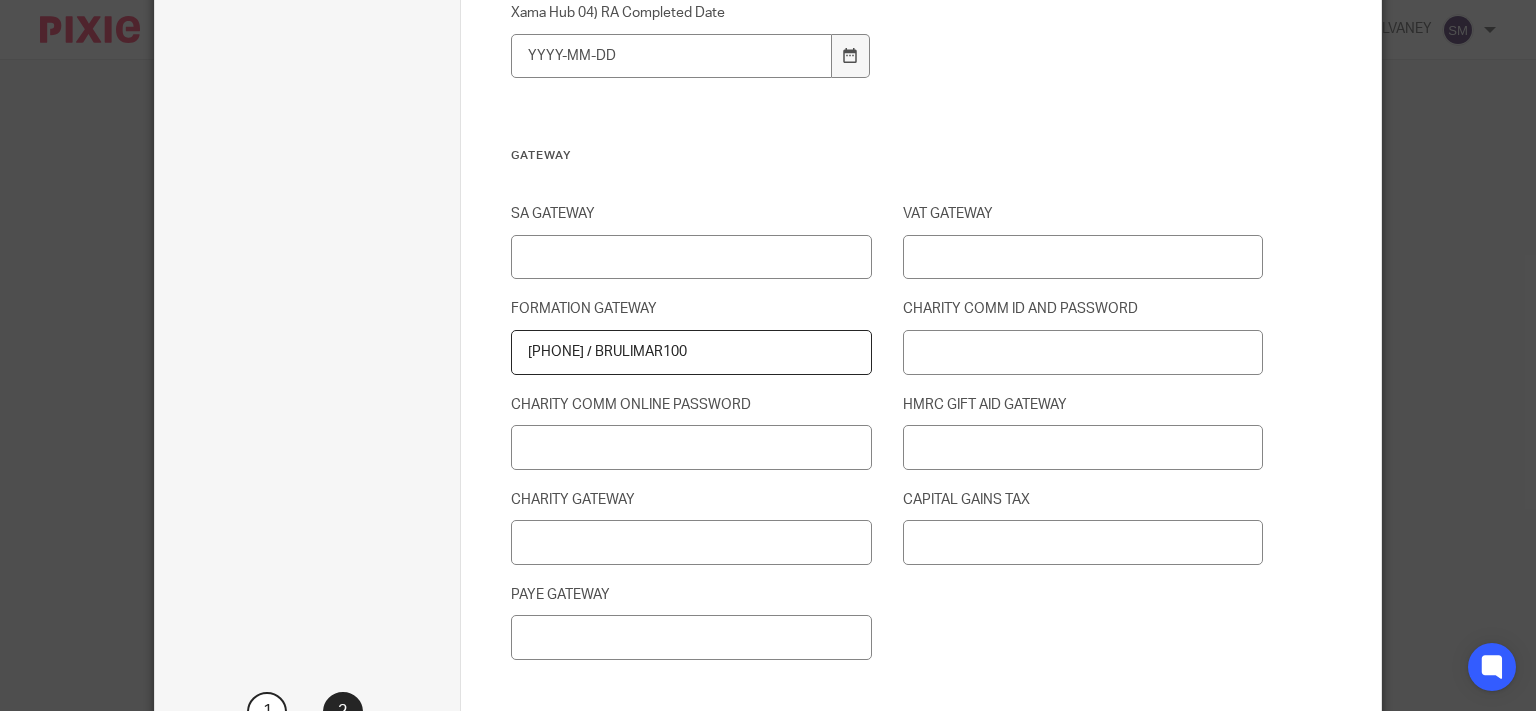 scroll, scrollTop: 2534, scrollLeft: 0, axis: vertical 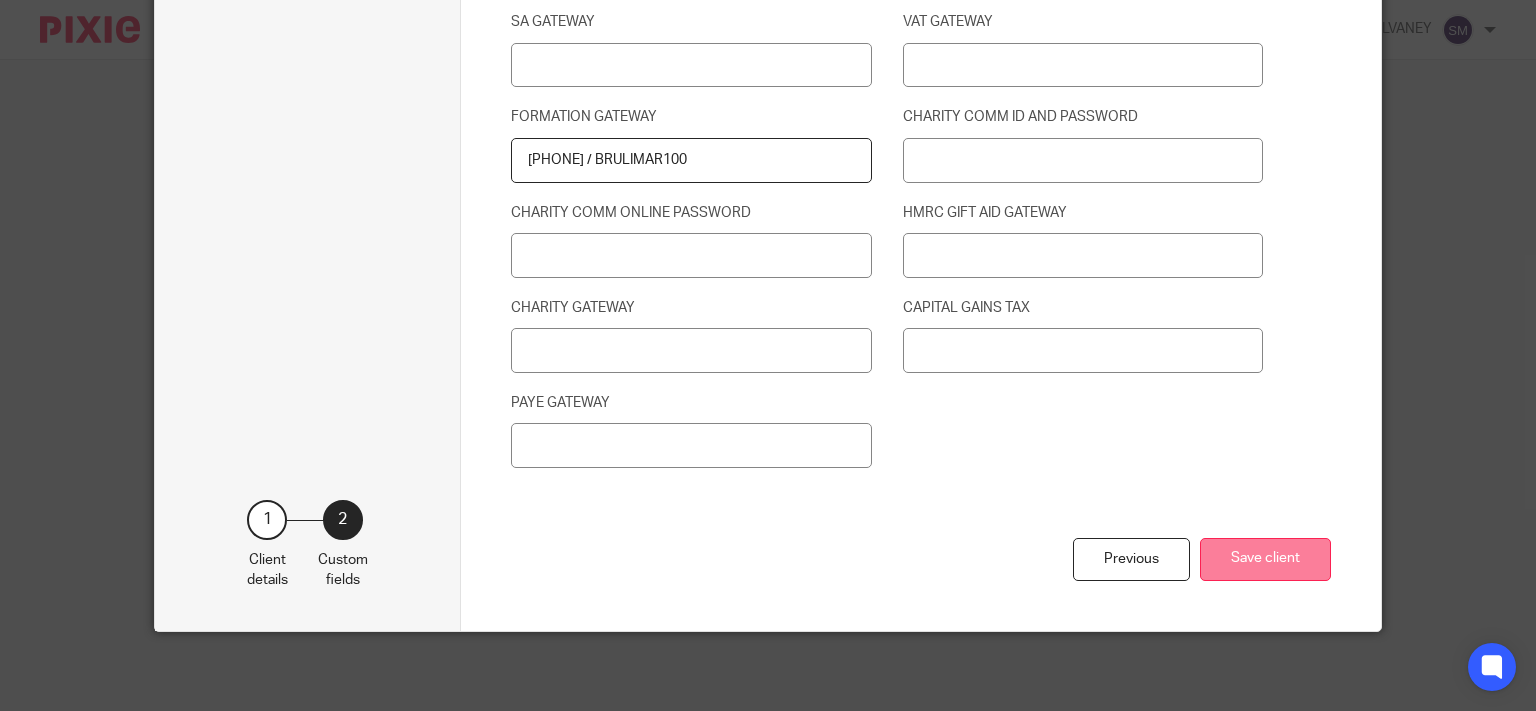 type on "[PHONE] / [DOCUMENT_ID]" 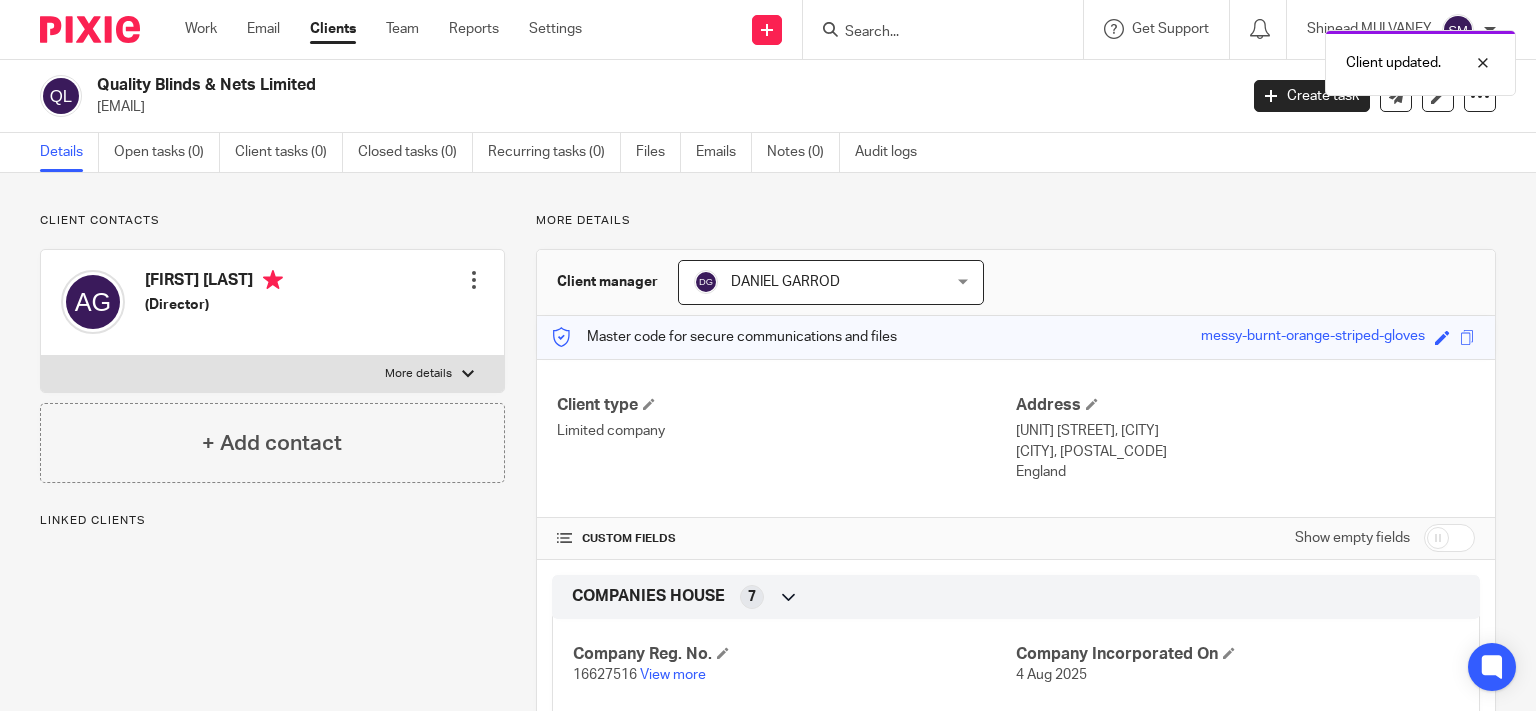 scroll, scrollTop: 0, scrollLeft: 0, axis: both 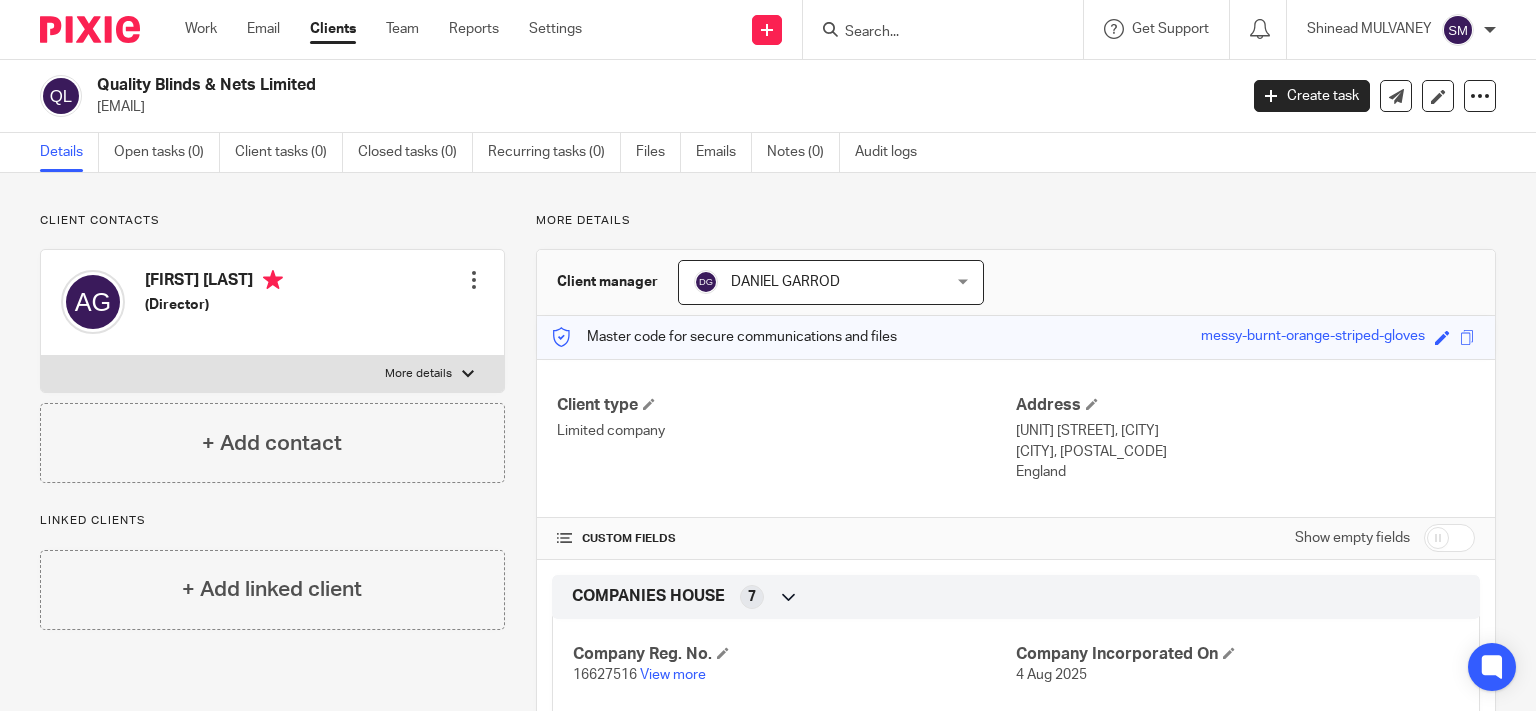 click on "More details" at bounding box center (418, 374) 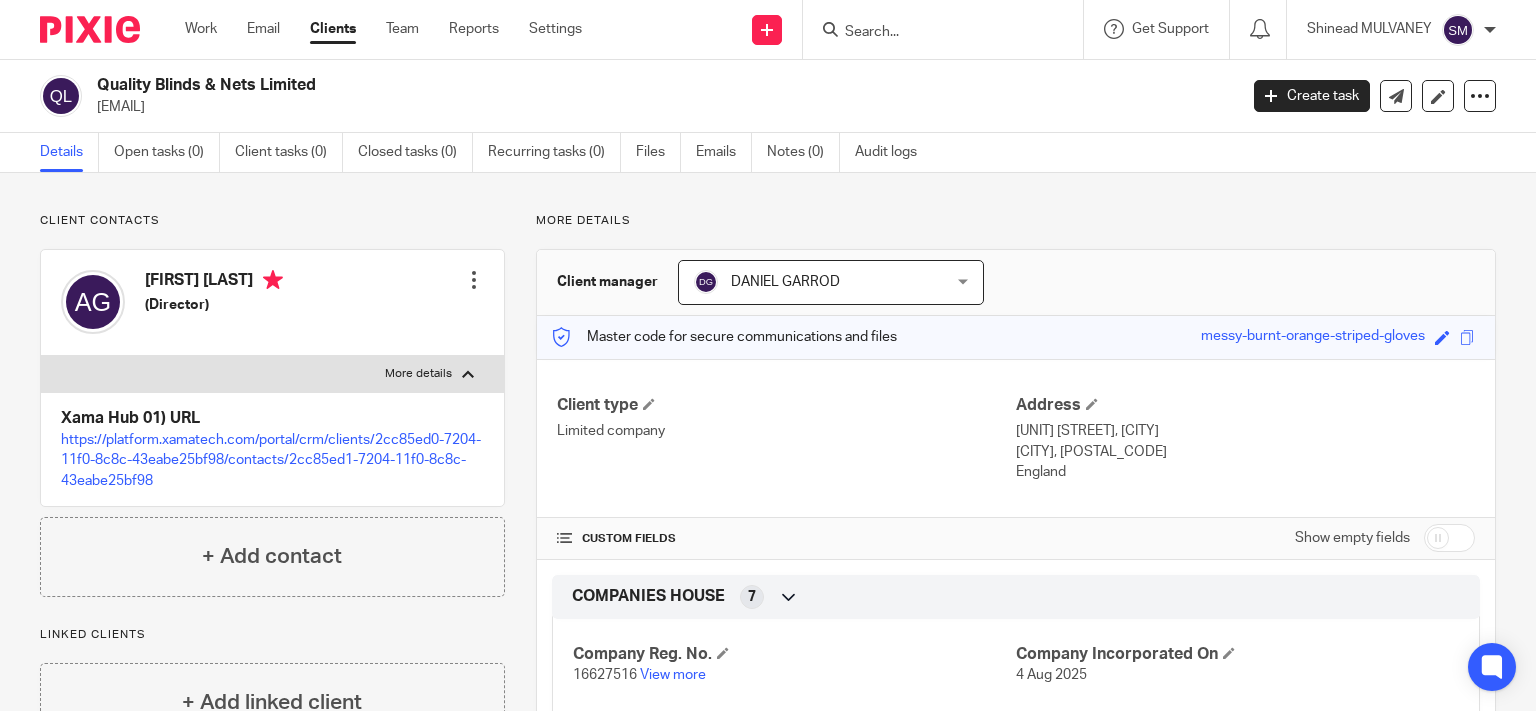 click on "More details" at bounding box center [418, 374] 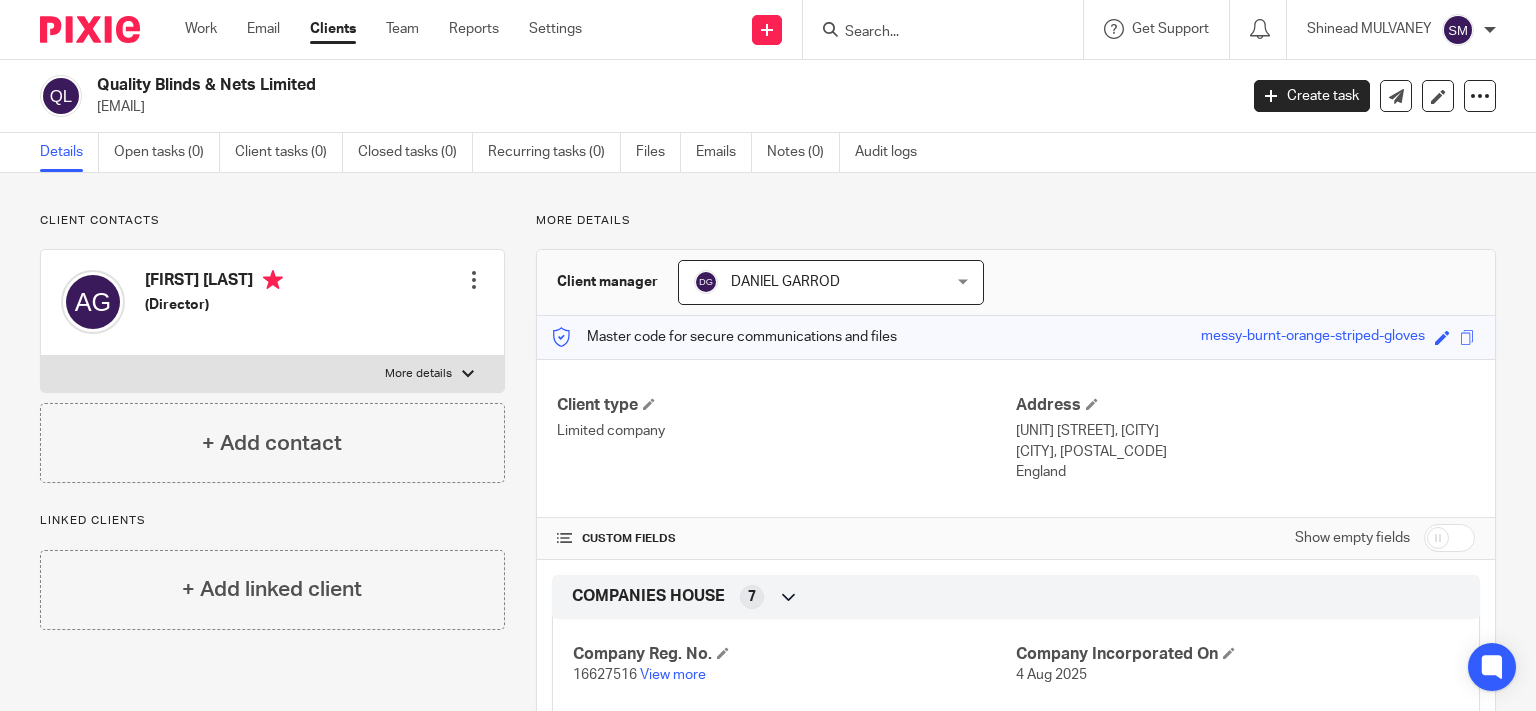 click at bounding box center (474, 280) 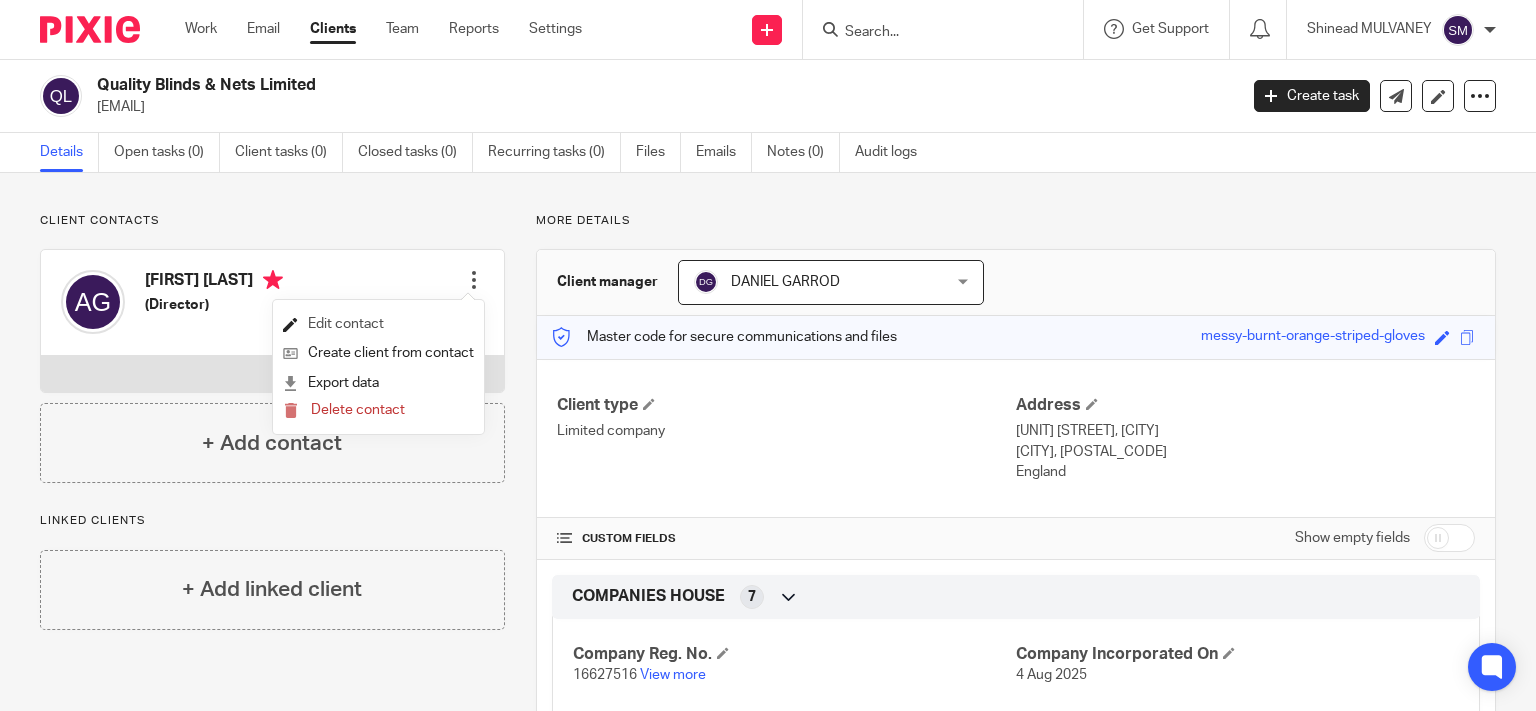 click on "Edit contact" at bounding box center (378, 324) 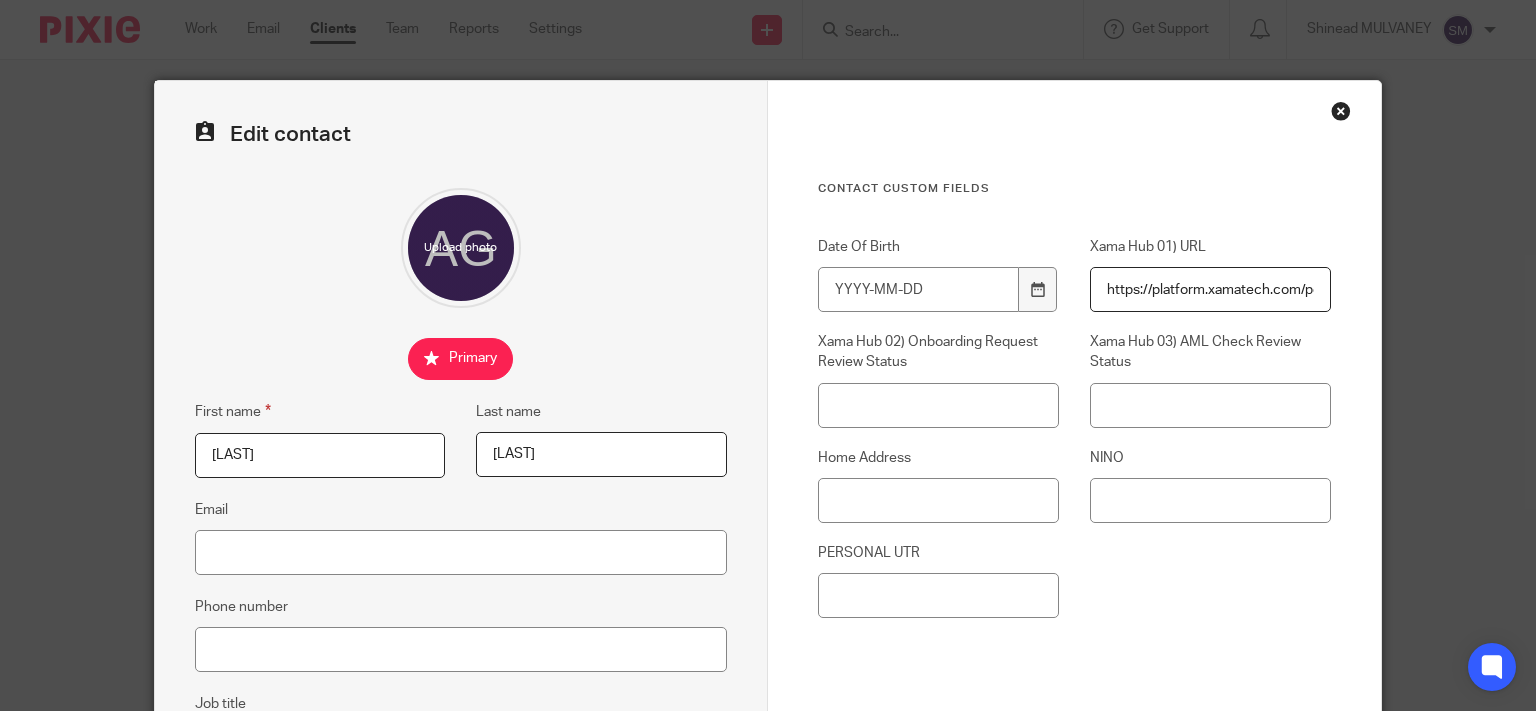scroll, scrollTop: 0, scrollLeft: 0, axis: both 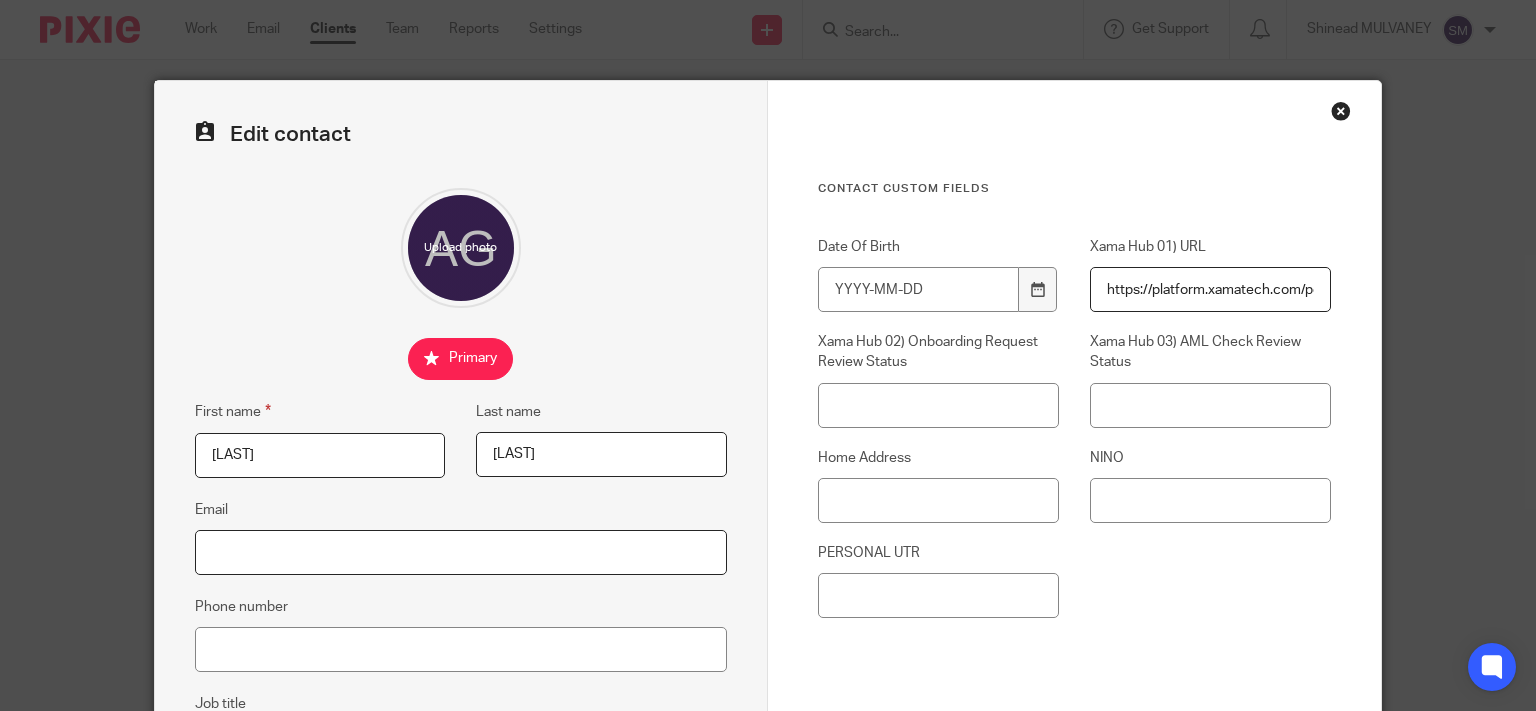 click on "Email" at bounding box center [461, 552] 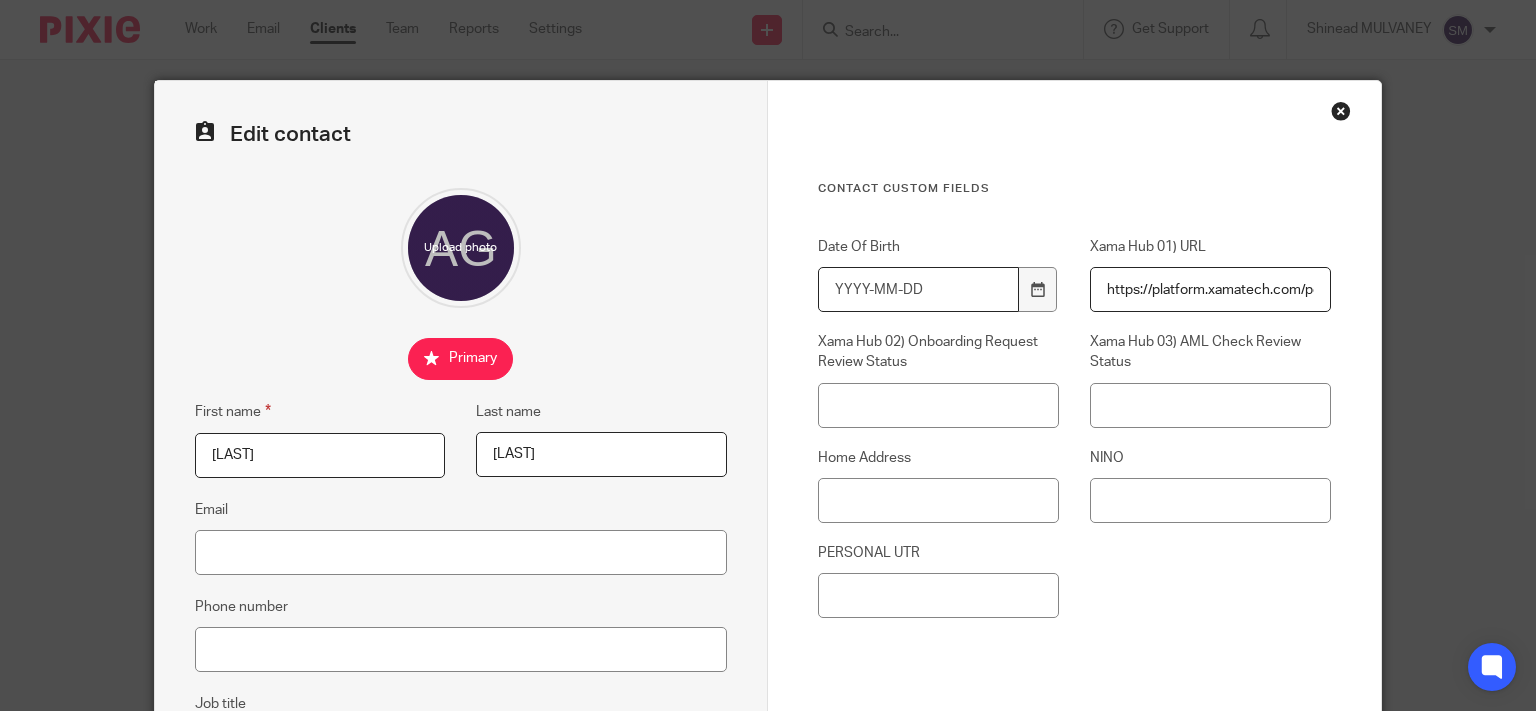 click on "Date Of Birth" at bounding box center [918, 289] 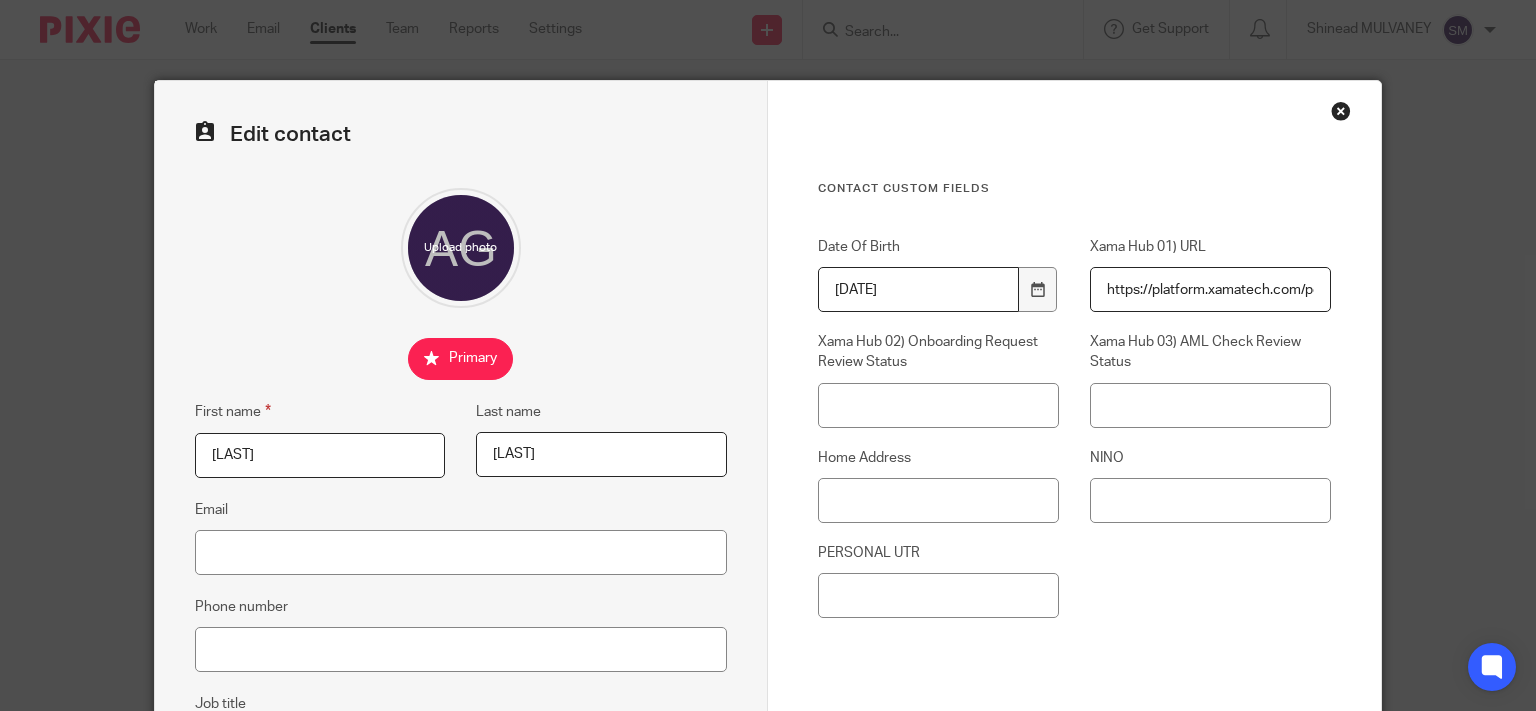 type on "[DATE]" 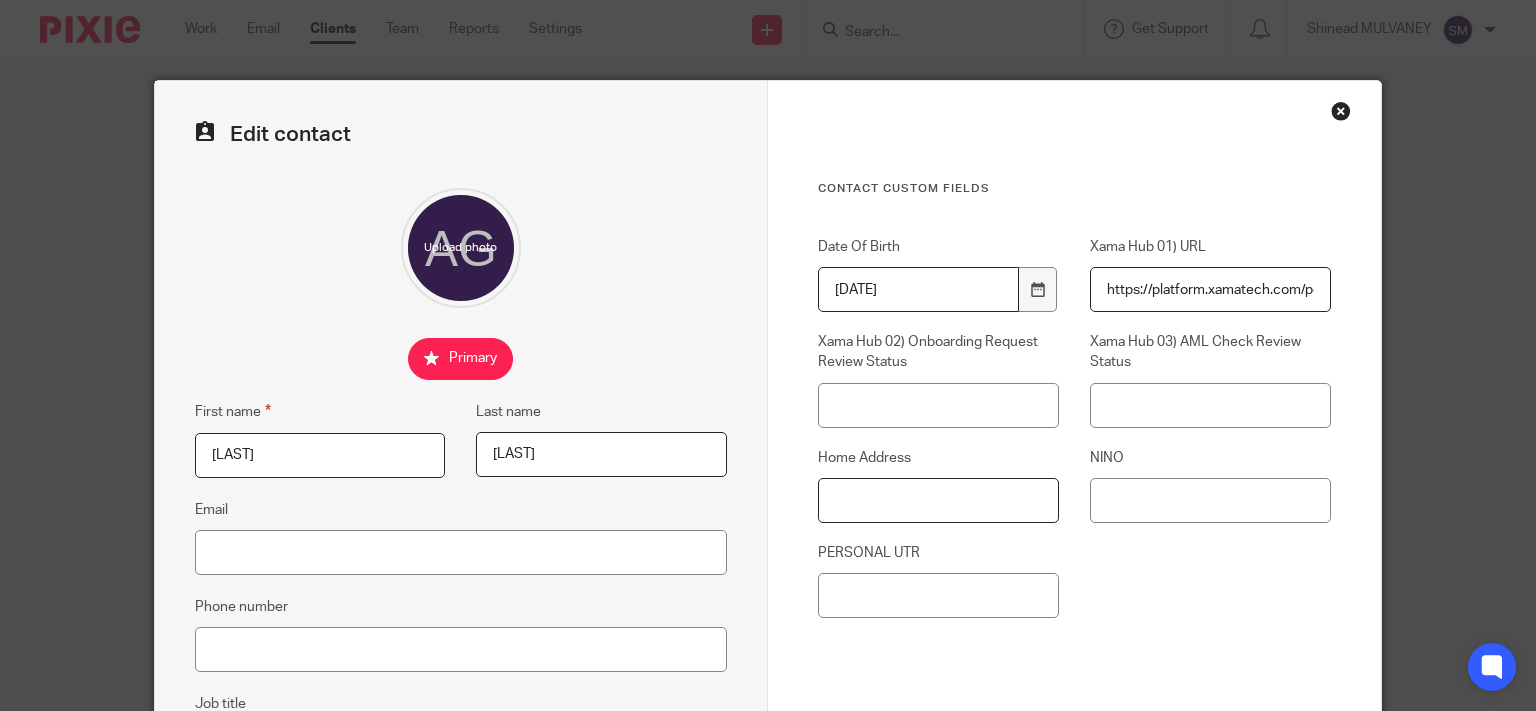 click on "Home Address" at bounding box center [938, 500] 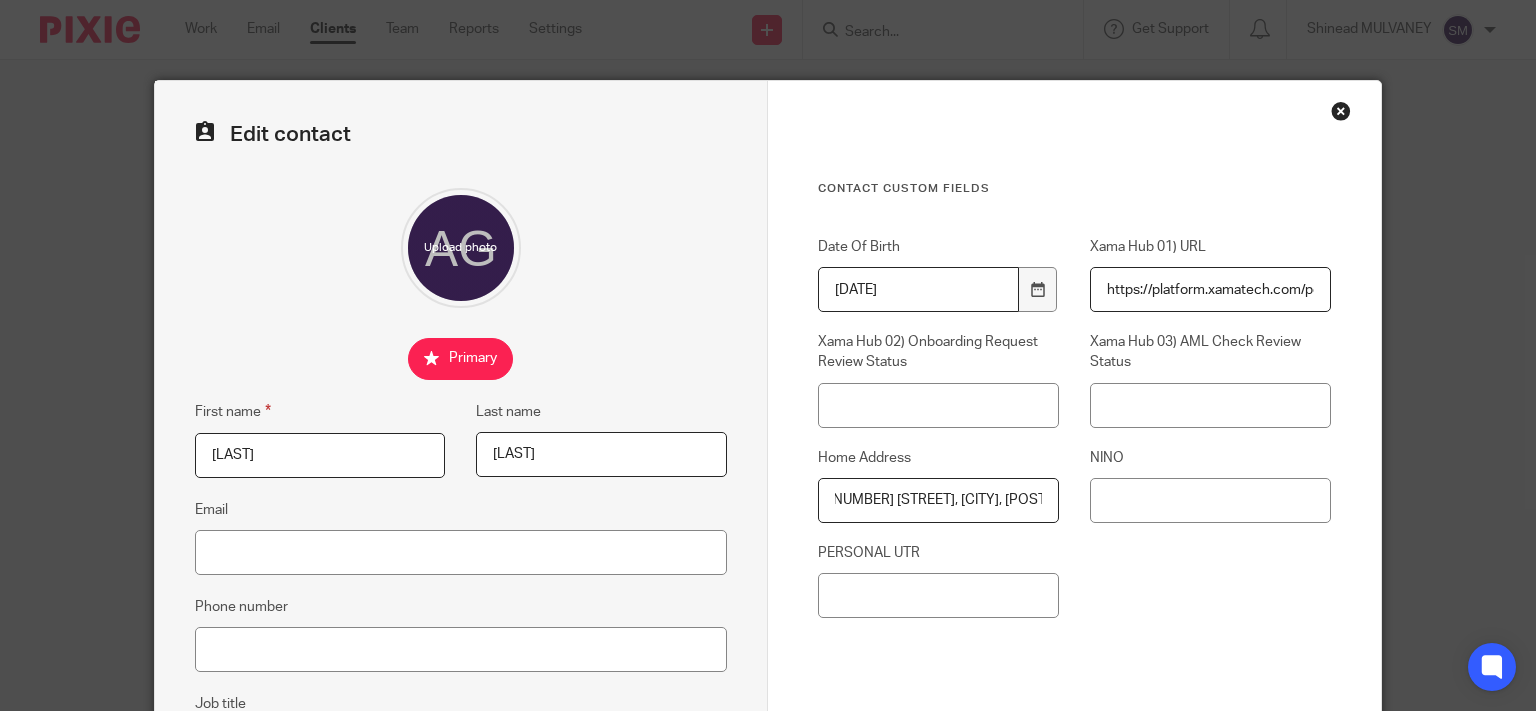 scroll, scrollTop: 0, scrollLeft: 16, axis: horizontal 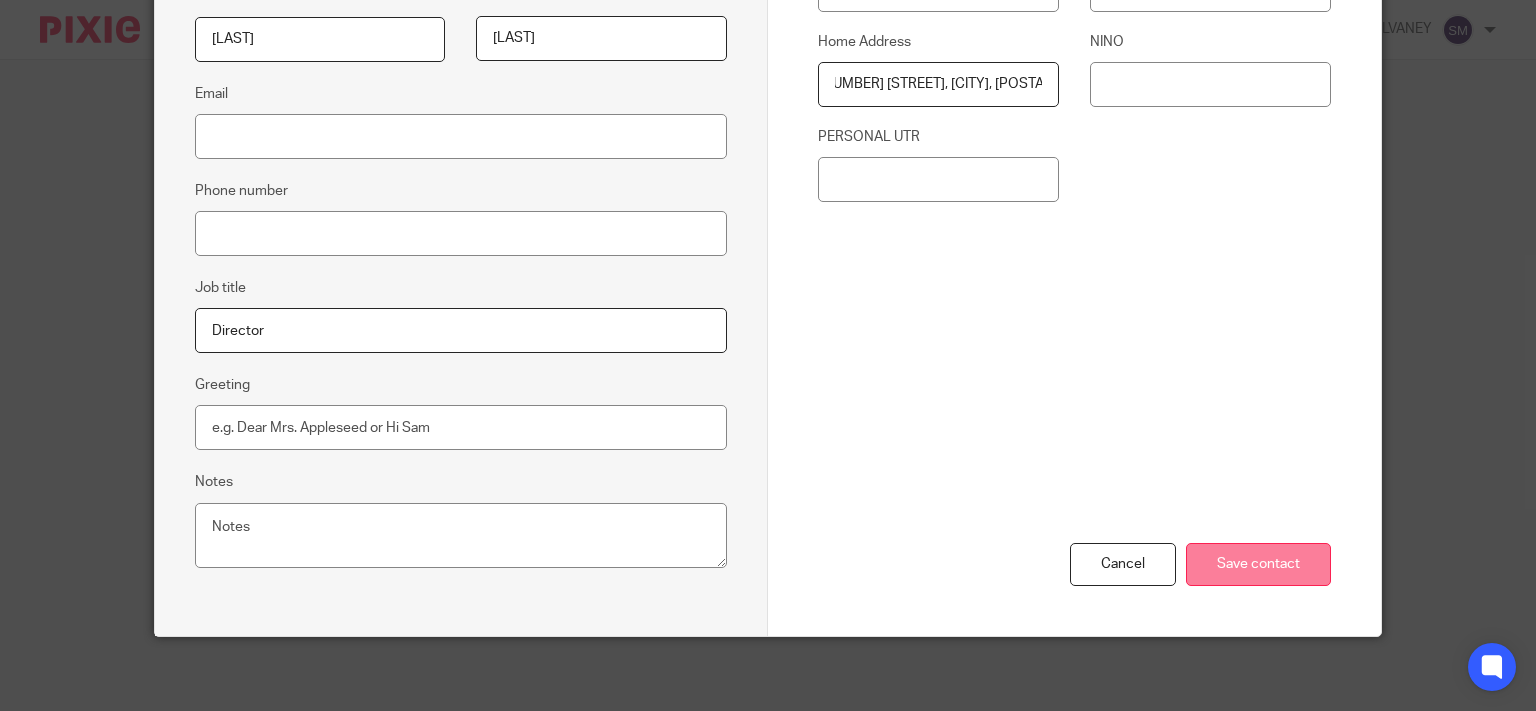 type on "[NUMBER] [STREET], [CITY], [POSTAL_CODE]" 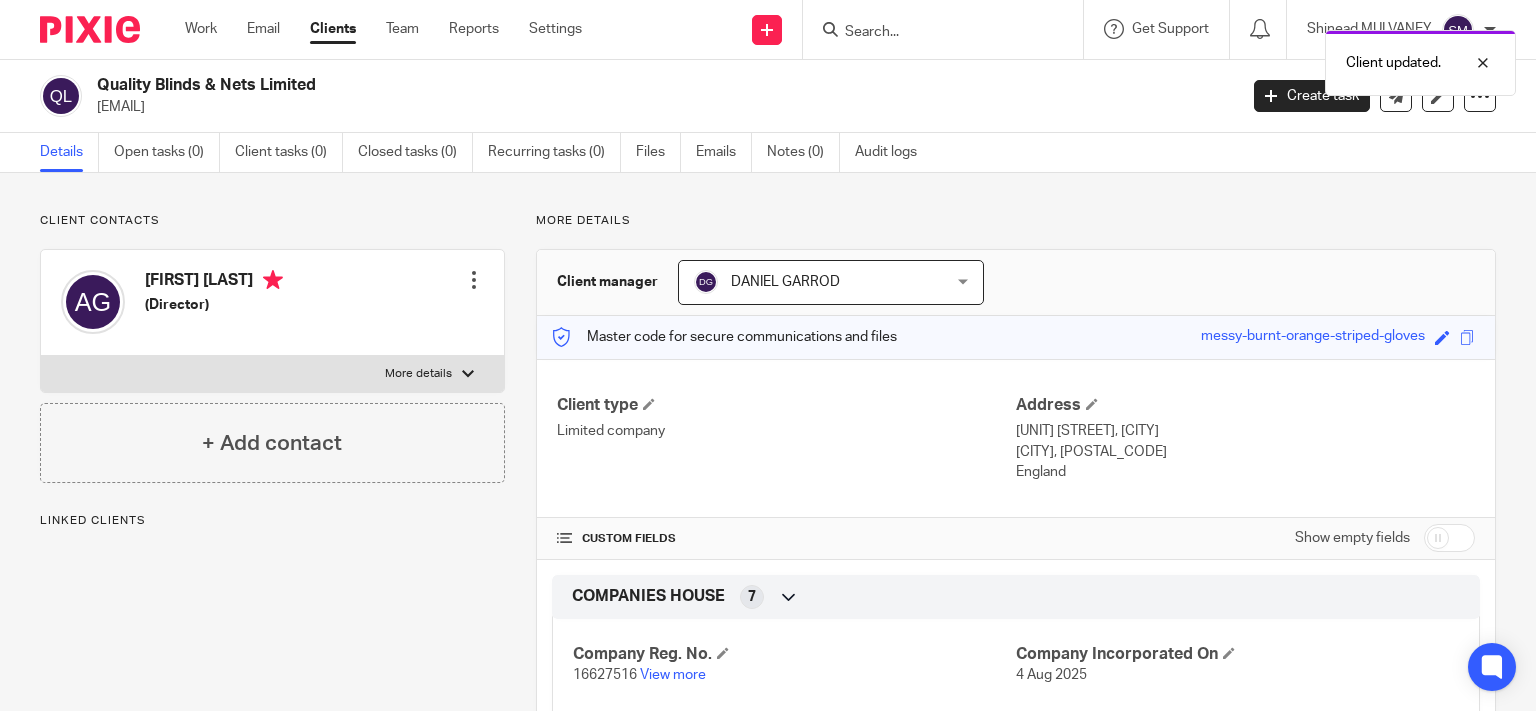 scroll, scrollTop: 0, scrollLeft: 0, axis: both 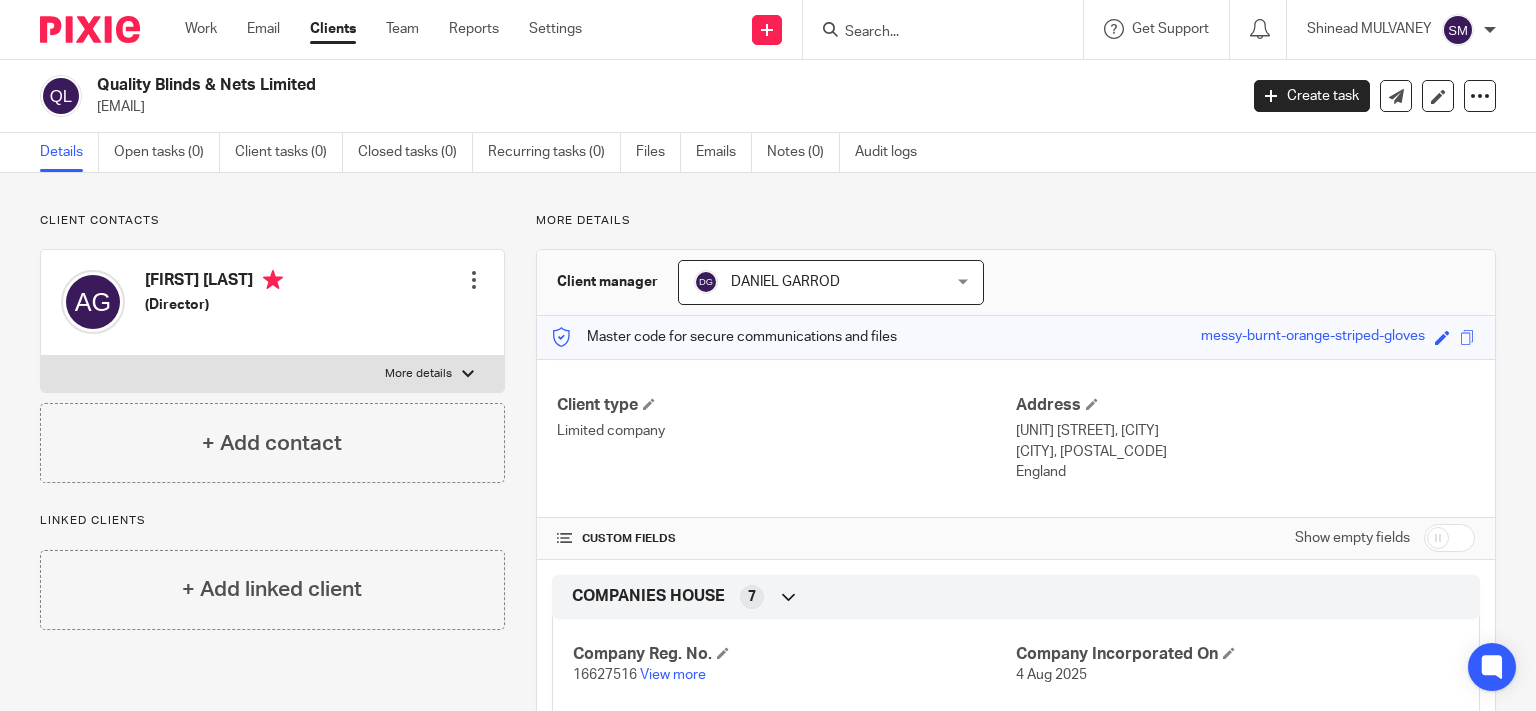 click at bounding box center (474, 280) 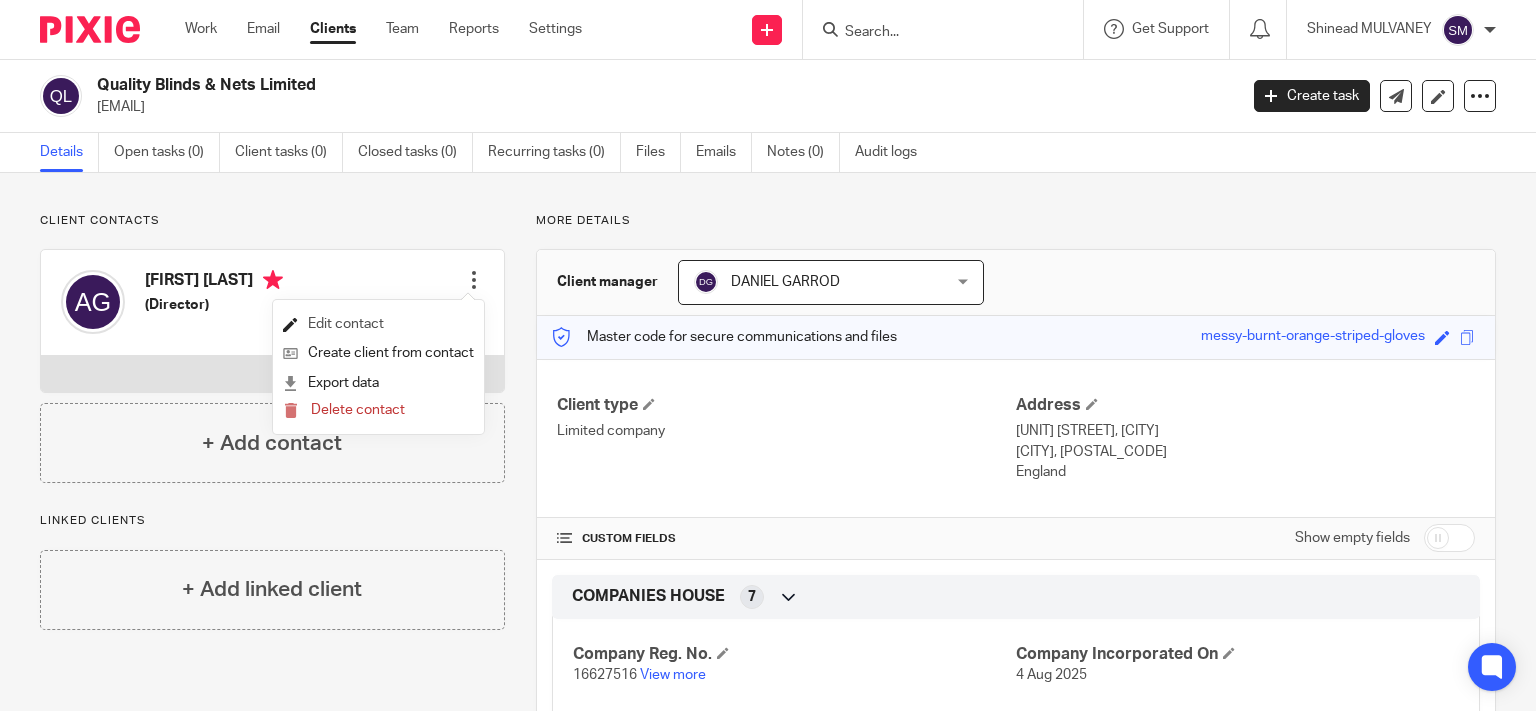 click on "Edit contact" at bounding box center (378, 324) 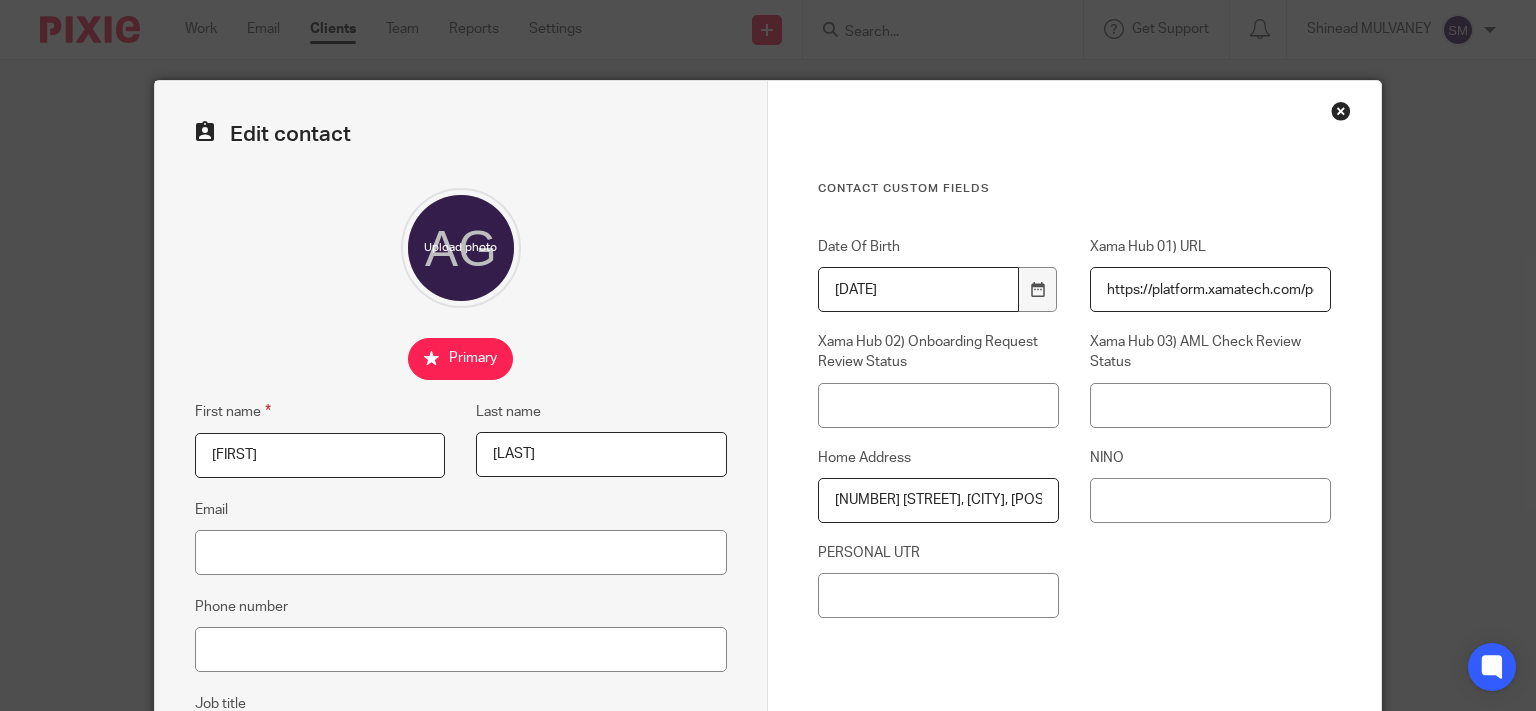 scroll, scrollTop: 0, scrollLeft: 0, axis: both 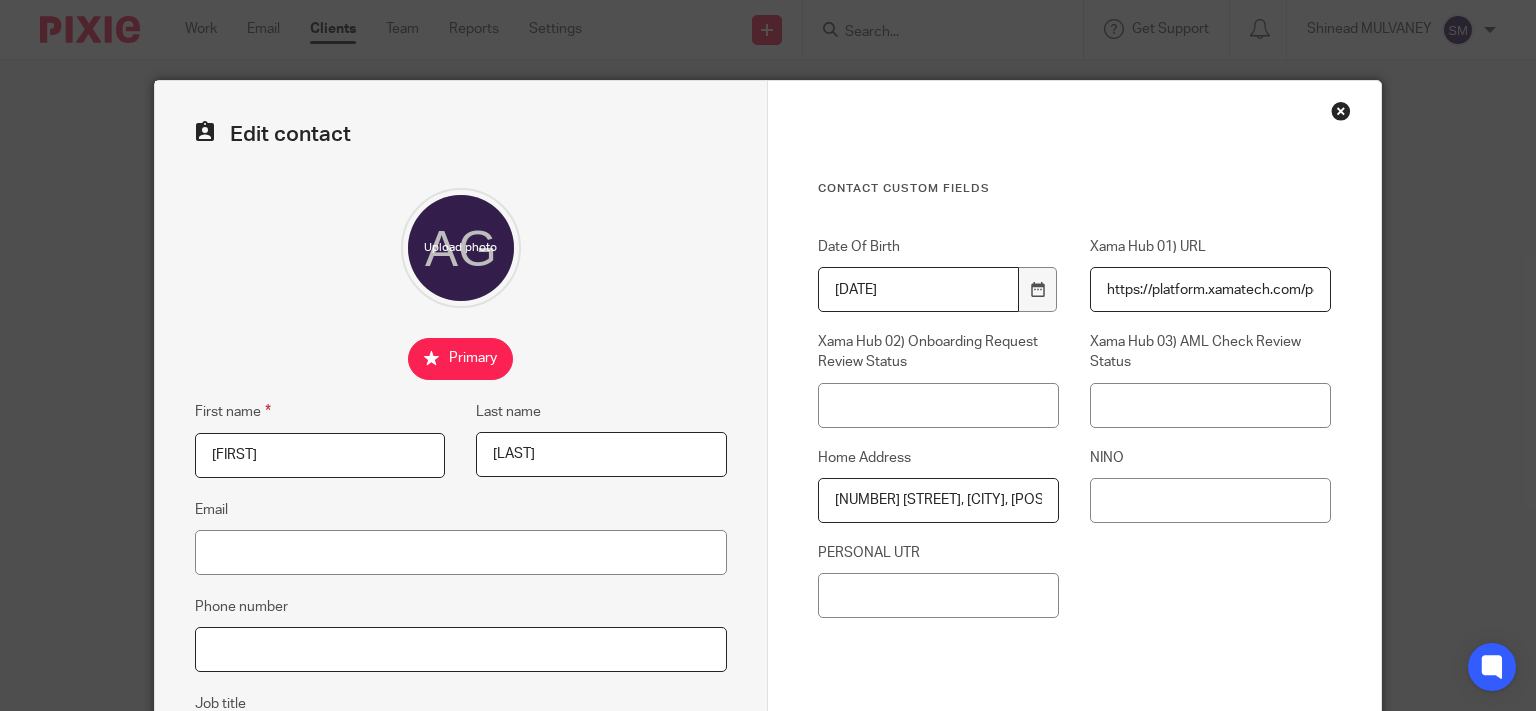 drag, startPoint x: 338, startPoint y: 627, endPoint x: 336, endPoint y: 640, distance: 13.152946 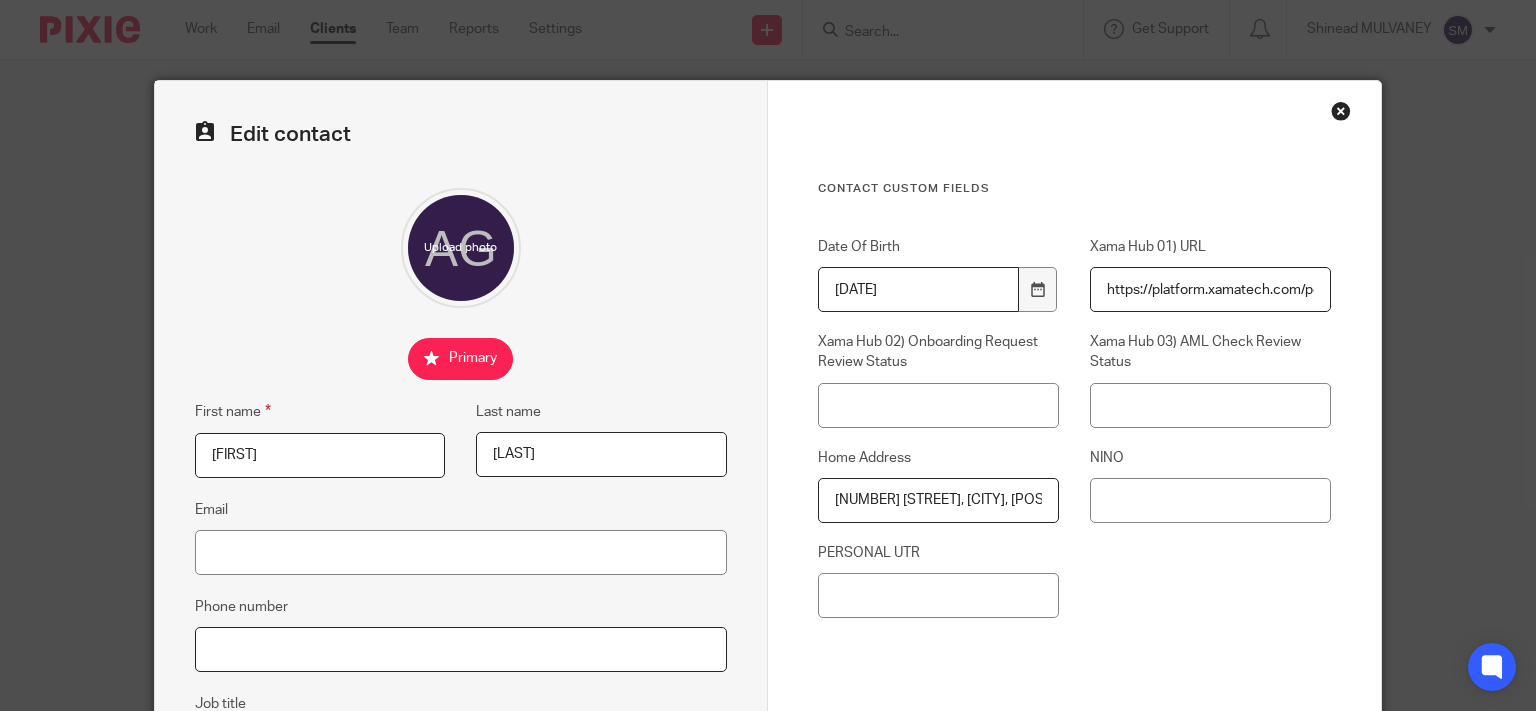paste on "[PHONE]" 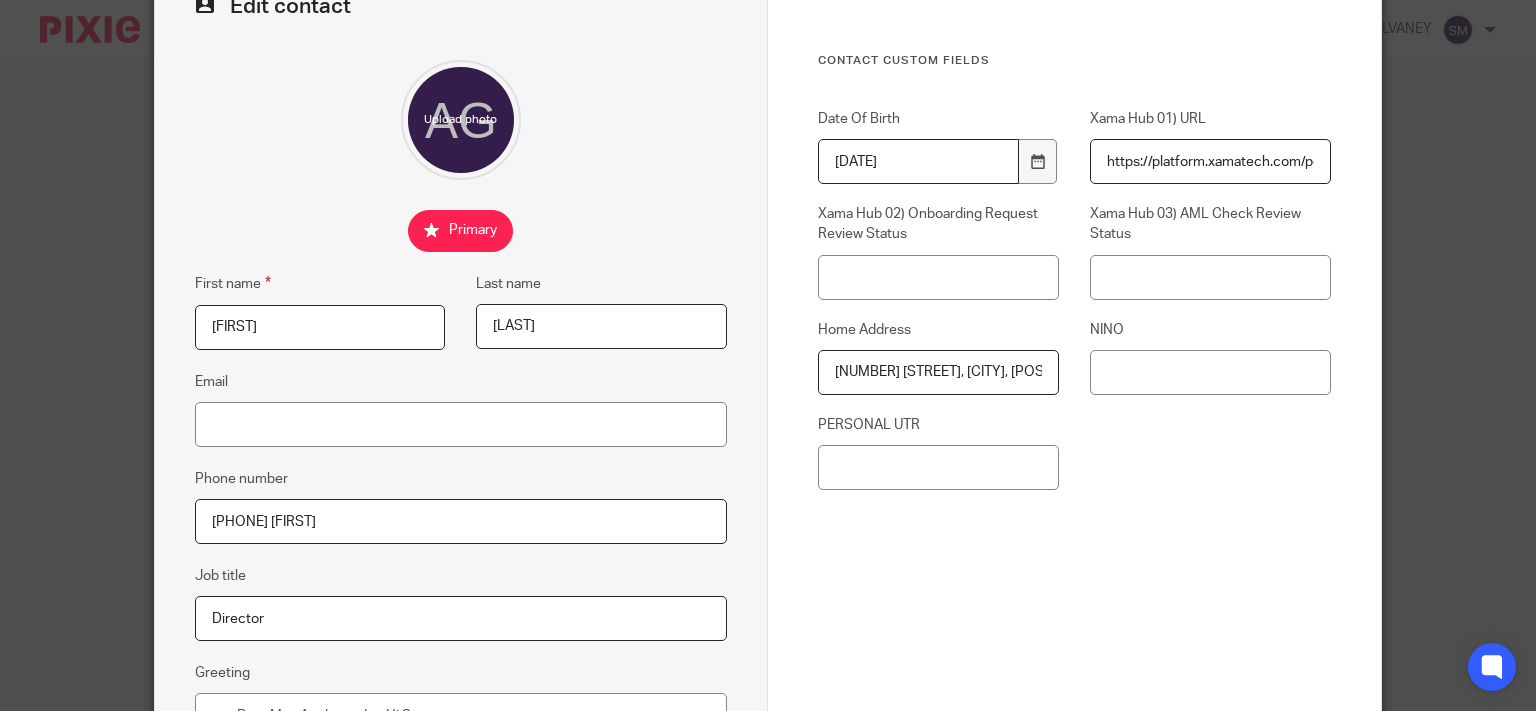 scroll, scrollTop: 416, scrollLeft: 0, axis: vertical 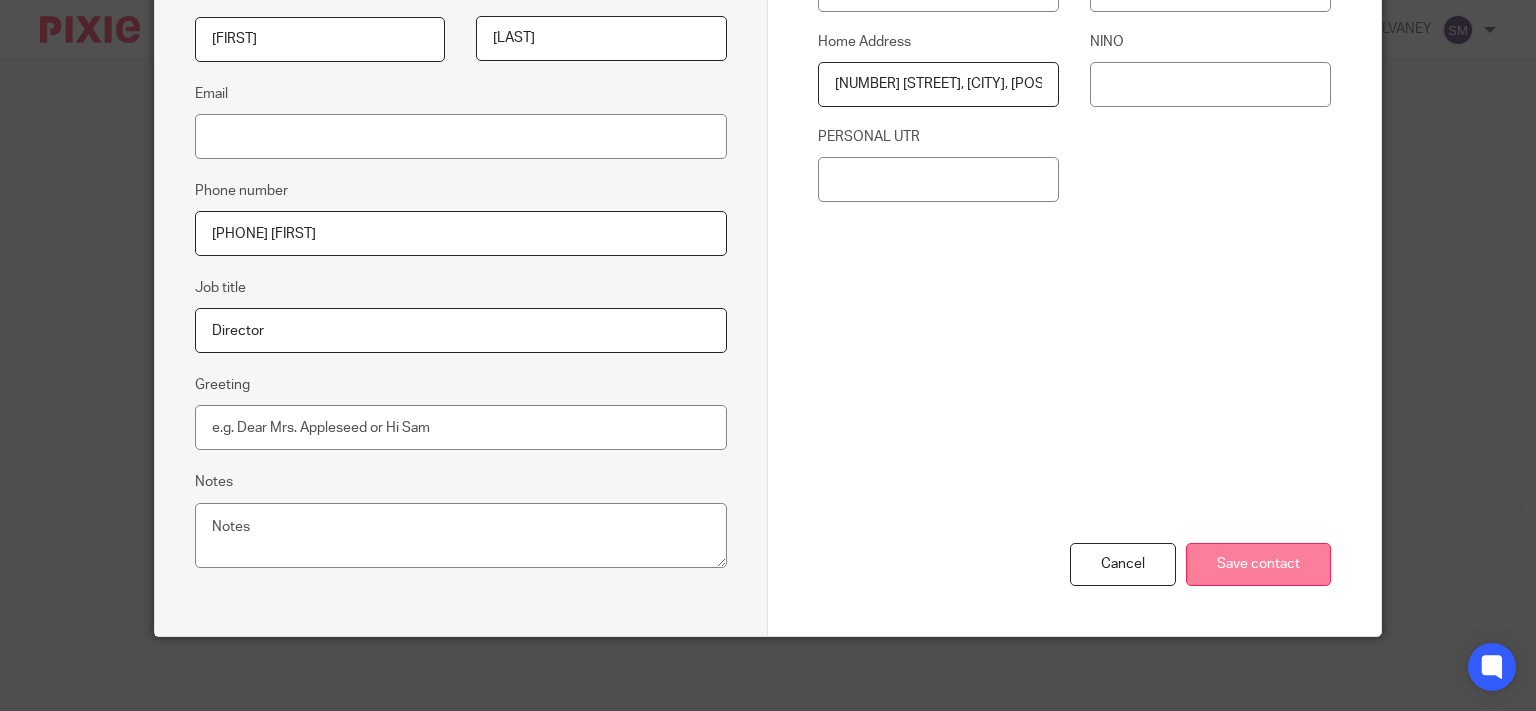 type on "[PHONE] [FIRST]" 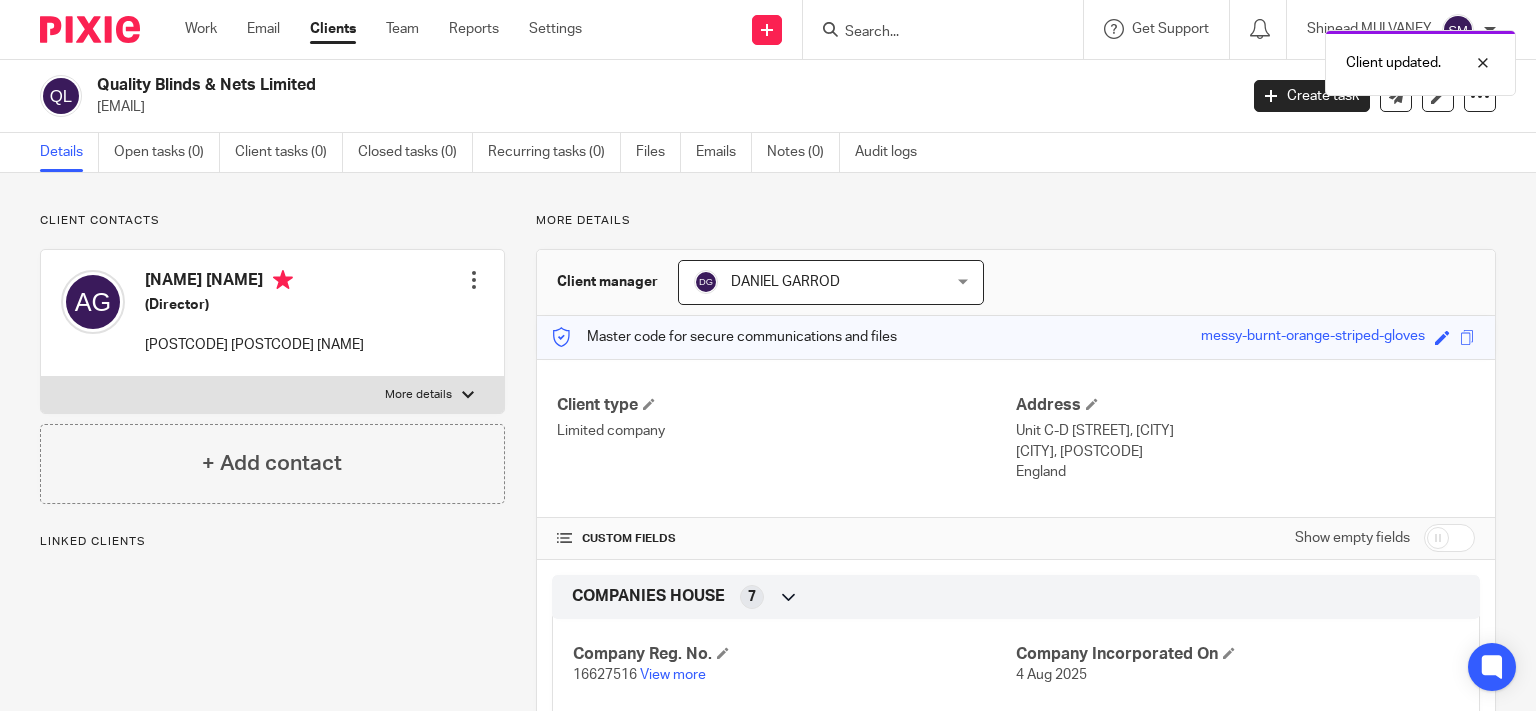 scroll, scrollTop: 0, scrollLeft: 0, axis: both 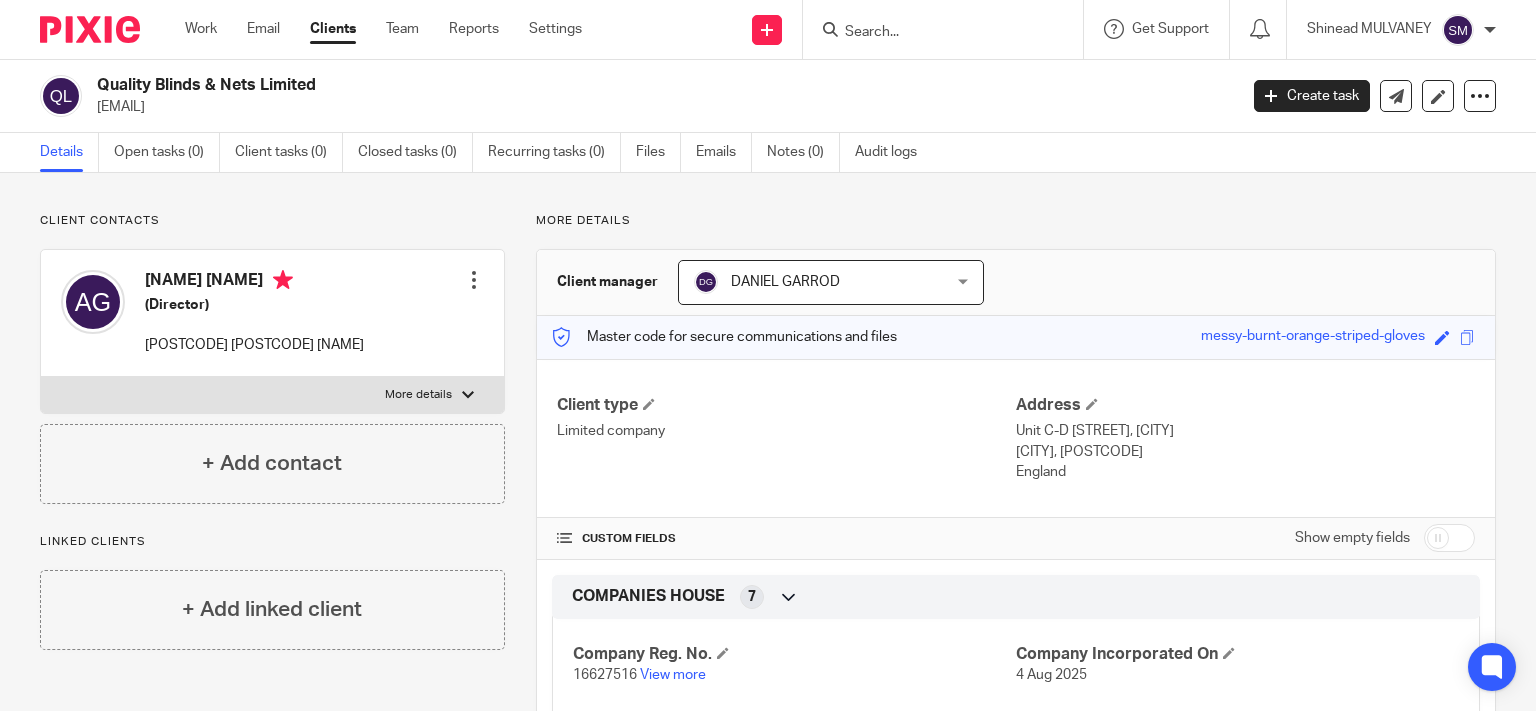 click on "[EMAIL]" at bounding box center [660, 107] 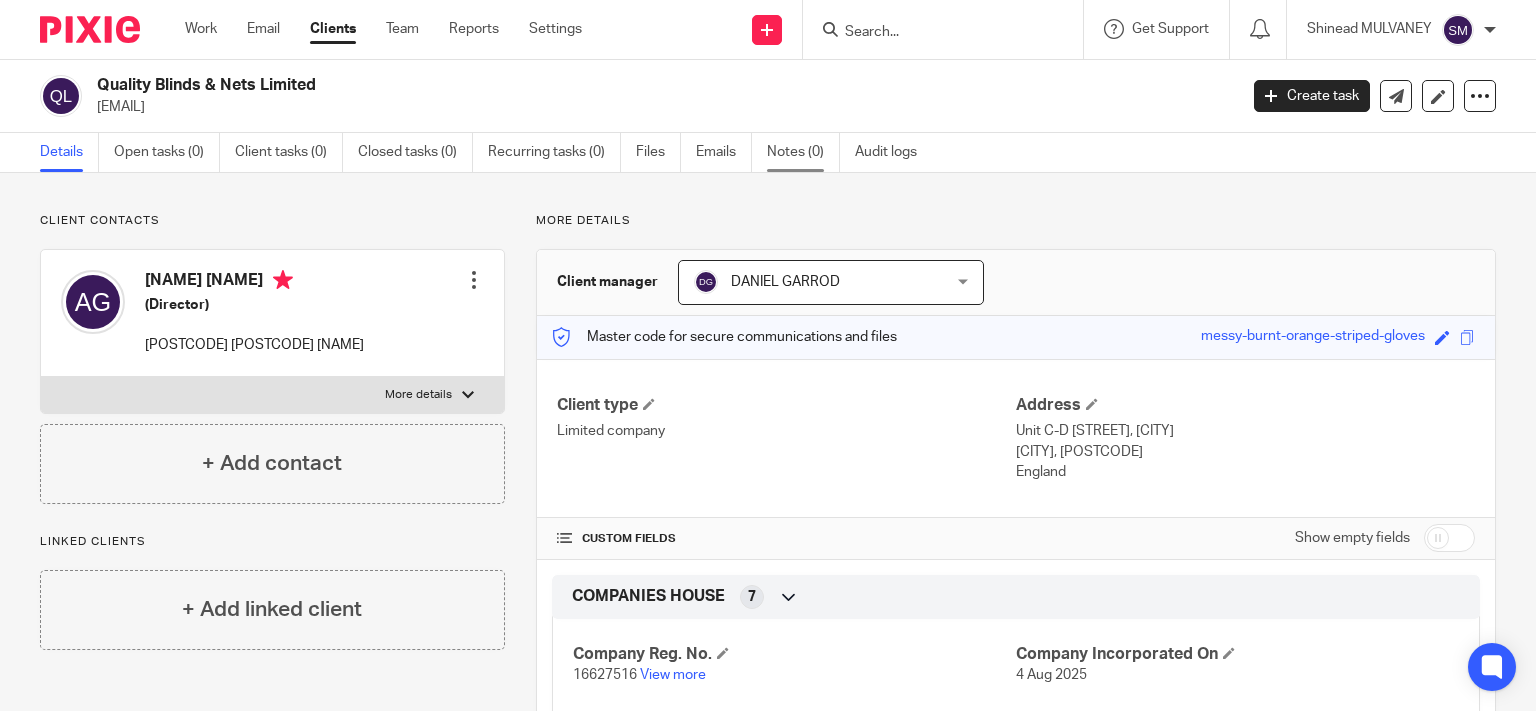 click on "Notes (0)" at bounding box center (803, 152) 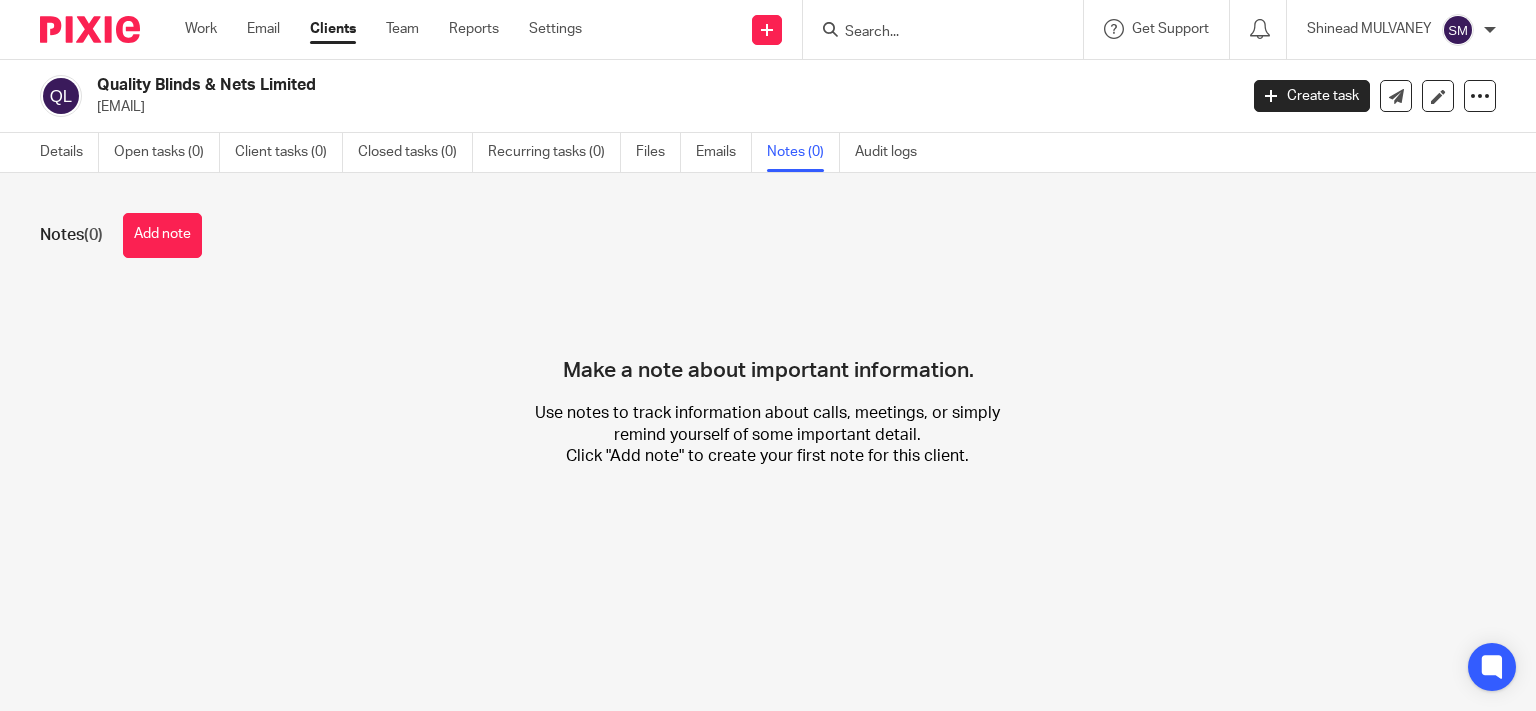 scroll, scrollTop: 0, scrollLeft: 0, axis: both 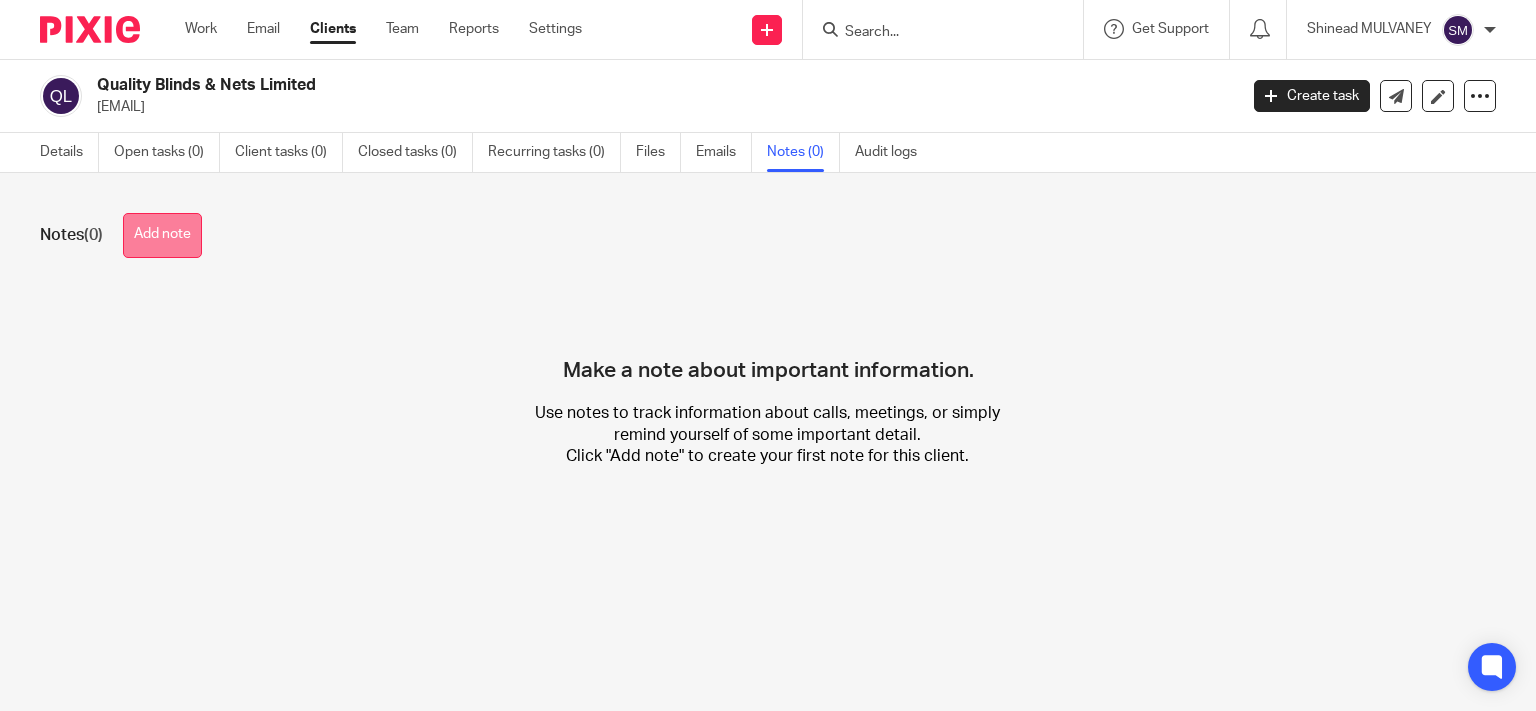 click on "Add note" at bounding box center (162, 235) 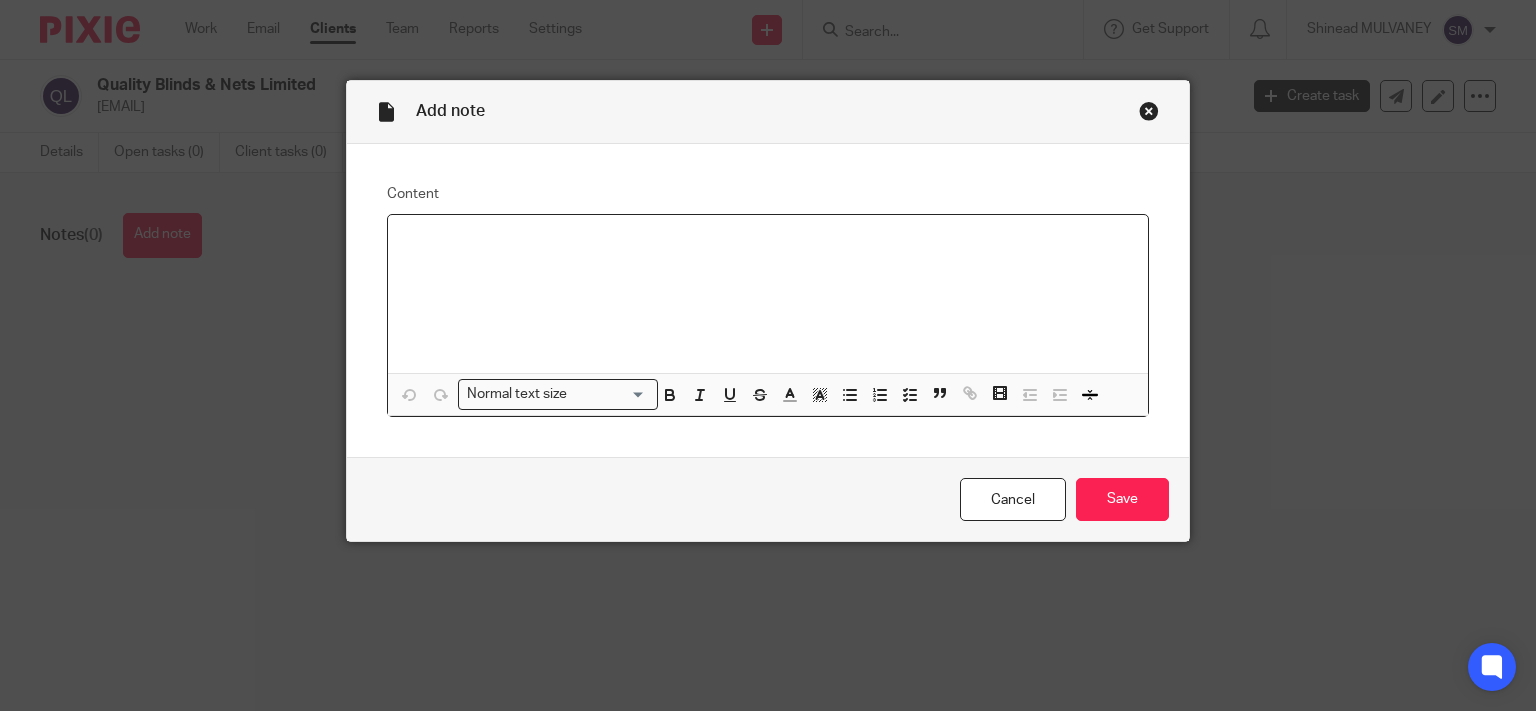 type 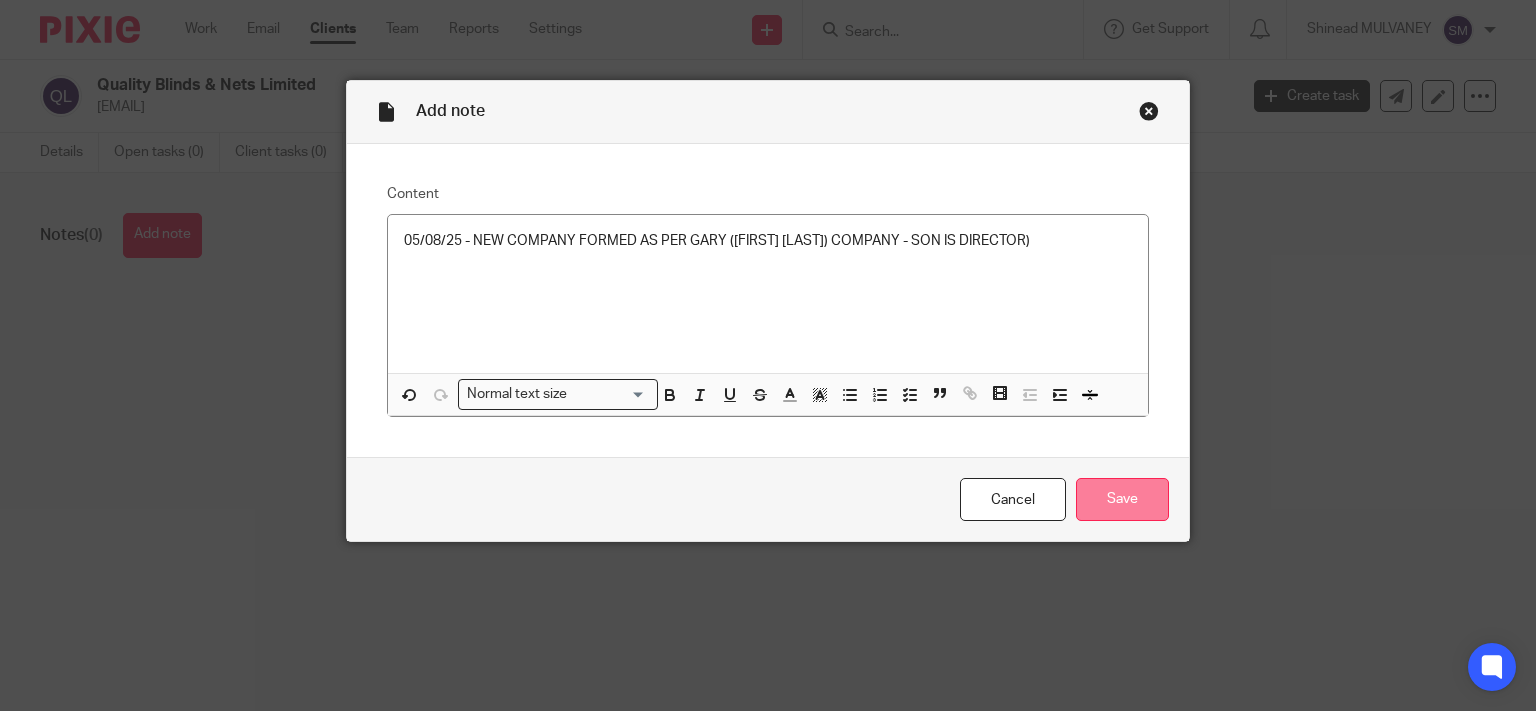 click on "Save" at bounding box center (1122, 499) 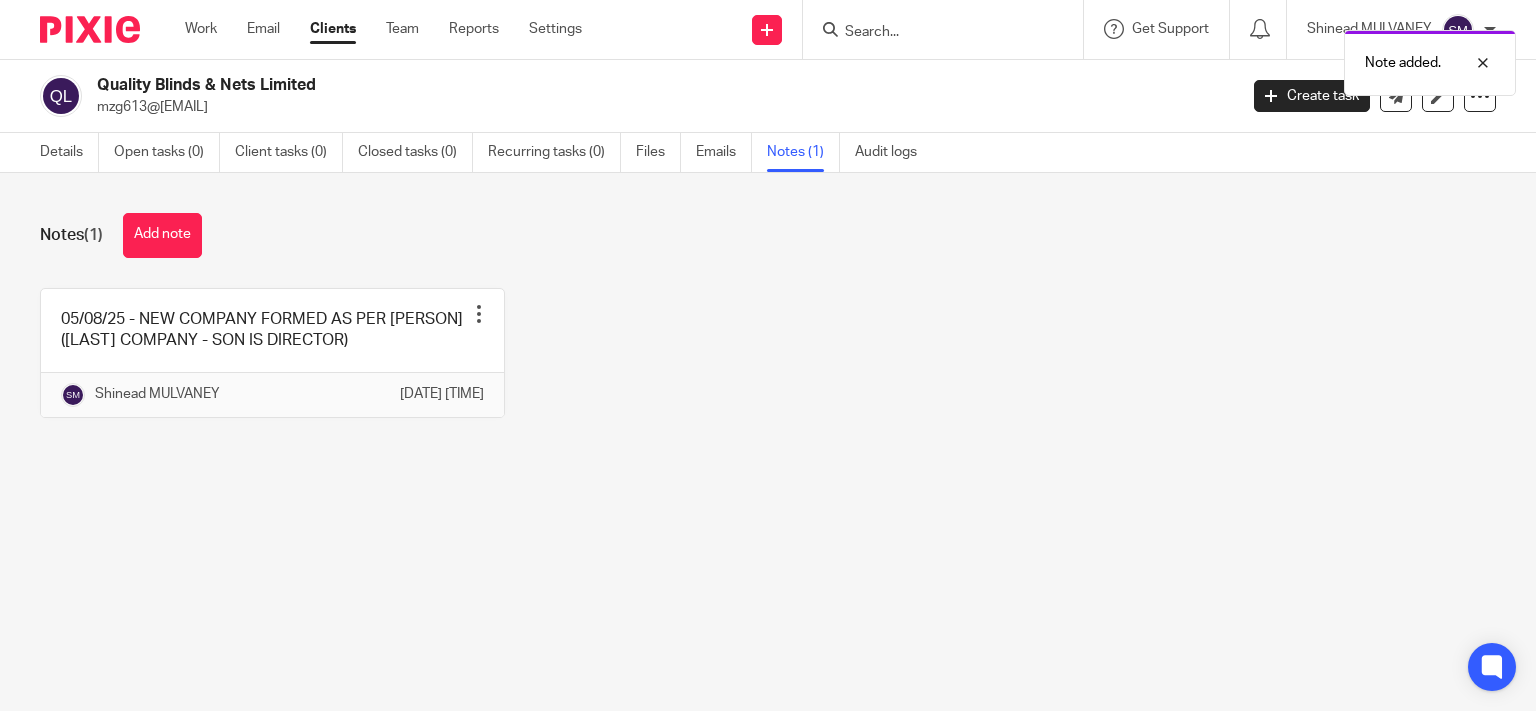 scroll, scrollTop: 0, scrollLeft: 0, axis: both 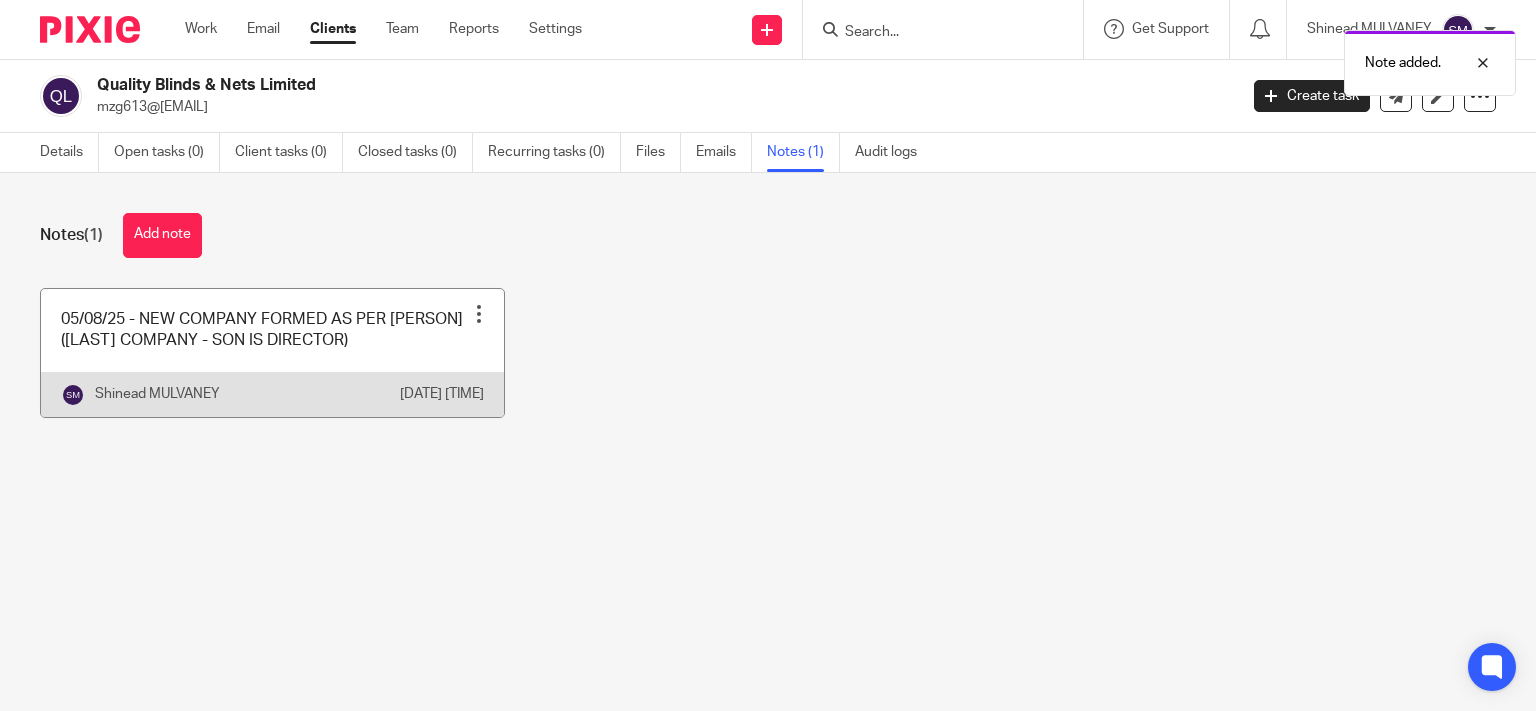 click at bounding box center (479, 314) 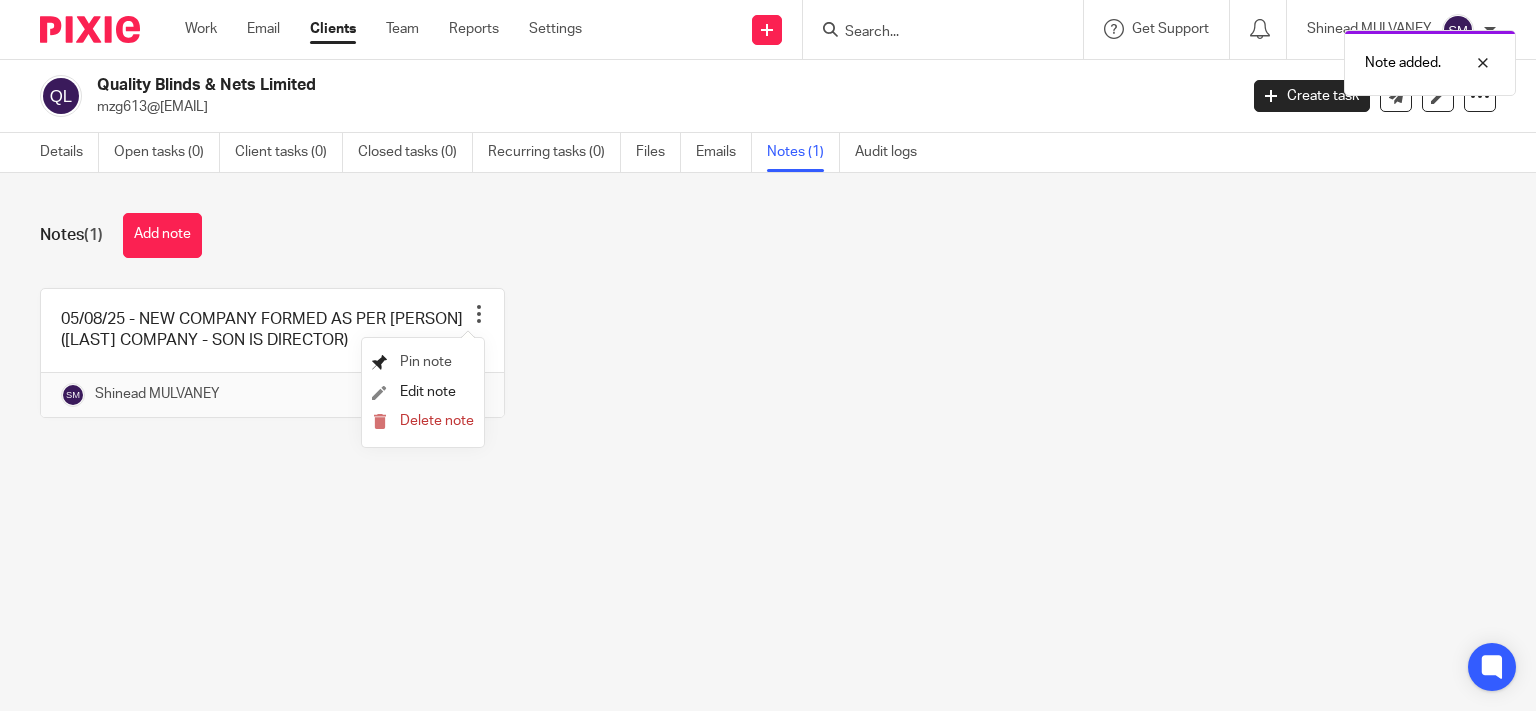 click on "Pin note" at bounding box center (426, 362) 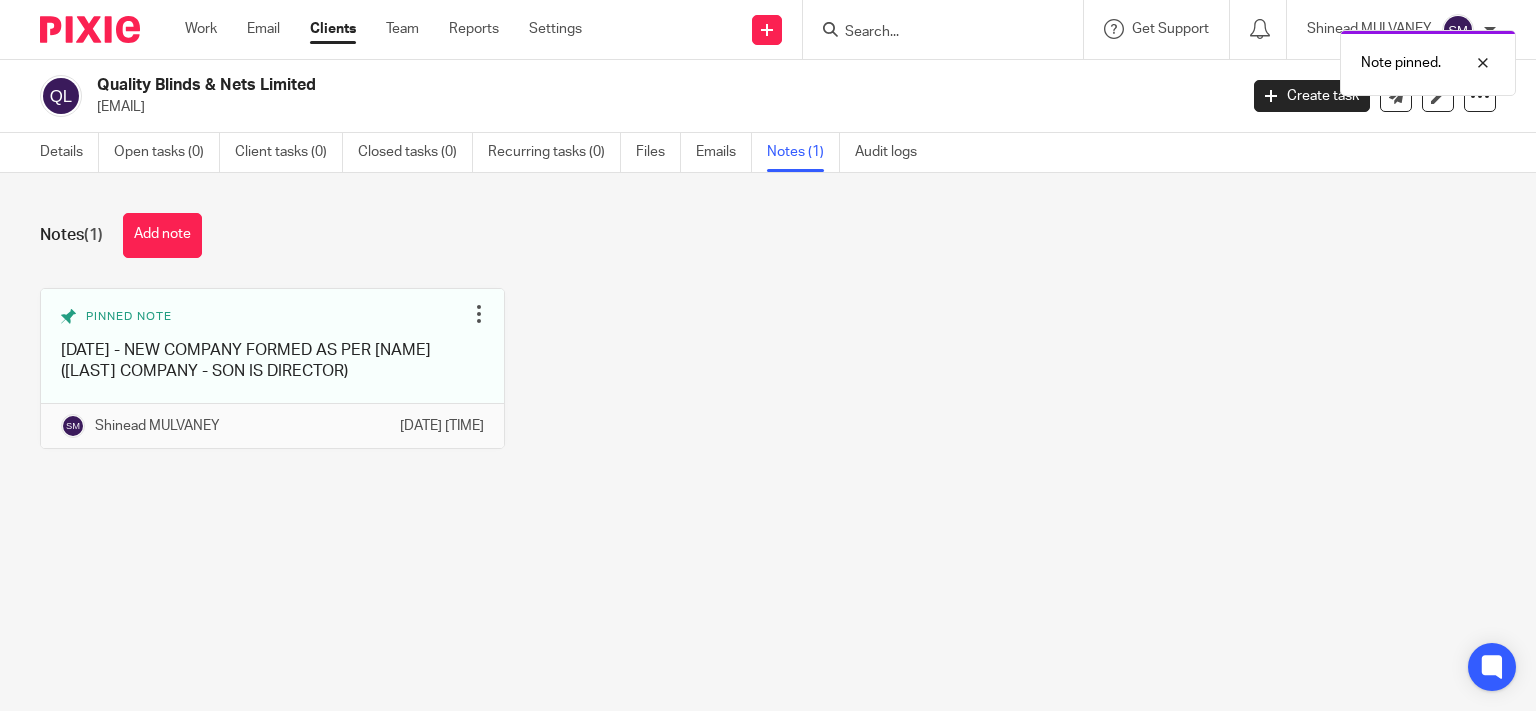scroll, scrollTop: 0, scrollLeft: 0, axis: both 